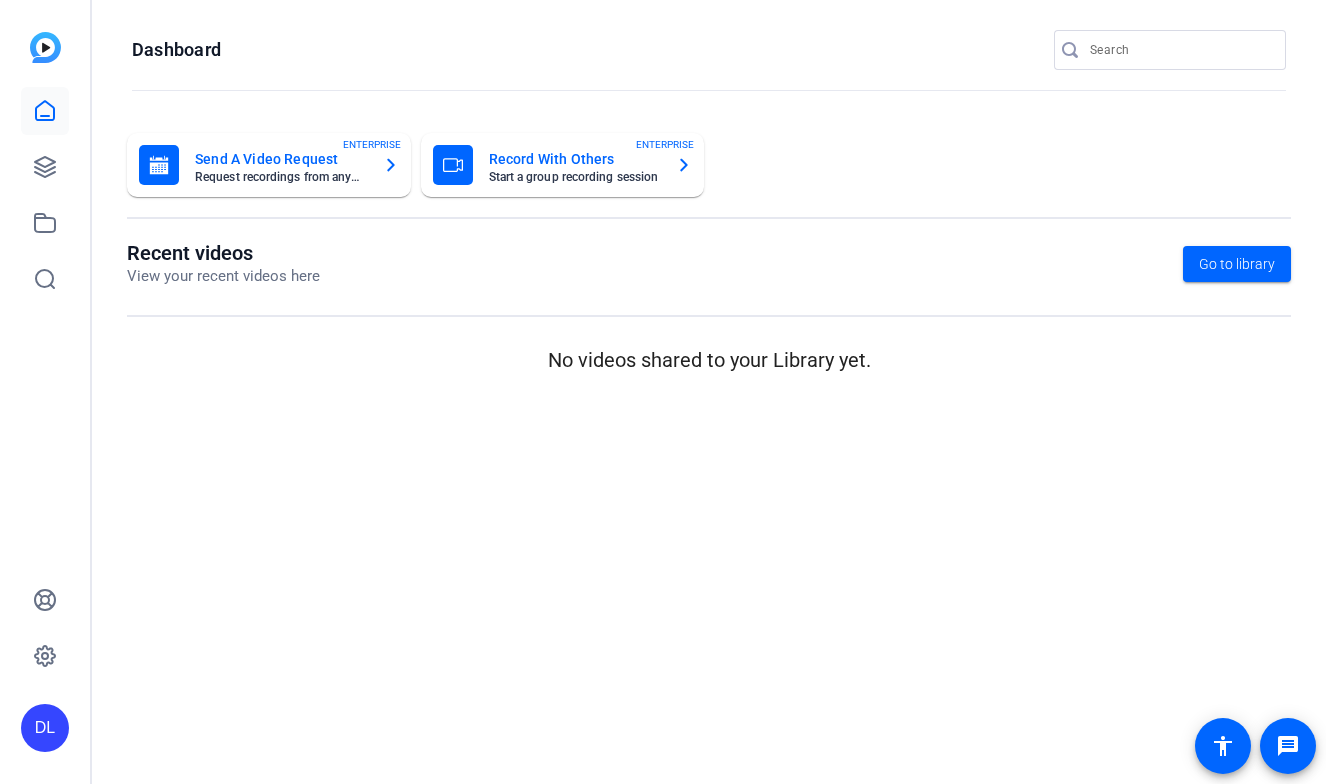 scroll, scrollTop: 0, scrollLeft: 0, axis: both 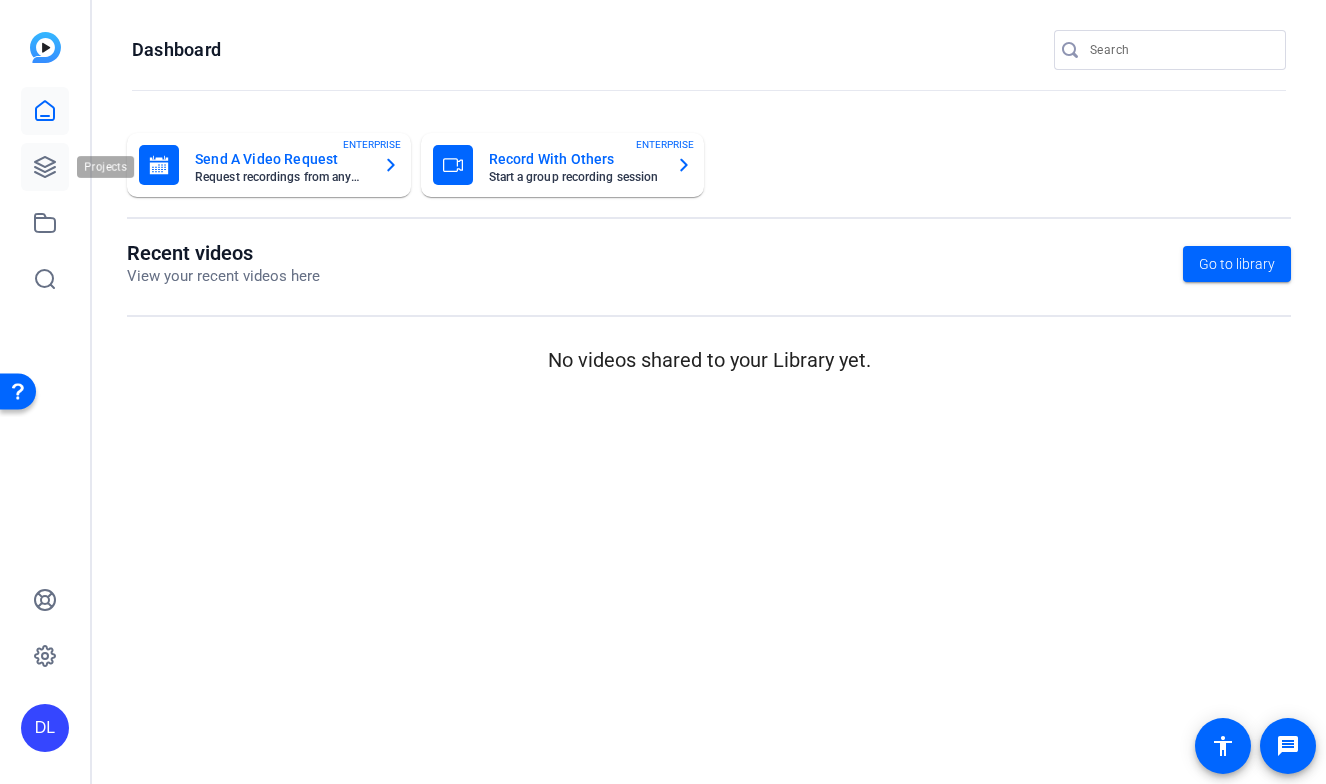 click 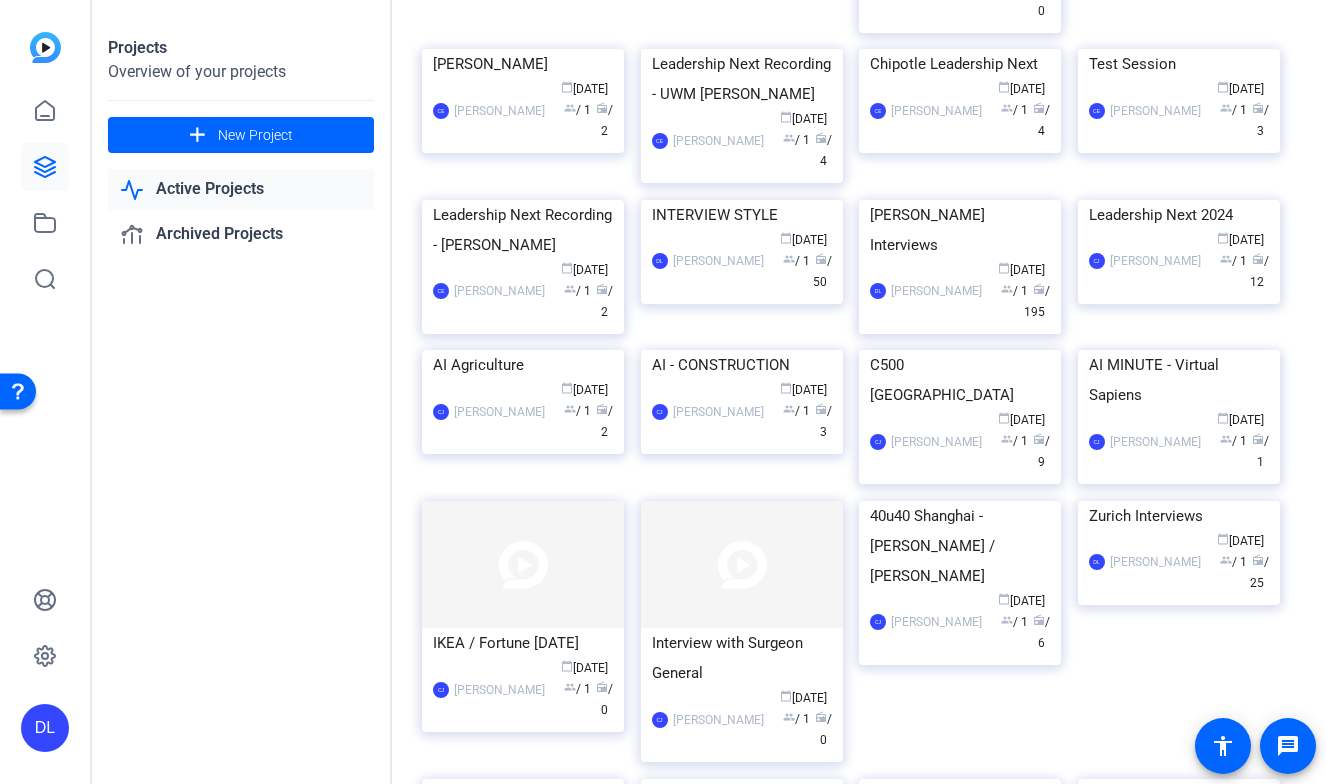 scroll, scrollTop: 940, scrollLeft: 0, axis: vertical 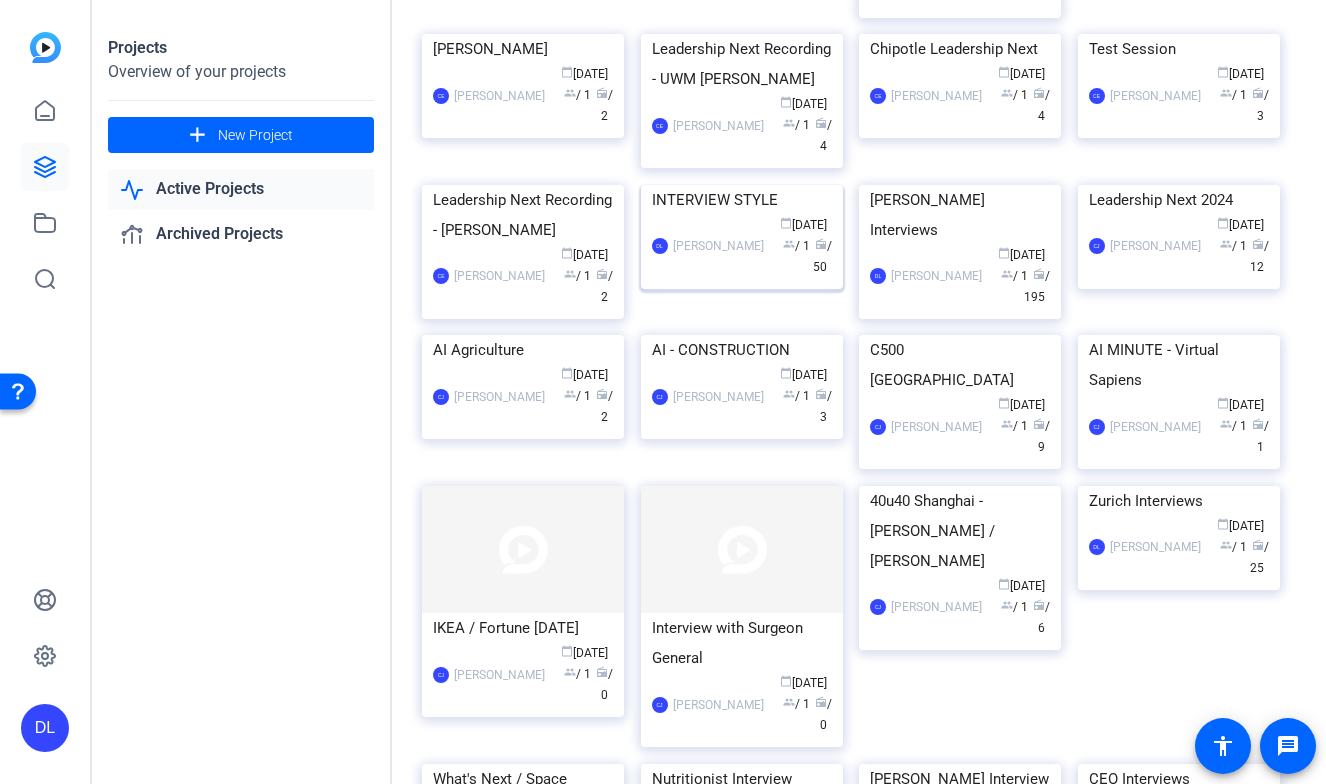click 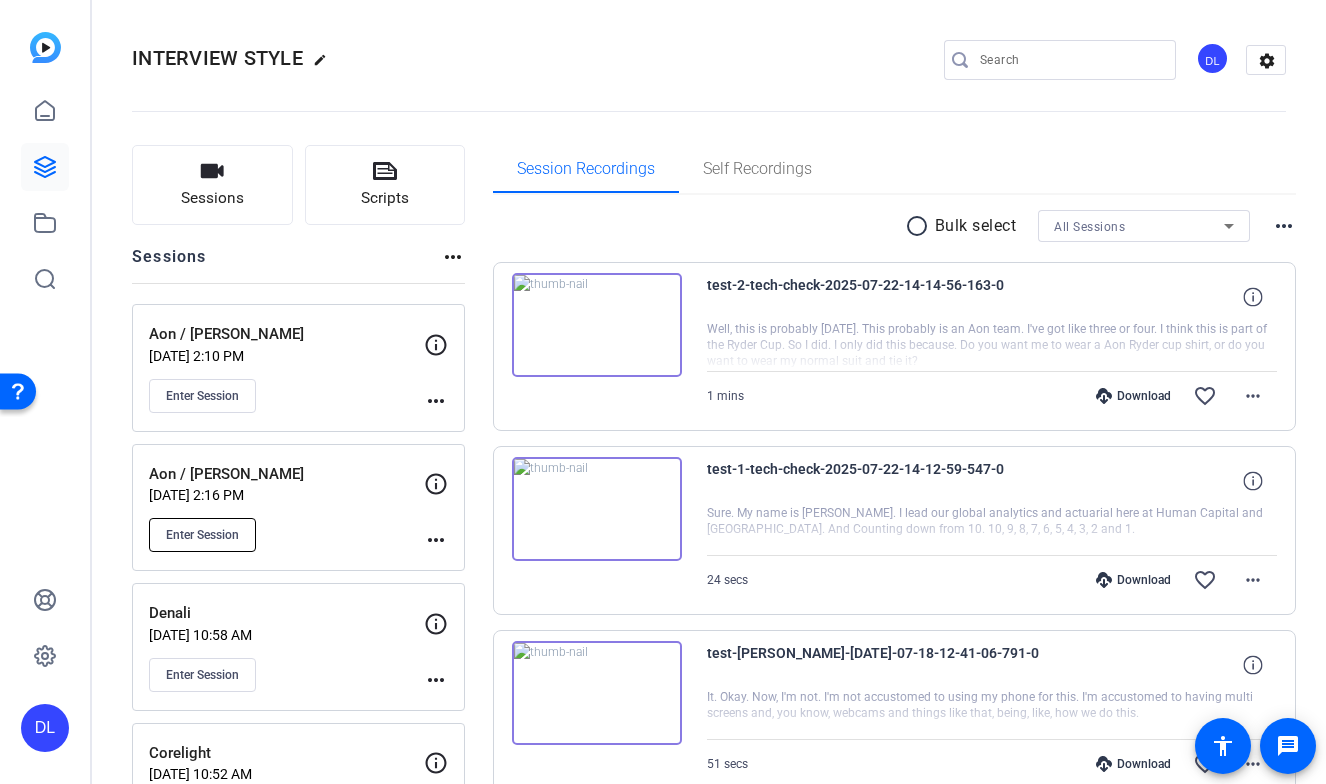 click on "Enter Session" 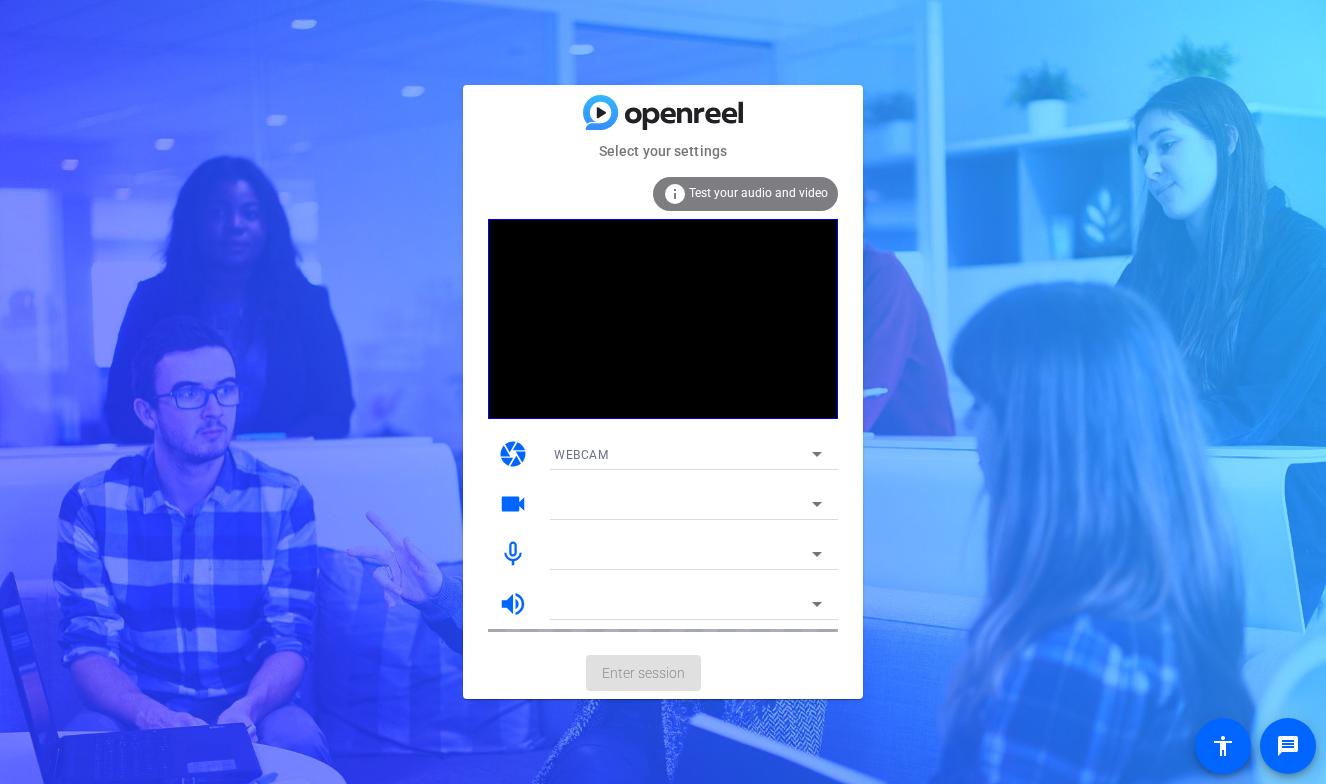 scroll, scrollTop: 0, scrollLeft: 0, axis: both 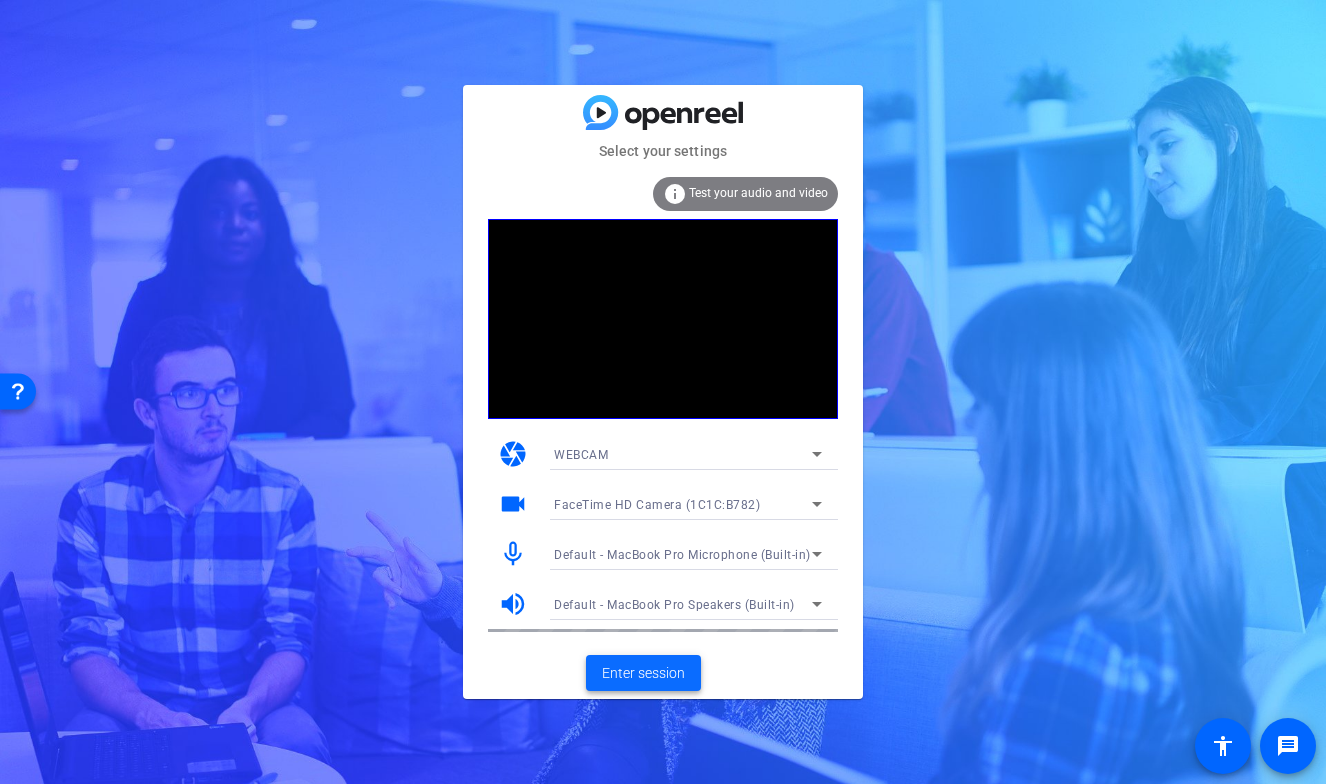 click on "Enter session" 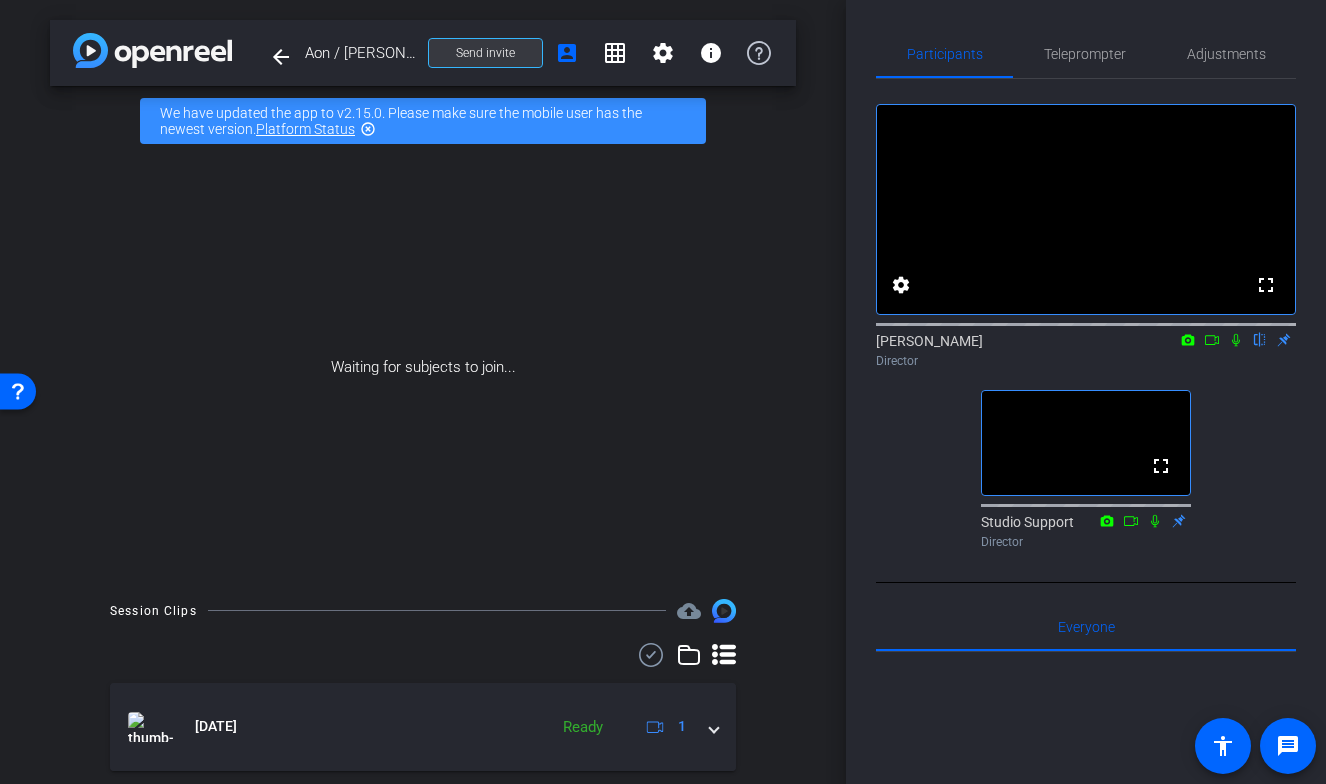 click at bounding box center [485, 53] 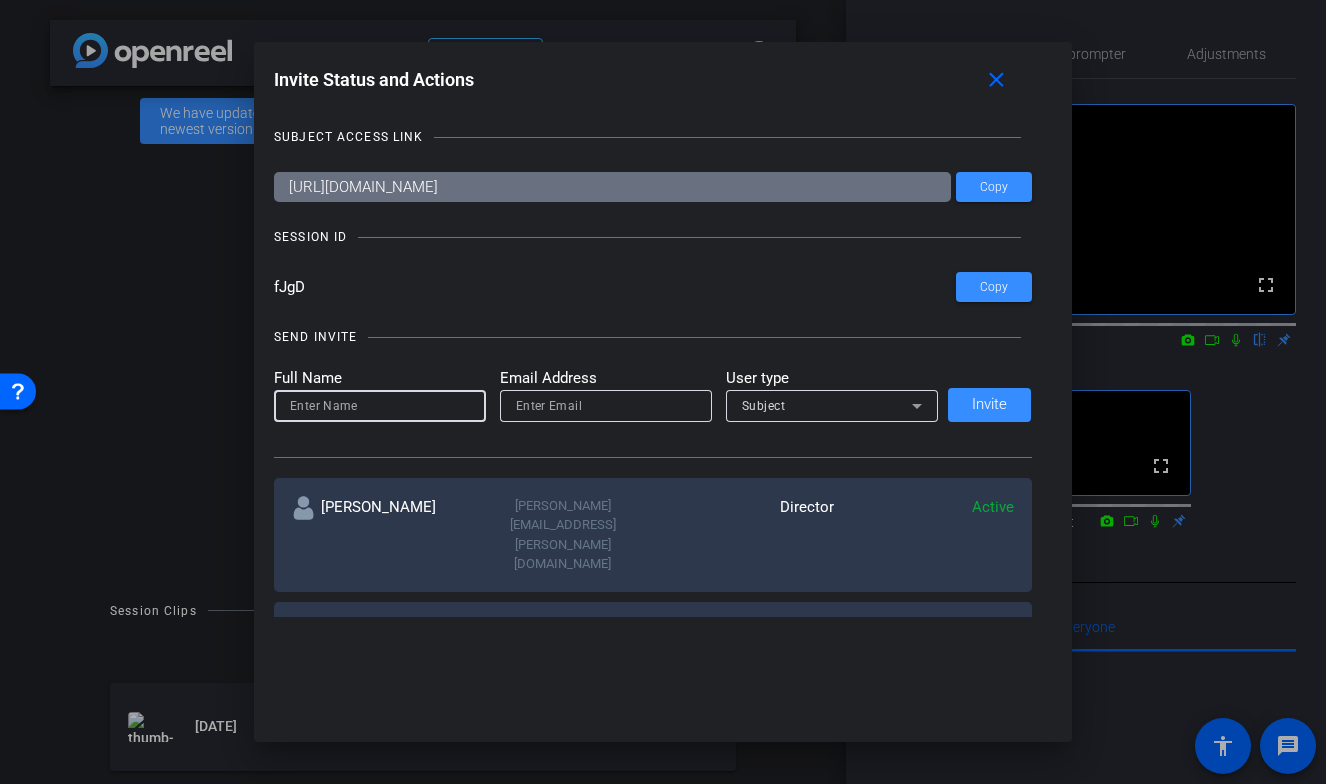 click at bounding box center (380, 406) 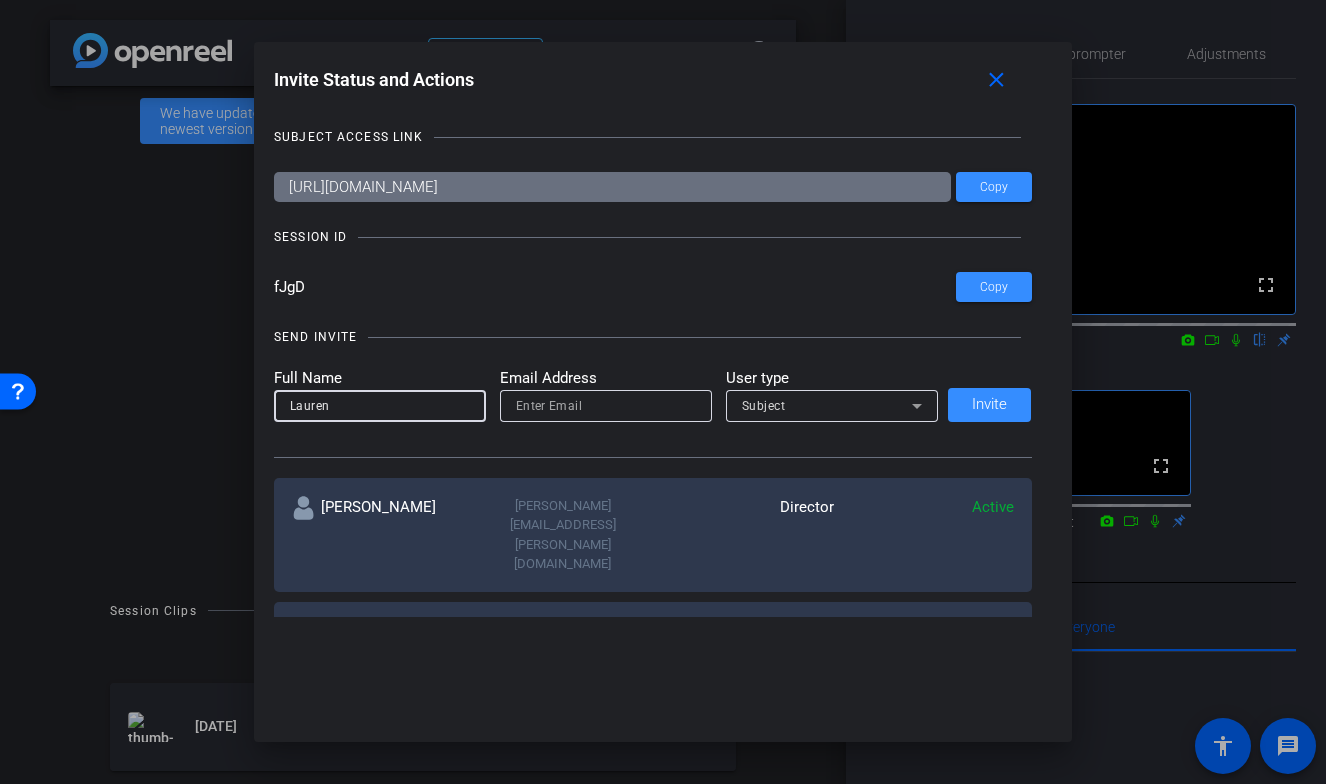 type on "Lauren" 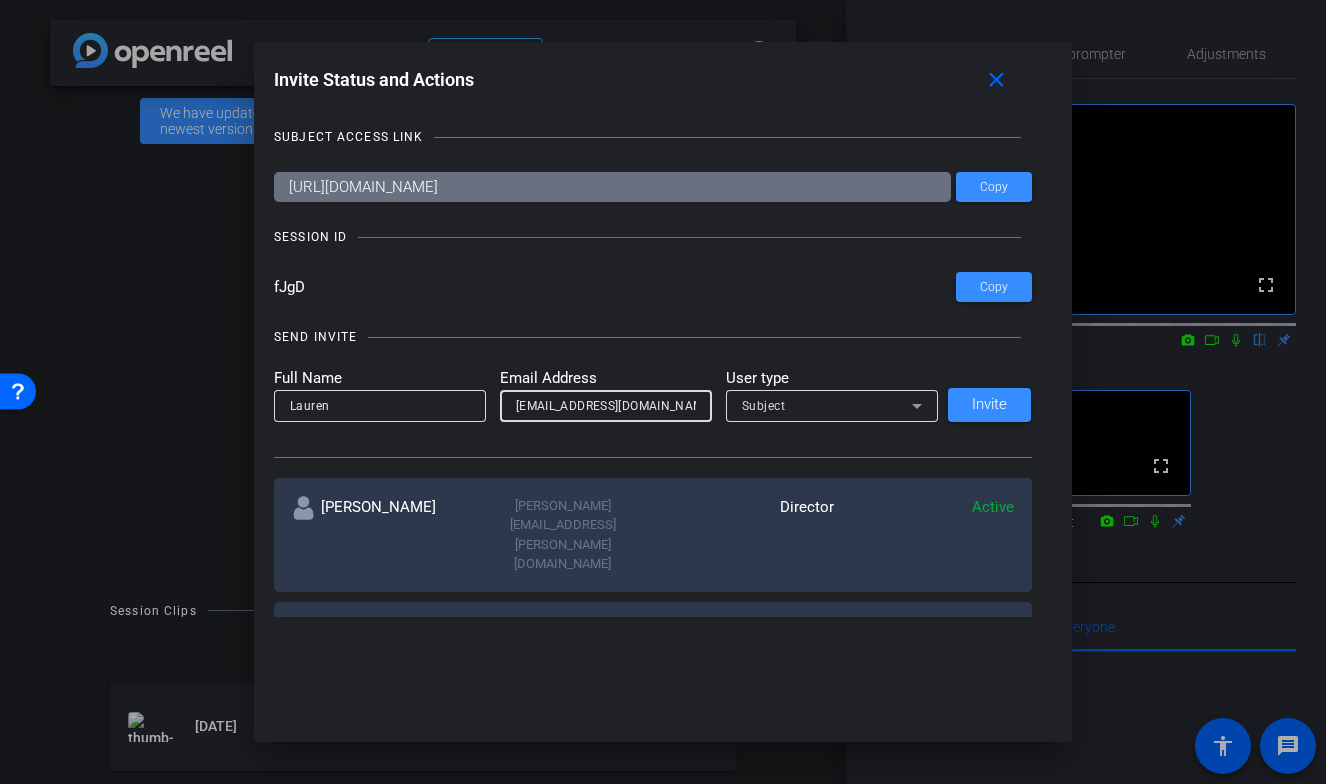 type on "[EMAIL_ADDRESS][DOMAIN_NAME]" 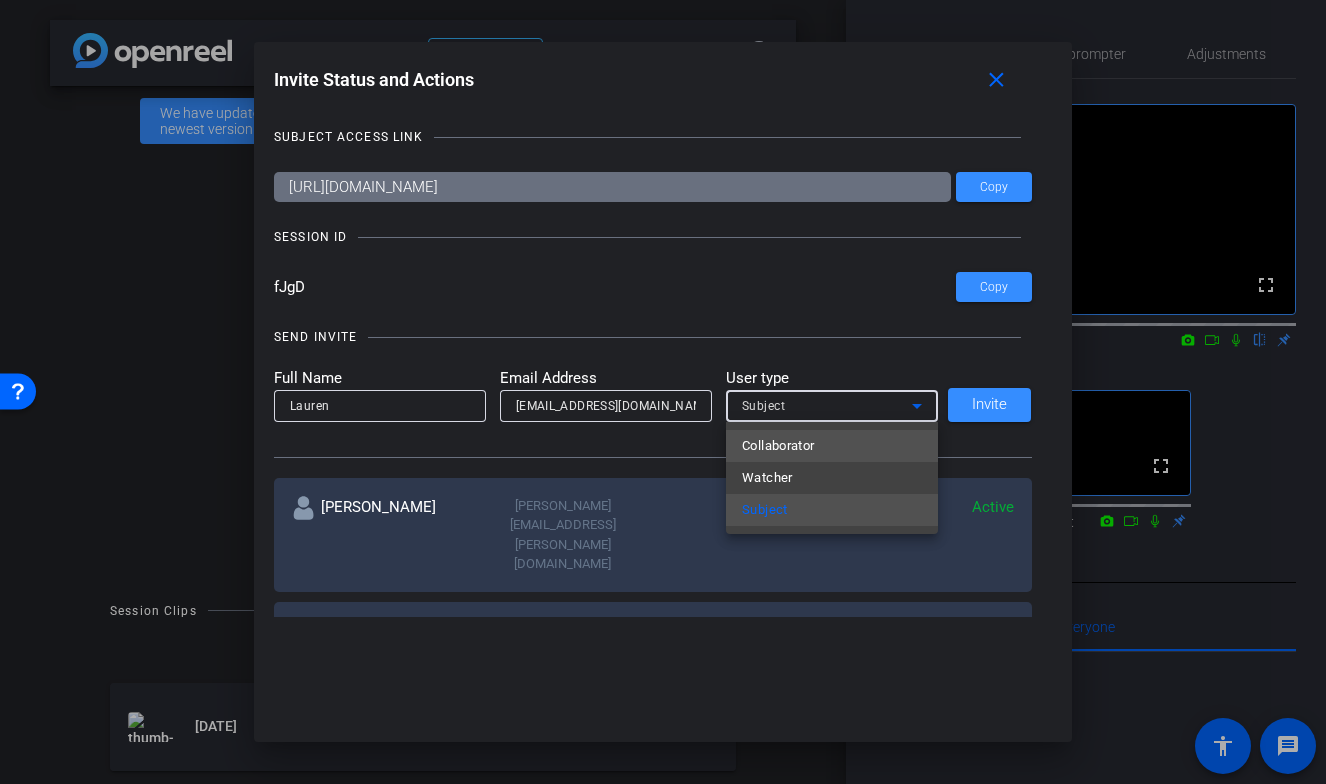 click on "Collaborator" at bounding box center [832, 446] 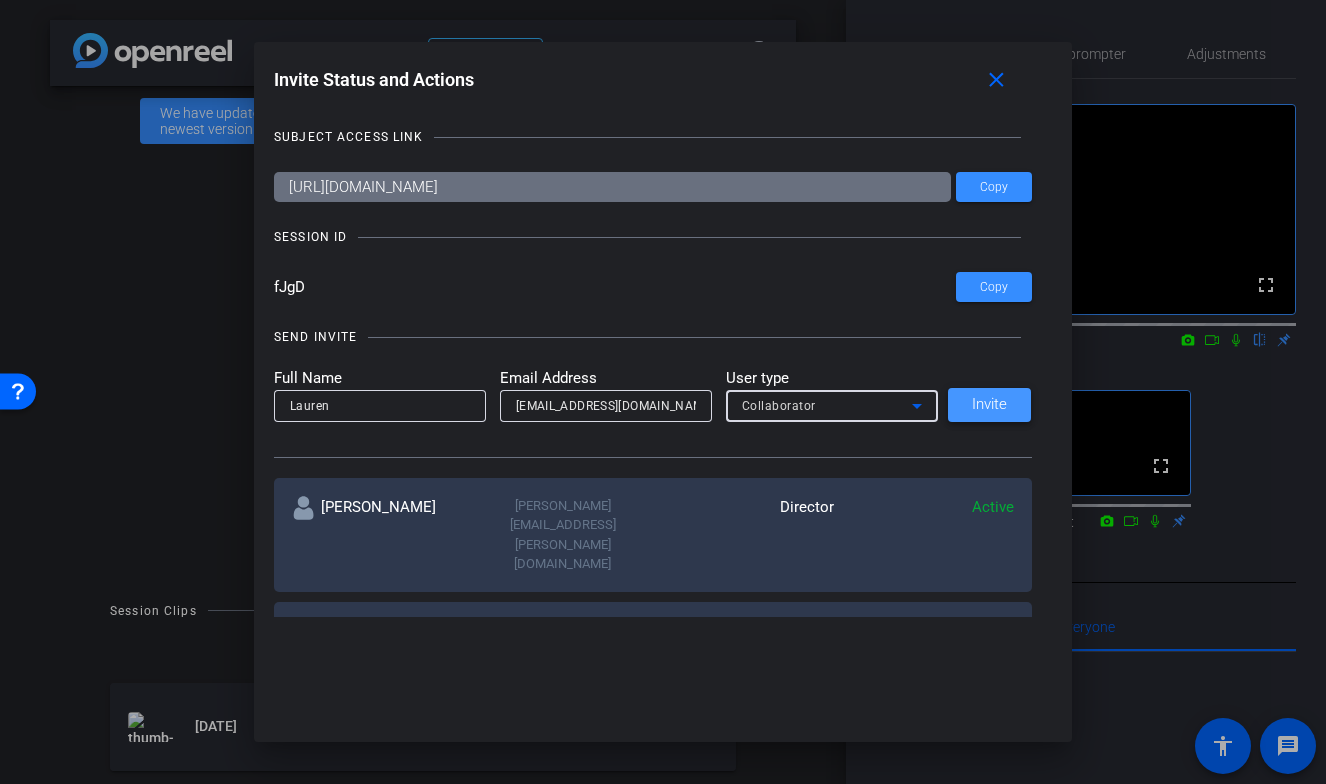 click at bounding box center (989, 405) 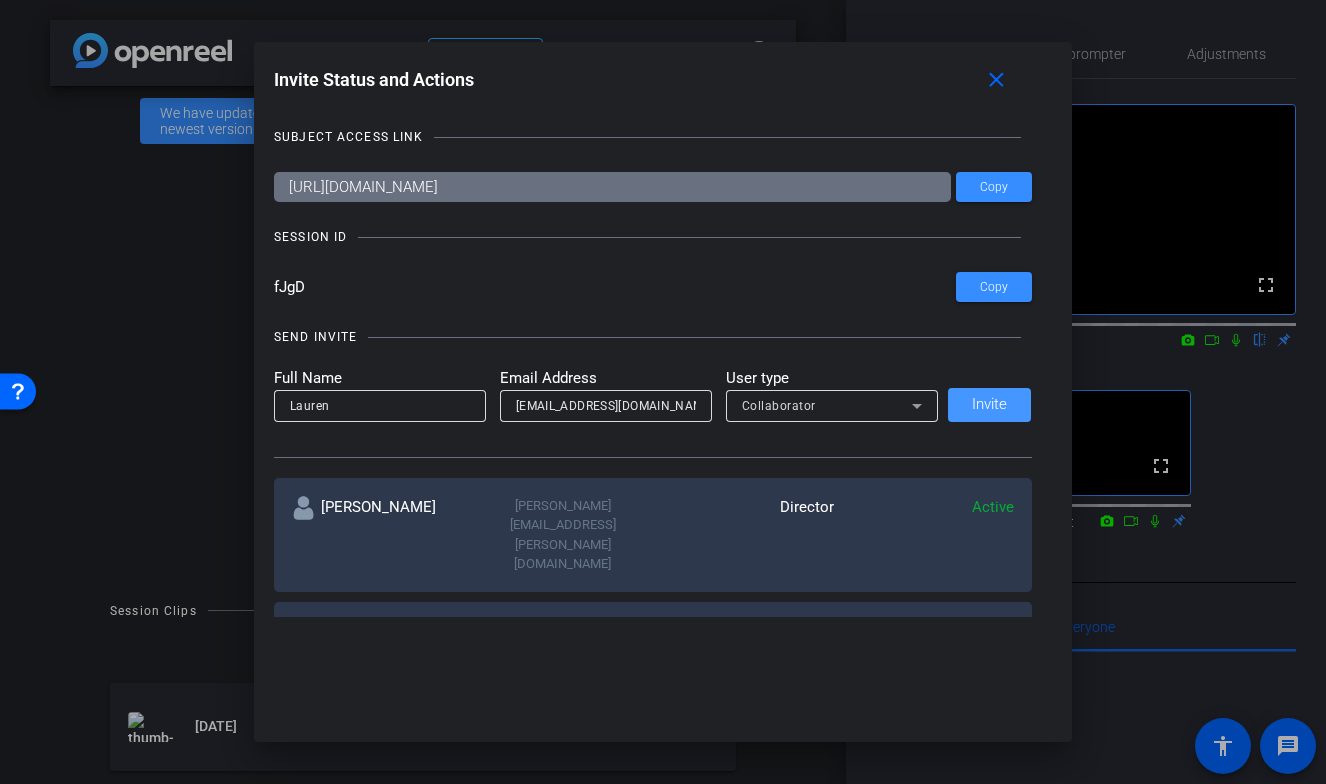 type 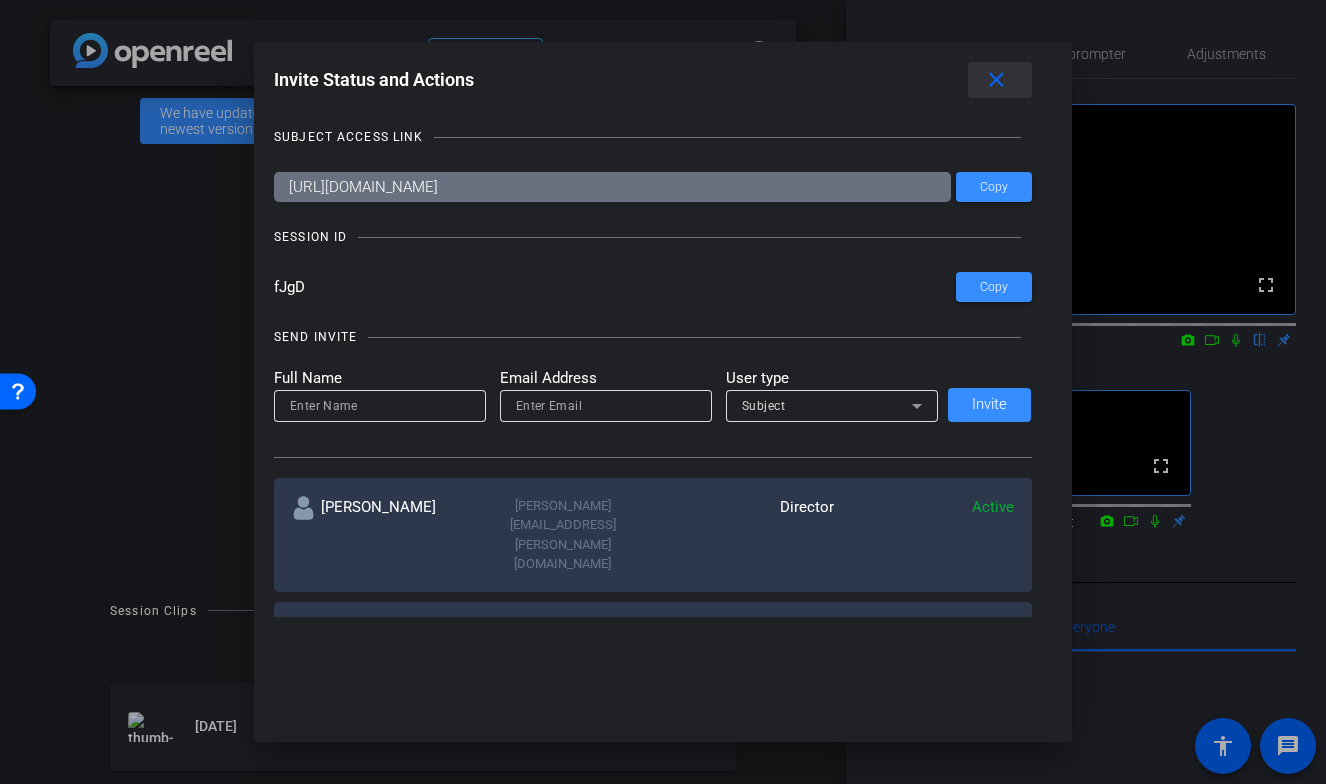 click on "close" at bounding box center (996, 80) 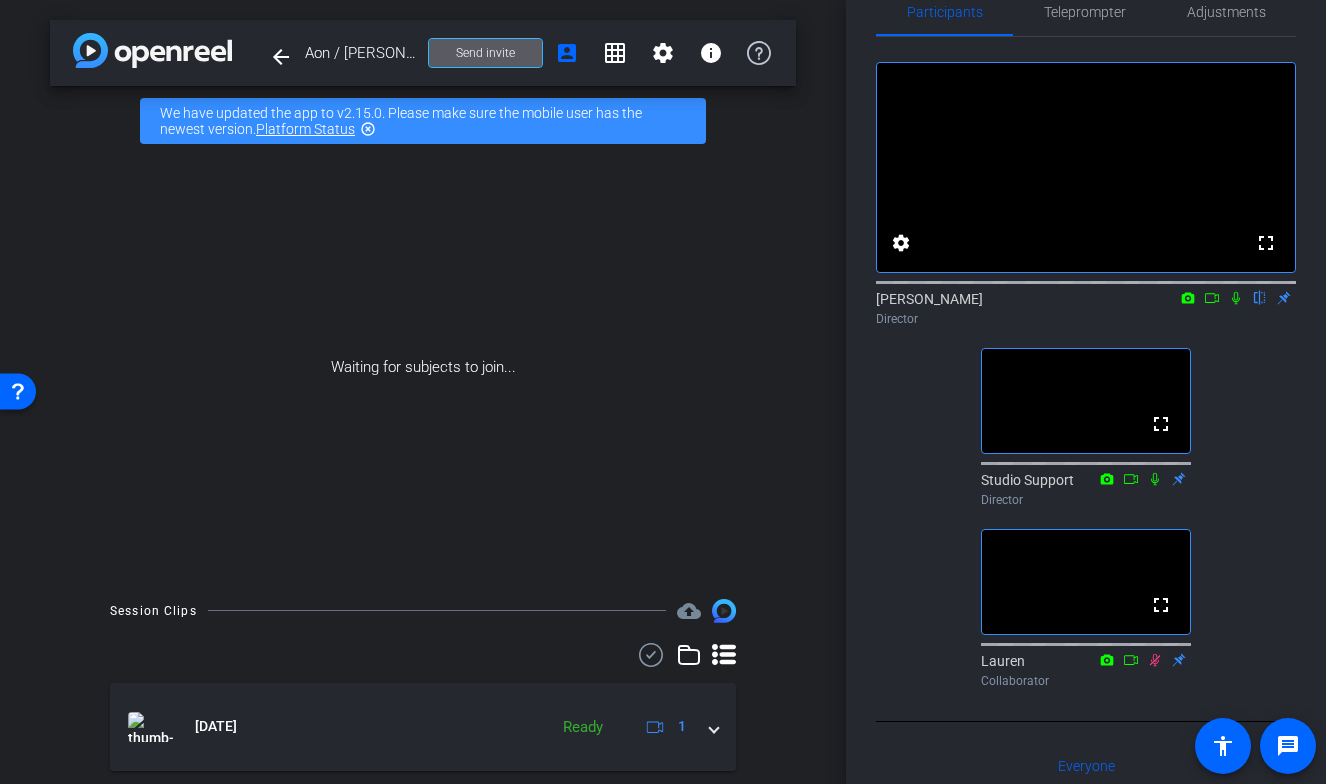 scroll, scrollTop: 0, scrollLeft: 0, axis: both 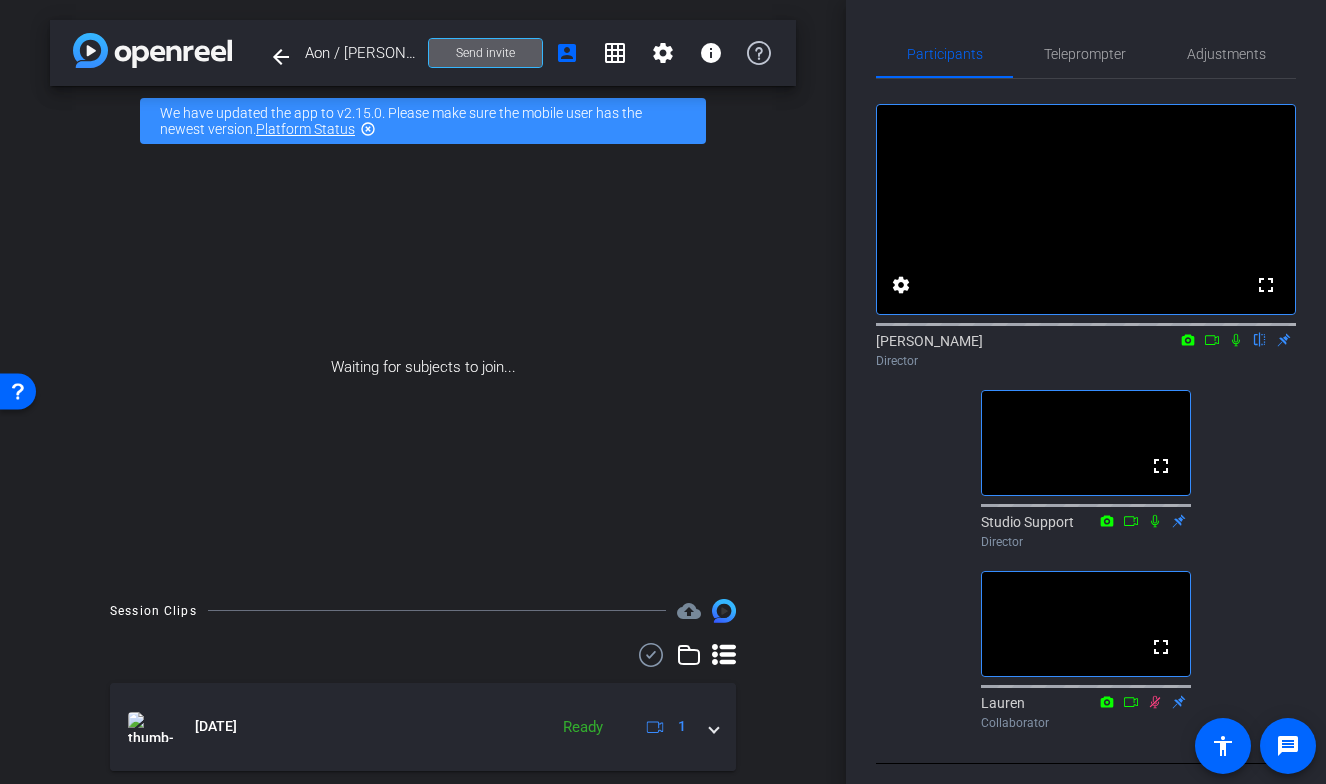 click at bounding box center (485, 53) 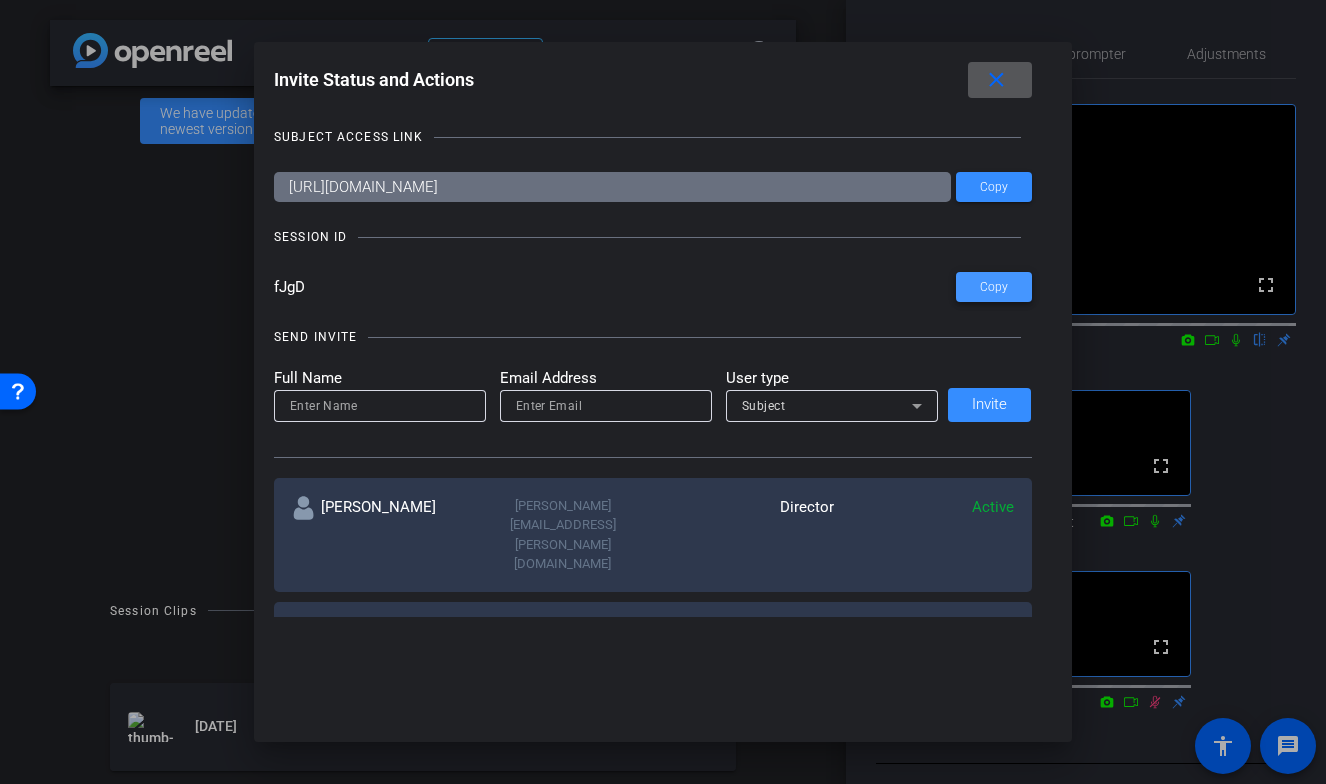 click on "Copy" at bounding box center (994, 287) 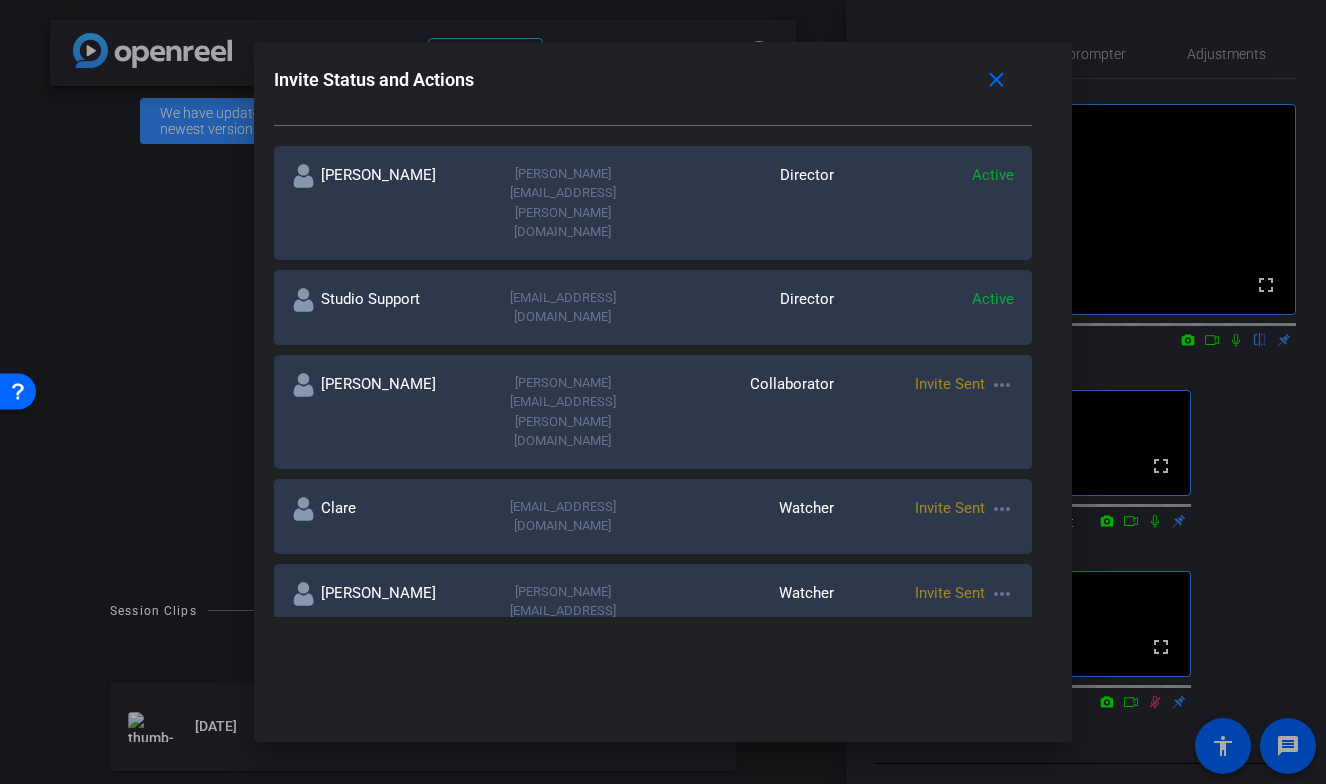 scroll, scrollTop: 194, scrollLeft: 0, axis: vertical 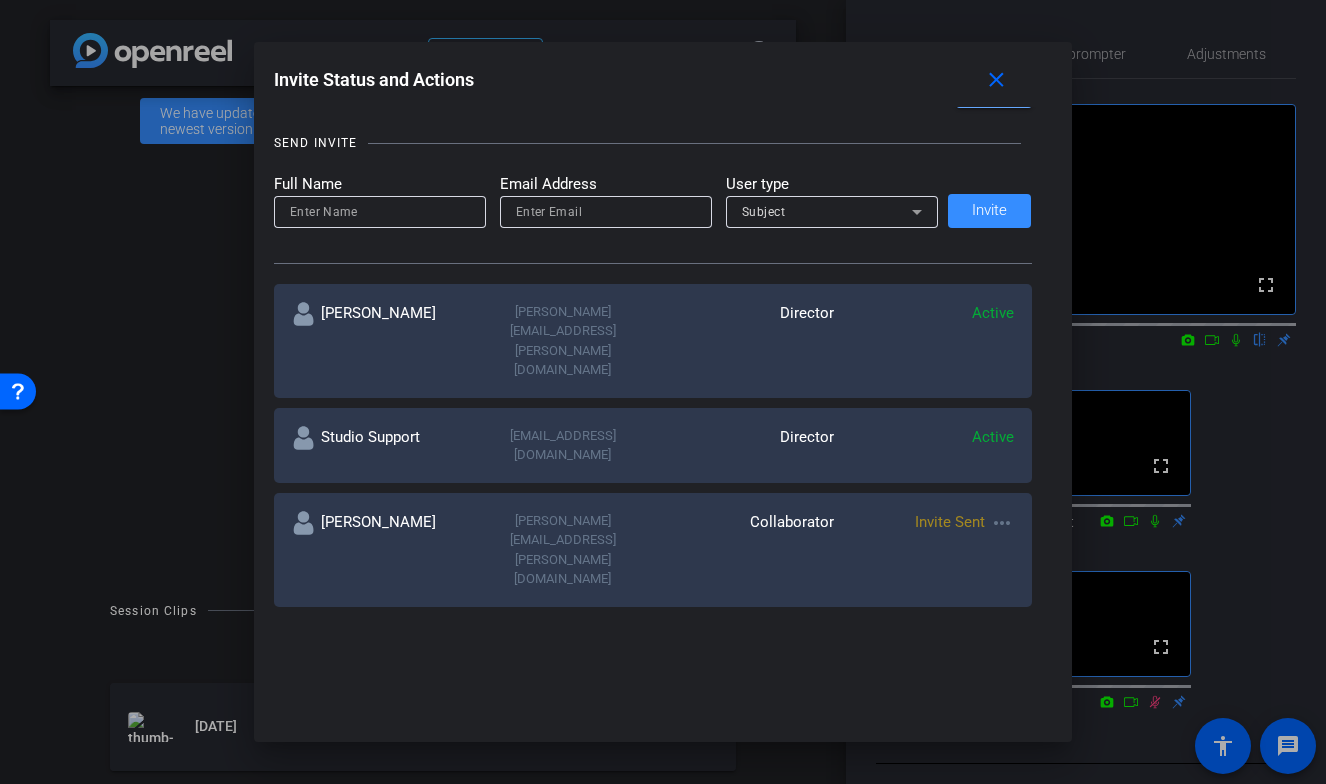click at bounding box center (380, 212) 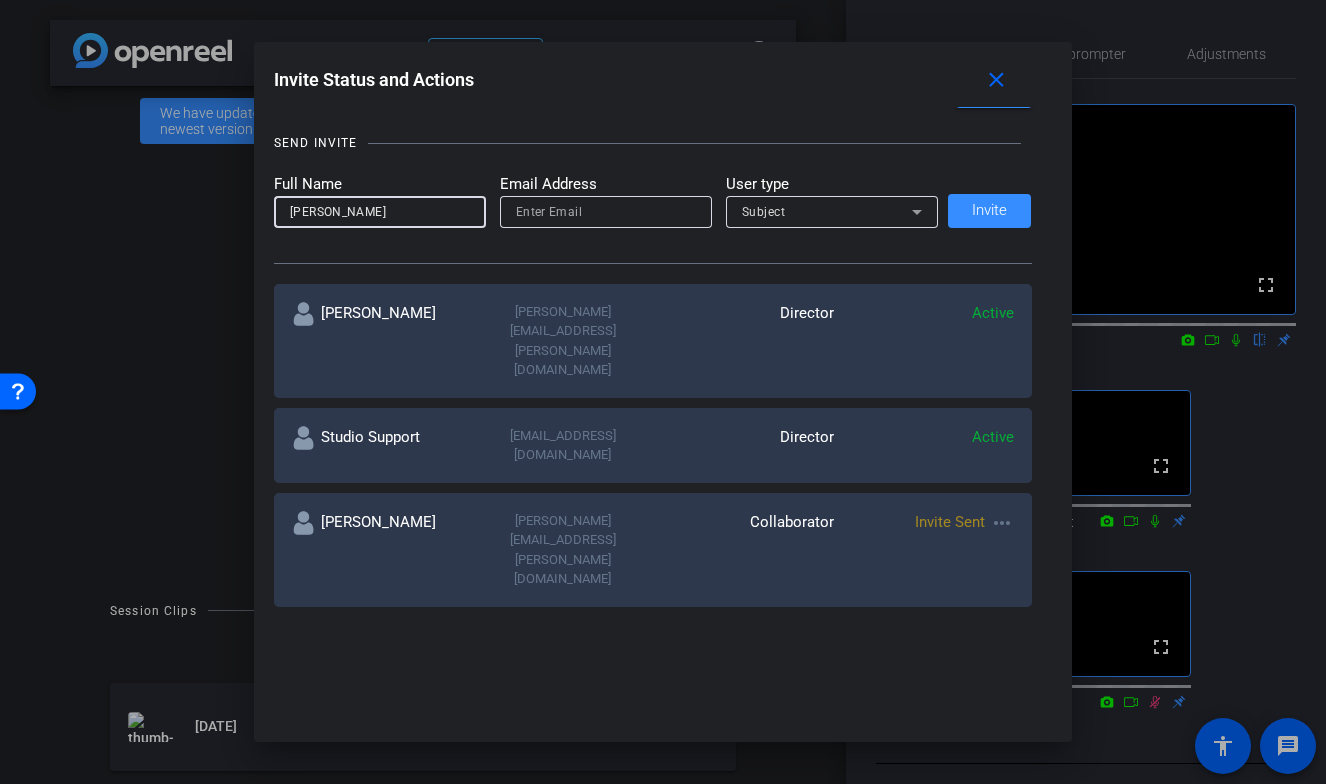 type on "[PERSON_NAME]" 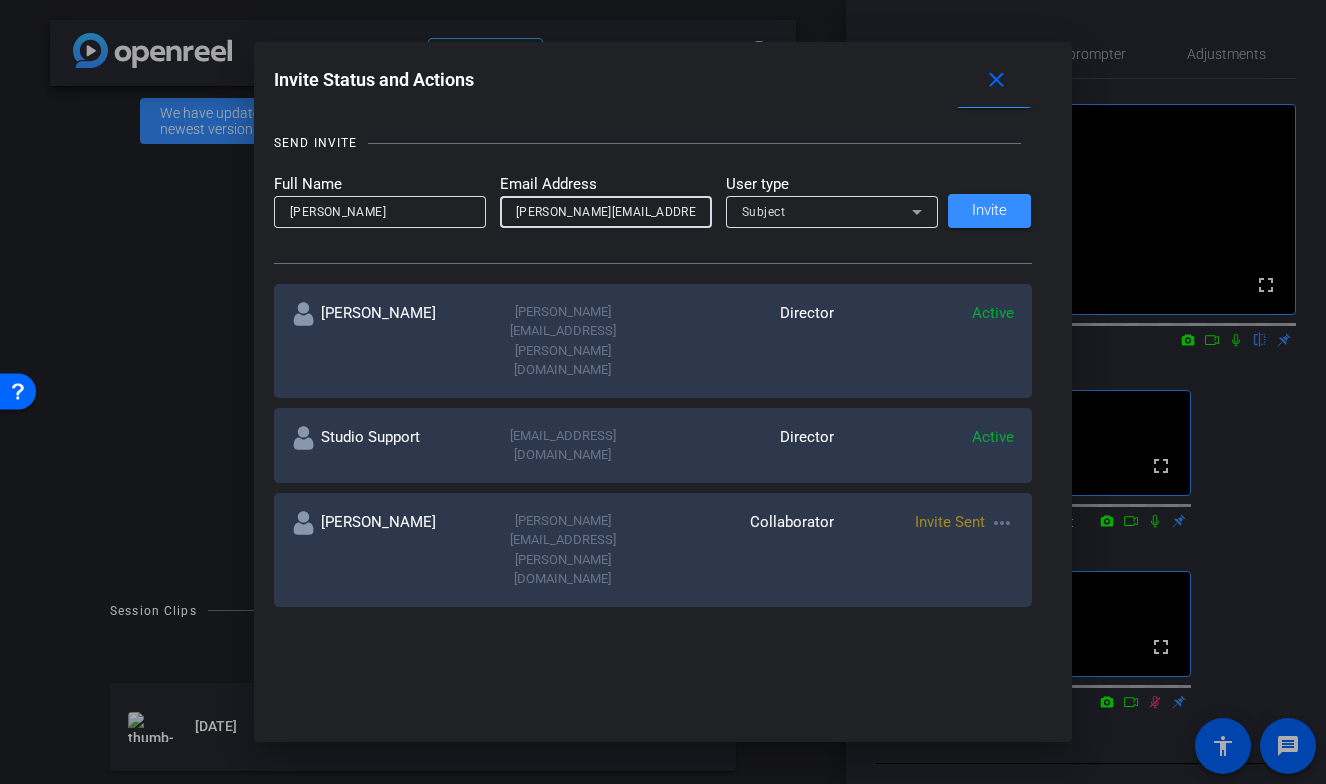 type on "[PERSON_NAME][EMAIL_ADDRESS][DOMAIN_NAME]" 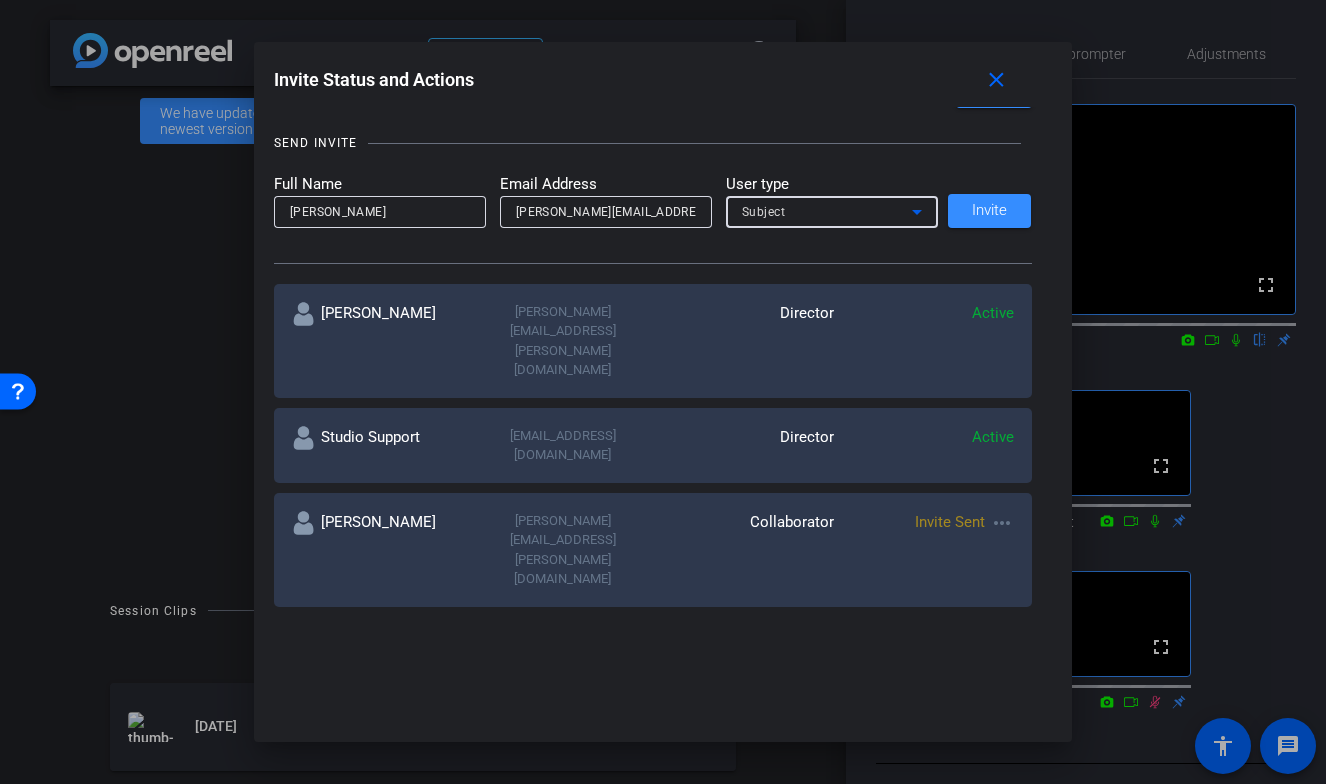 click on "Subject" at bounding box center [827, 211] 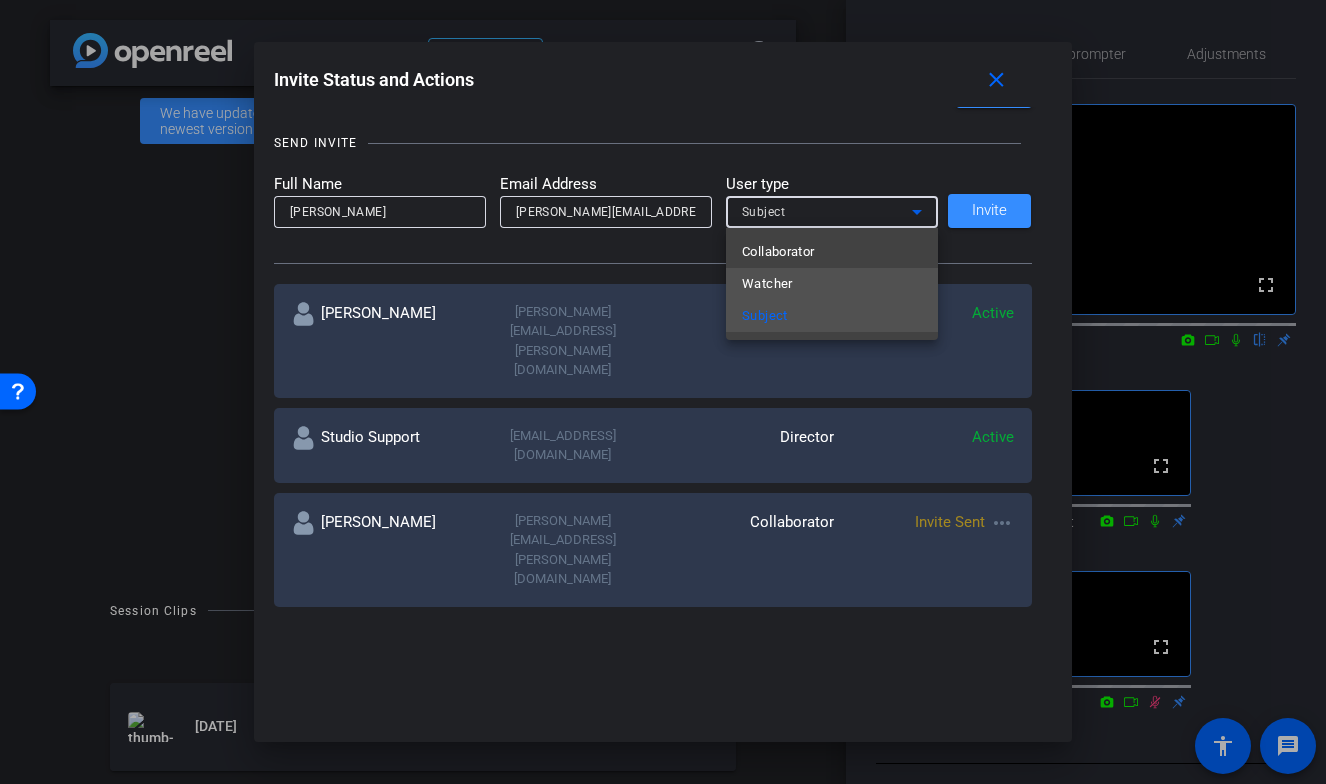 click on "Watcher" at bounding box center (832, 284) 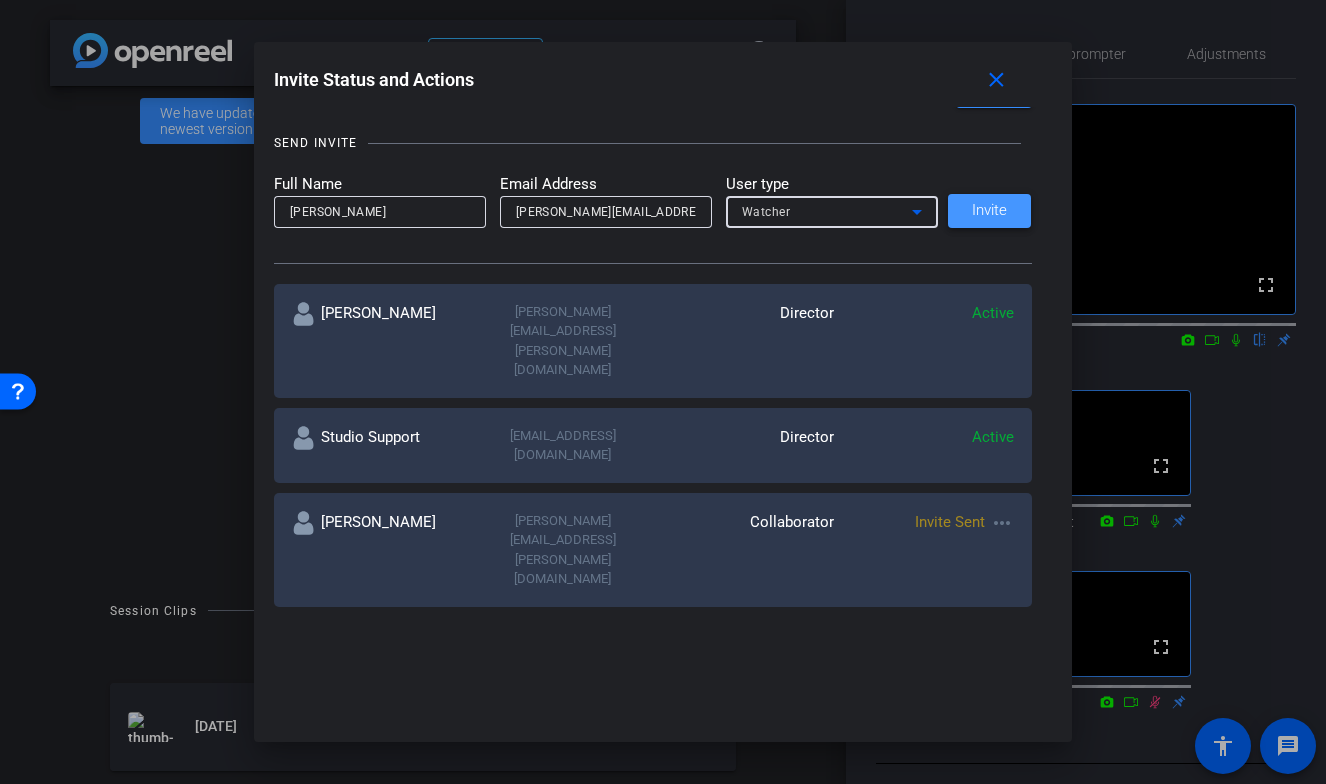 click at bounding box center (989, 211) 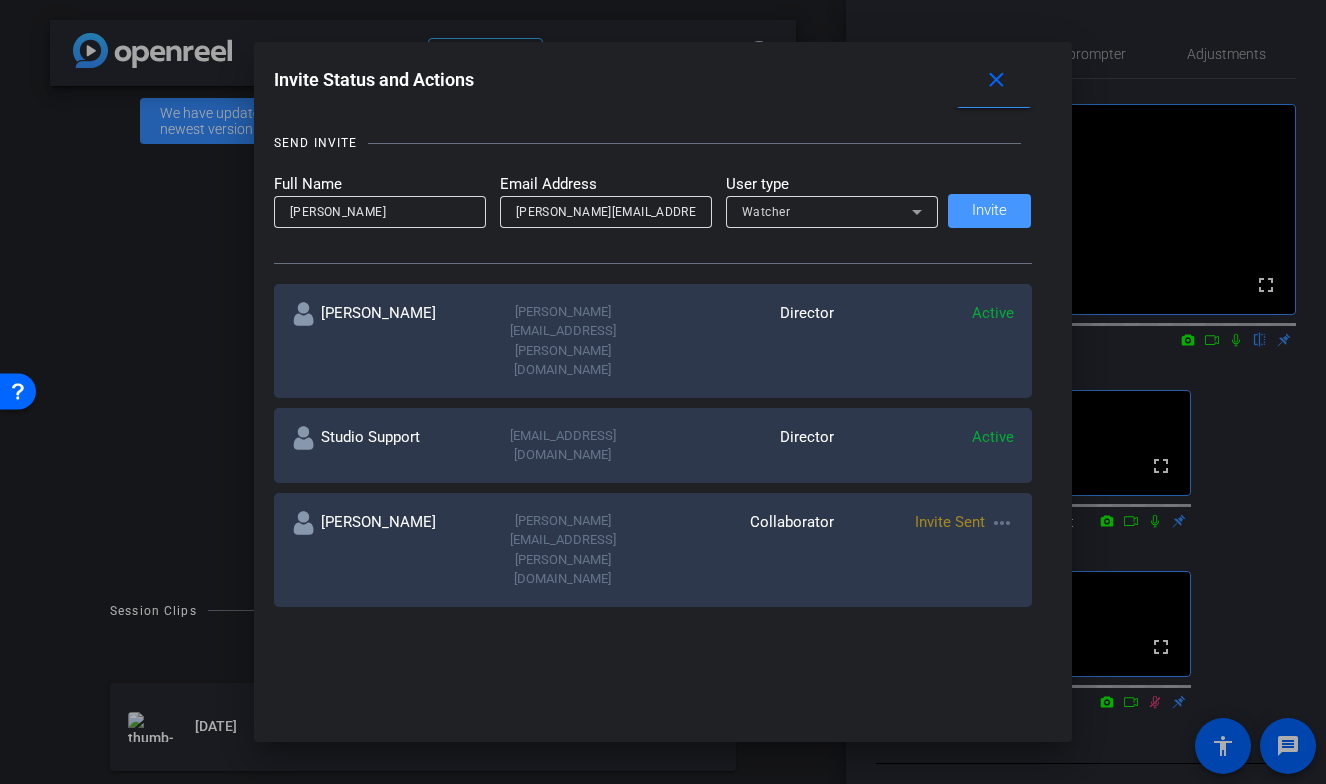 type 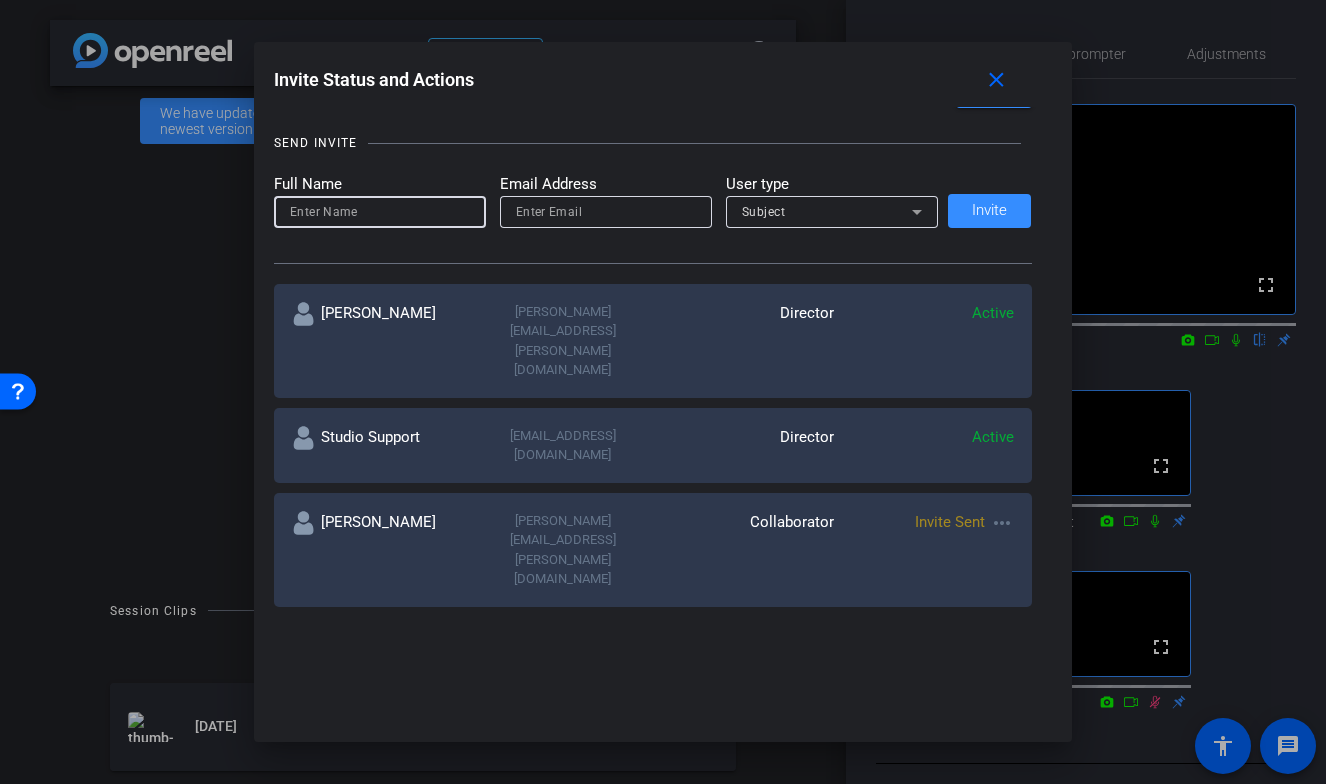 click at bounding box center [380, 212] 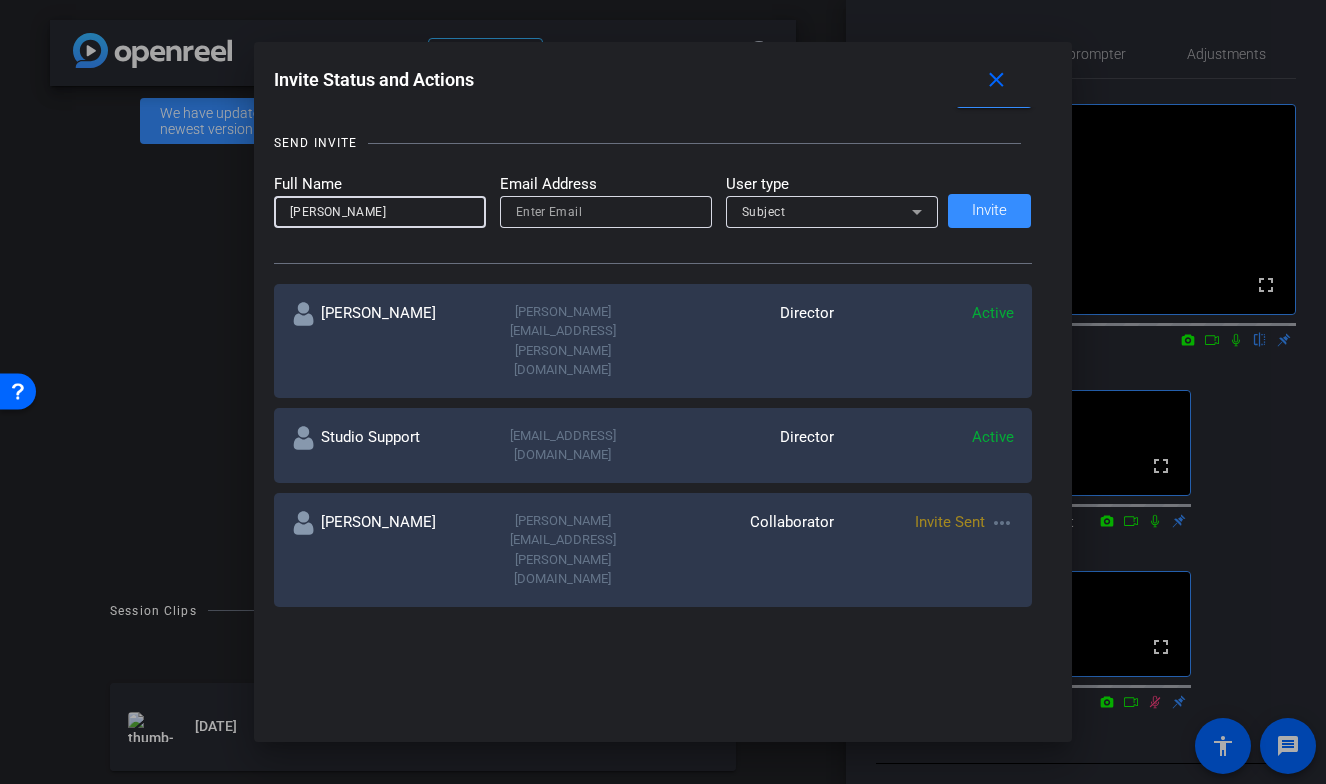 type on "[PERSON_NAME]" 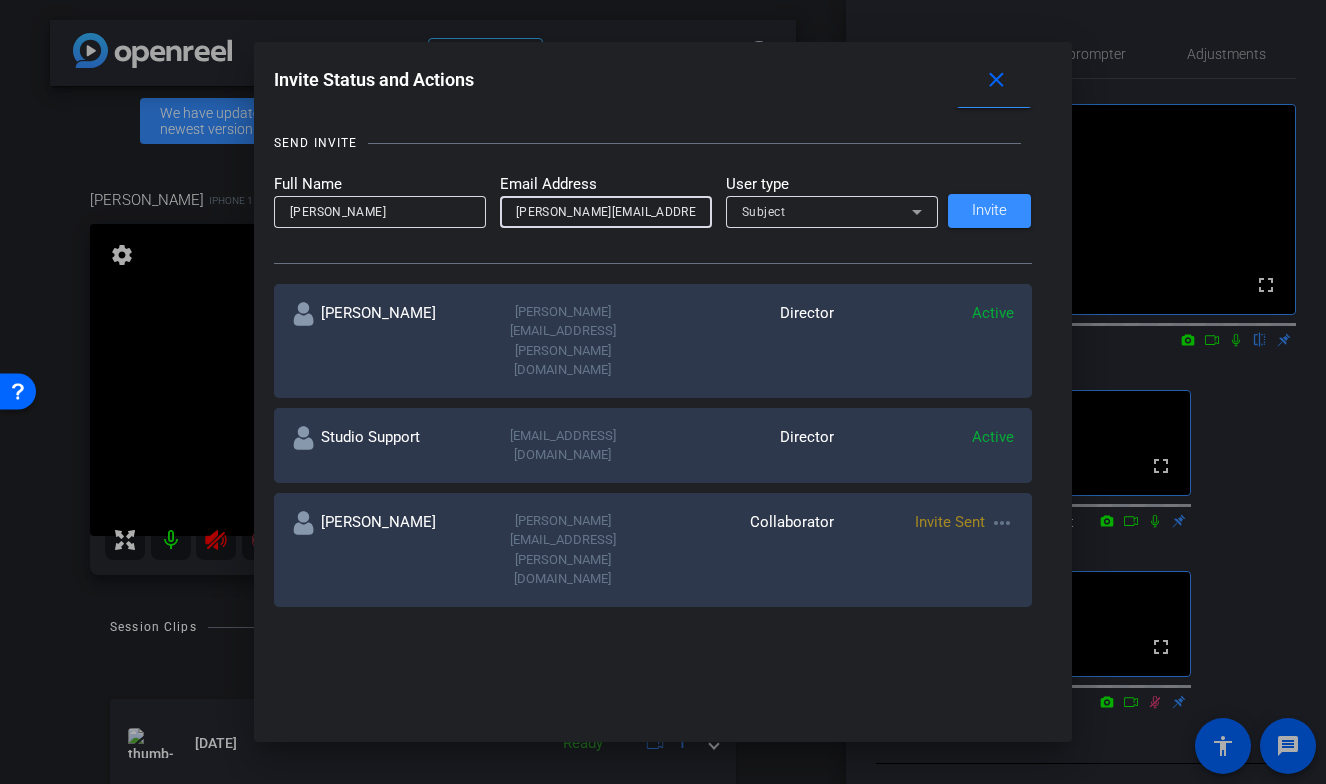 type on "[PERSON_NAME][EMAIL_ADDRESS][PERSON_NAME][DOMAIN_NAME]" 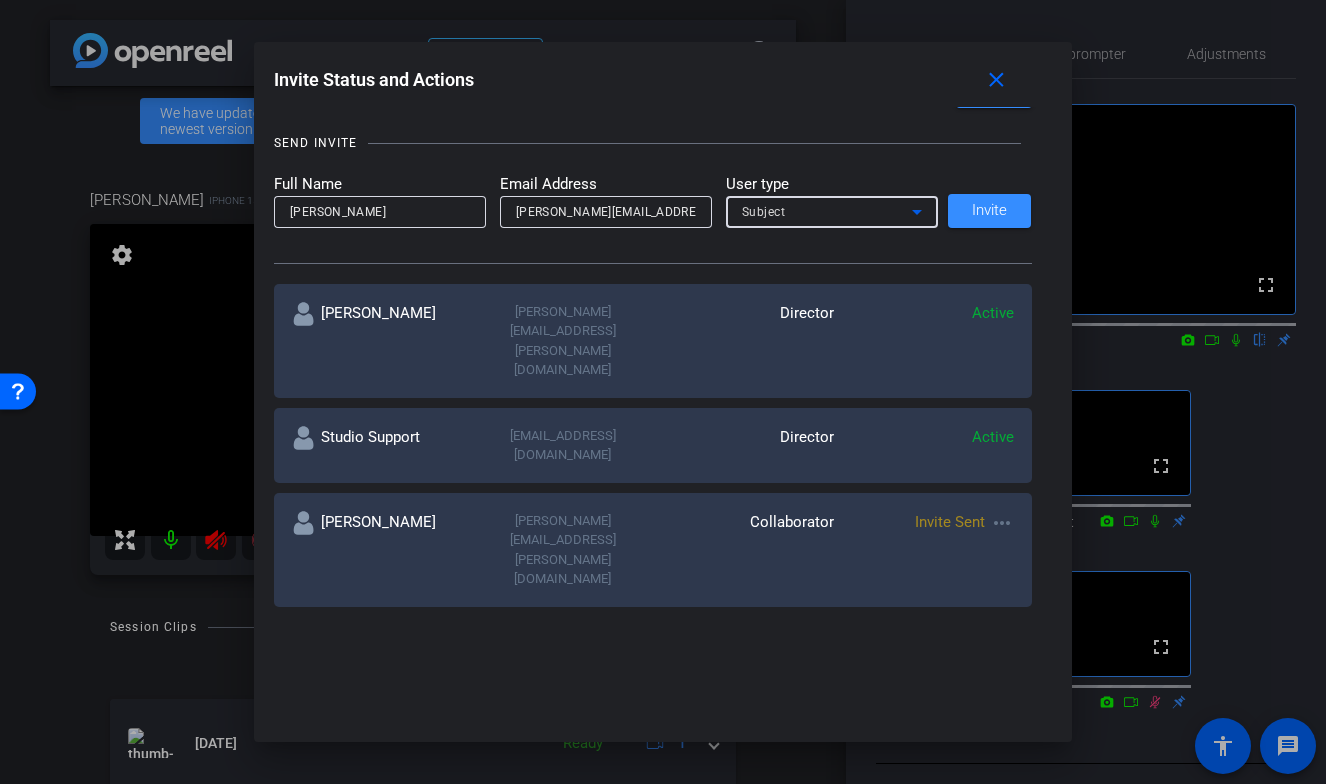 click on "Subject" at bounding box center [827, 211] 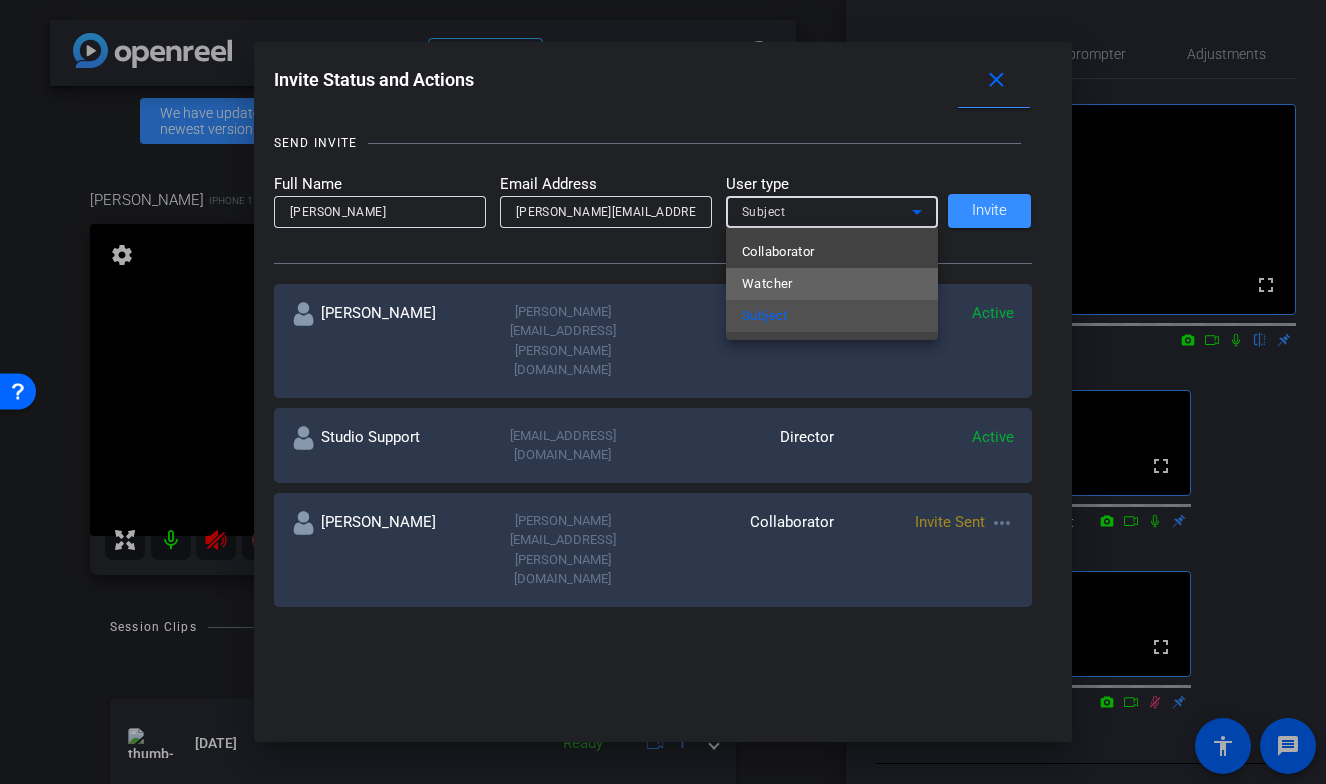 click on "Watcher" at bounding box center [767, 284] 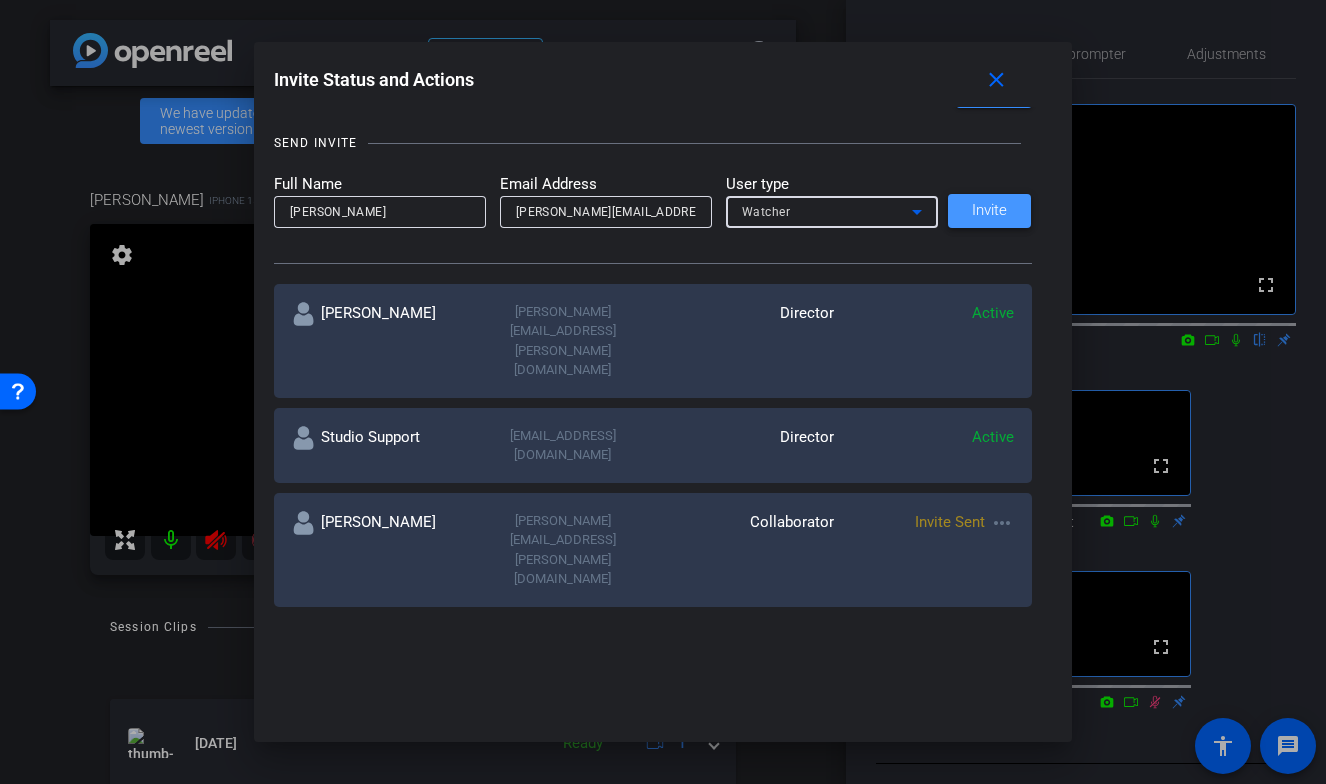 click at bounding box center (989, 211) 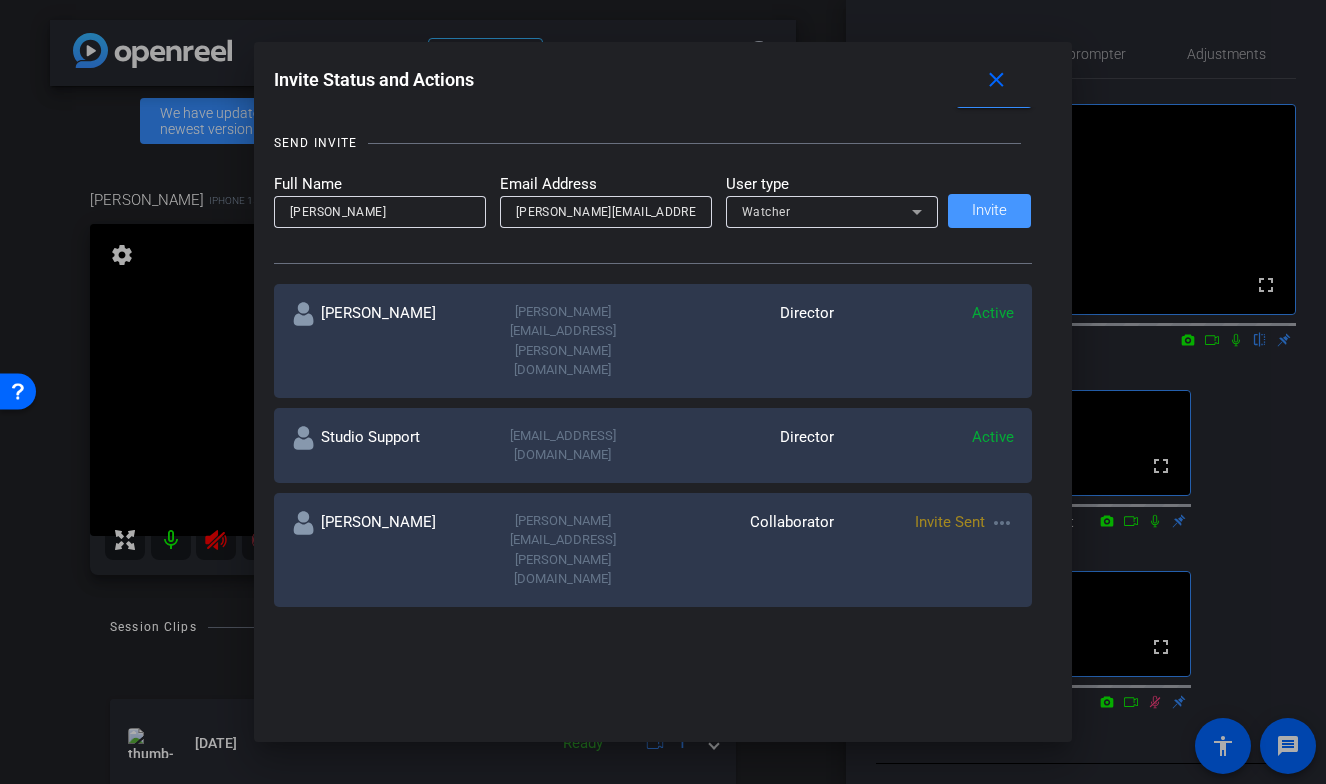 type 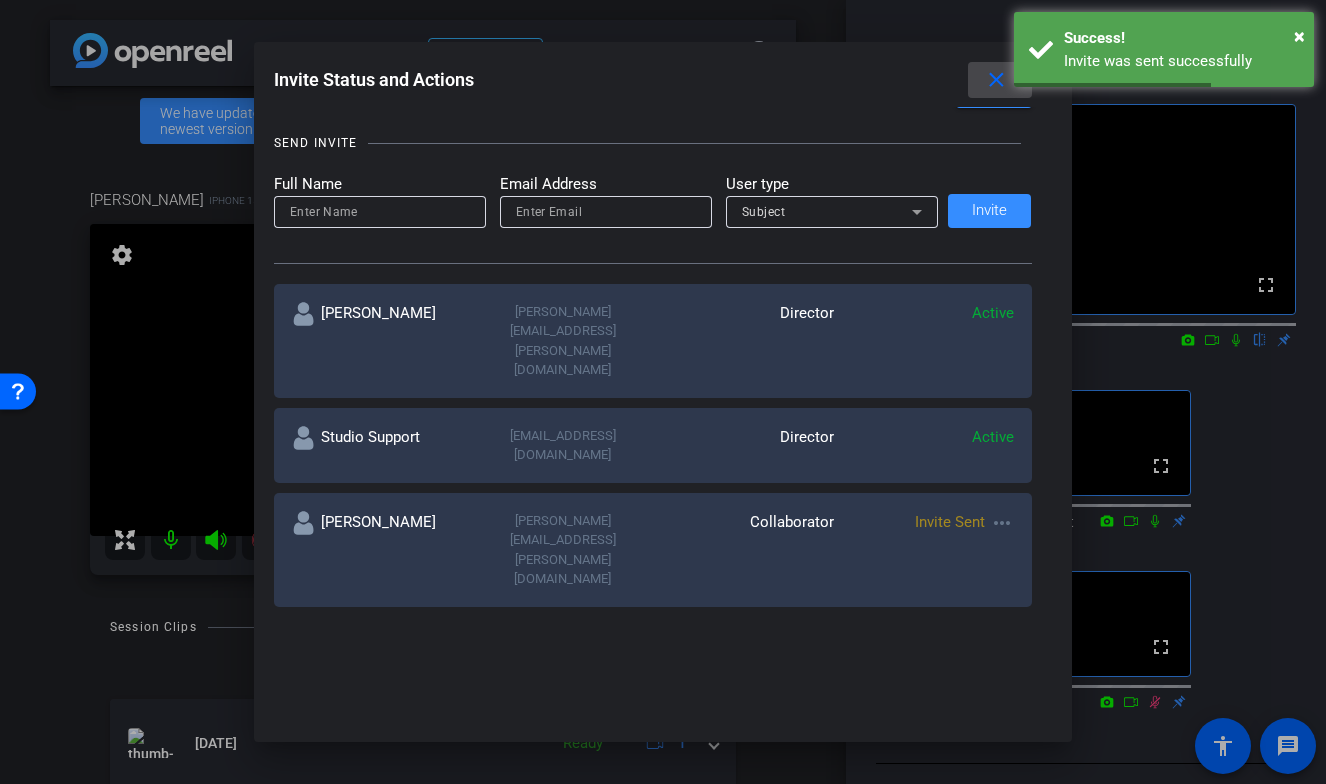 click on "close" at bounding box center (996, 80) 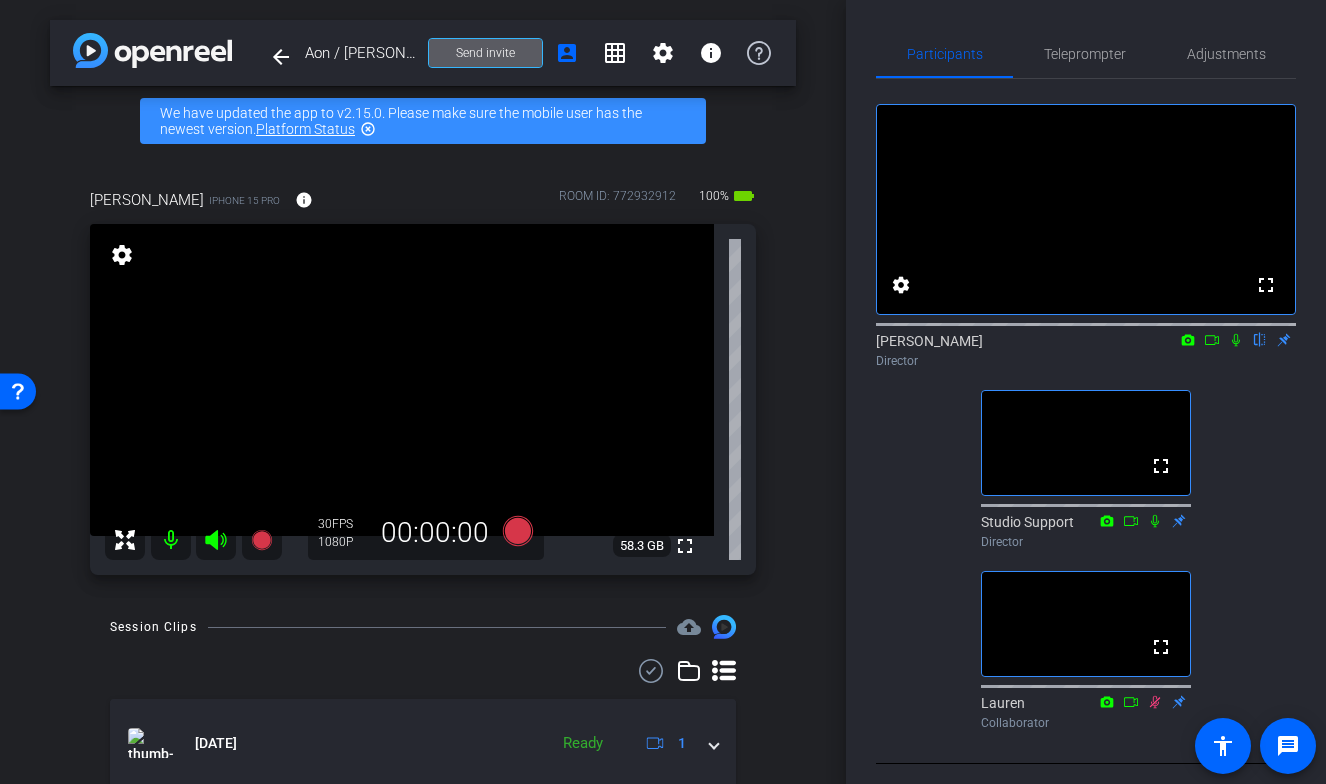 scroll, scrollTop: 196, scrollLeft: 0, axis: vertical 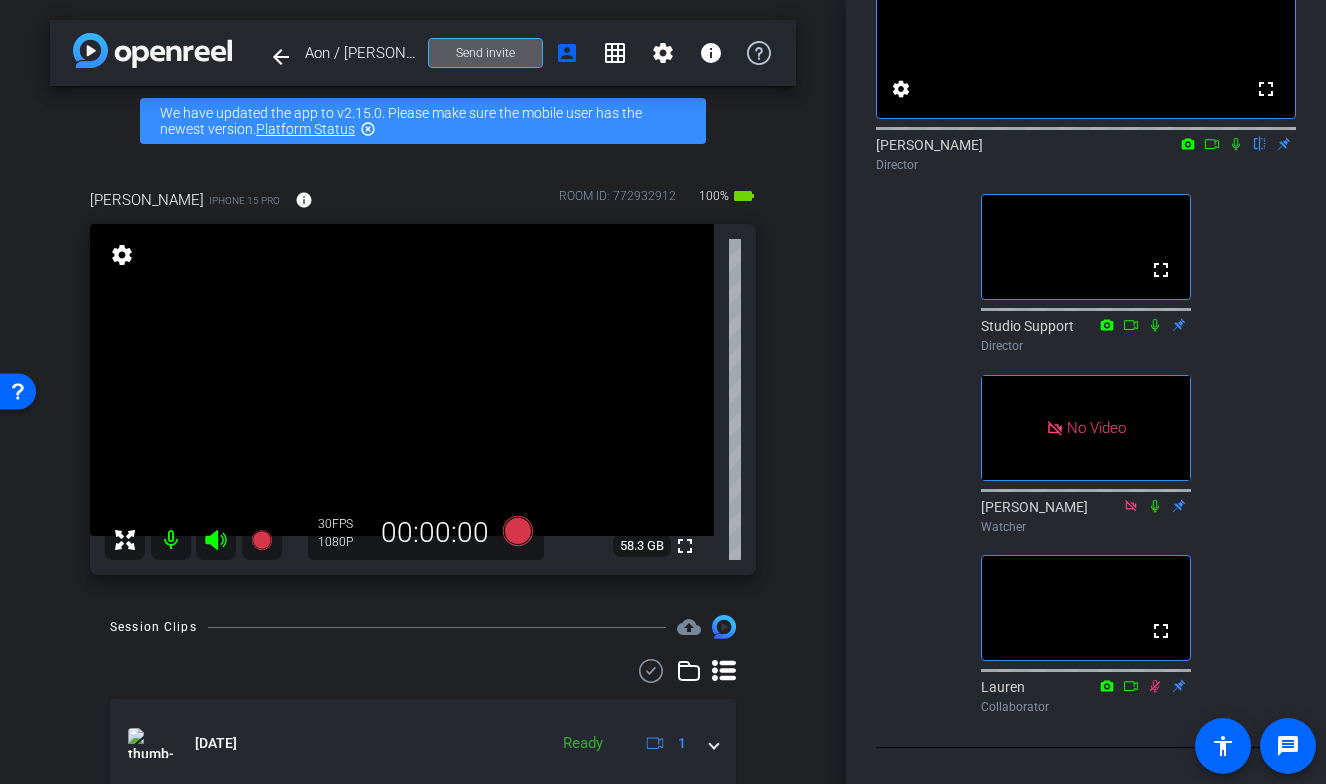 click on "Send invite" at bounding box center [485, 53] 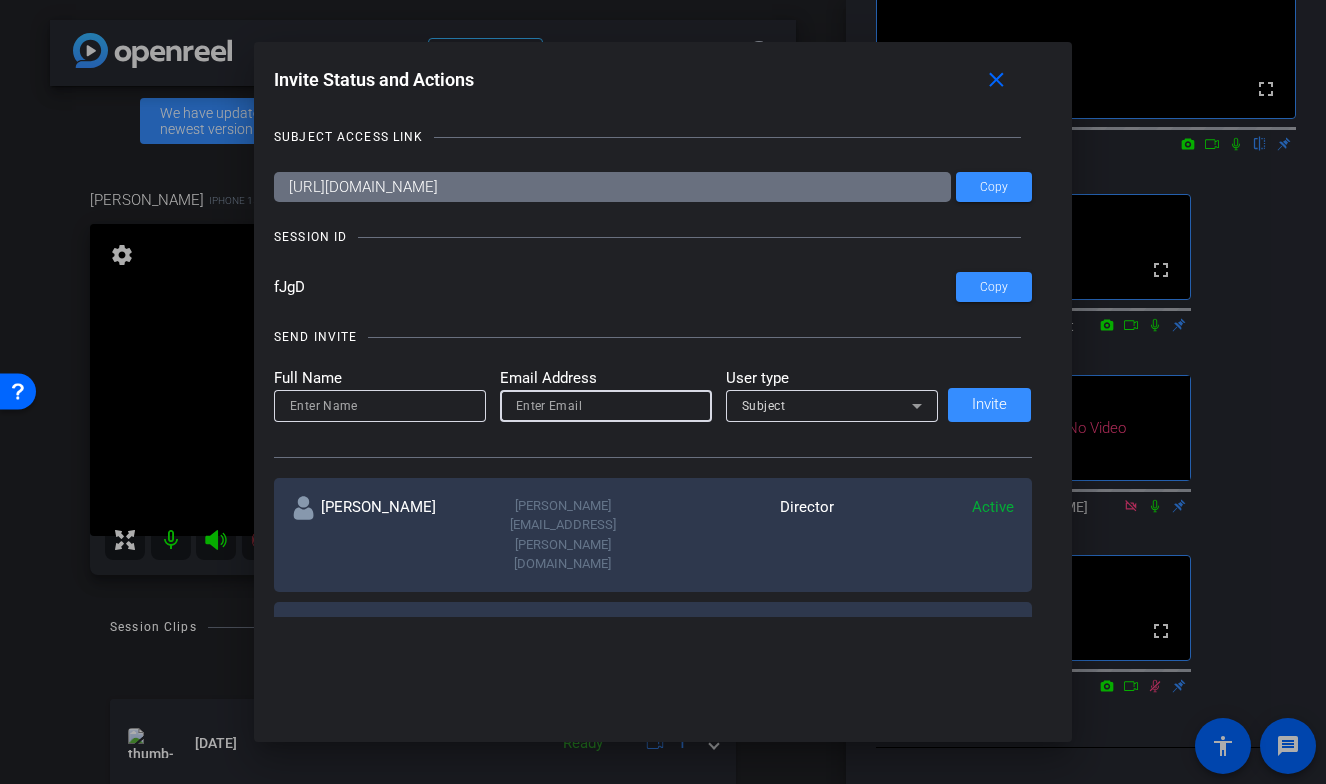 click at bounding box center [606, 406] 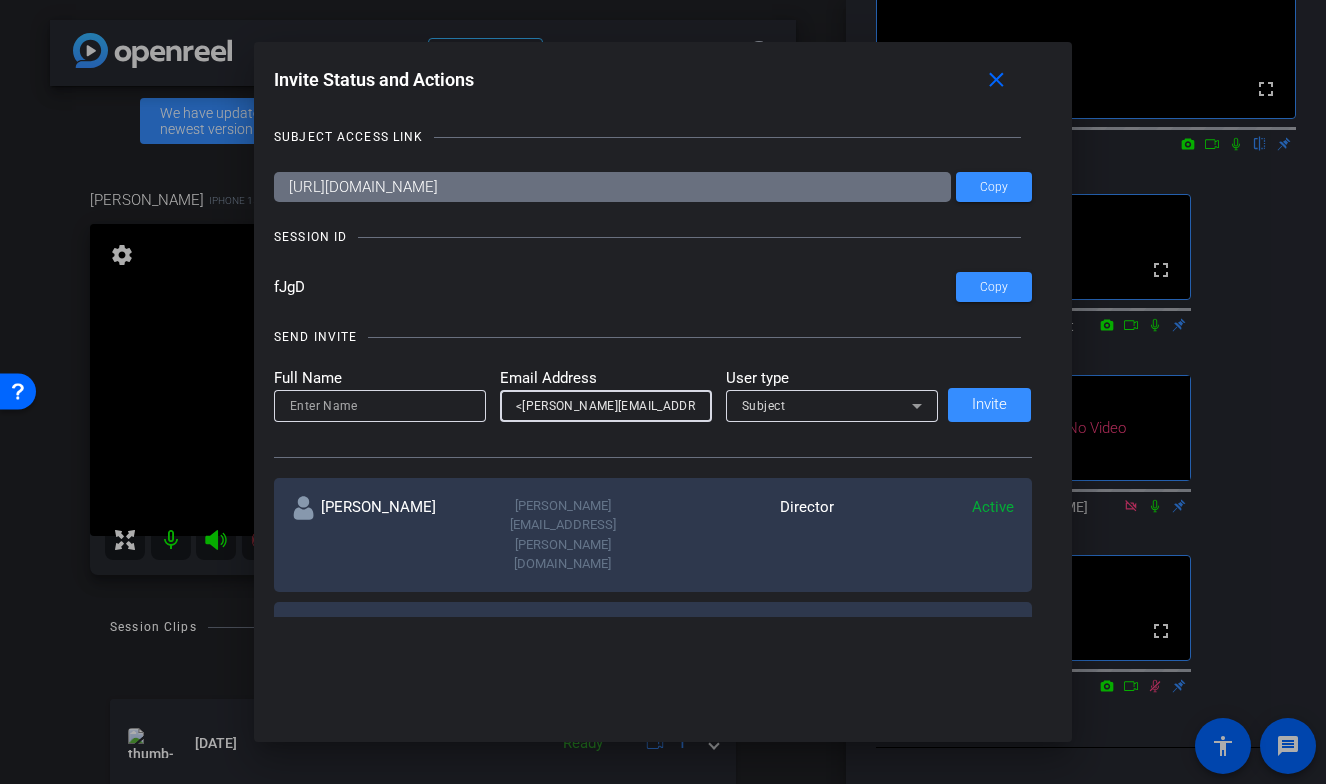 click on "<[PERSON_NAME][EMAIL_ADDRESS][PERSON_NAME][DOMAIN_NAME]>" at bounding box center (606, 406) 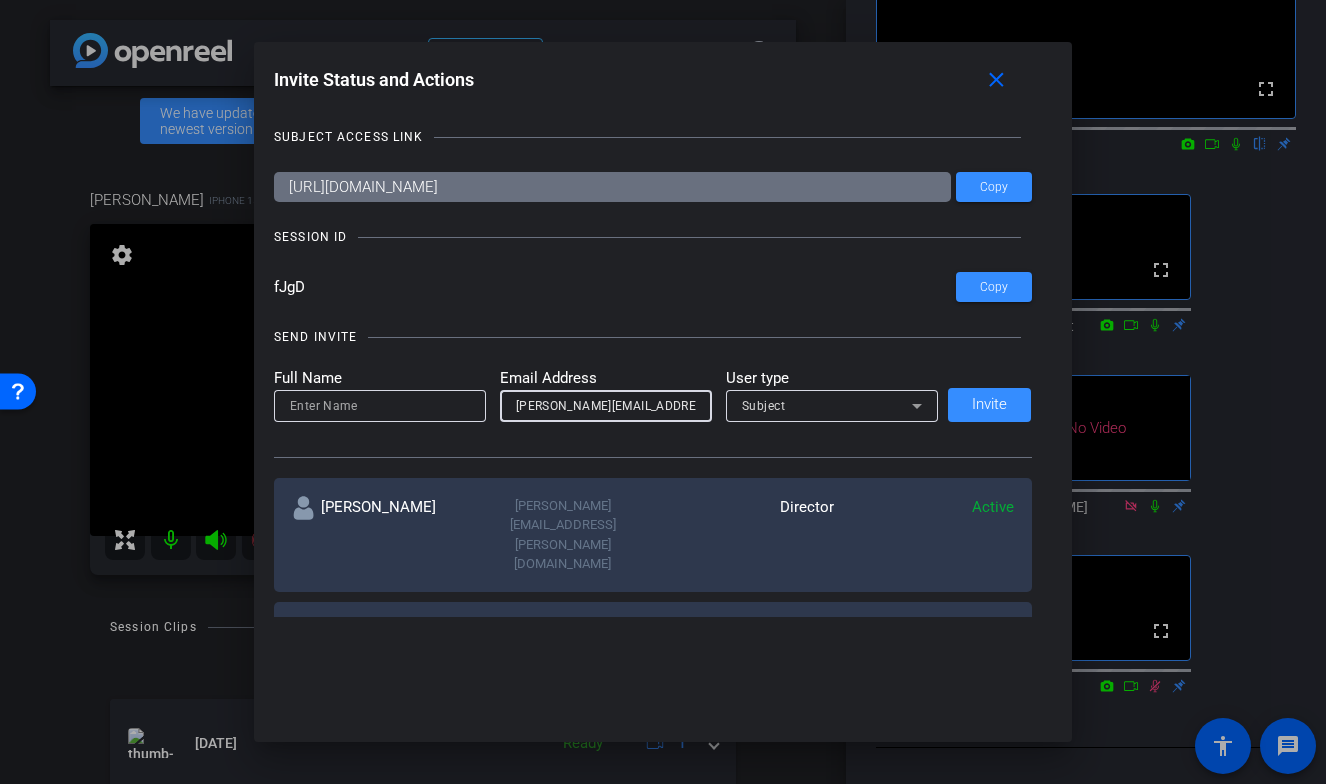 click on "[PERSON_NAME][EMAIL_ADDRESS][PERSON_NAME][DOMAIN_NAME]>" at bounding box center [606, 406] 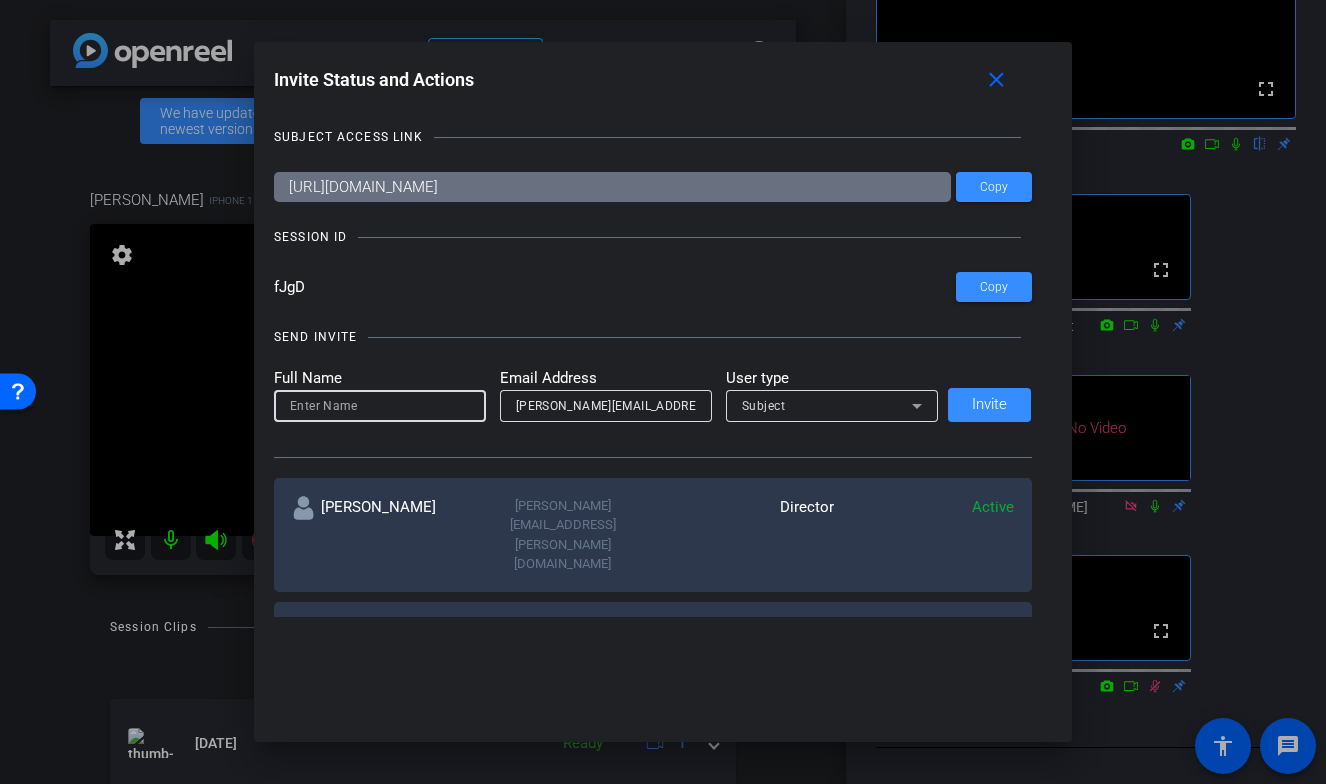 click at bounding box center [380, 406] 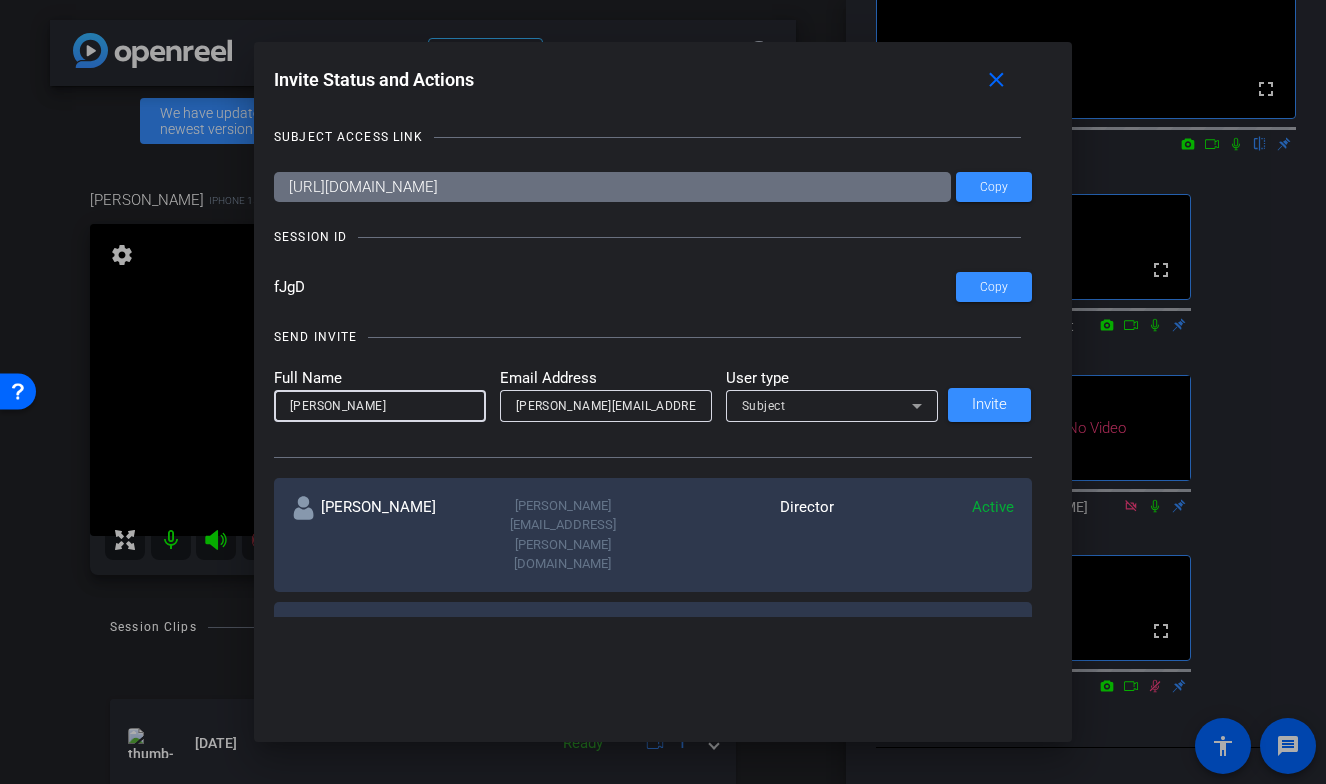 type on "[PERSON_NAME]" 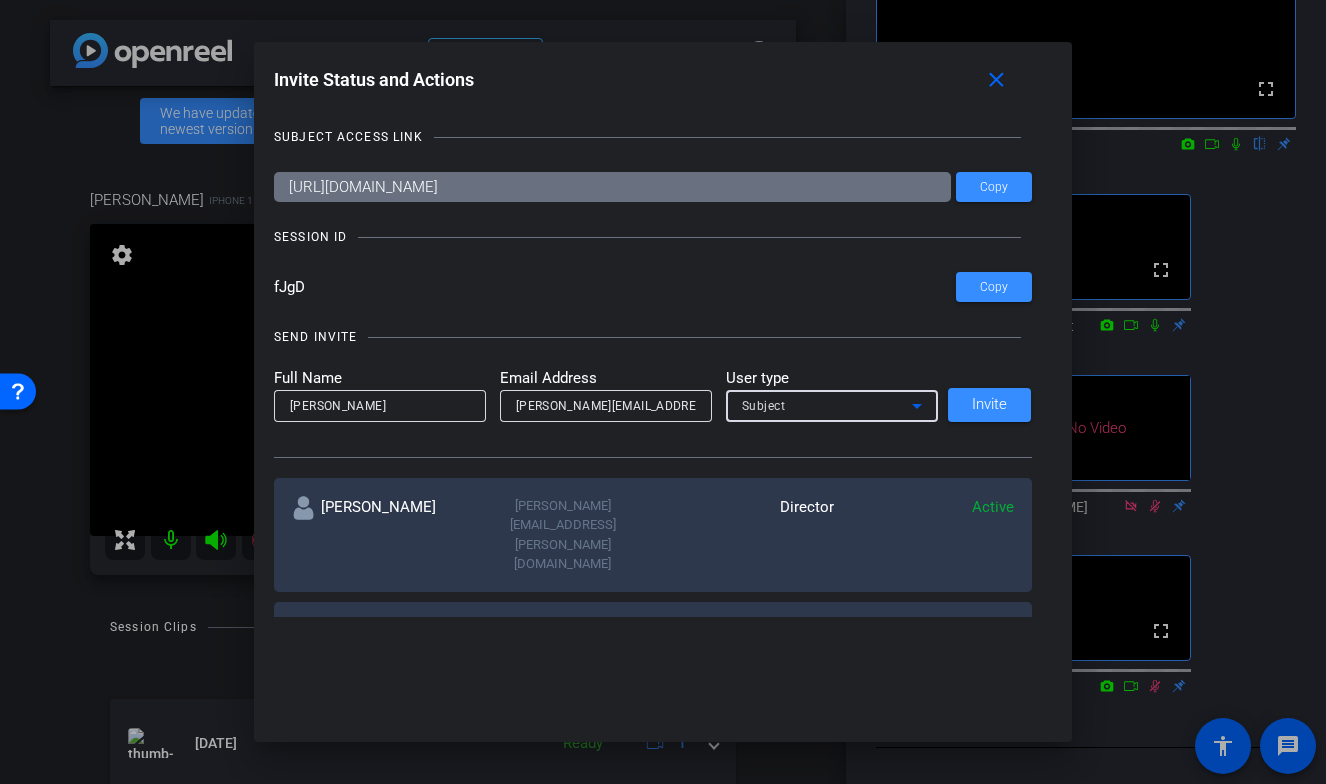 click on "Subject" at bounding box center [764, 406] 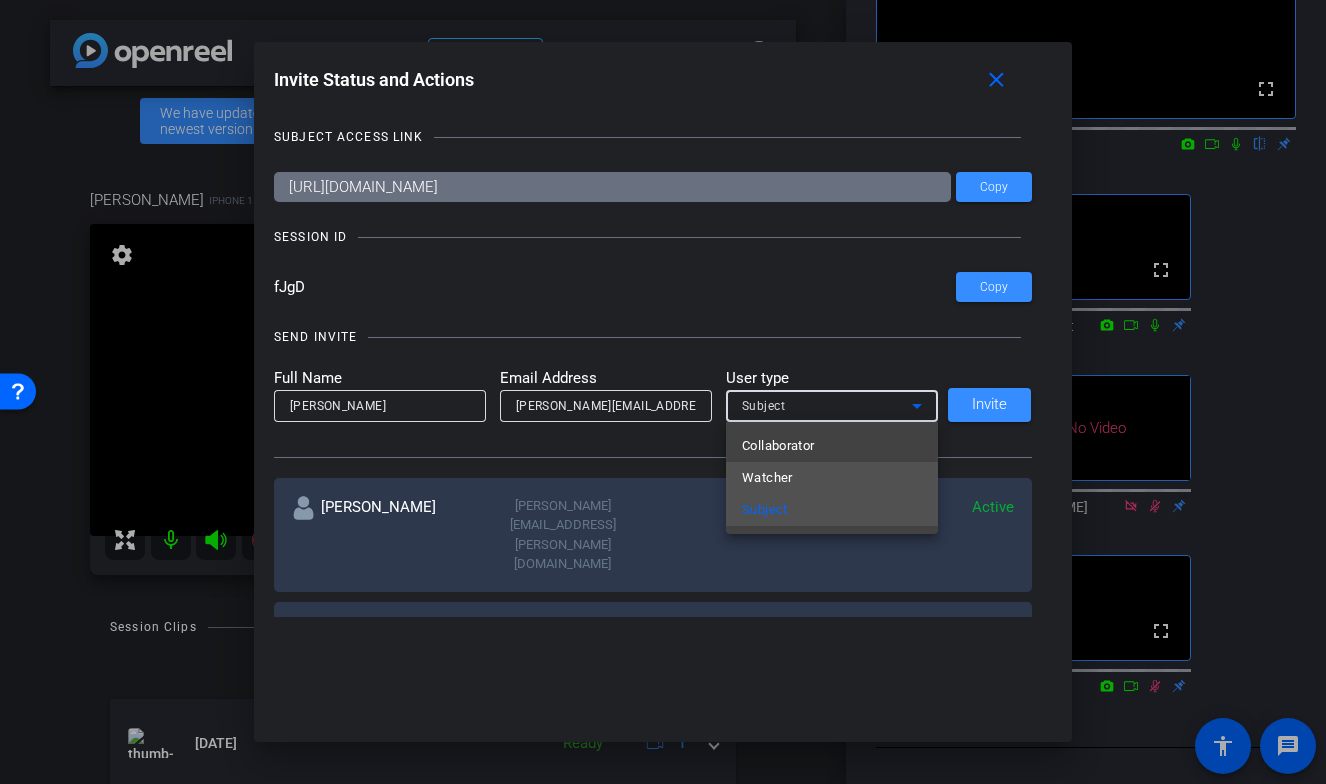 click on "Watcher" at bounding box center (767, 478) 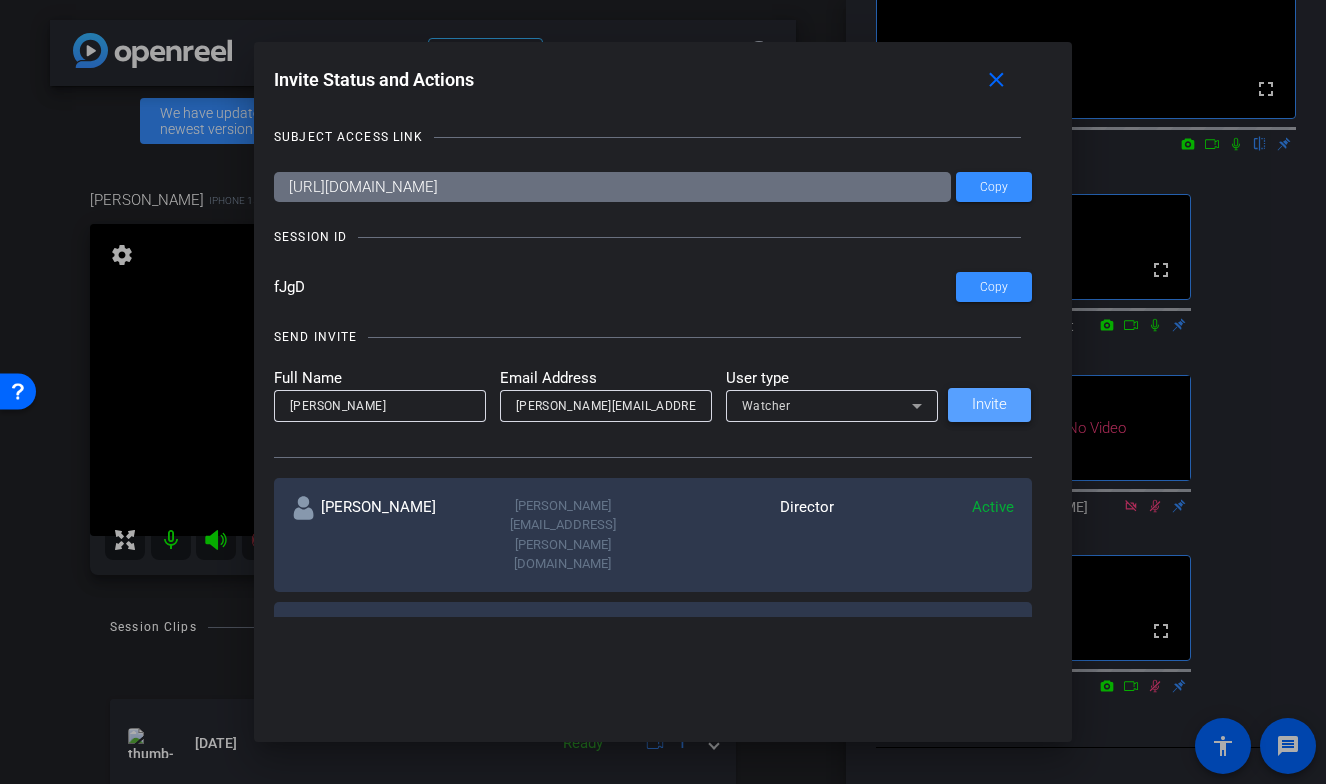 click on "Invite" at bounding box center [989, 404] 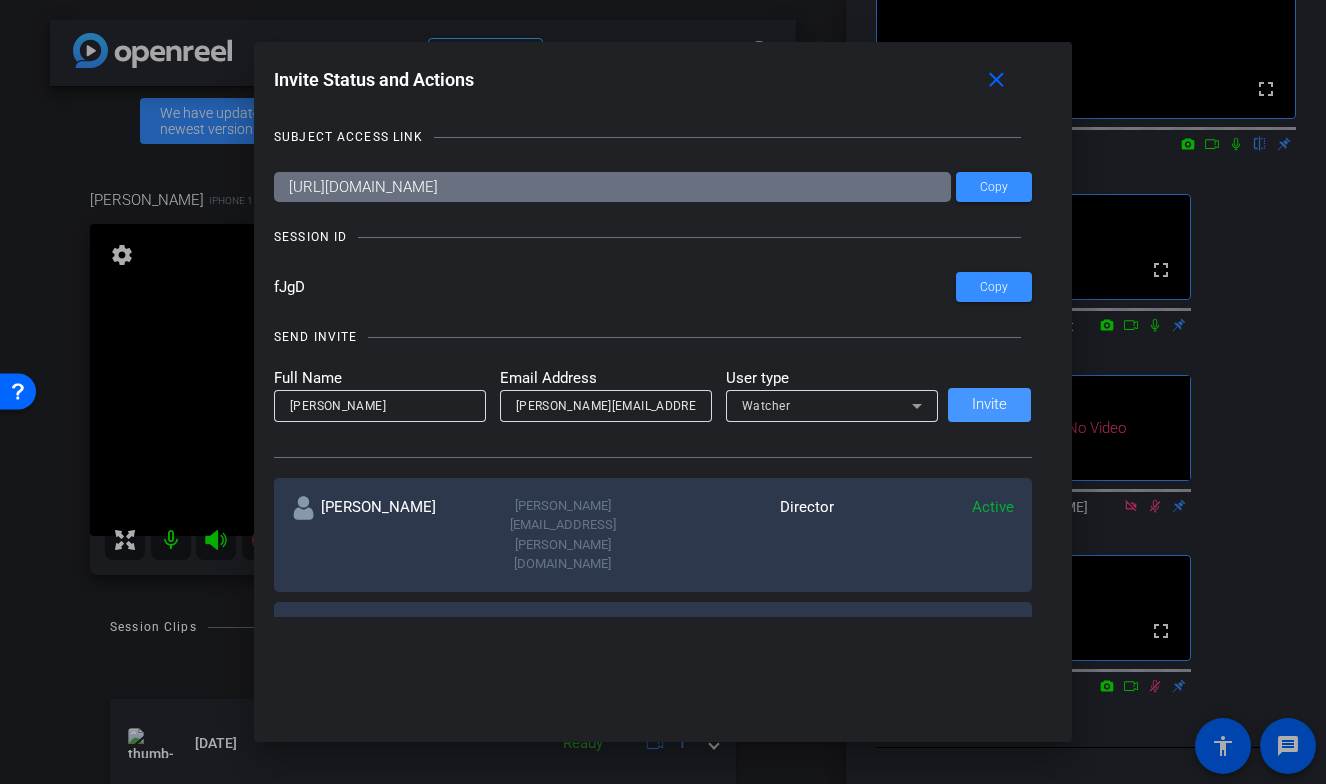type 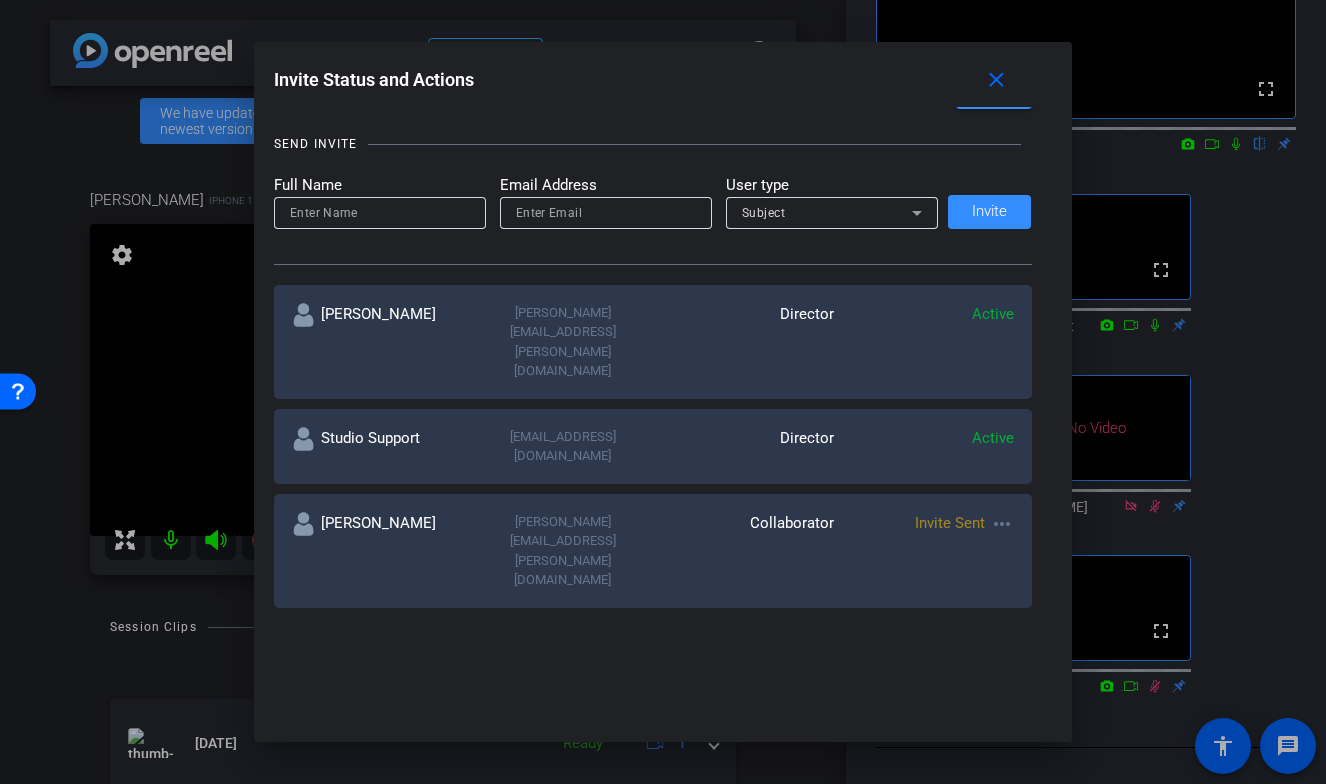 scroll, scrollTop: 206, scrollLeft: 0, axis: vertical 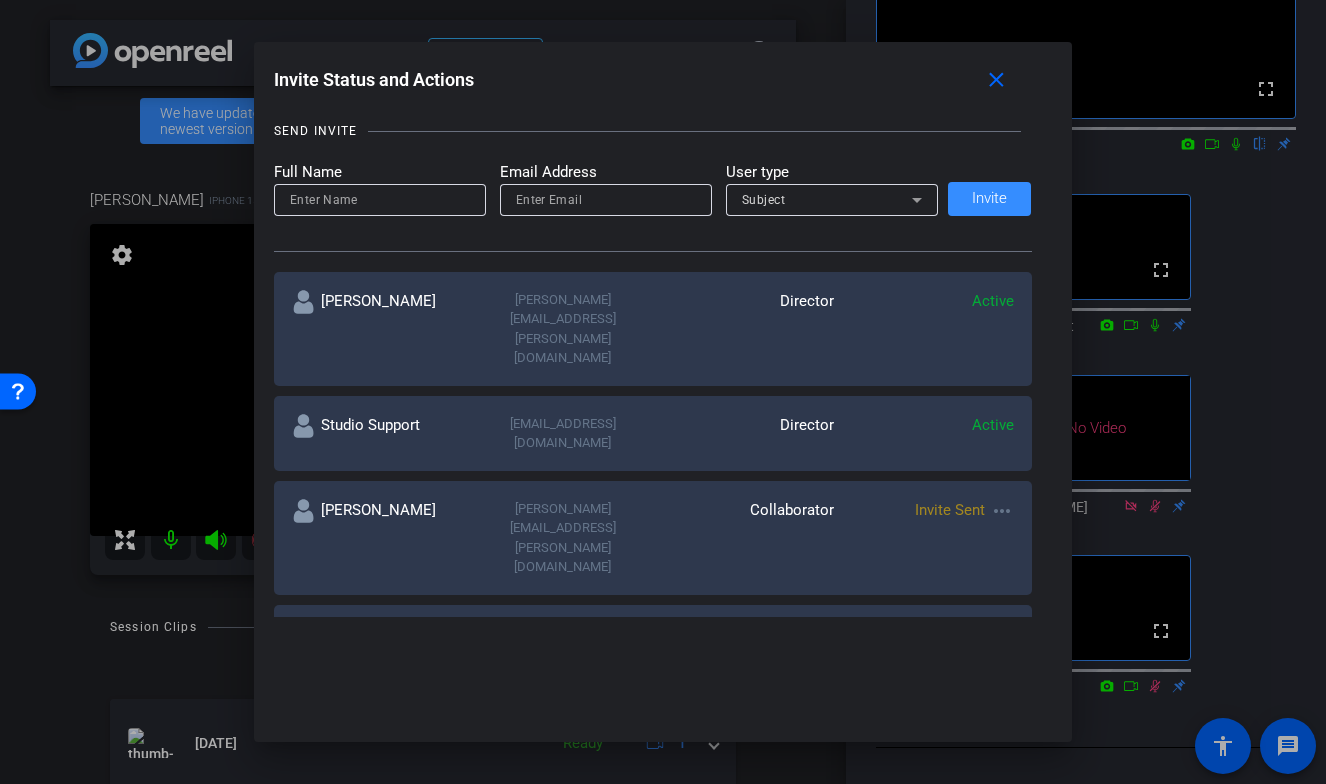 click on "more_horiz" at bounding box center (1002, 511) 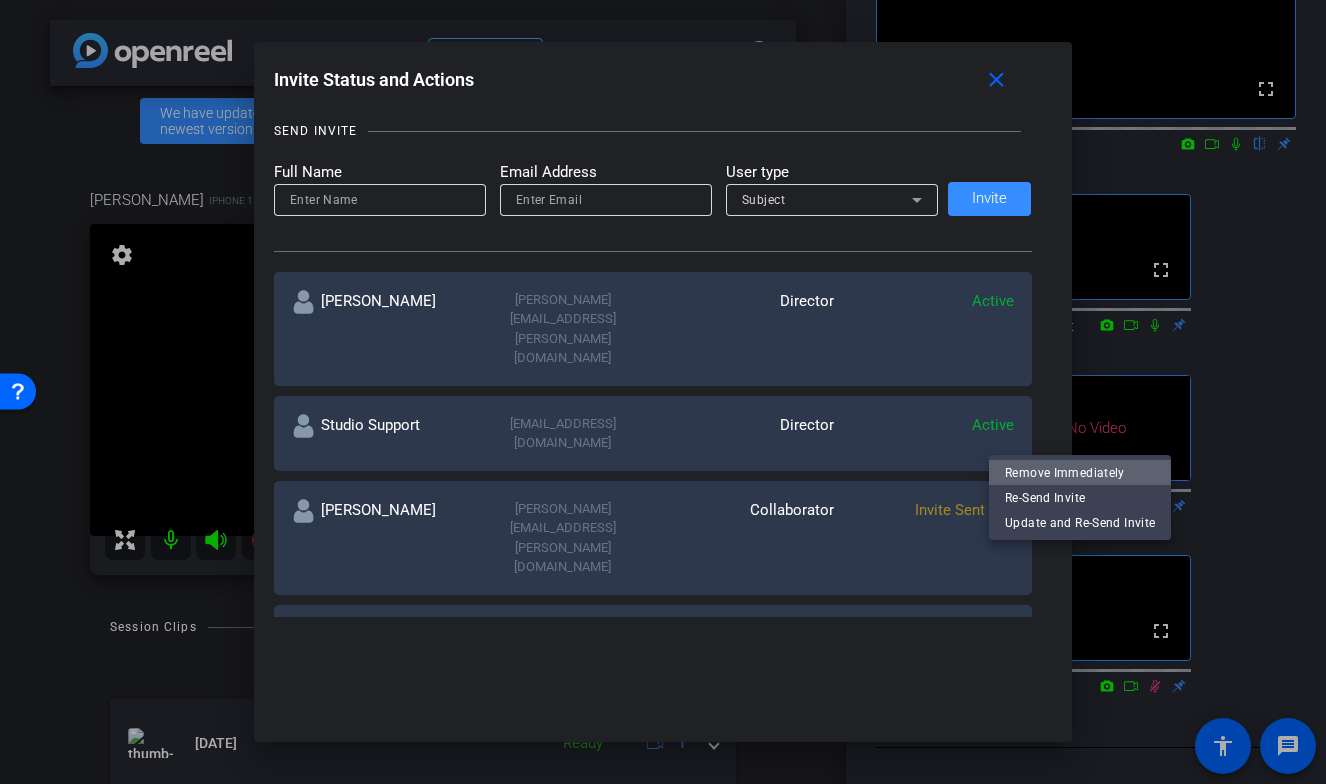click on "Remove Immediately" at bounding box center [1080, 473] 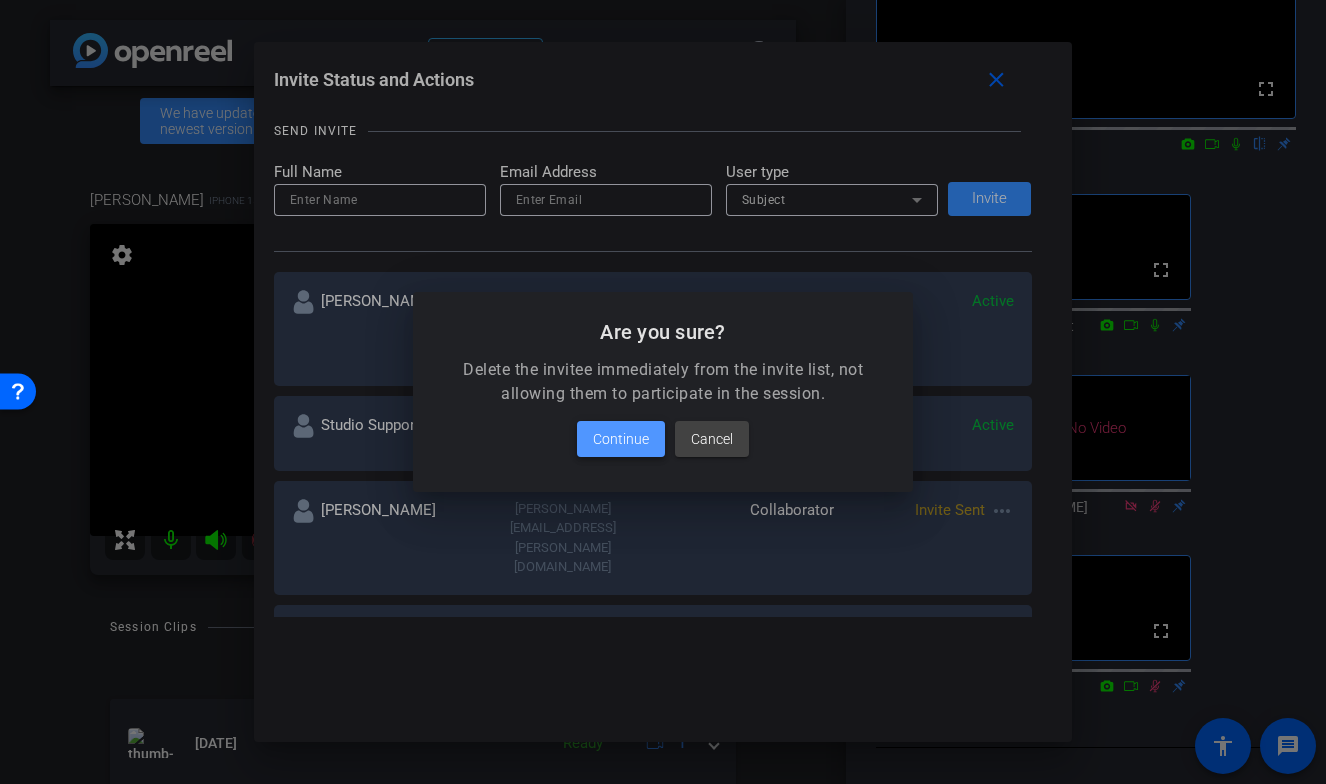 click at bounding box center [621, 439] 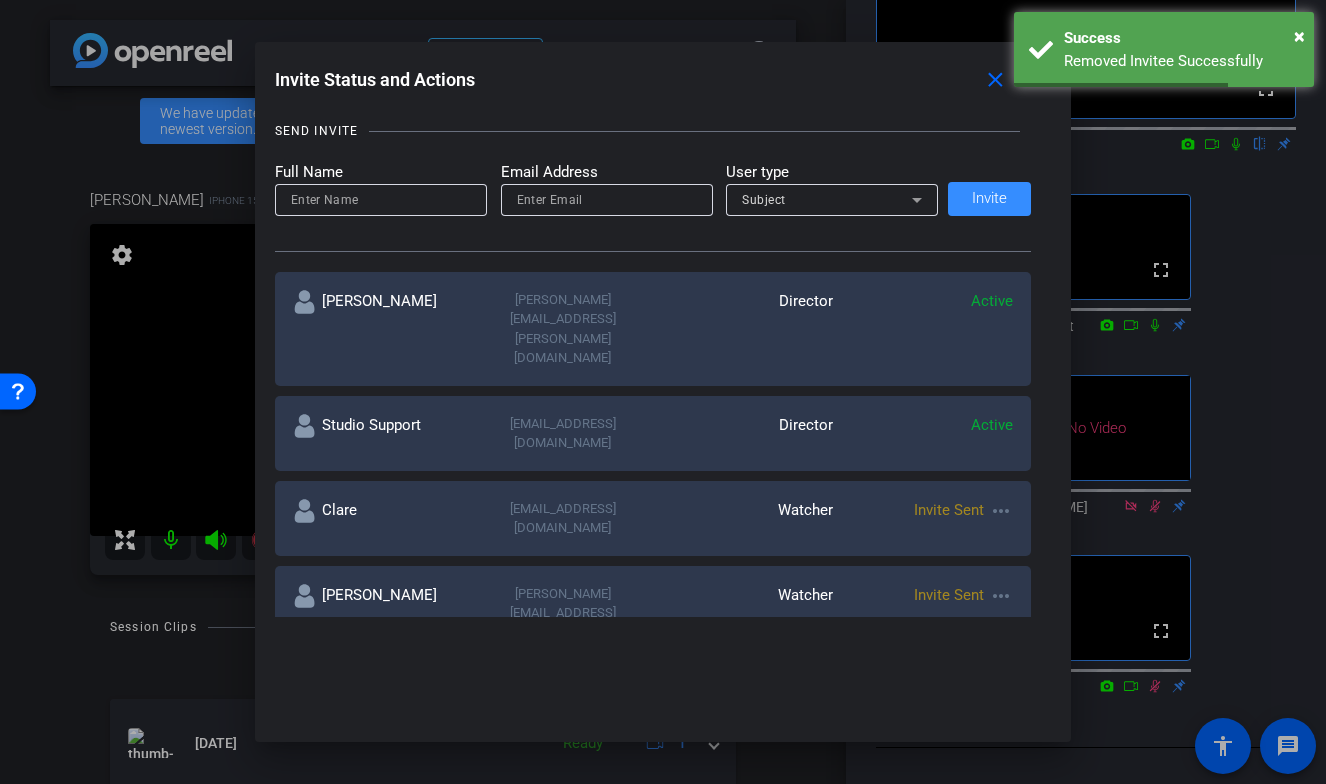 click 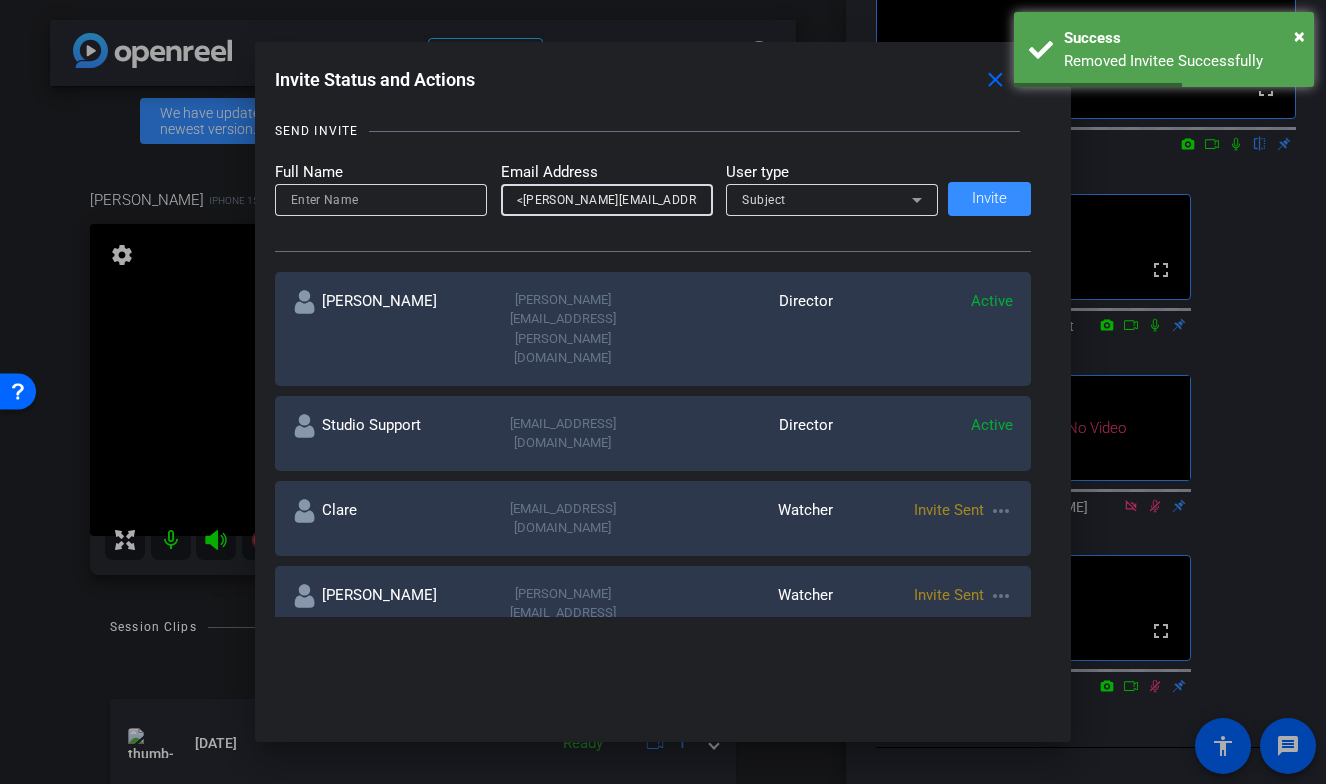 click on "<[PERSON_NAME][EMAIL_ADDRESS][PERSON_NAME][DOMAIN_NAME]>" at bounding box center [607, 200] 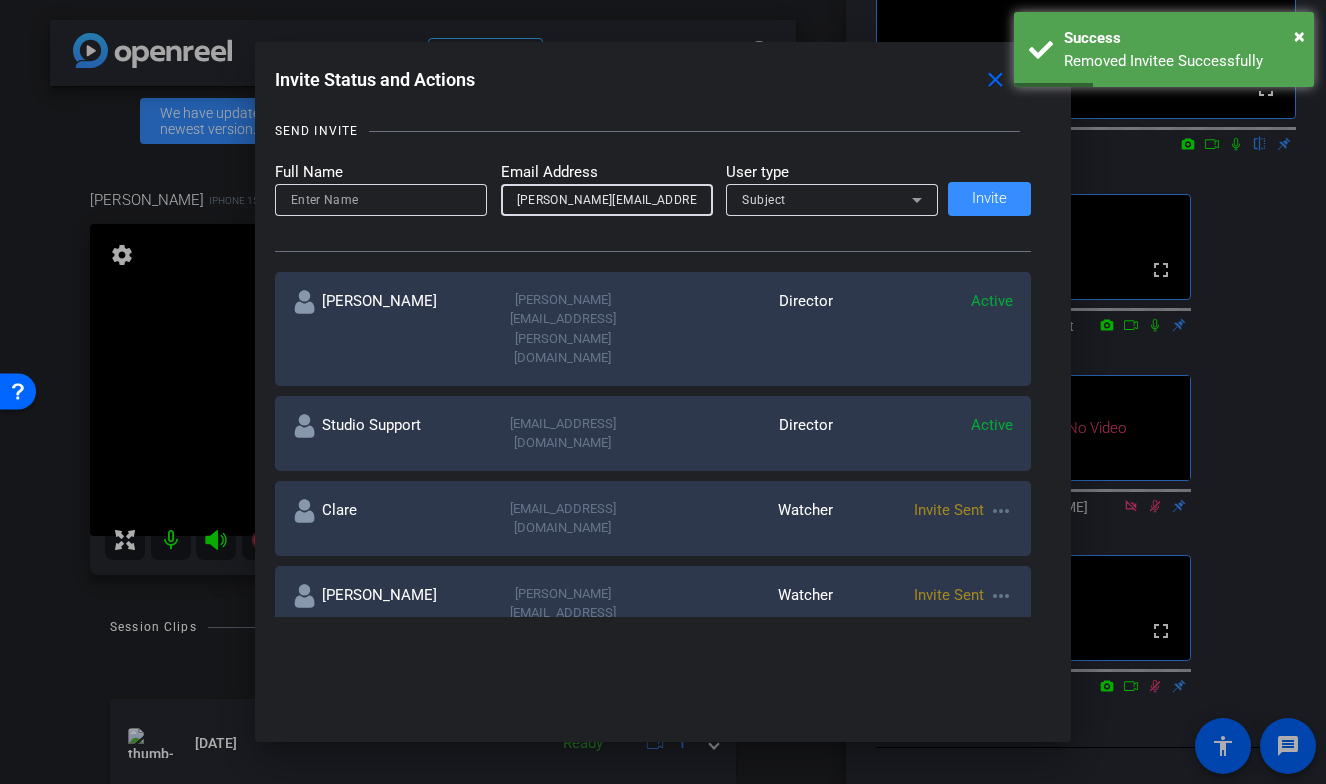 click on "[PERSON_NAME][EMAIL_ADDRESS][PERSON_NAME][DOMAIN_NAME]>" at bounding box center [607, 200] 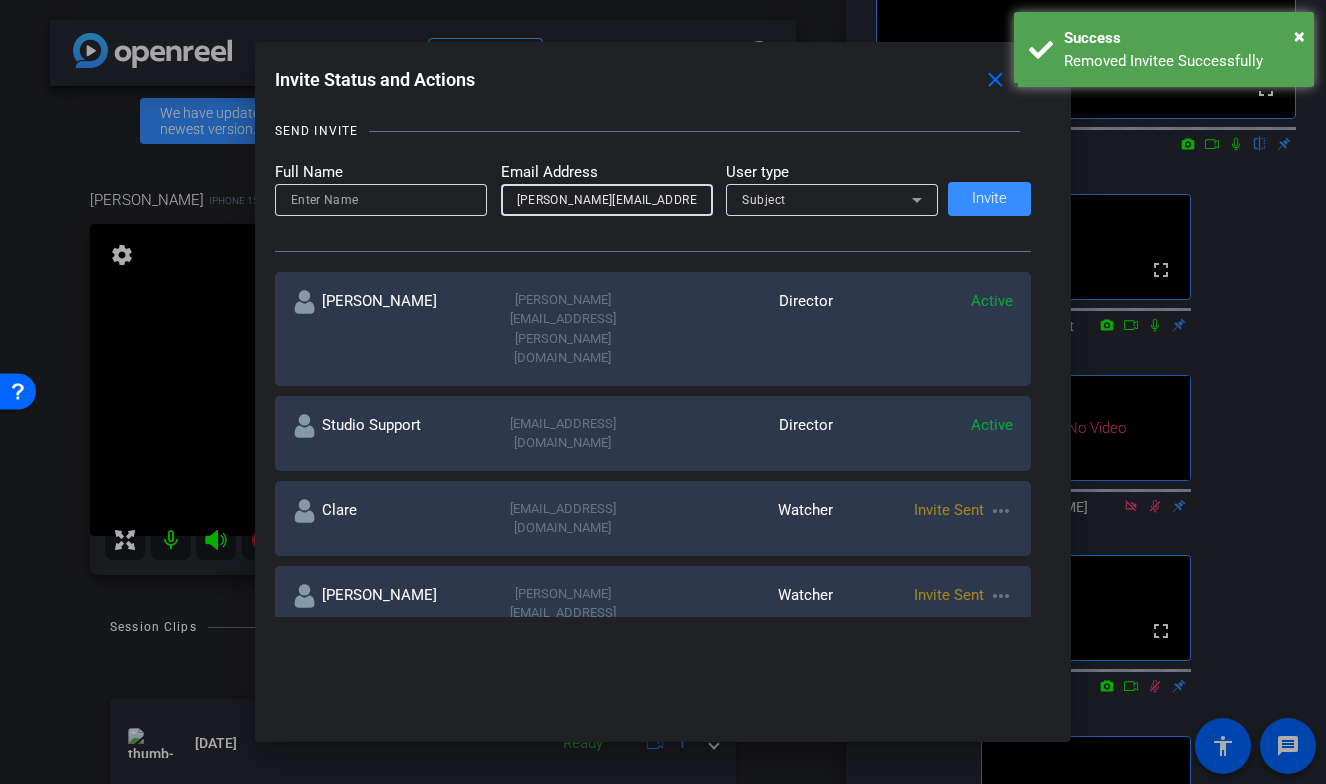 type on "[PERSON_NAME][EMAIL_ADDRESS][PERSON_NAME][DOMAIN_NAME]" 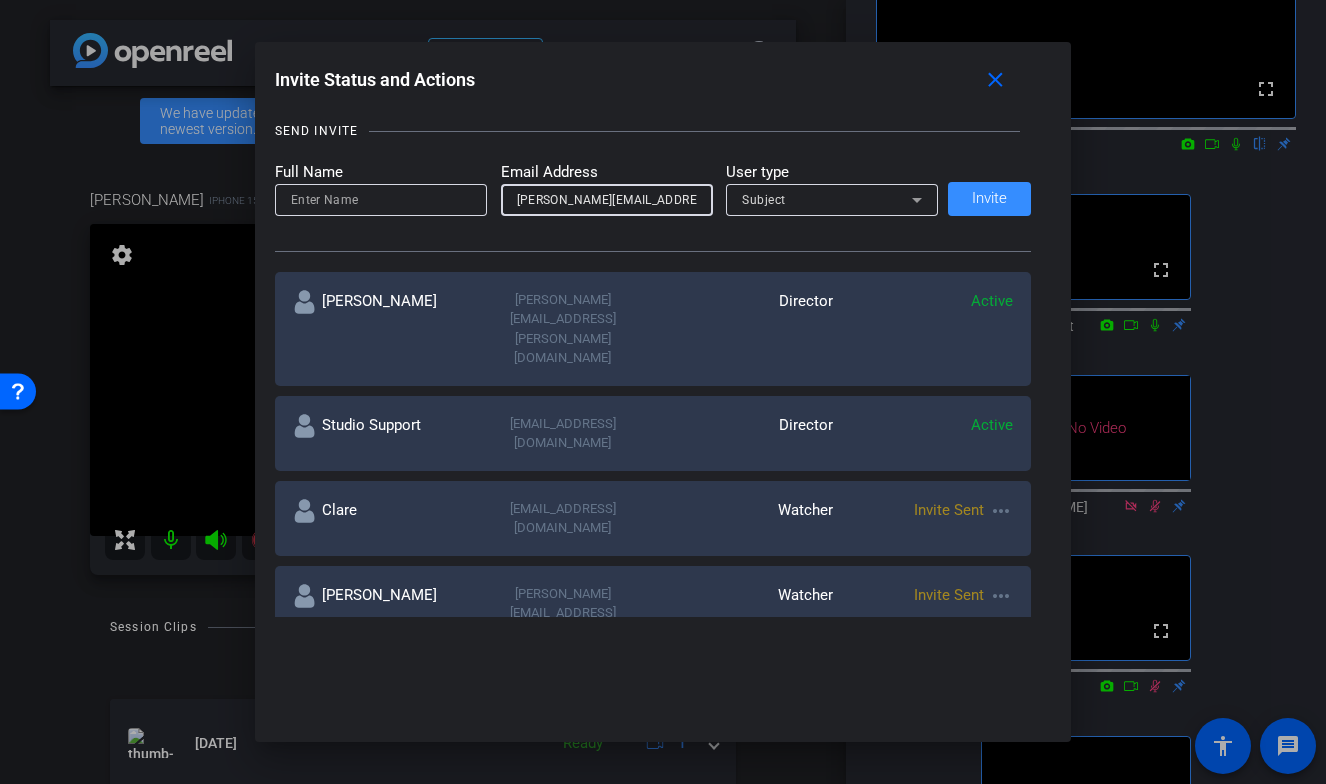 click at bounding box center (381, 200) 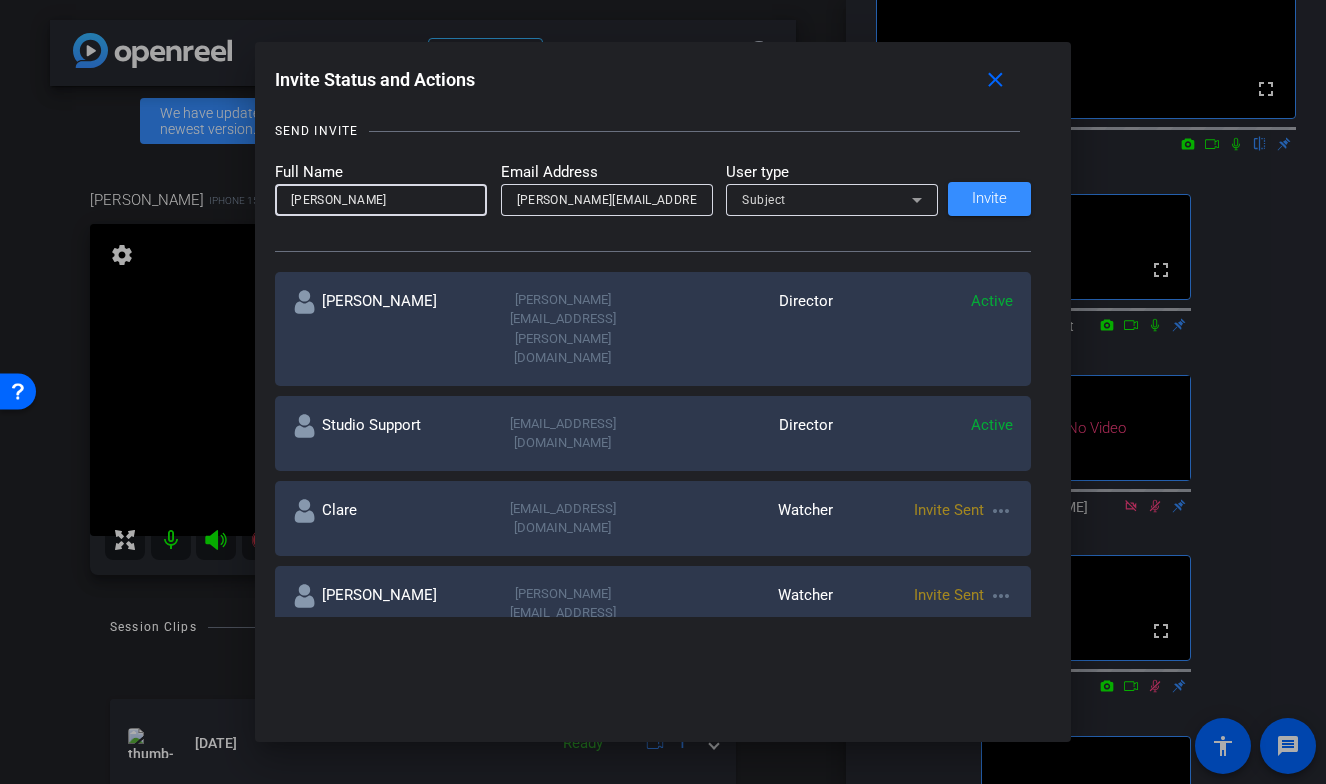 type on "[PERSON_NAME]" 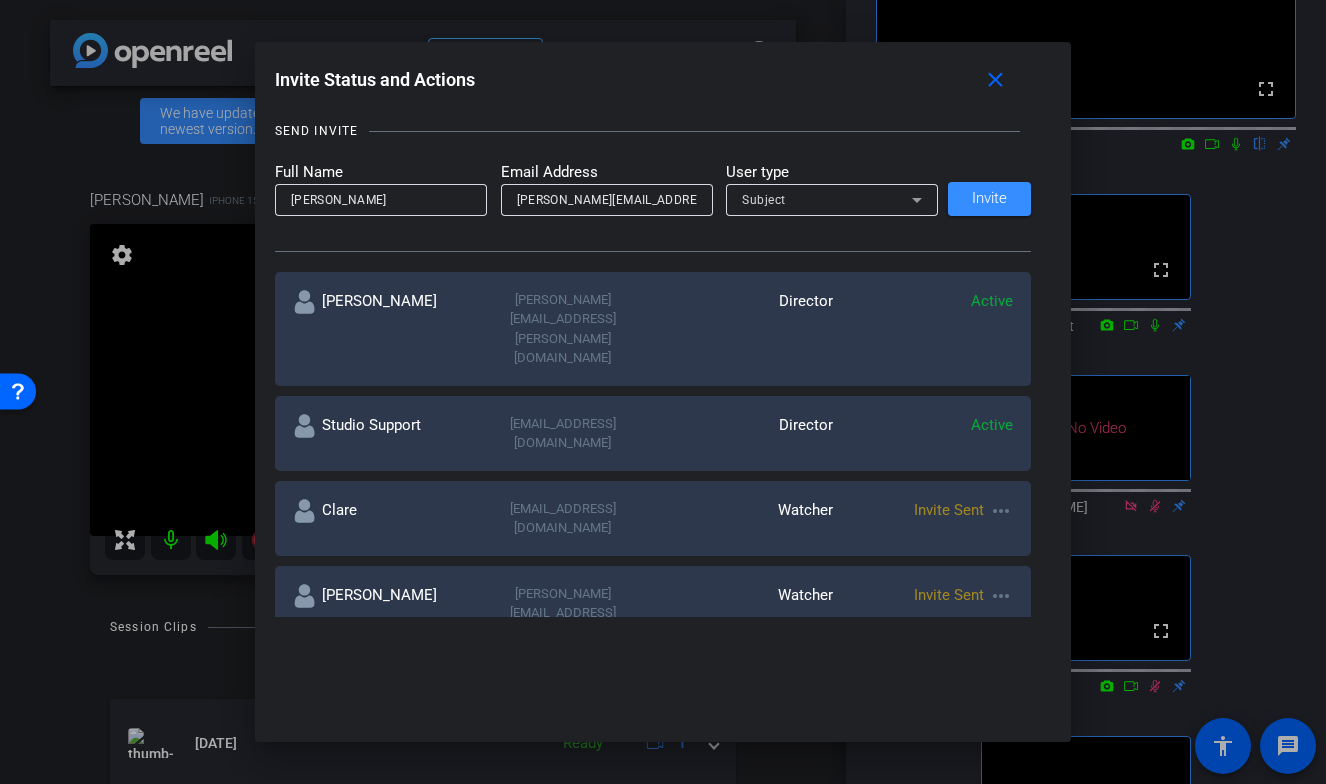 click on "Subject" at bounding box center (827, 199) 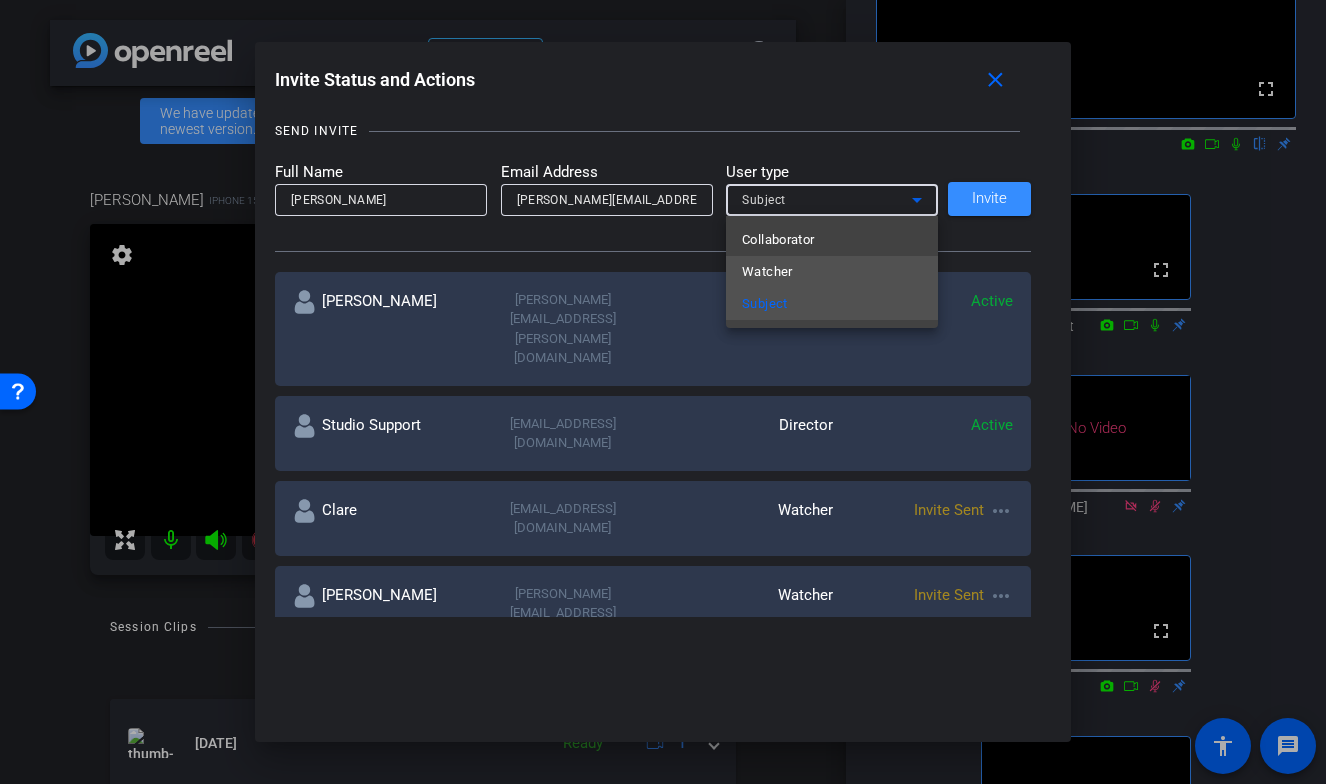 click on "Watcher" at bounding box center [767, 272] 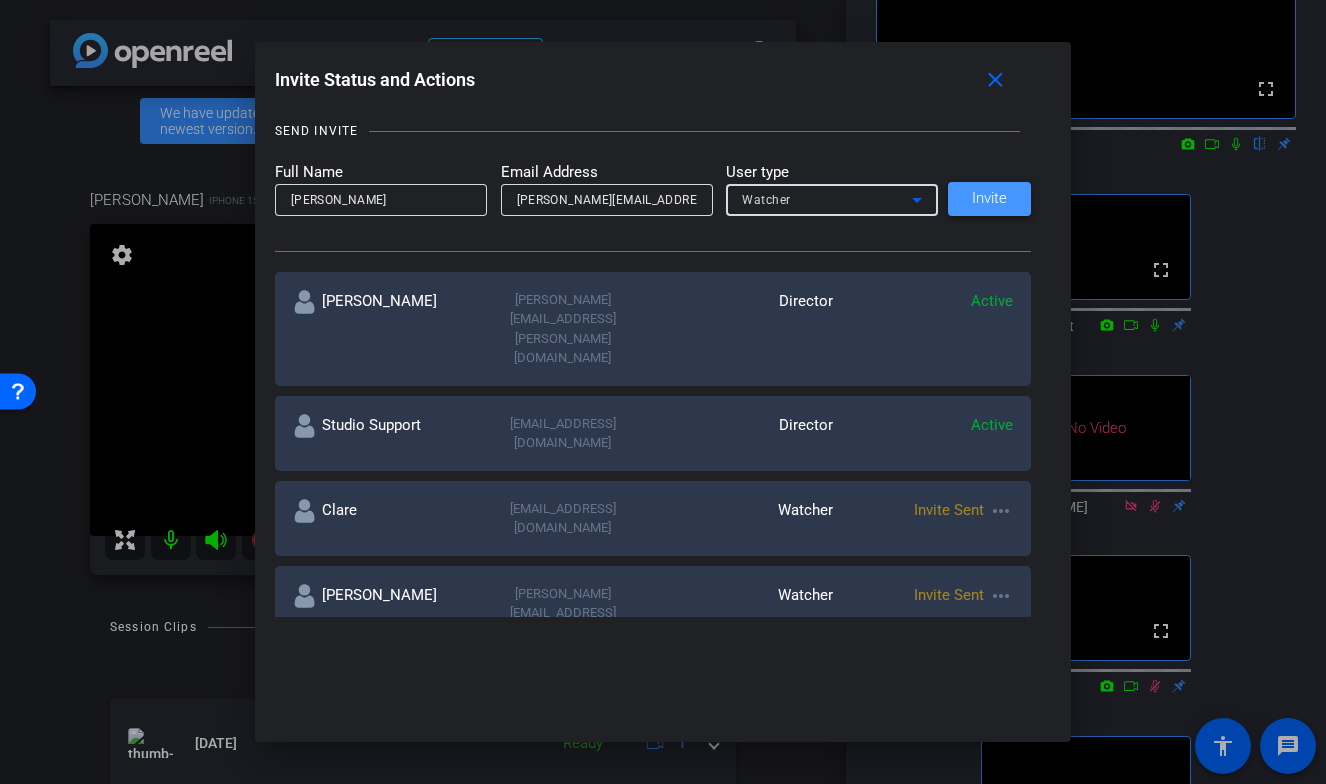click on "Invite" at bounding box center (989, 198) 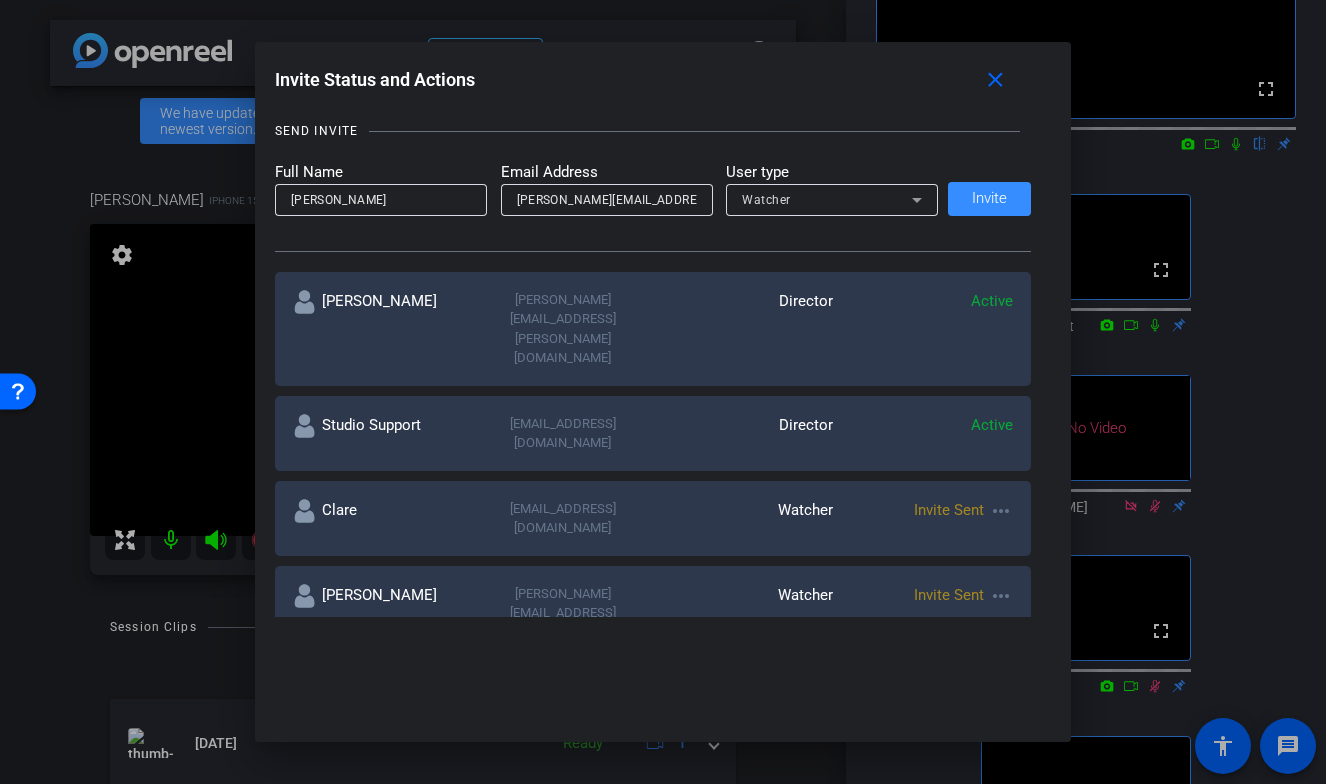 type 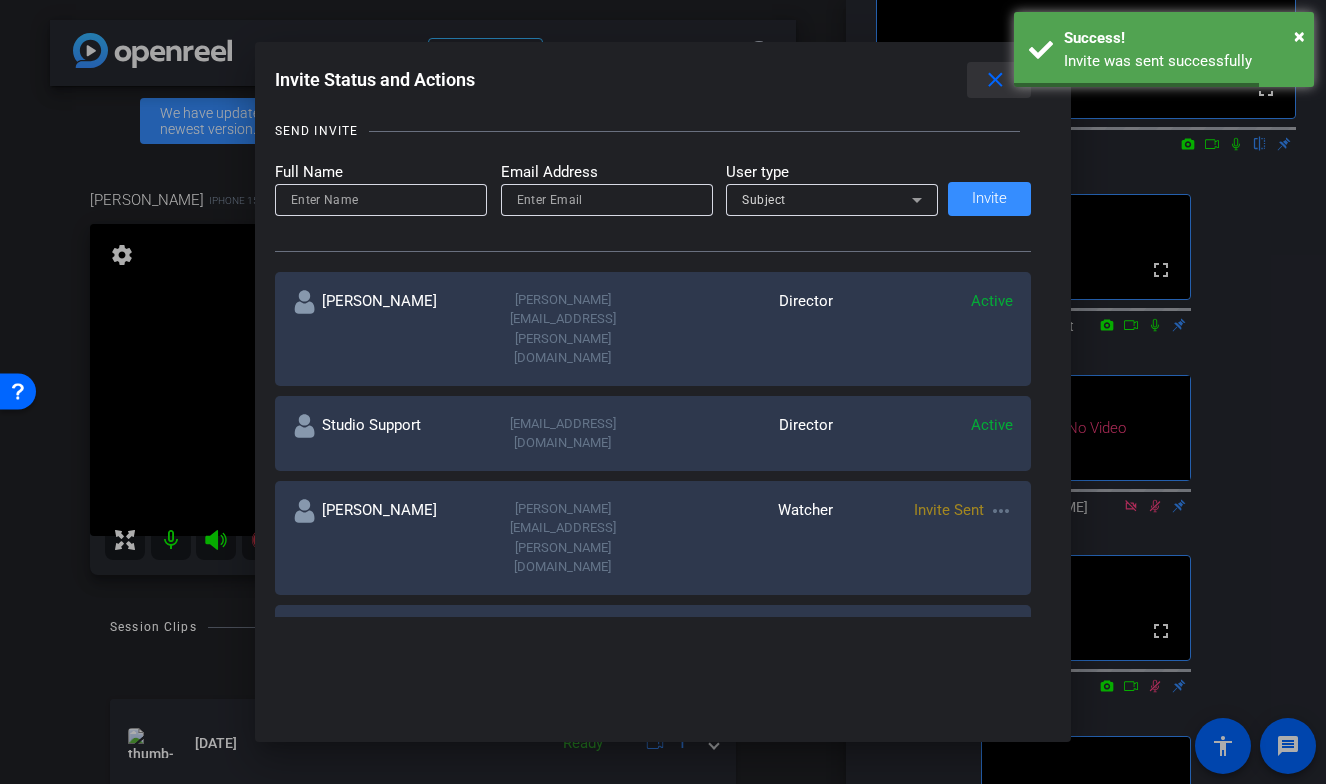 click on "close" at bounding box center (995, 80) 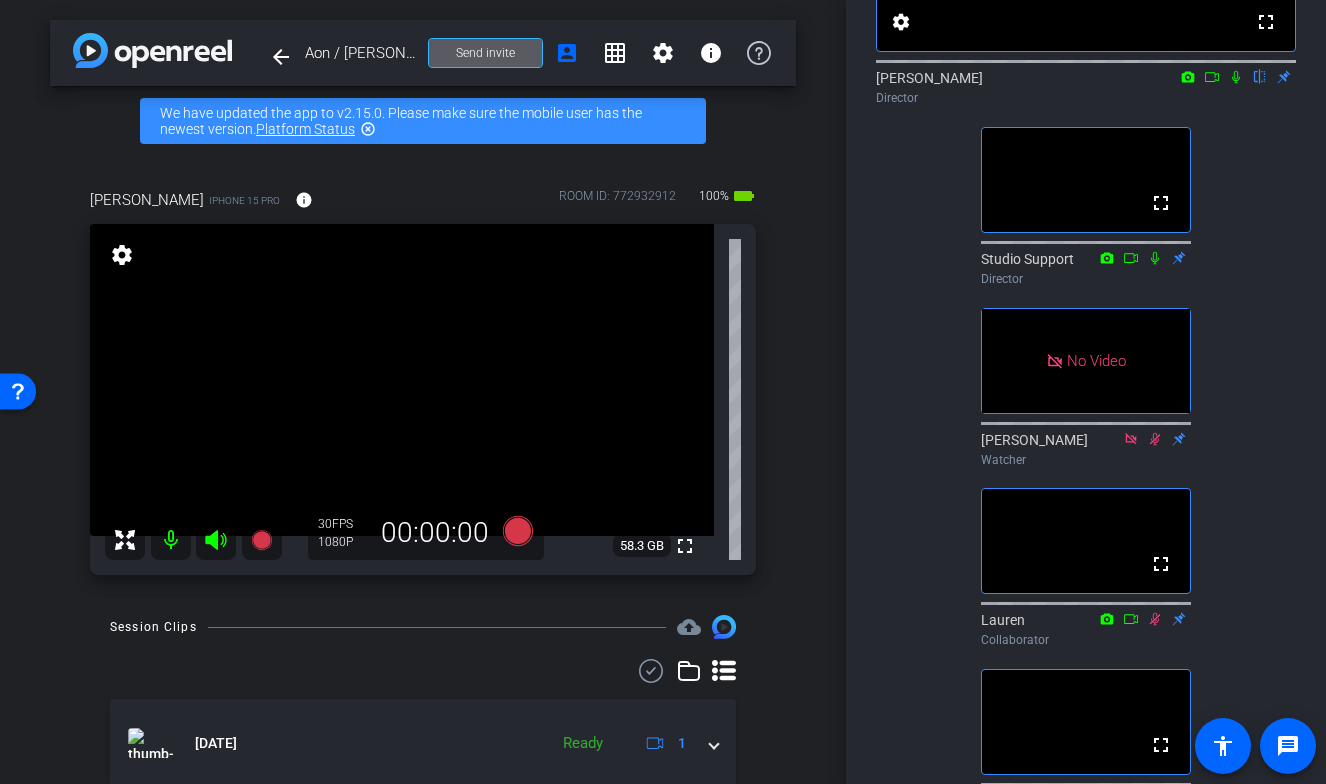 scroll, scrollTop: 133, scrollLeft: 0, axis: vertical 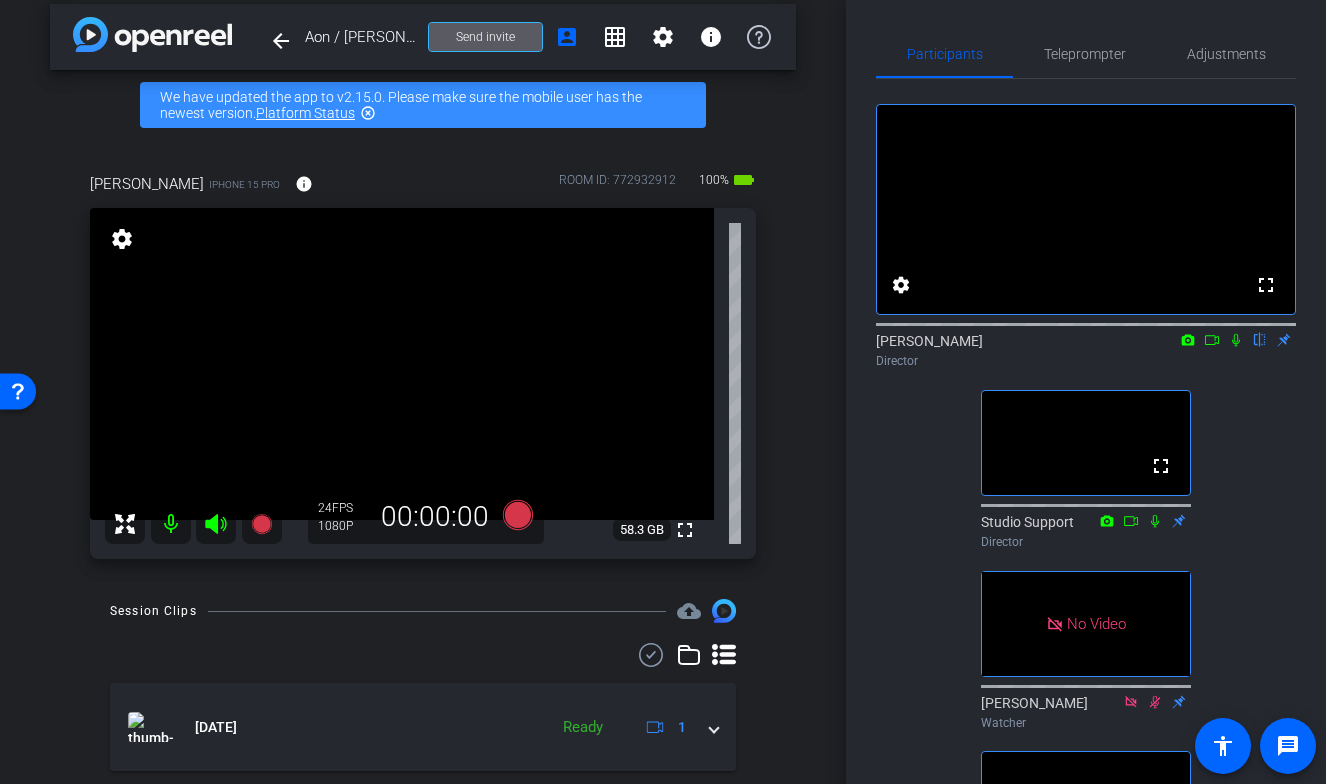 click on "Send invite" at bounding box center [485, 37] 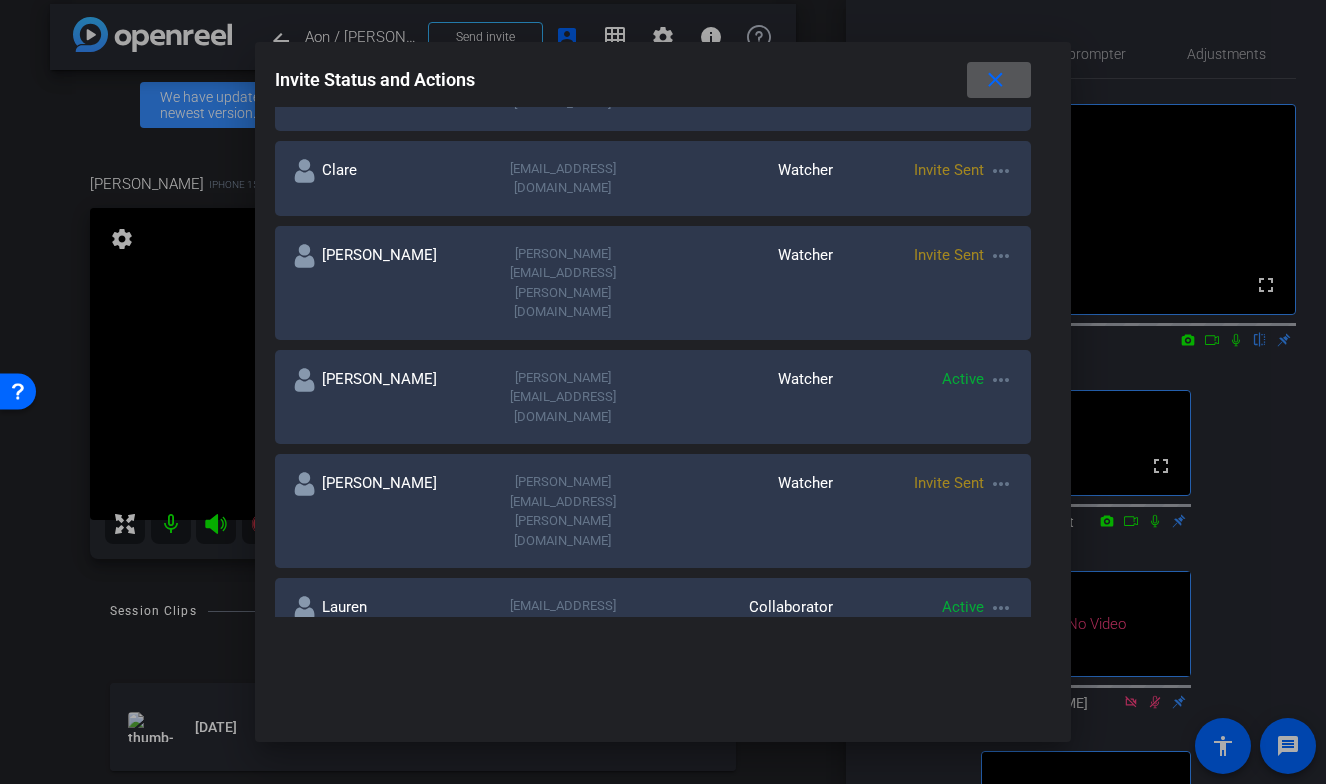 scroll, scrollTop: 527, scrollLeft: 0, axis: vertical 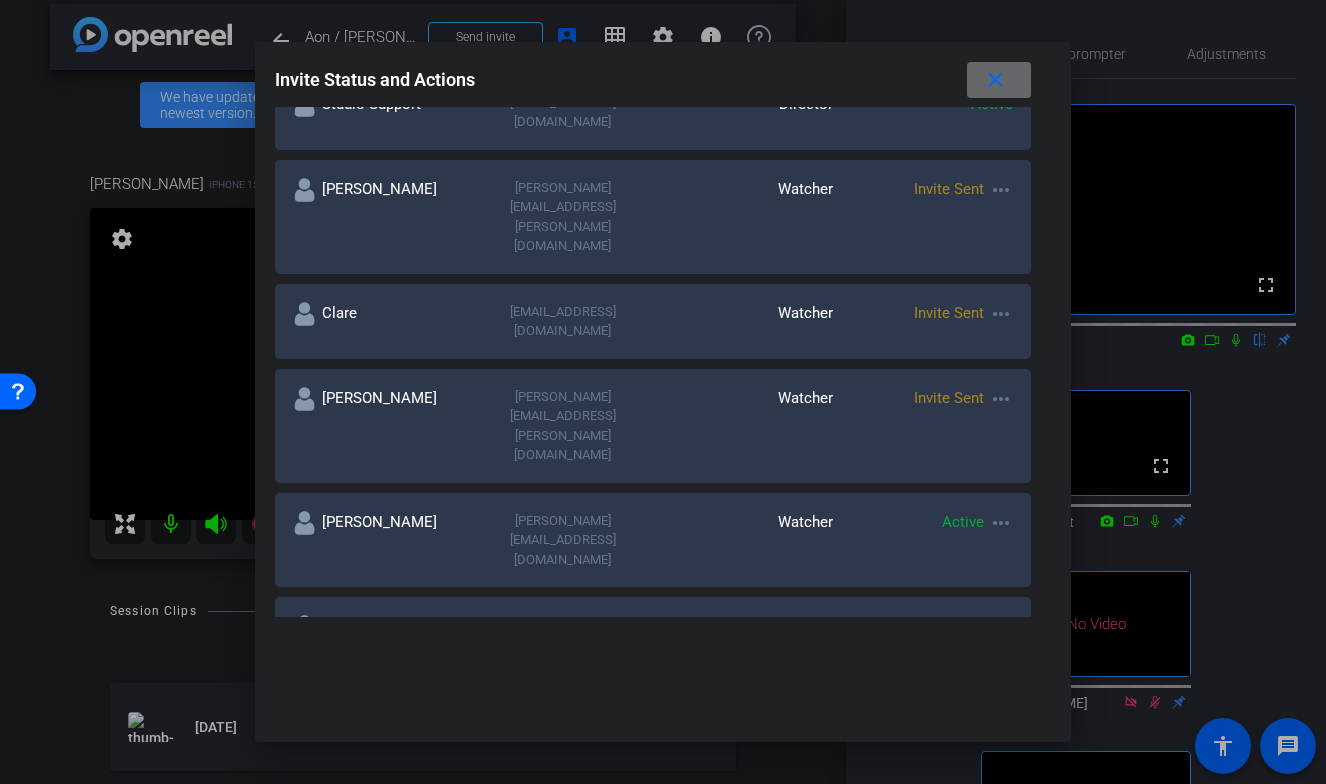 click on "close" at bounding box center (995, 80) 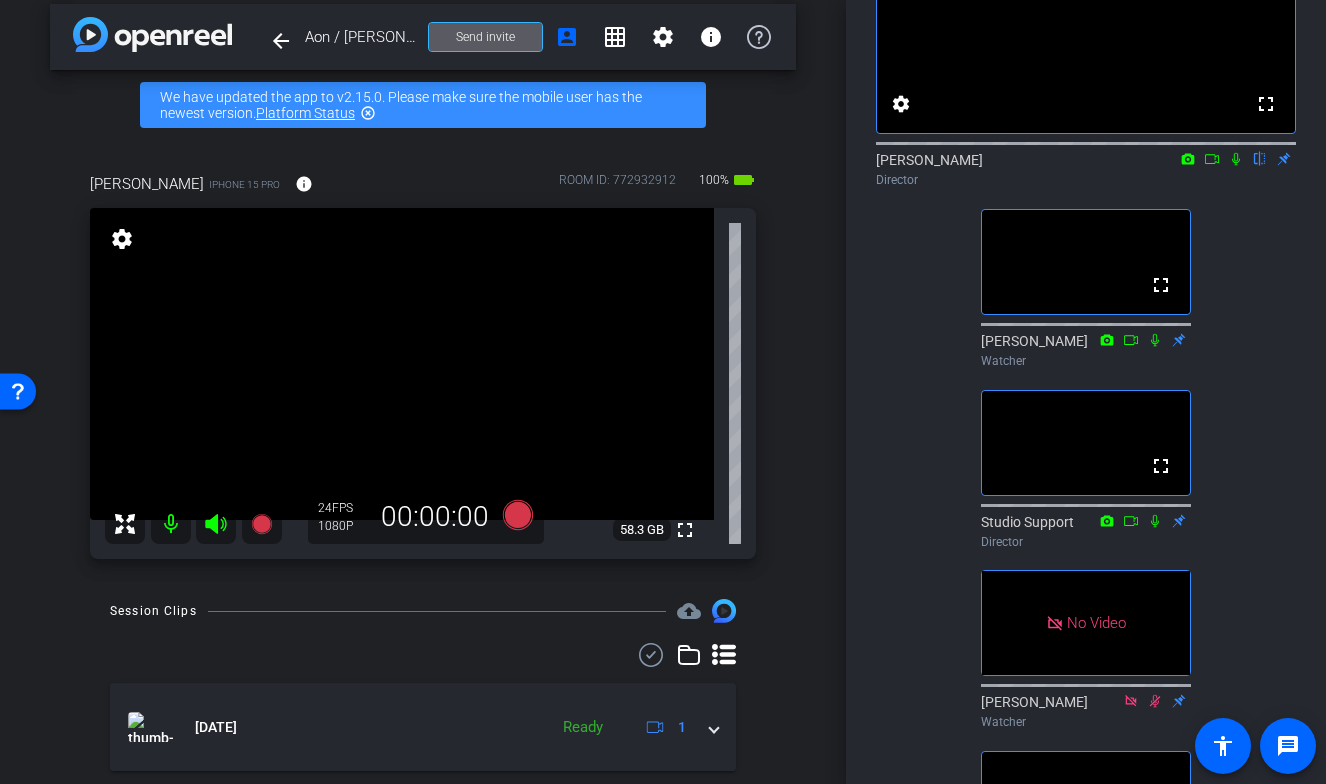 scroll, scrollTop: 0, scrollLeft: 0, axis: both 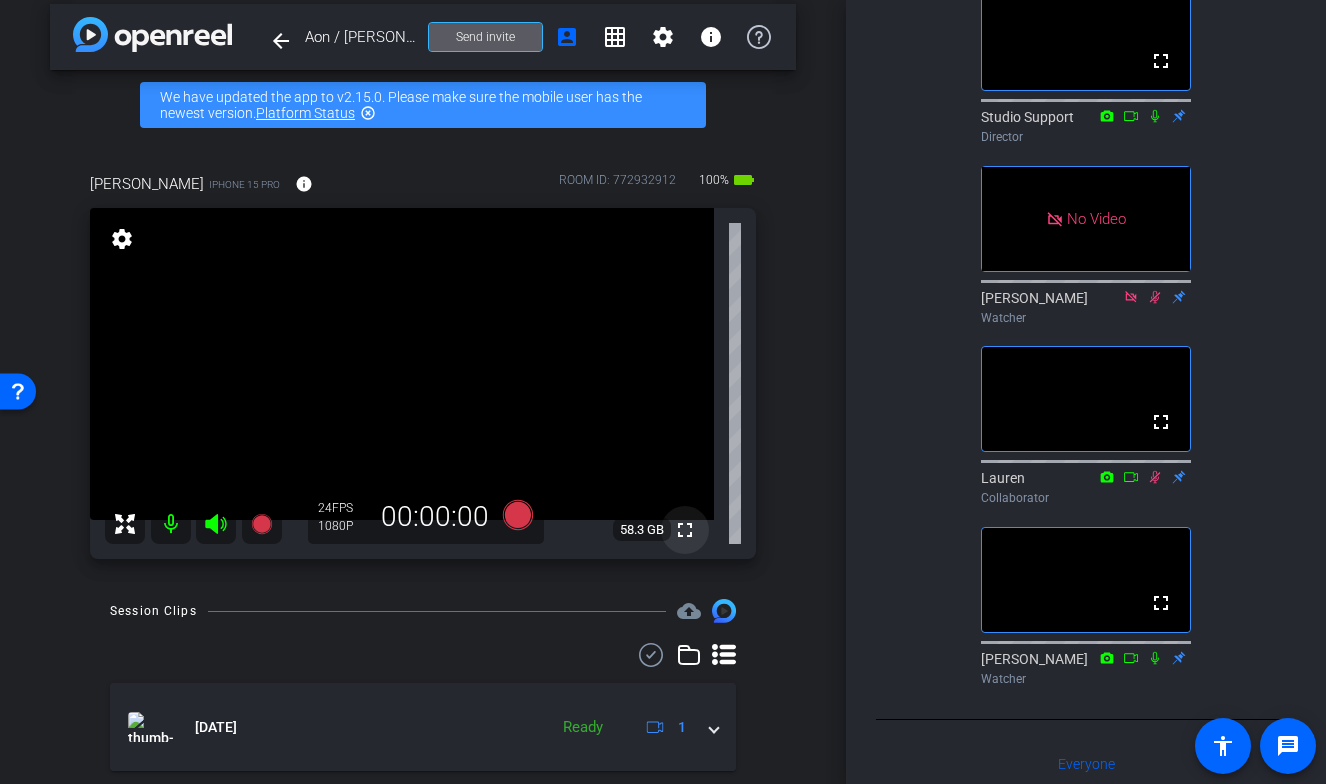 click on "fullscreen" at bounding box center [685, 530] 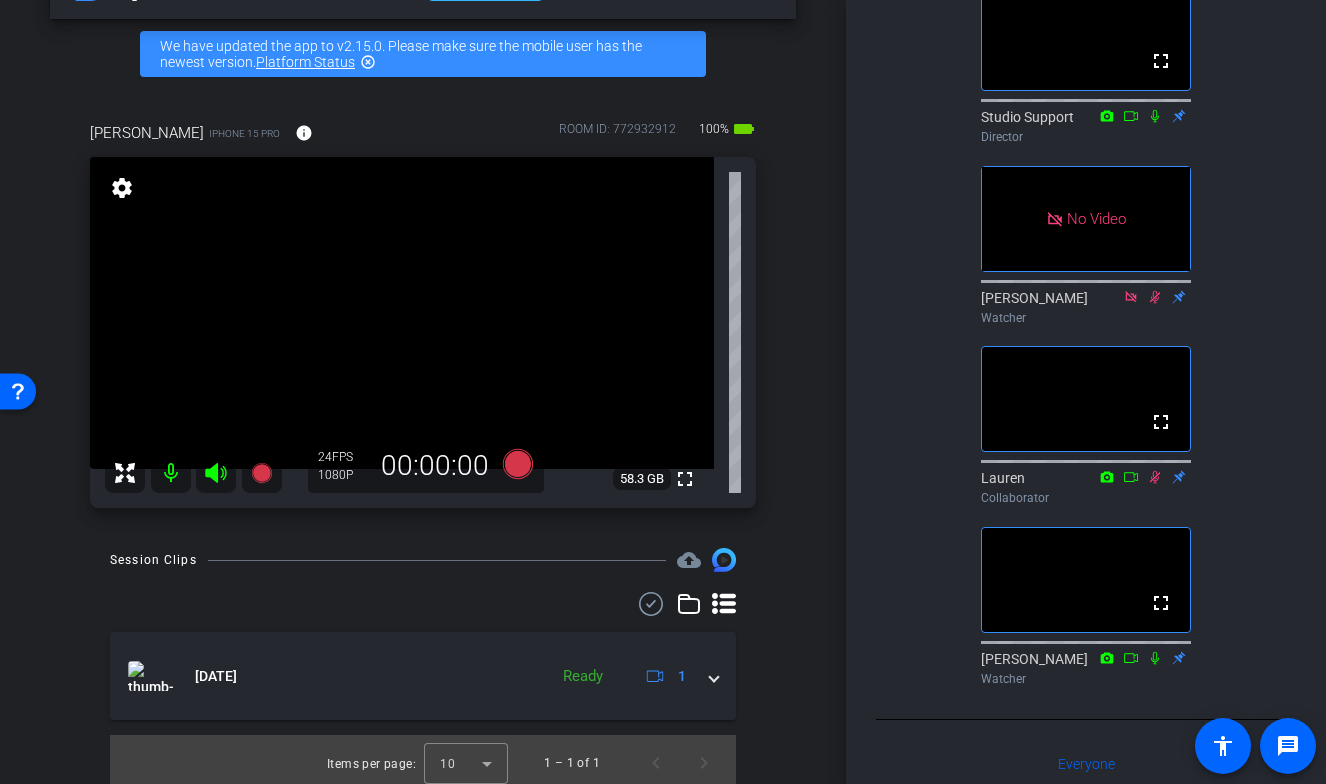 scroll, scrollTop: 0, scrollLeft: 0, axis: both 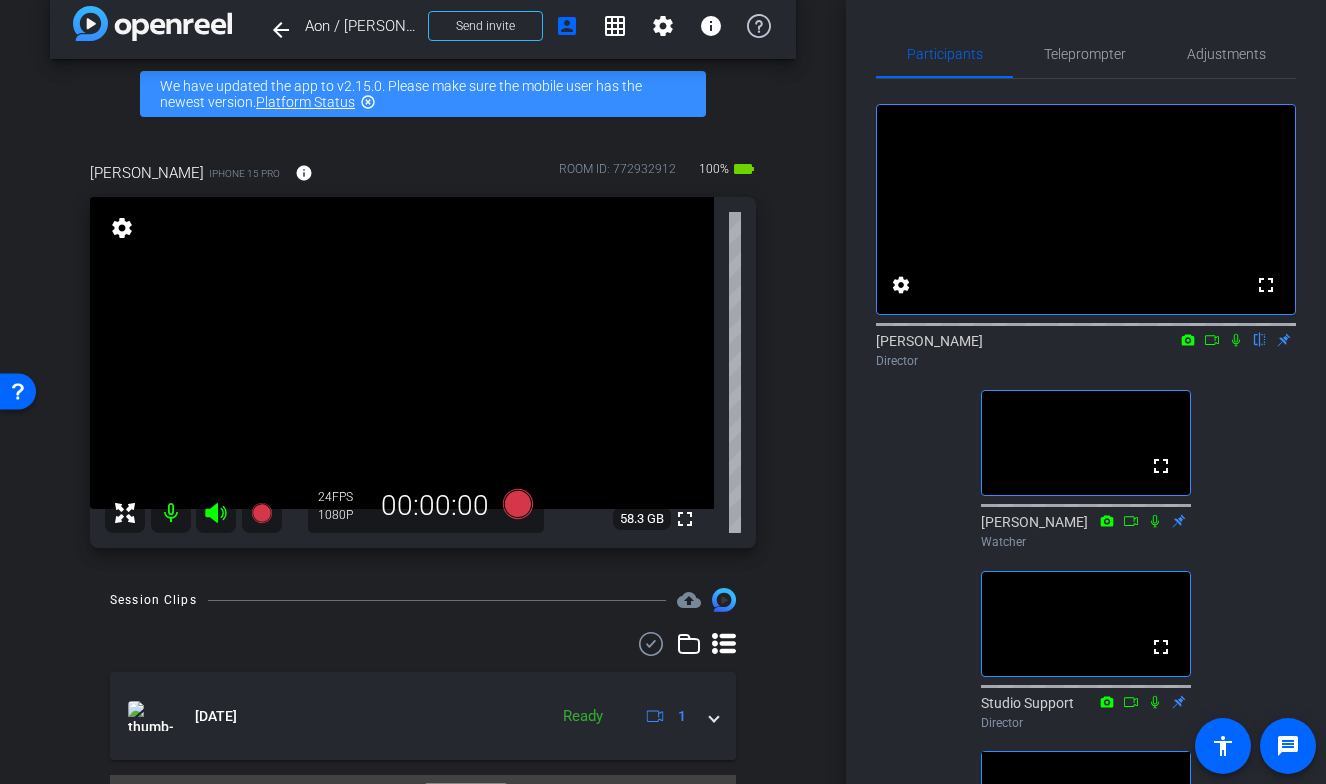 click 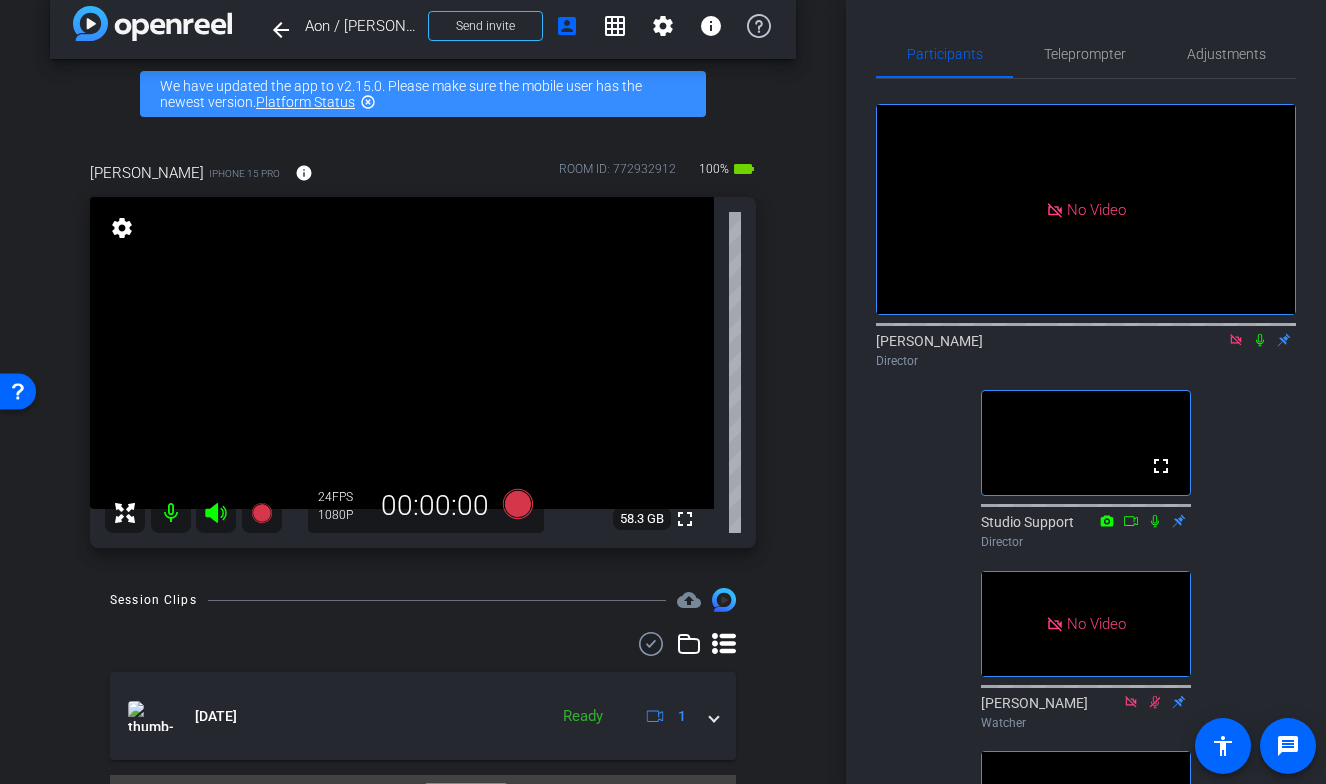 click 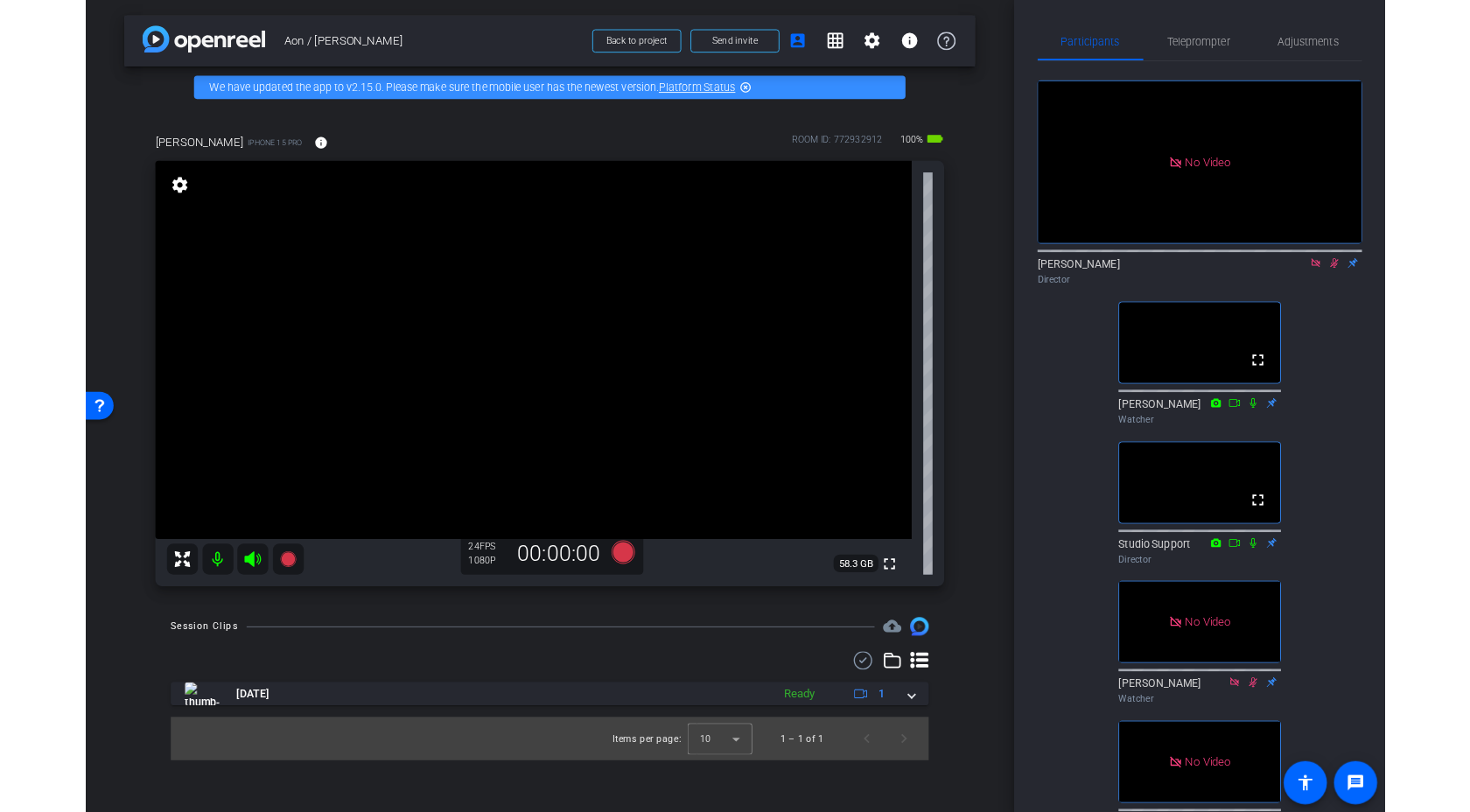 scroll, scrollTop: 0, scrollLeft: 0, axis: both 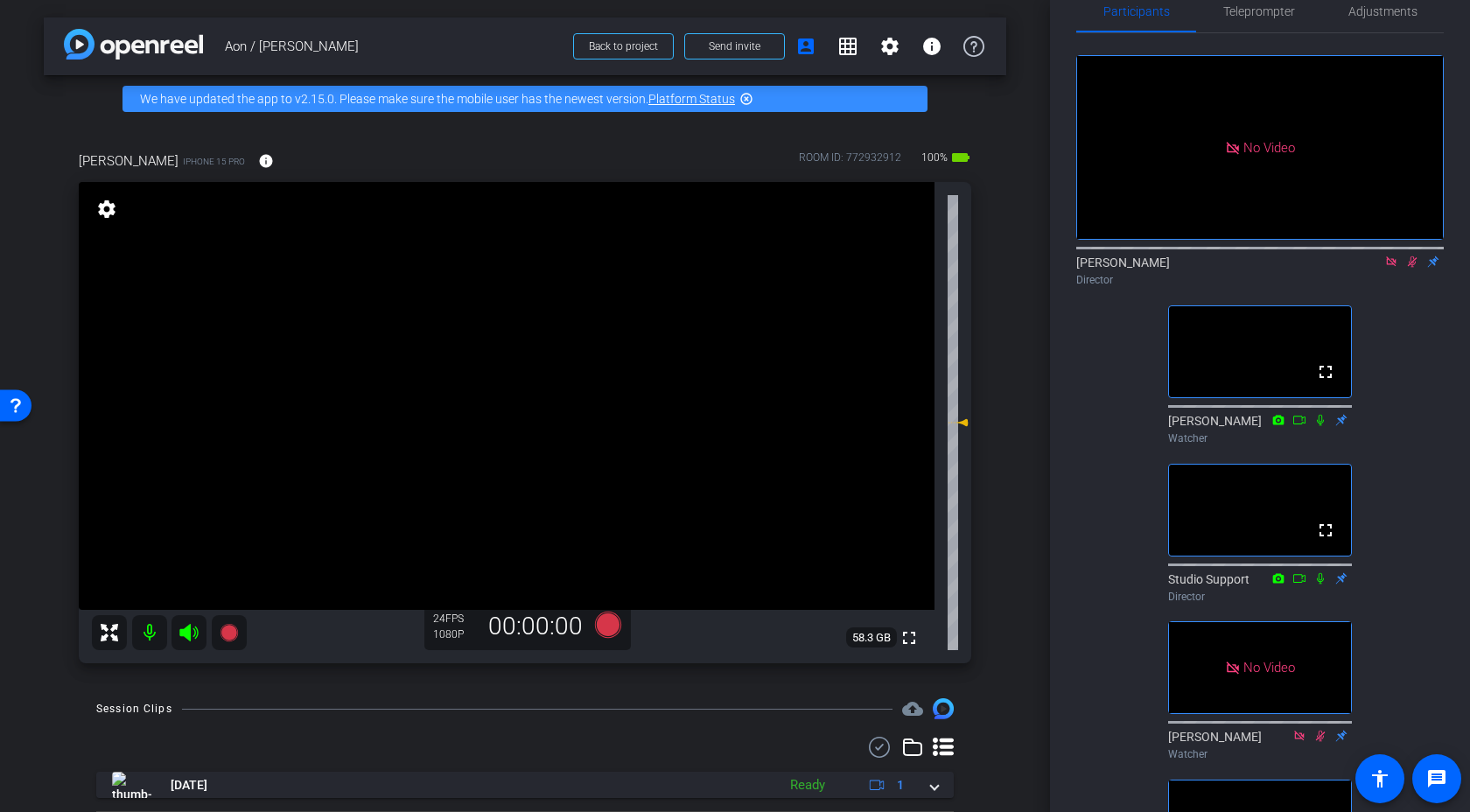 click 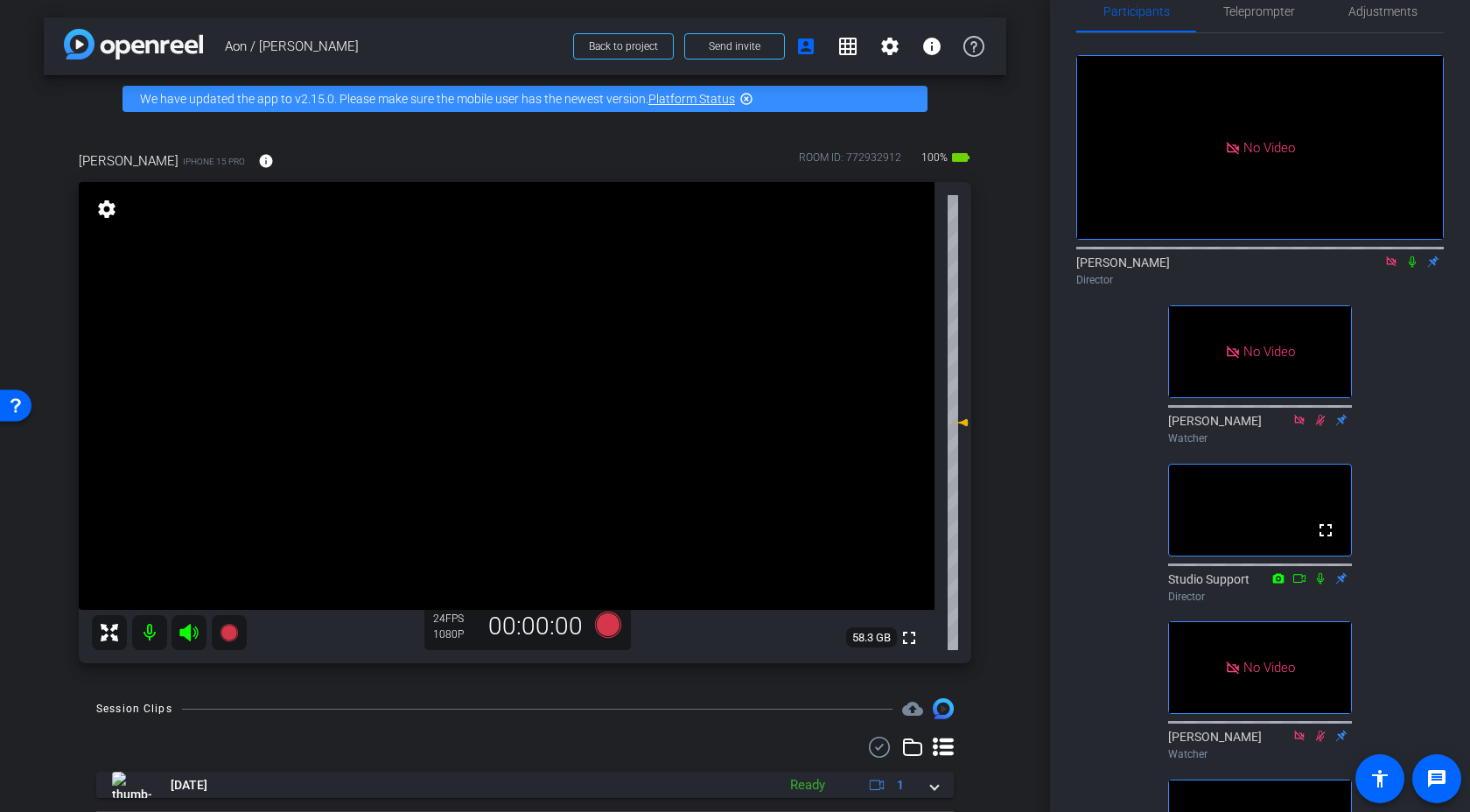 click 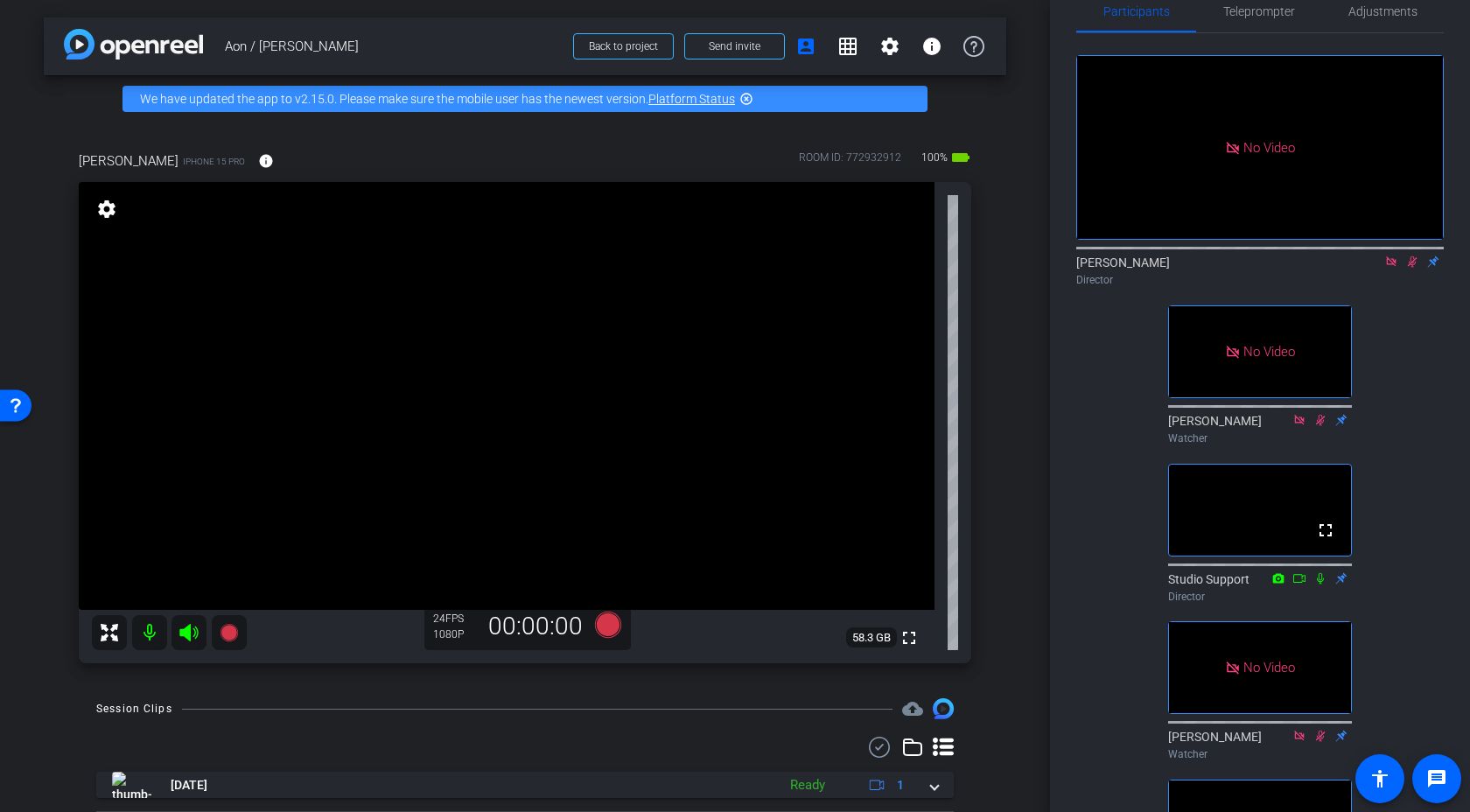 type on "Default title 115" 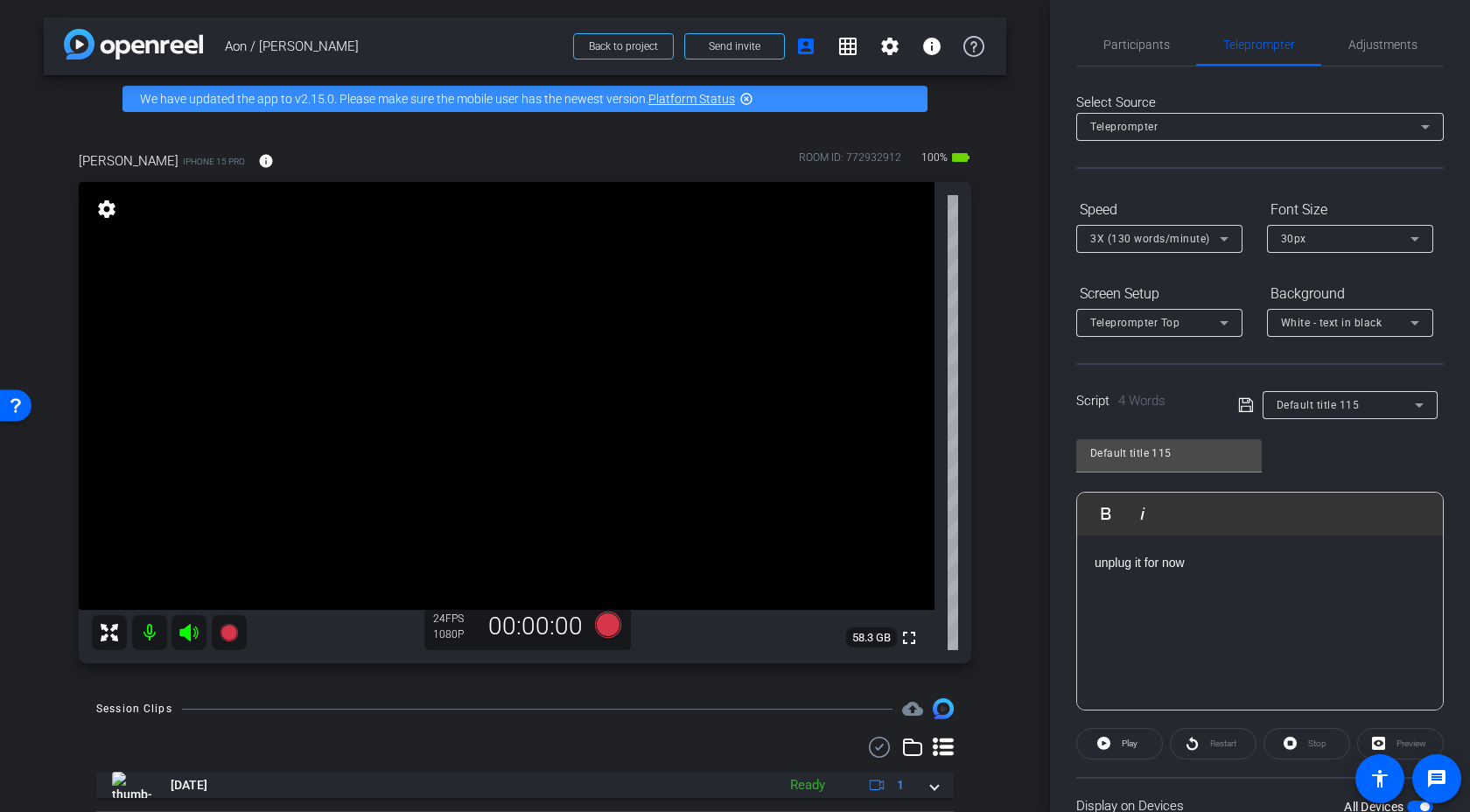 scroll, scrollTop: 0, scrollLeft: 0, axis: both 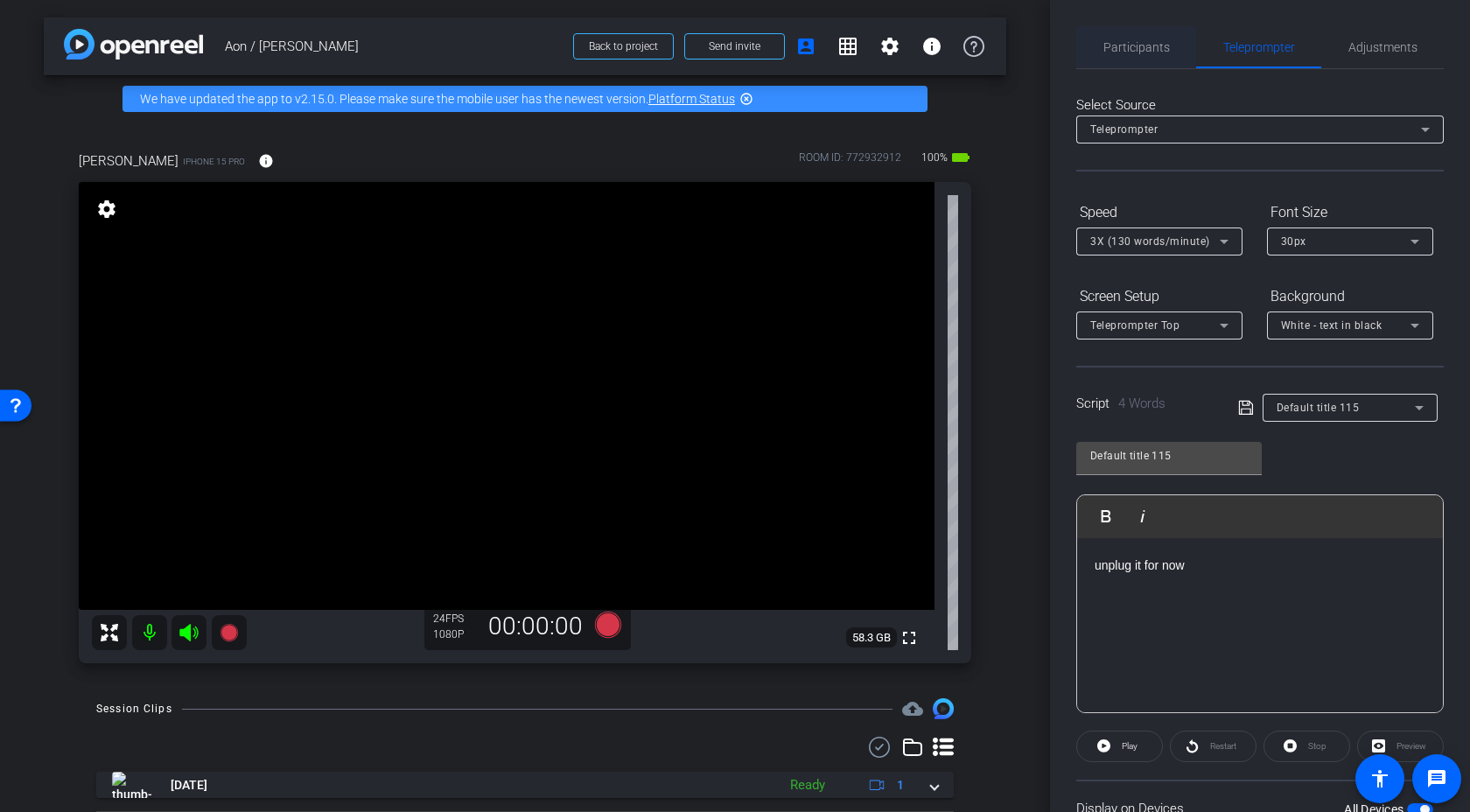 click on "Participants" at bounding box center [1137, 47] 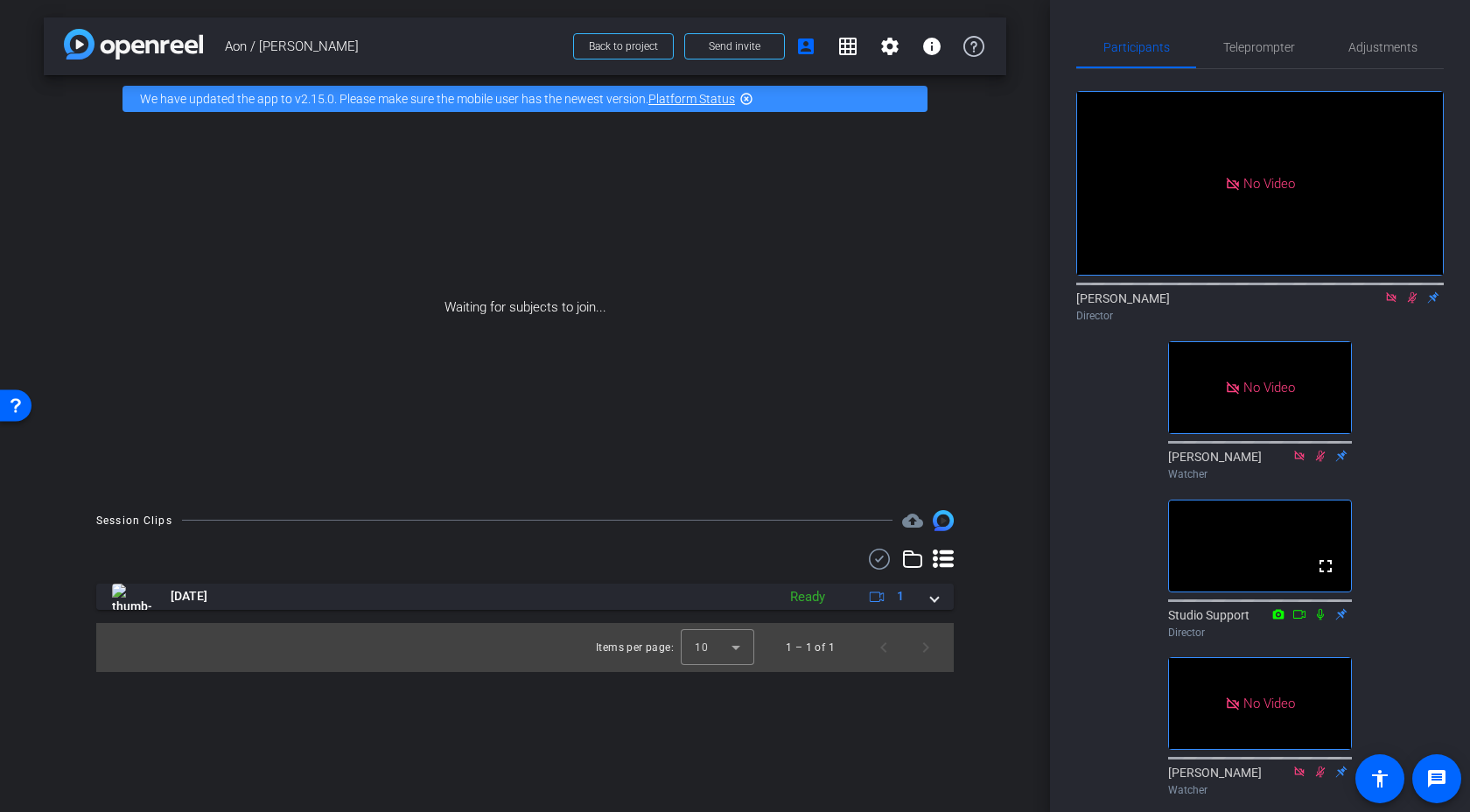 click 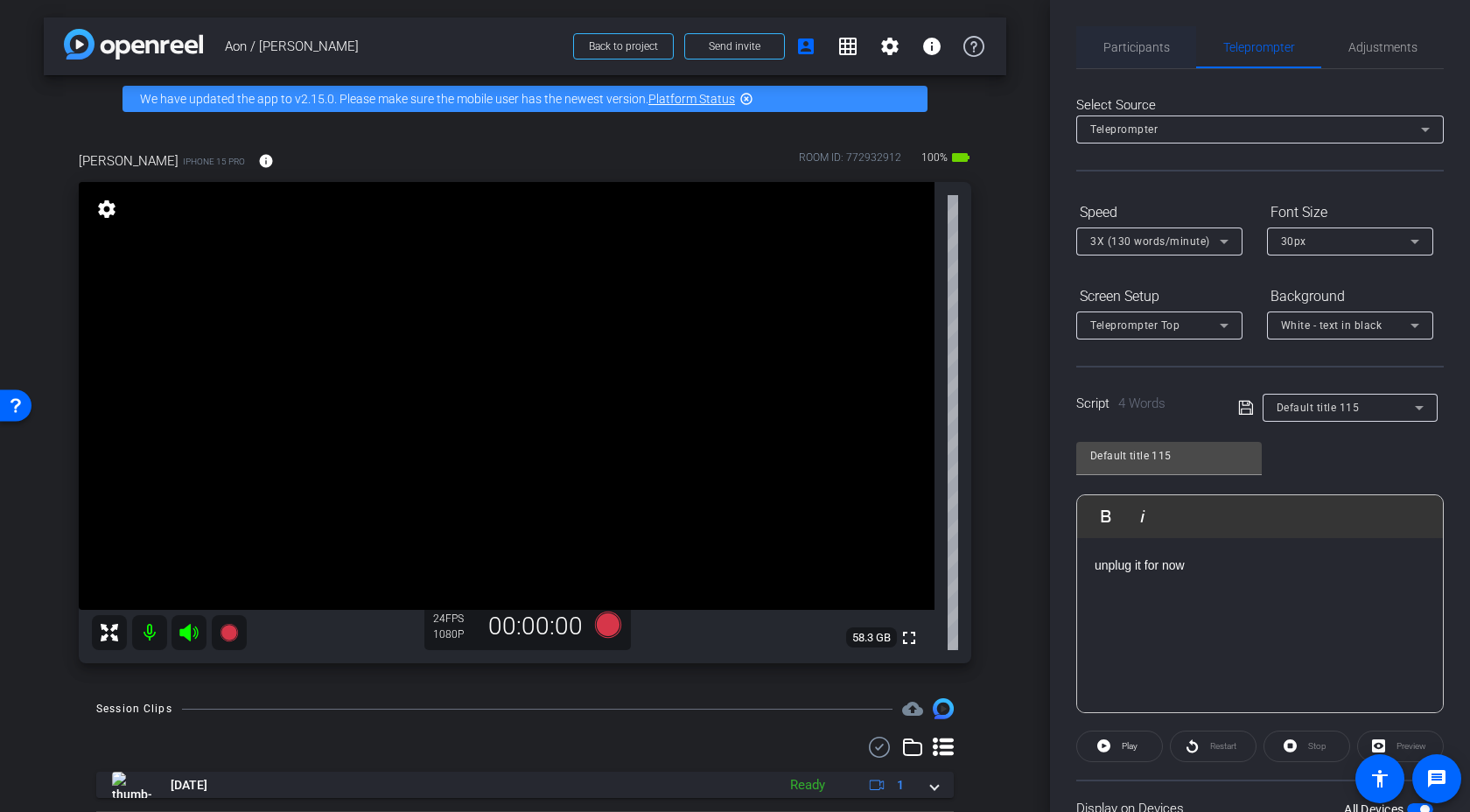 click on "Participants" at bounding box center (1137, 47) 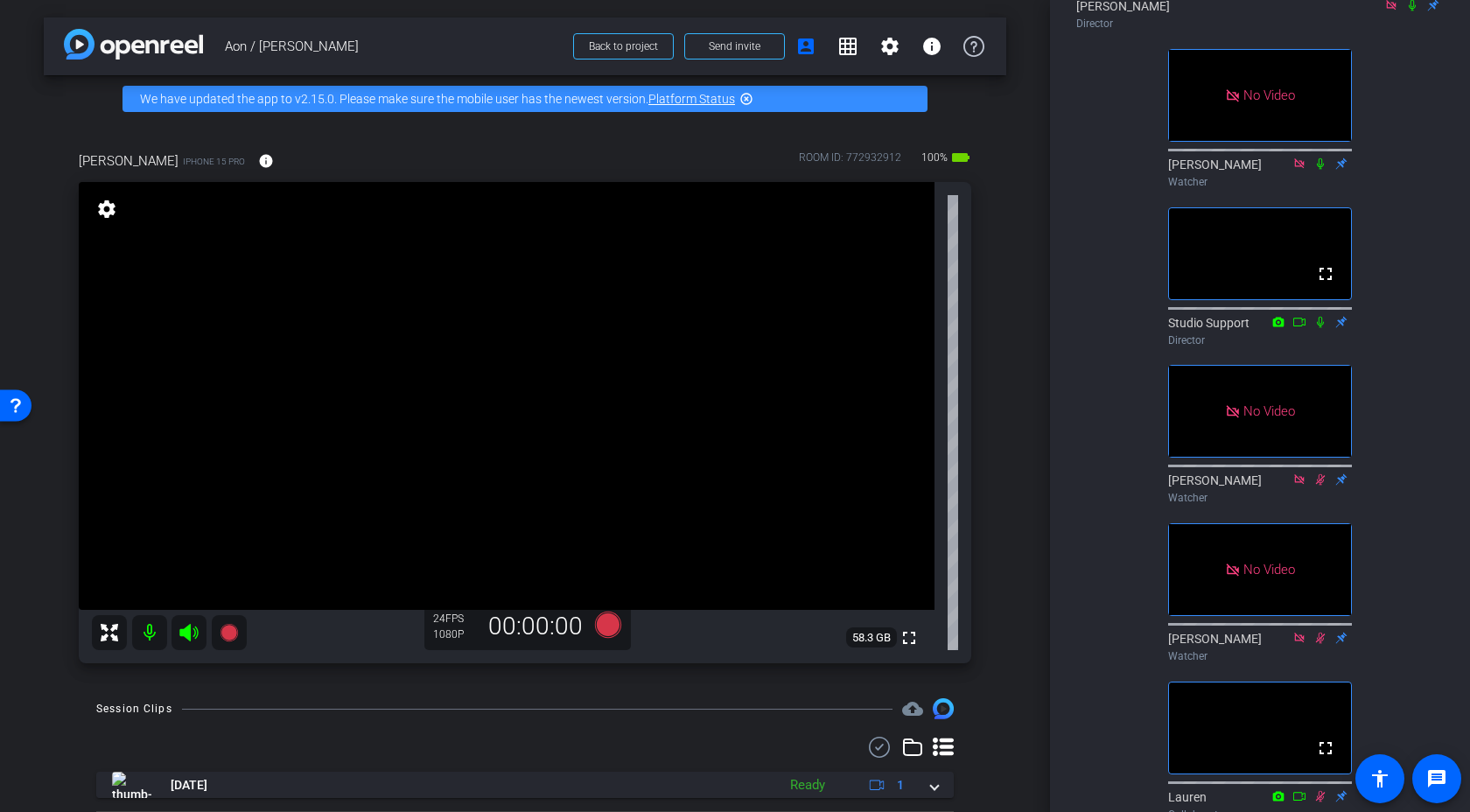 scroll, scrollTop: 0, scrollLeft: 0, axis: both 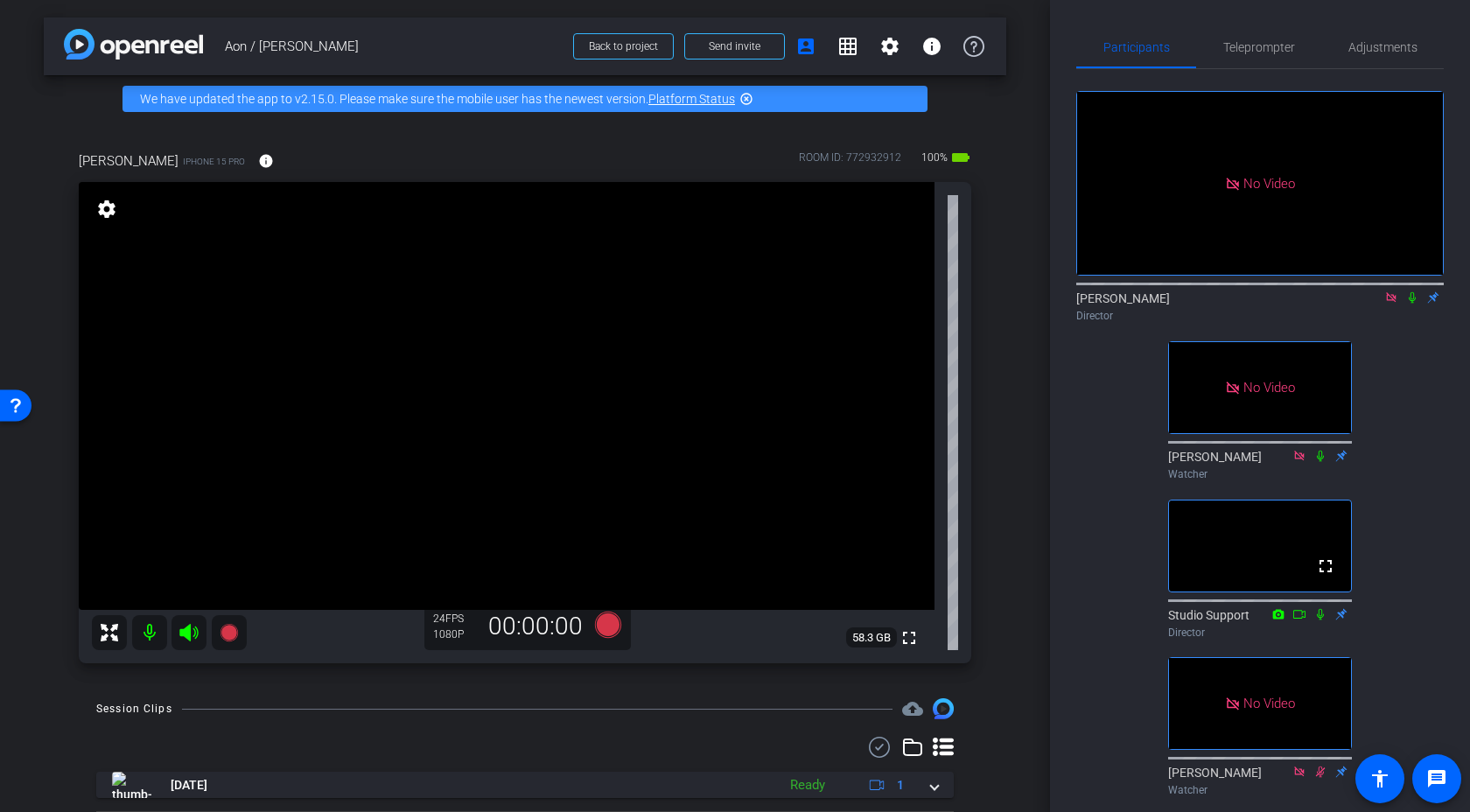 click on "No Video  [PERSON_NAME]
Director   No Video  [PERSON_NAME]
Watcher  fullscreen  Studio Support
Director   No Video  [PERSON_NAME]
Watcher   No Video  [PERSON_NAME]
Watcher   No Video  Lauren
Collaborator  fullscreen  [PERSON_NAME]
Watcher" 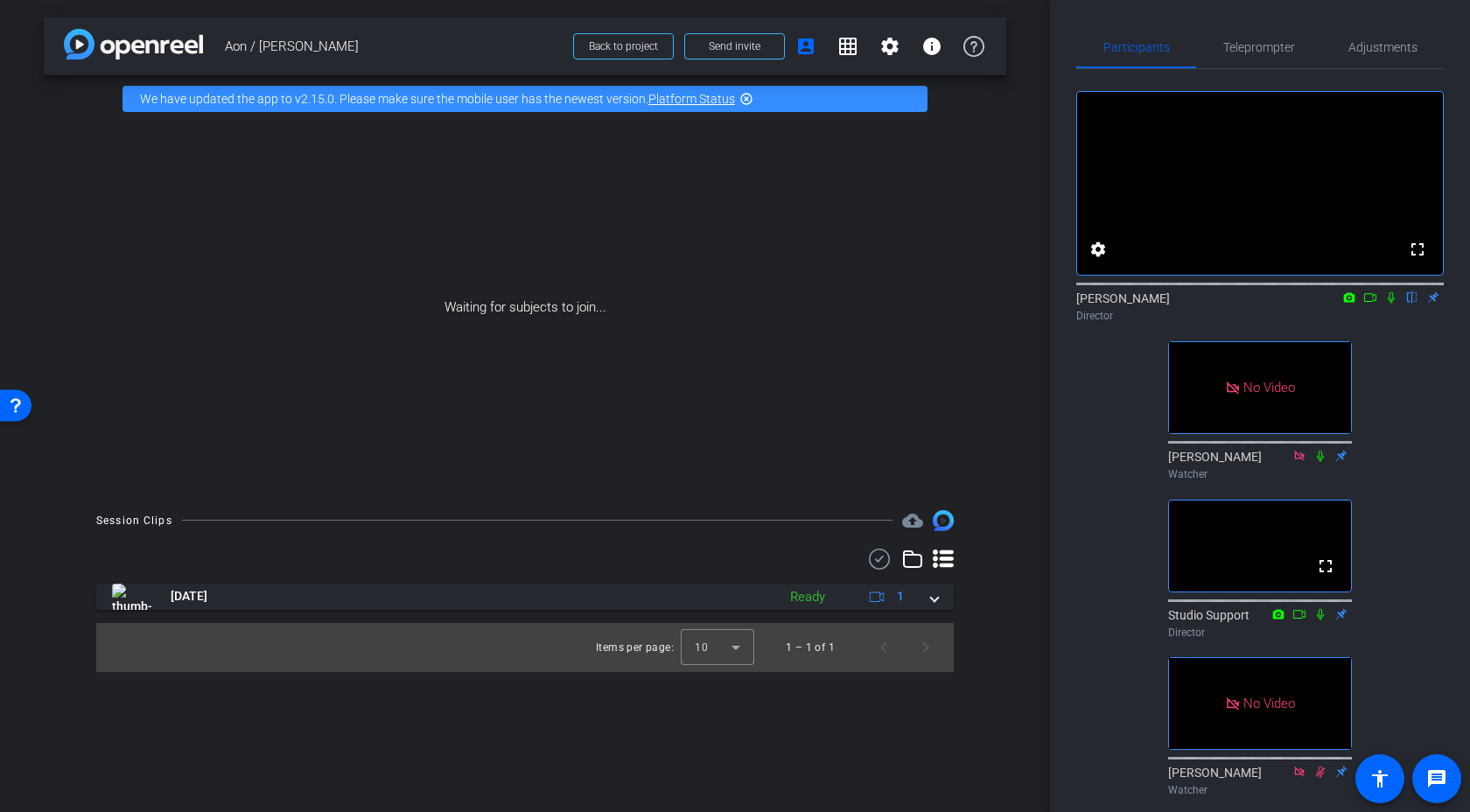 click on "fullscreen settings  [PERSON_NAME]
flip
Director   No Video  [PERSON_NAME]
Watcher  fullscreen  Studio Support
Director   No Video  [PERSON_NAME]
Watcher   No Video  [PERSON_NAME]
Watcher   No Video  Lauren
Collaborator  fullscreen  [PERSON_NAME]
Watcher" 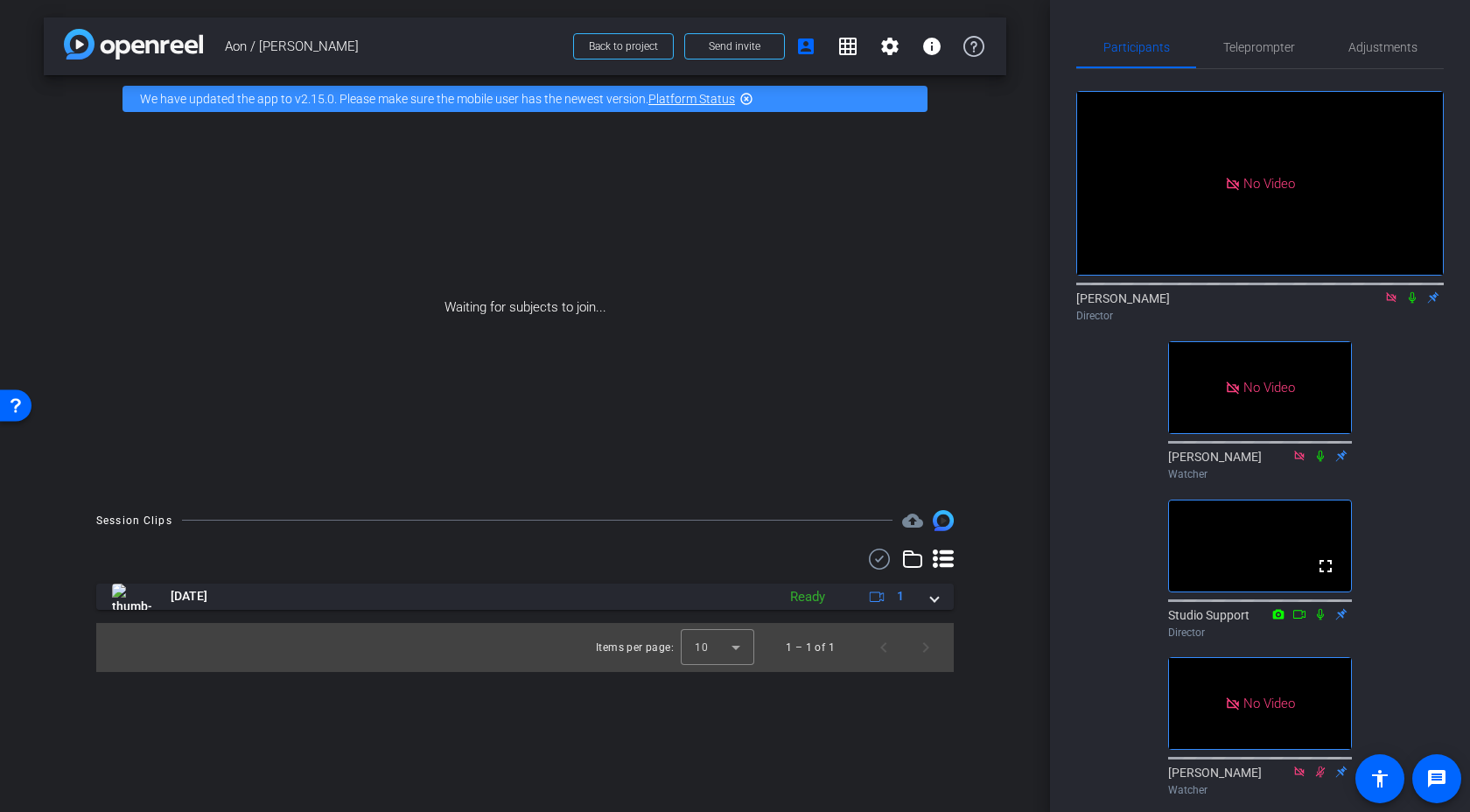 click 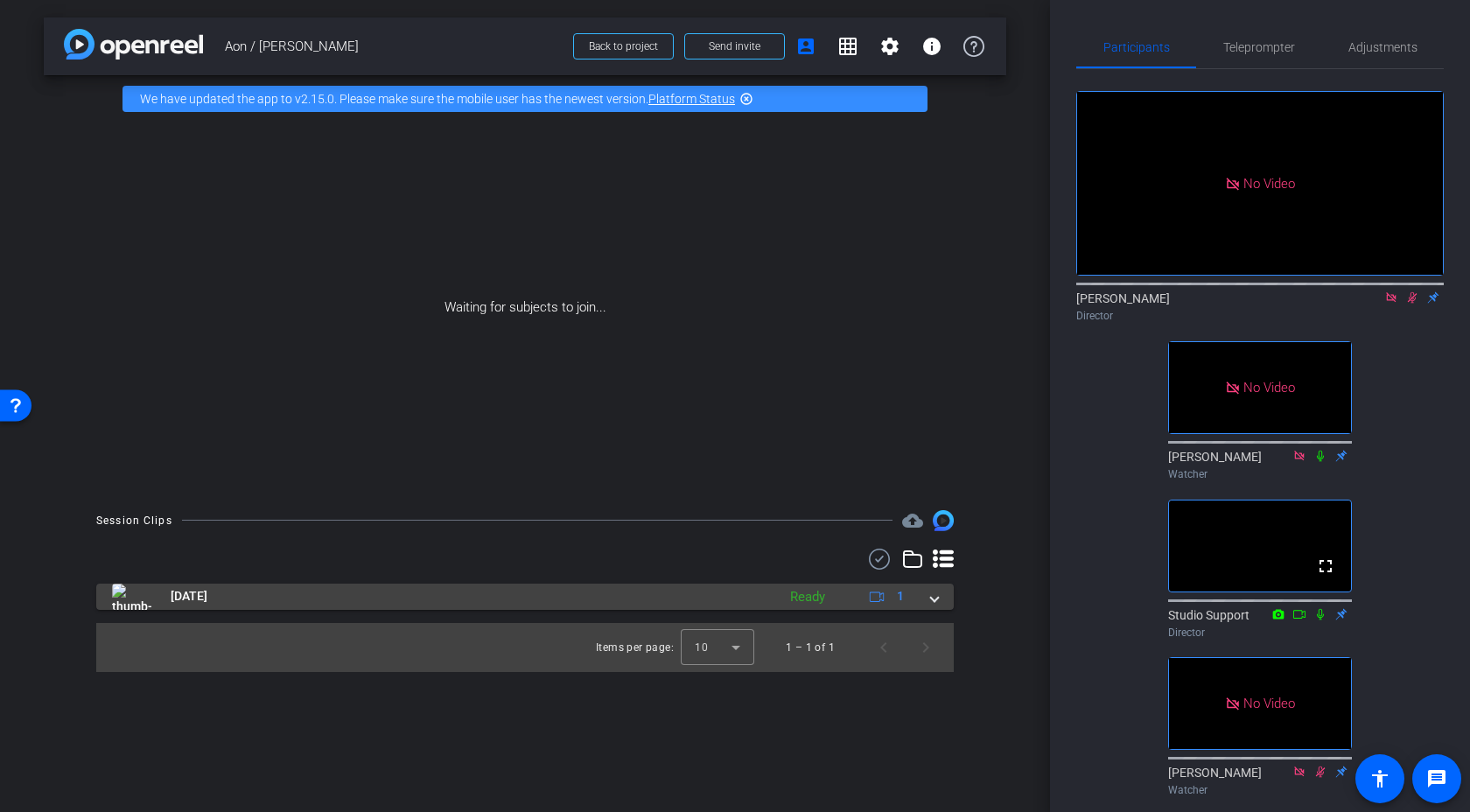click at bounding box center (934, 596) 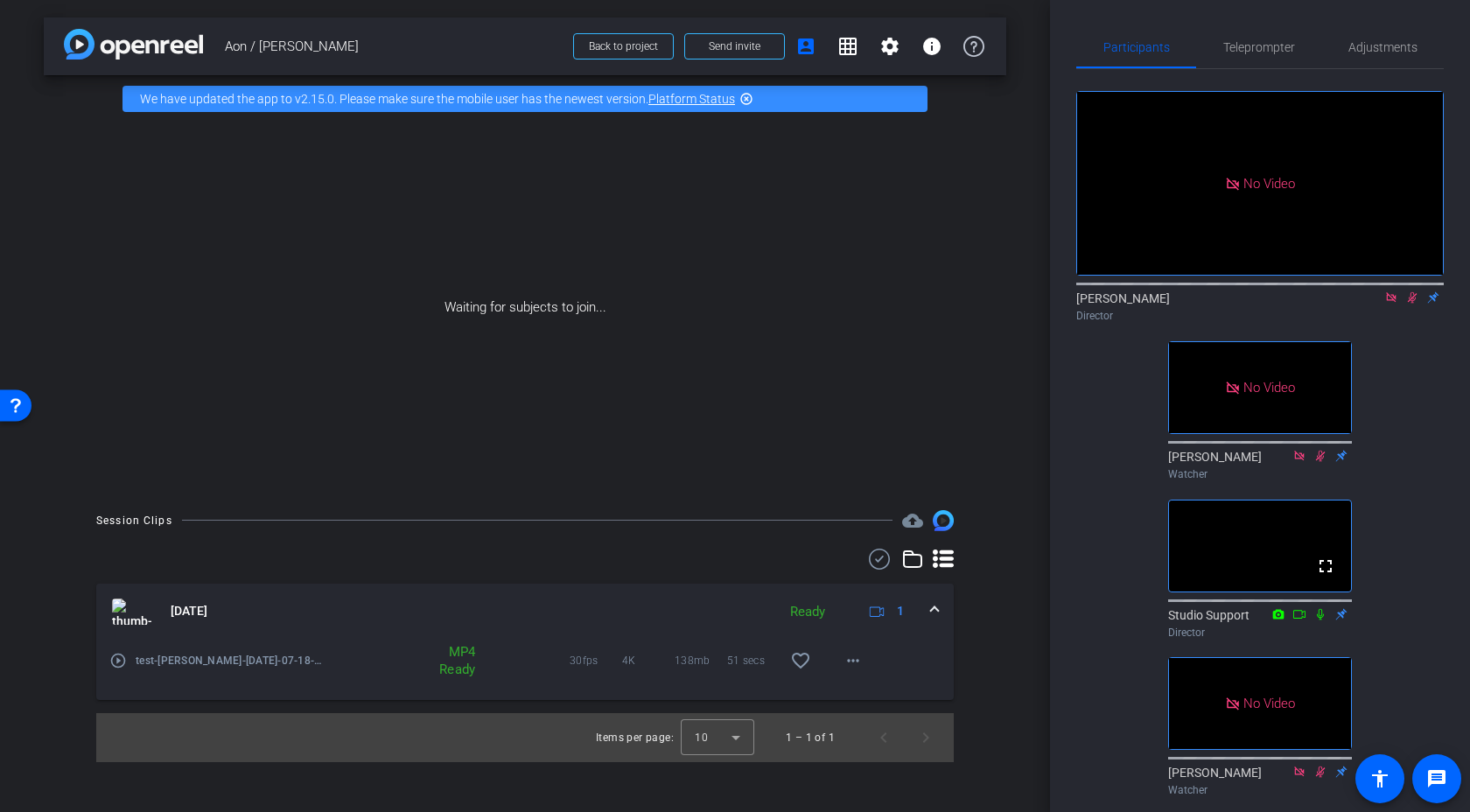 click on "play_circle_outline" at bounding box center (118, 661) 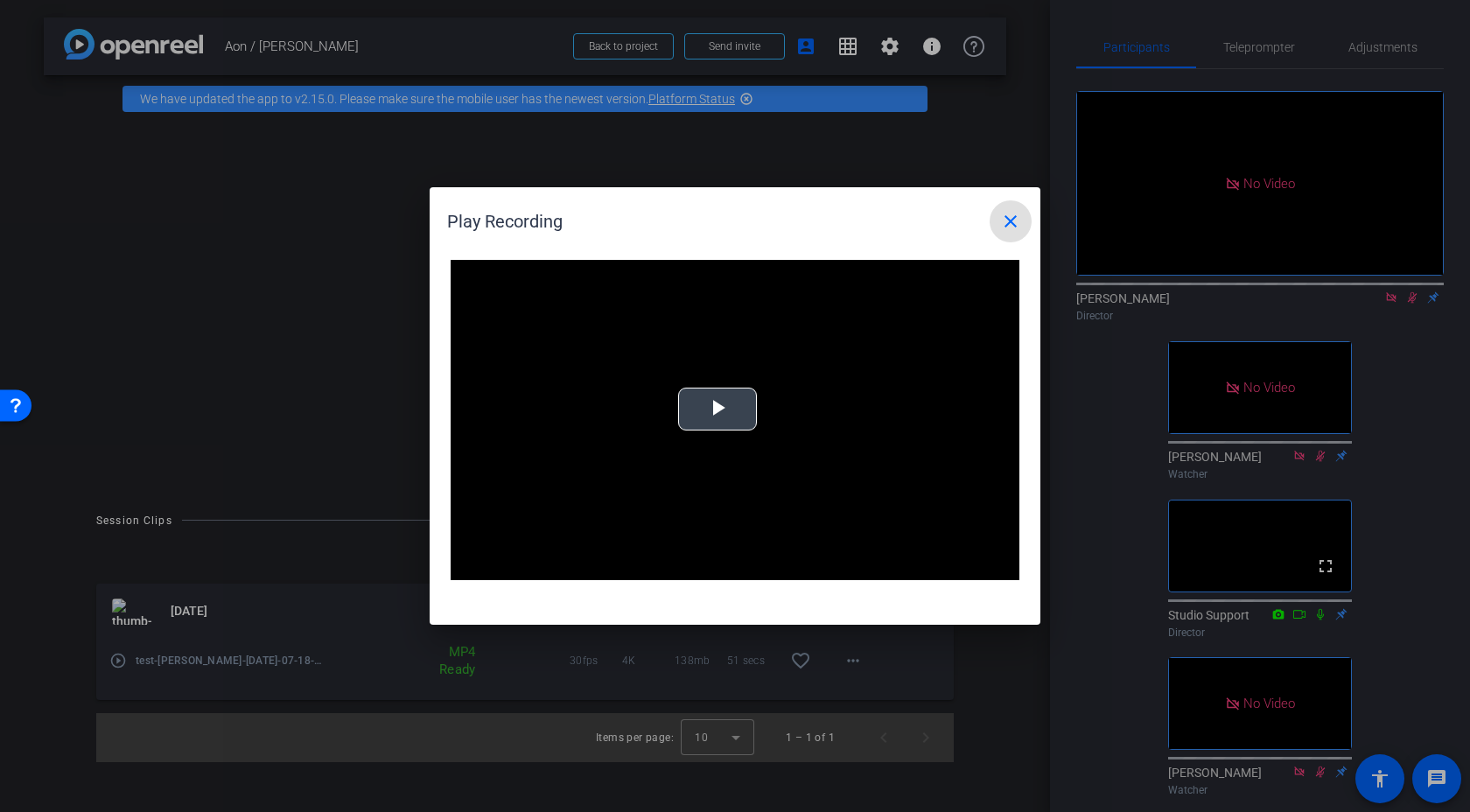 click at bounding box center [718, 410] 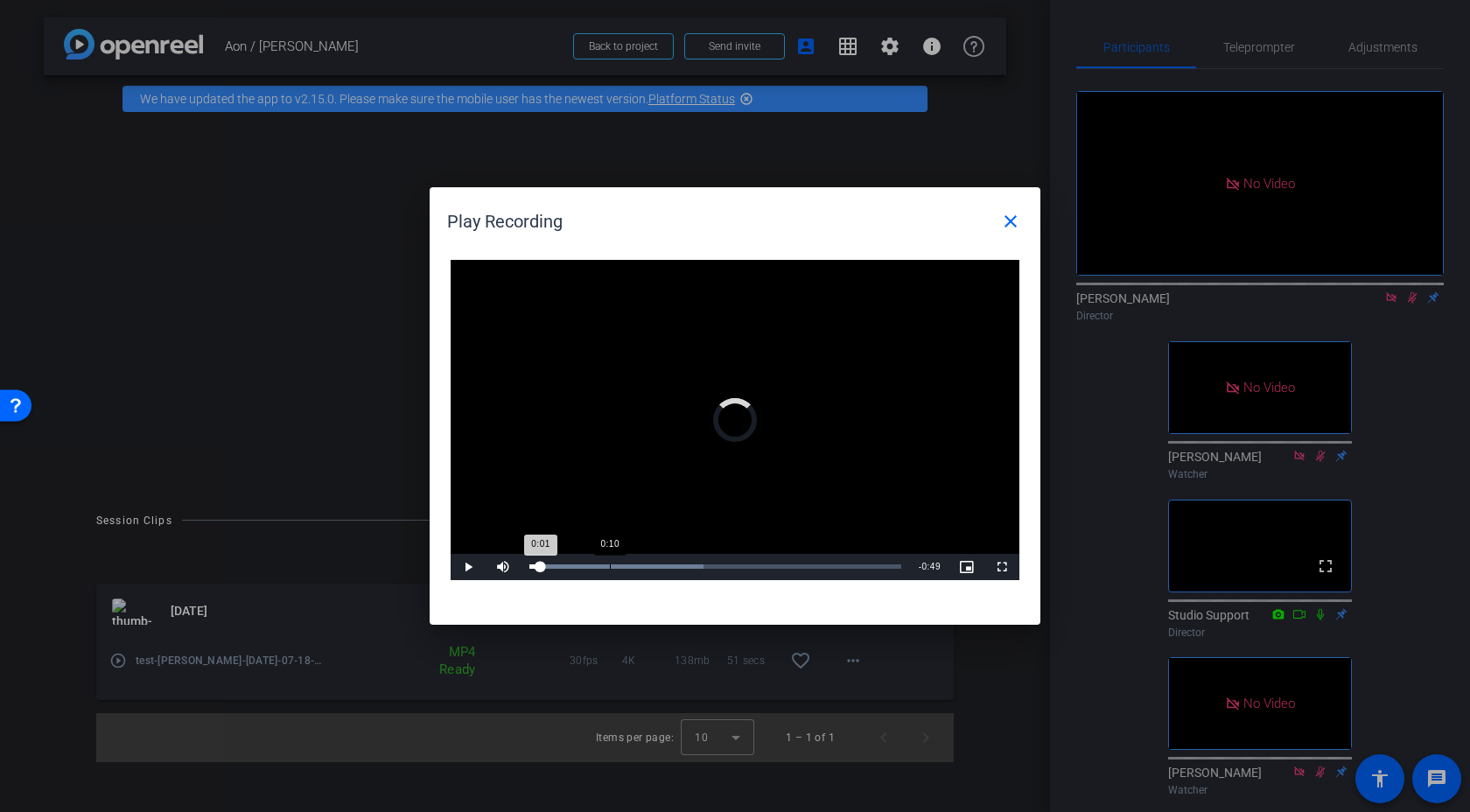 click on "Loaded :  46.97% 0:10 0:01" at bounding box center (715, 567) 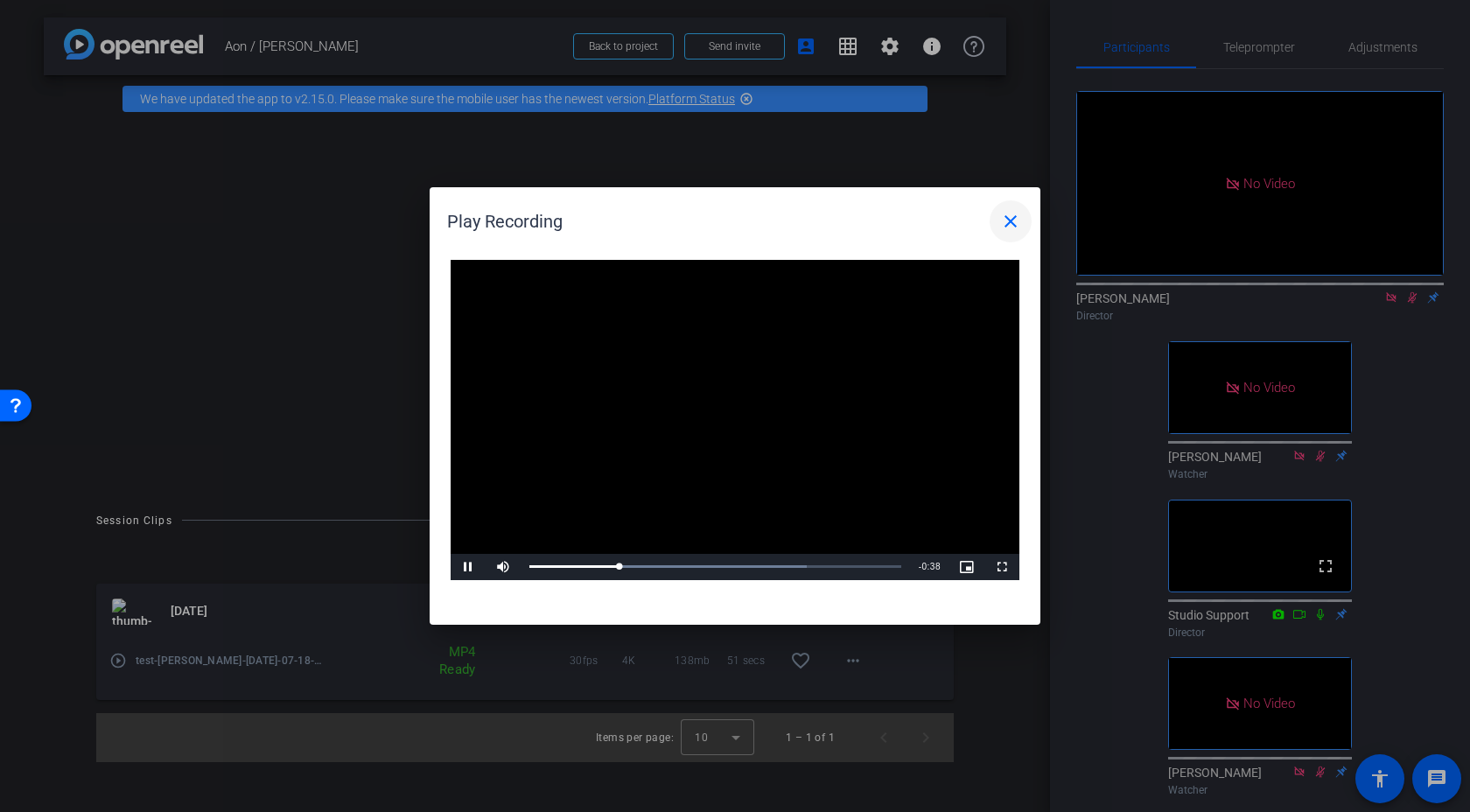click on "close" at bounding box center [1011, 221] 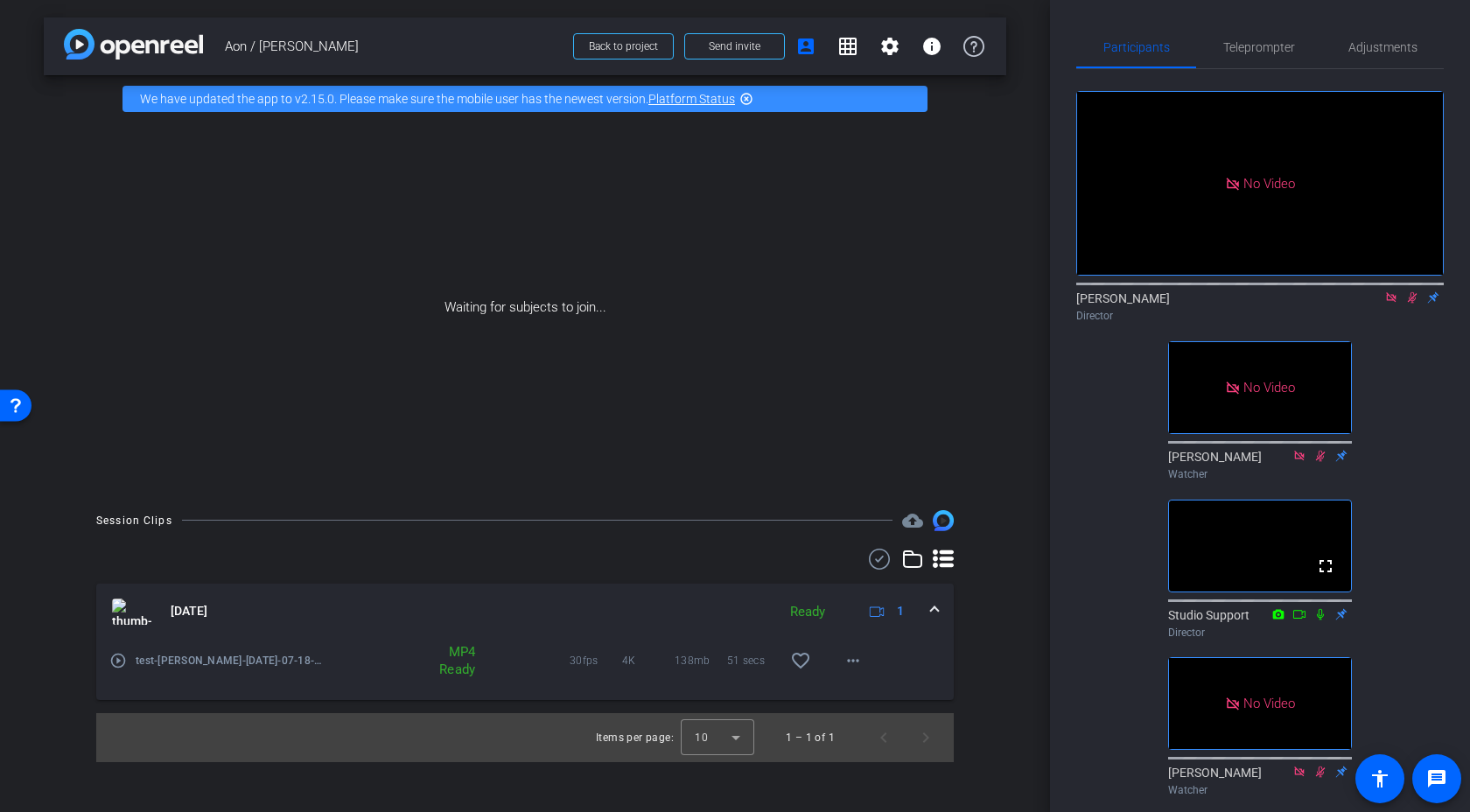 click 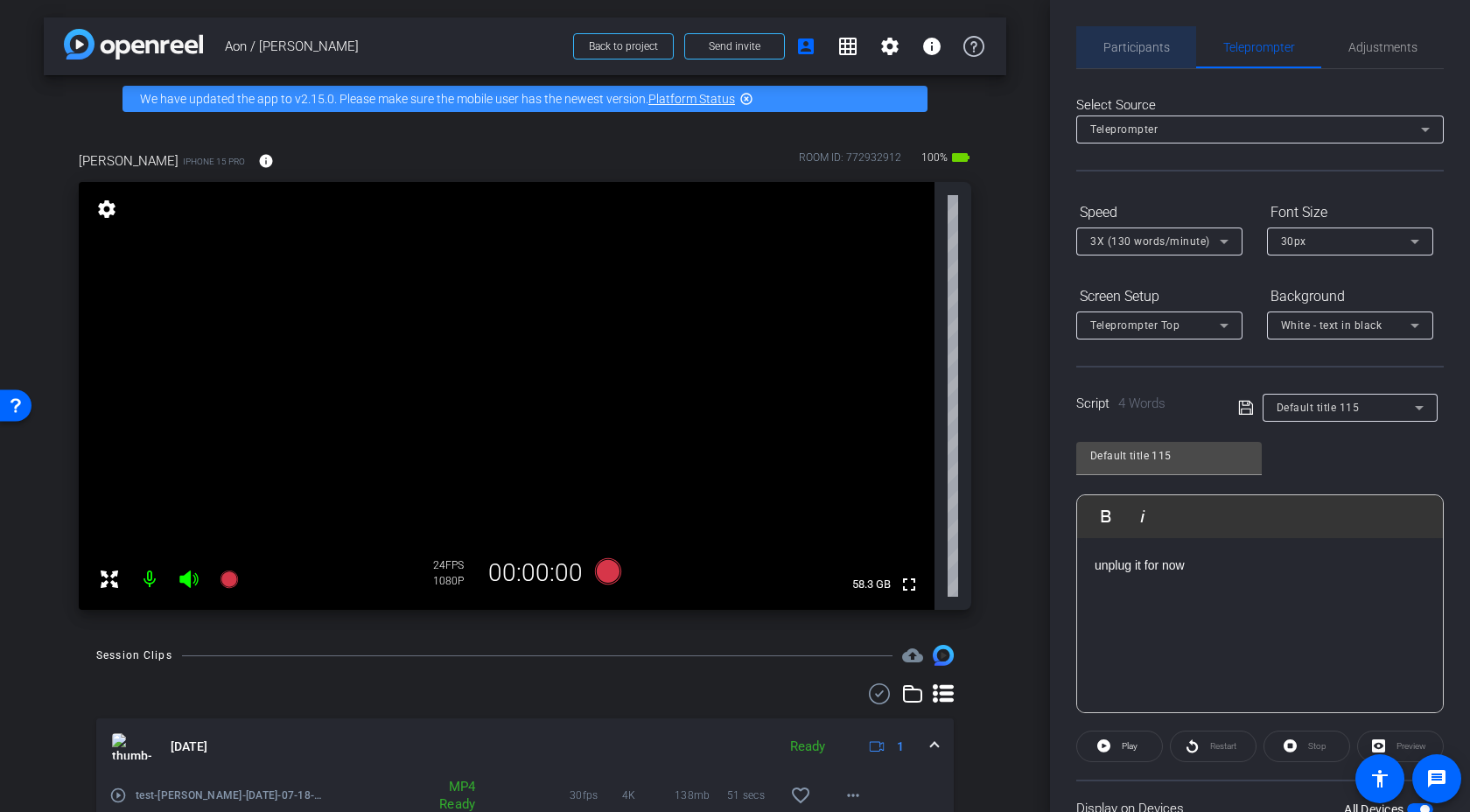 click on "Participants" at bounding box center (1137, 47) 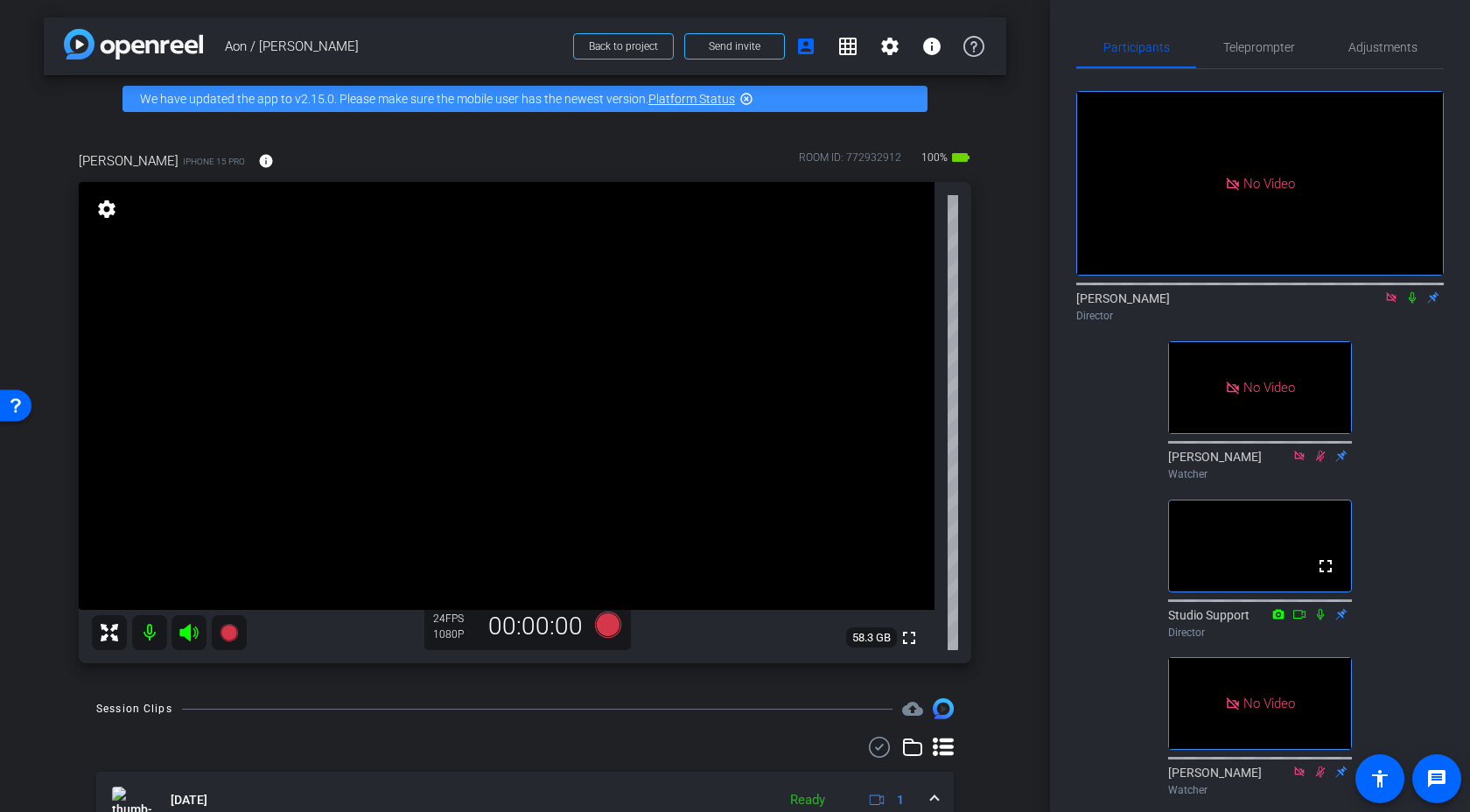 click on "No Video  [PERSON_NAME]
Director   No Video  [PERSON_NAME]
Watcher  fullscreen  Studio Support
Director   No Video  [PERSON_NAME]
Watcher   No Video  [PERSON_NAME]
Watcher   No Video  Lauren
Collaborator  fullscreen  [PERSON_NAME]
Watcher" 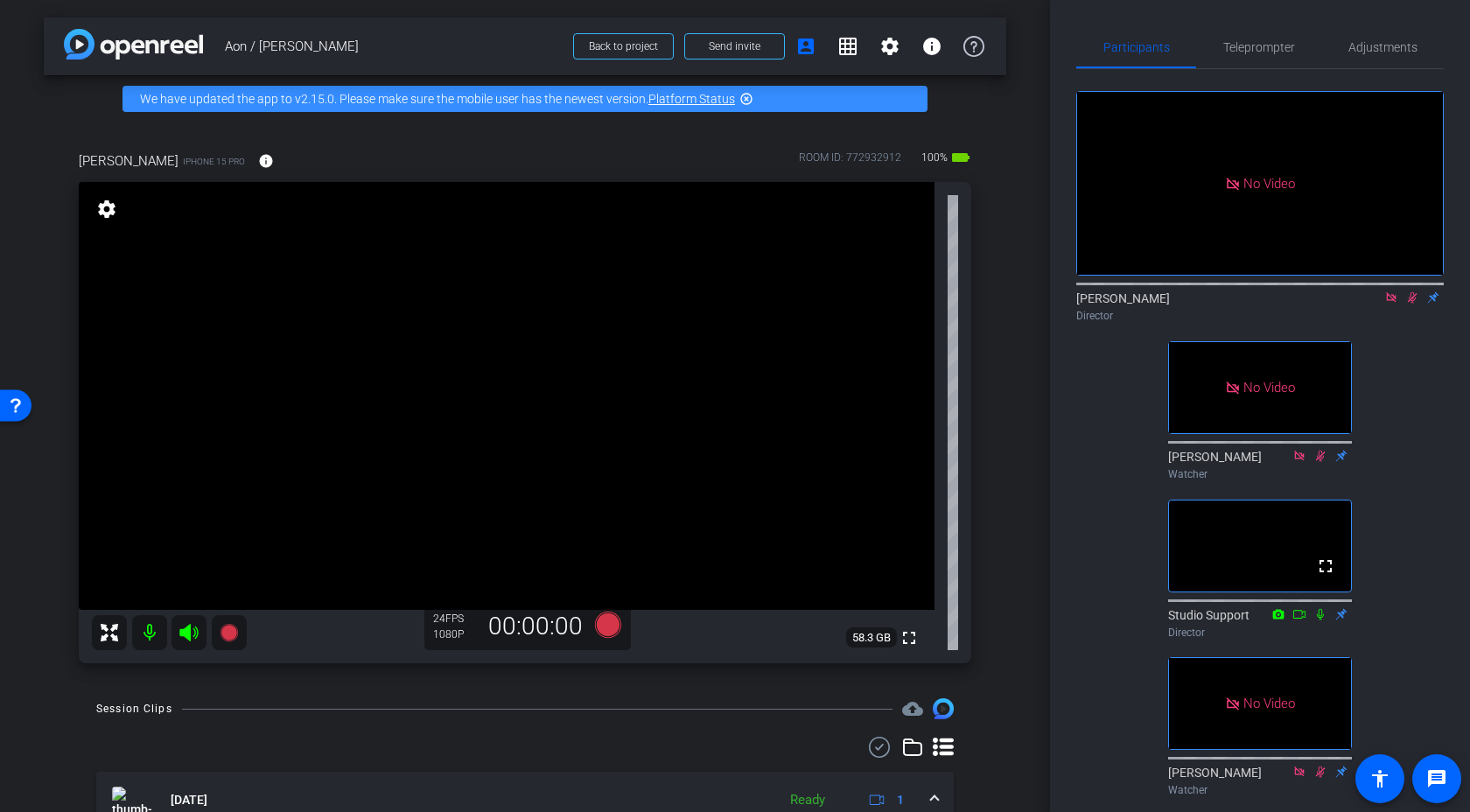 click 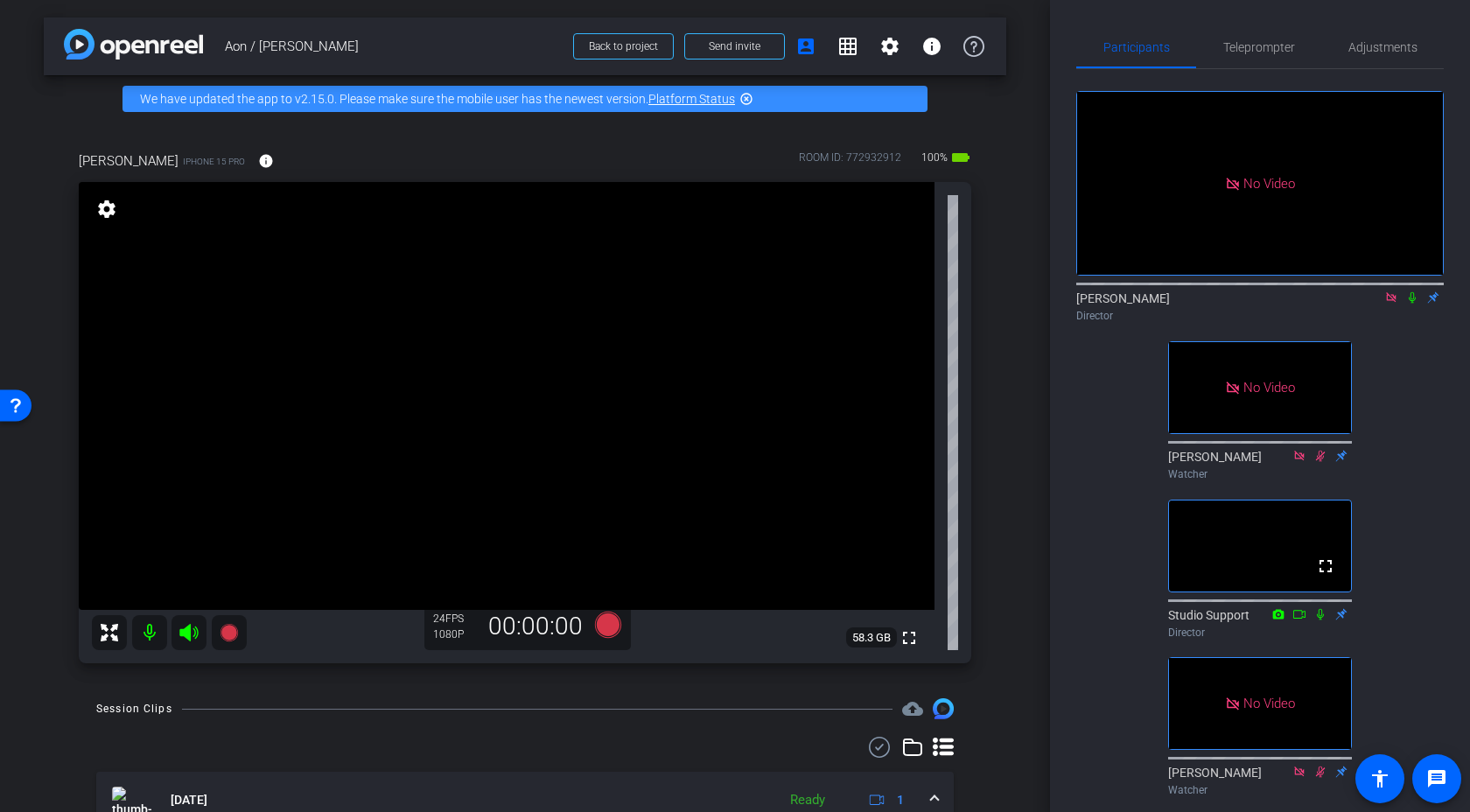 click 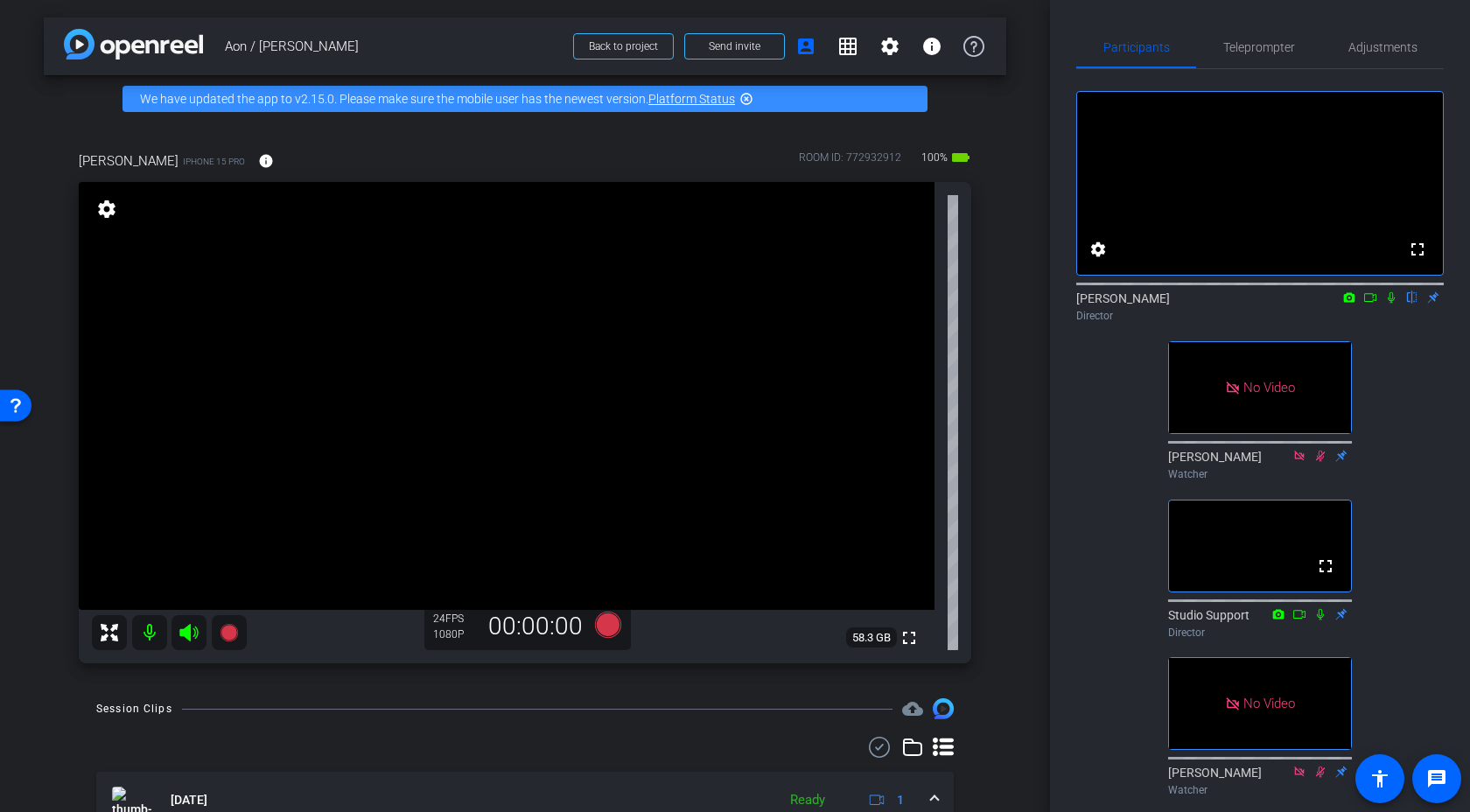 click on "fullscreen settings  [PERSON_NAME]
flip
Director   No Video  [PERSON_NAME]
Watcher  fullscreen  Studio Support
Director   No Video  [PERSON_NAME]
Watcher   No Video  [PERSON_NAME]
Watcher   No Video  Lauren
Collaborator  fullscreen  [PERSON_NAME]
Watcher" 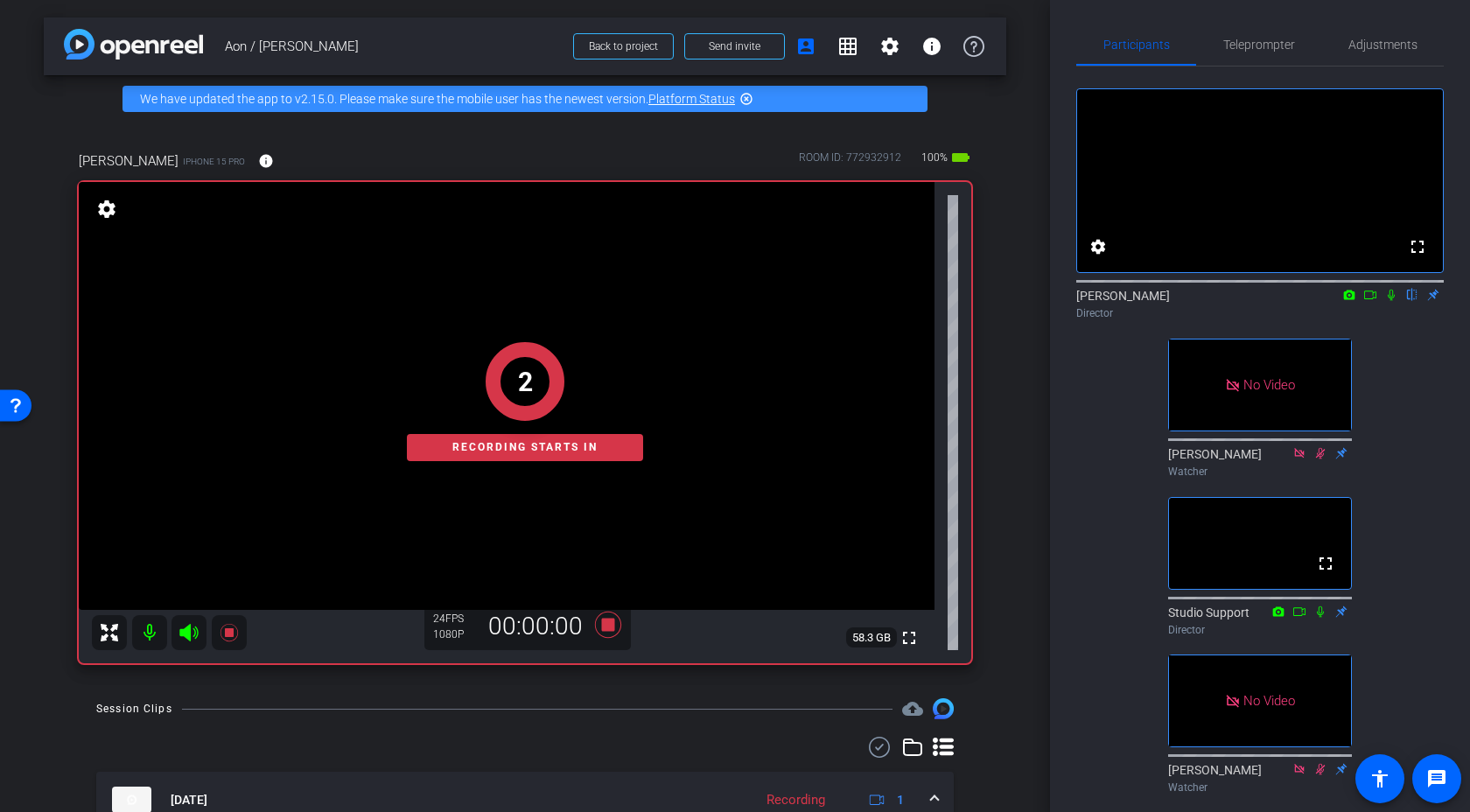 scroll, scrollTop: 0, scrollLeft: 0, axis: both 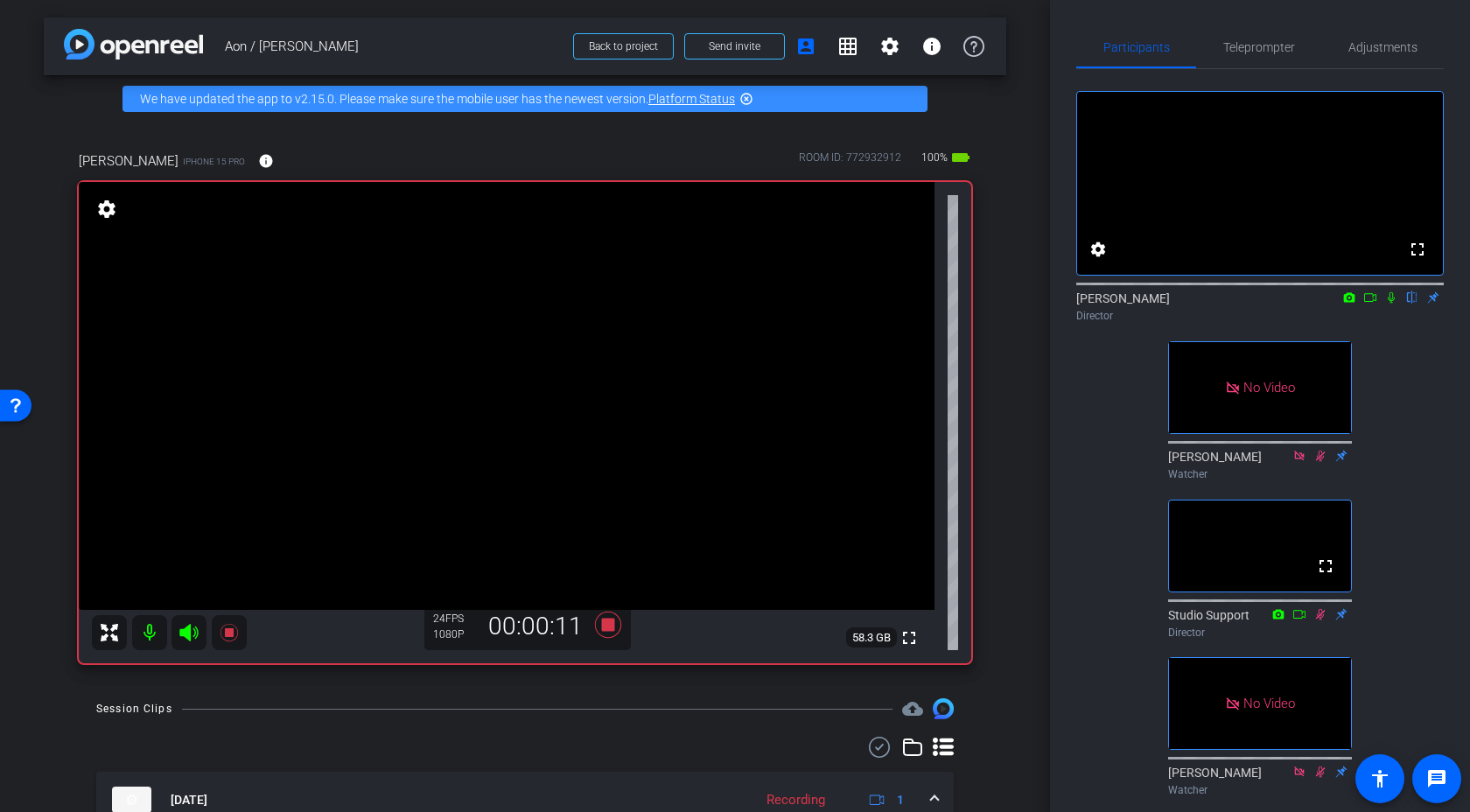 click 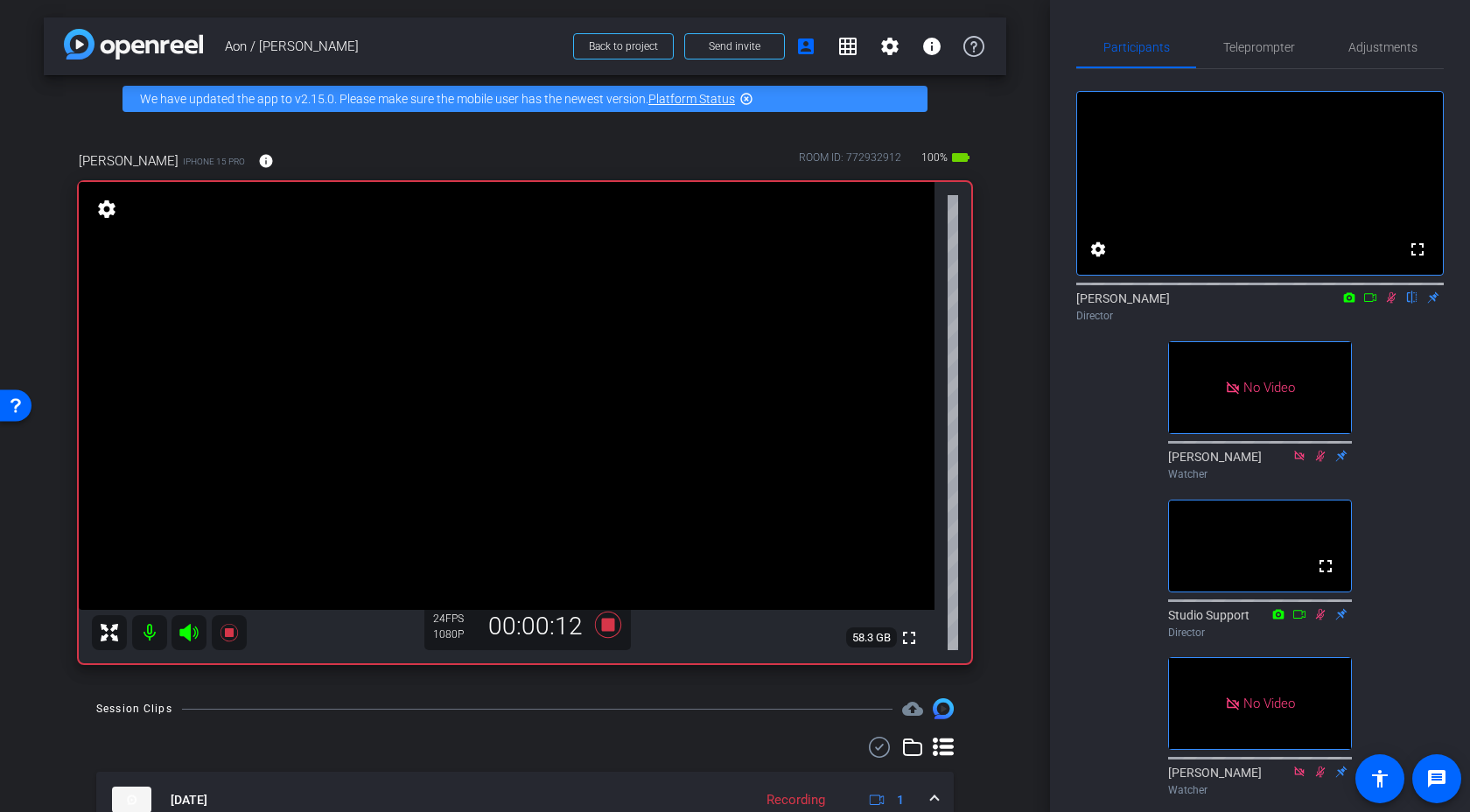 click 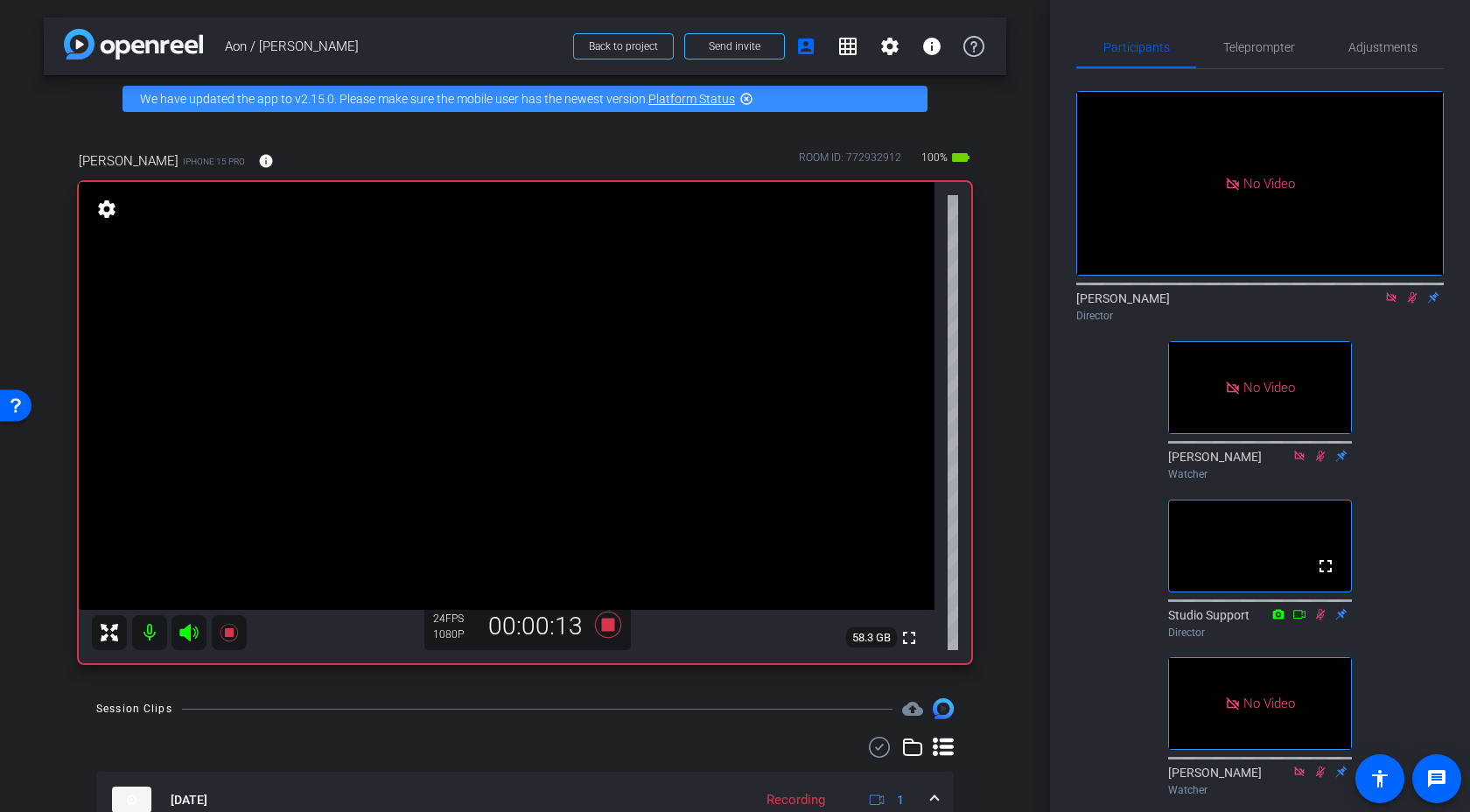 click on "No Video  [PERSON_NAME]
Director   No Video  [PERSON_NAME]
Watcher  fullscreen  Studio Support
Director   No Video  [PERSON_NAME]
Watcher   No Video  [PERSON_NAME]
Watcher   No Video  Lauren
Collaborator  fullscreen  [PERSON_NAME]
Watcher" 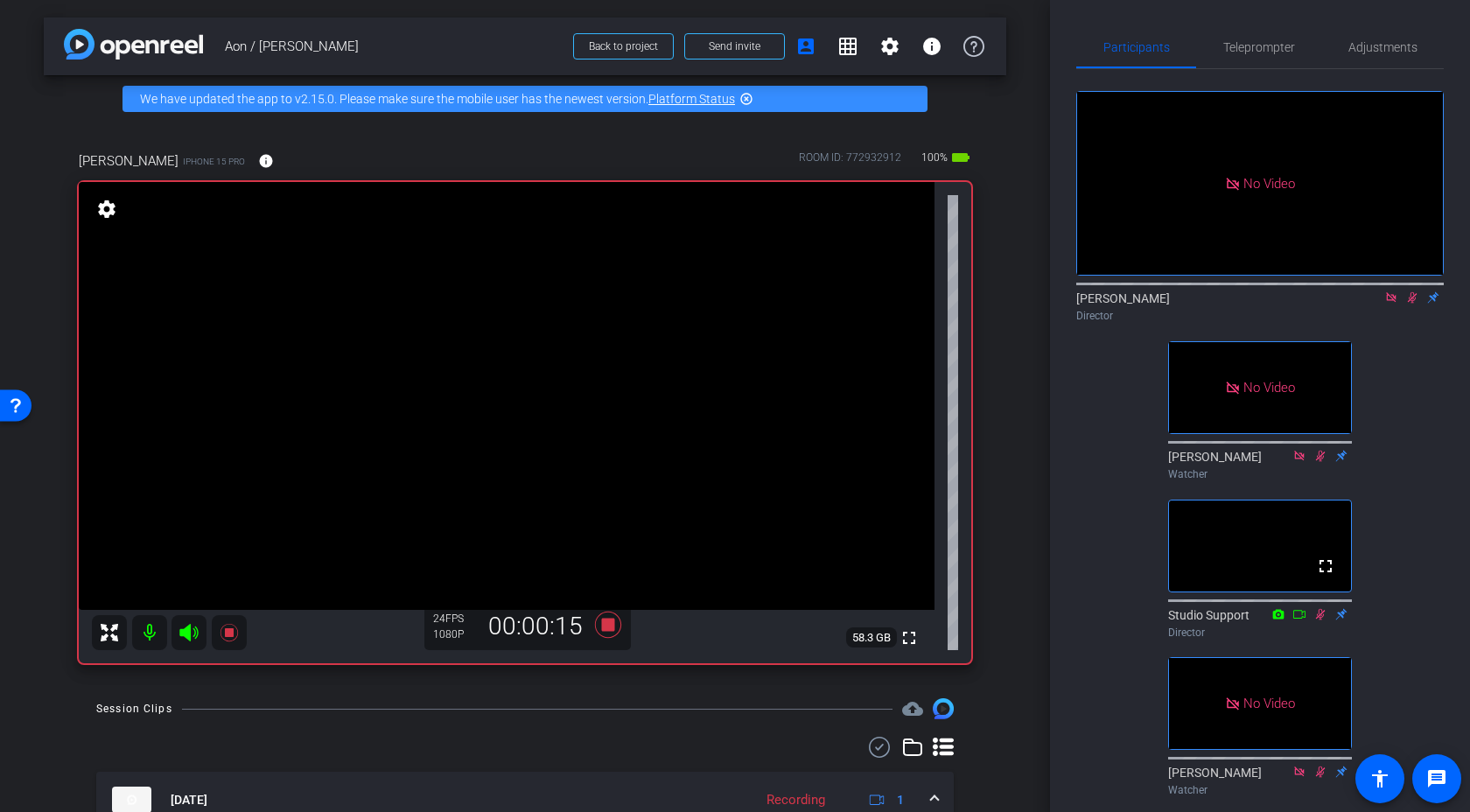 click 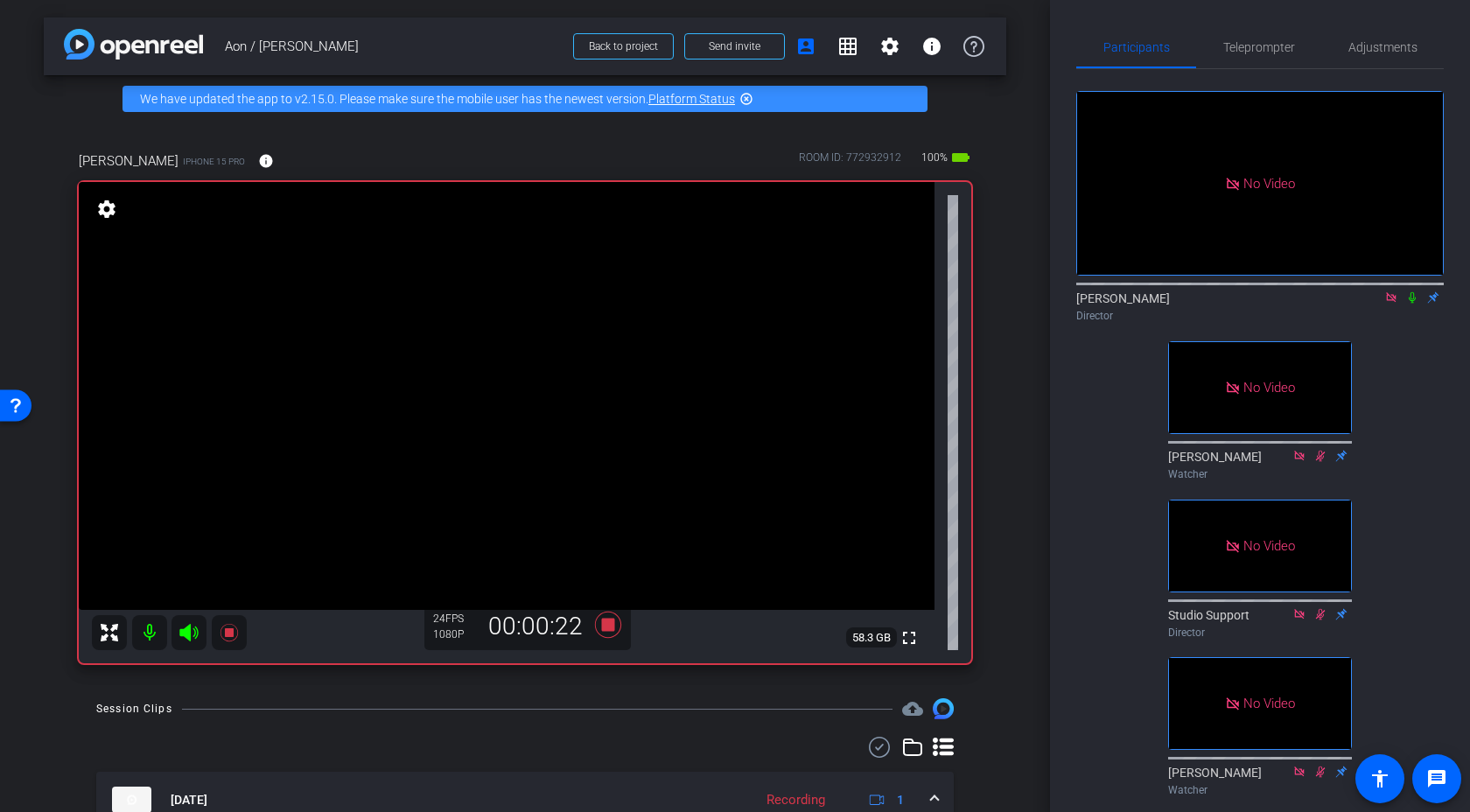 click 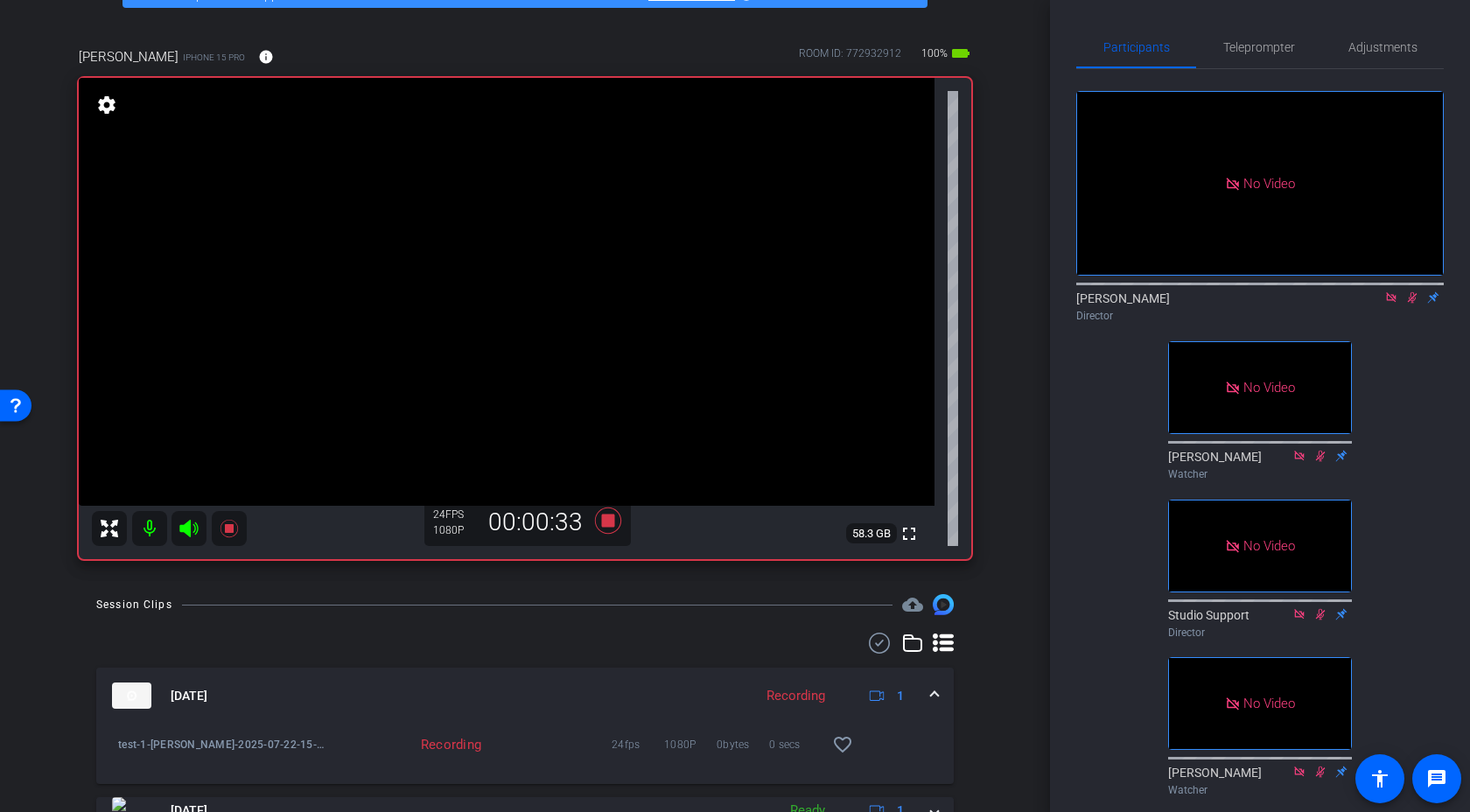 scroll, scrollTop: 108, scrollLeft: 0, axis: vertical 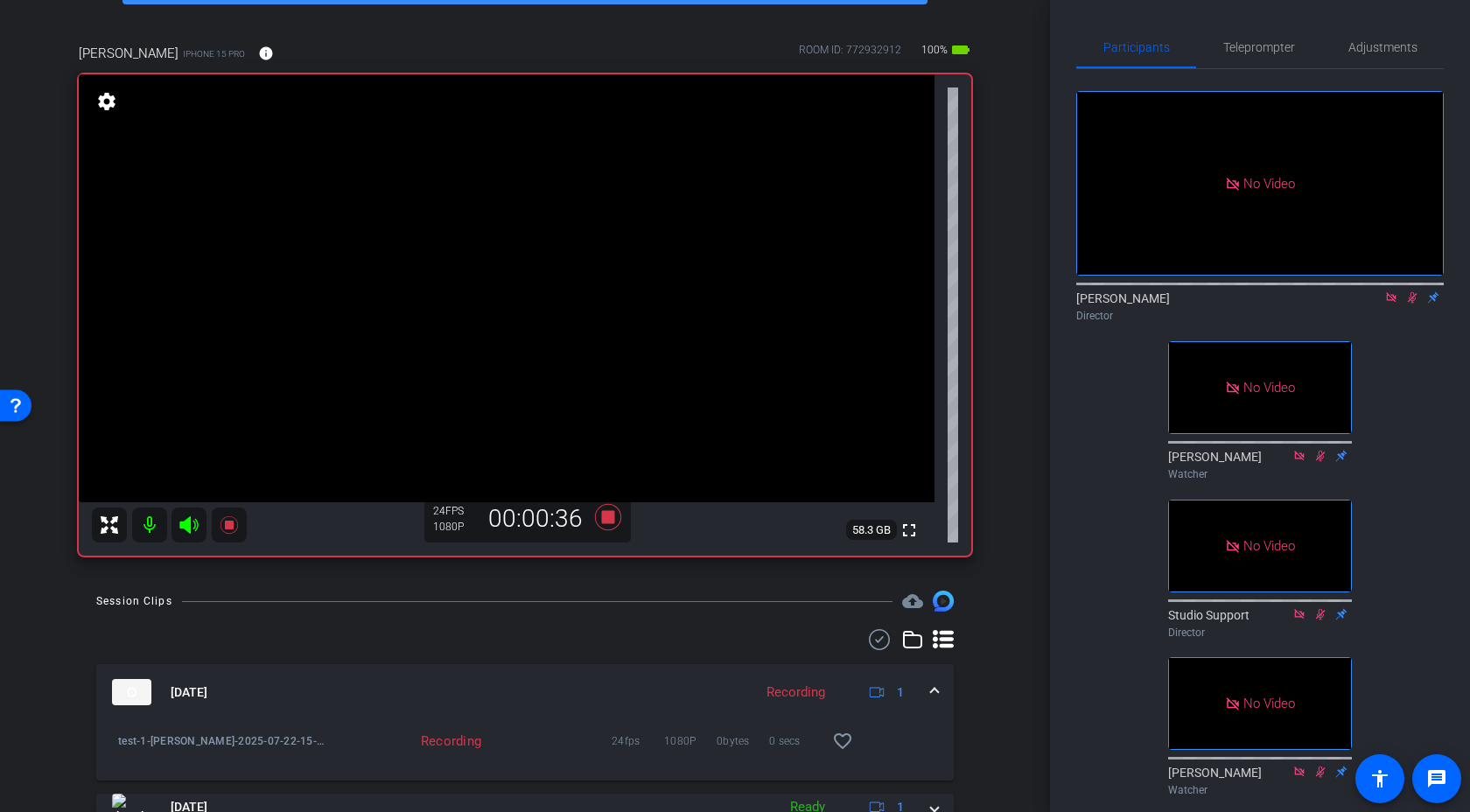 click 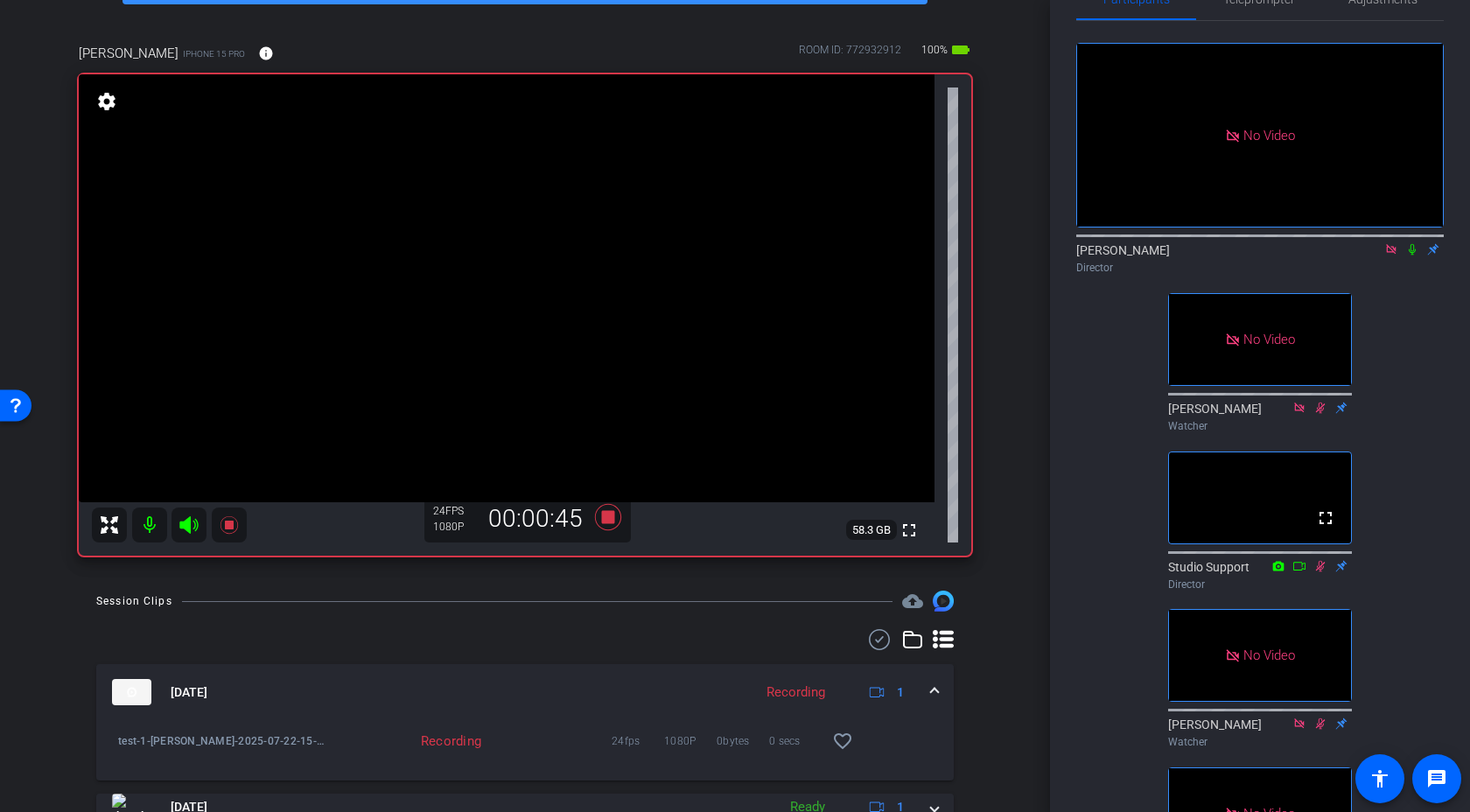 scroll, scrollTop: 0, scrollLeft: 0, axis: both 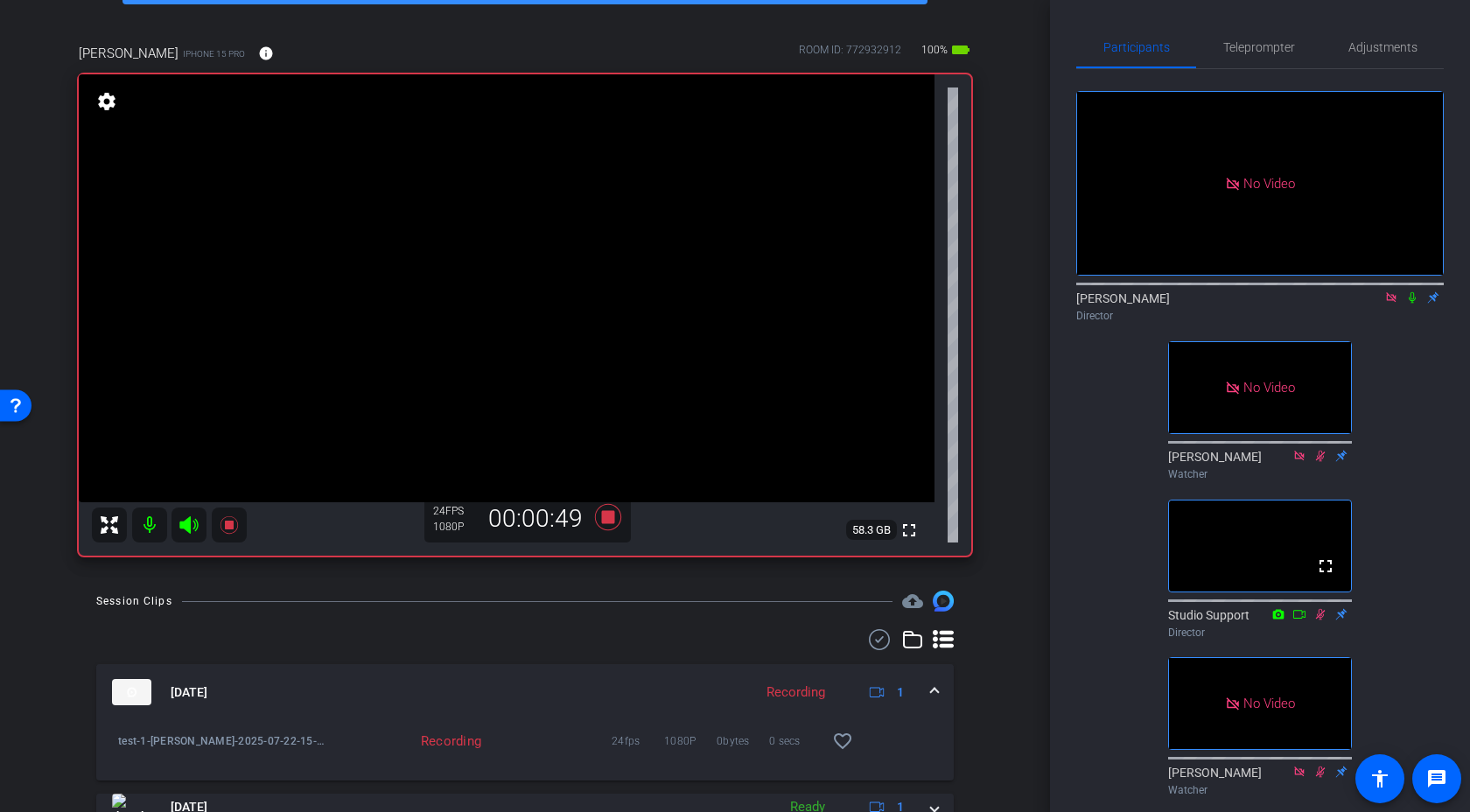 click on "No Video  [PERSON_NAME]
Director   No Video  [PERSON_NAME]
Watcher  fullscreen  Studio Support
Director   No Video  [PERSON_NAME]
Watcher   No Video  [PERSON_NAME]
Watcher   No Video  Lauren
Collaborator  fullscreen  [PERSON_NAME]
Watcher" 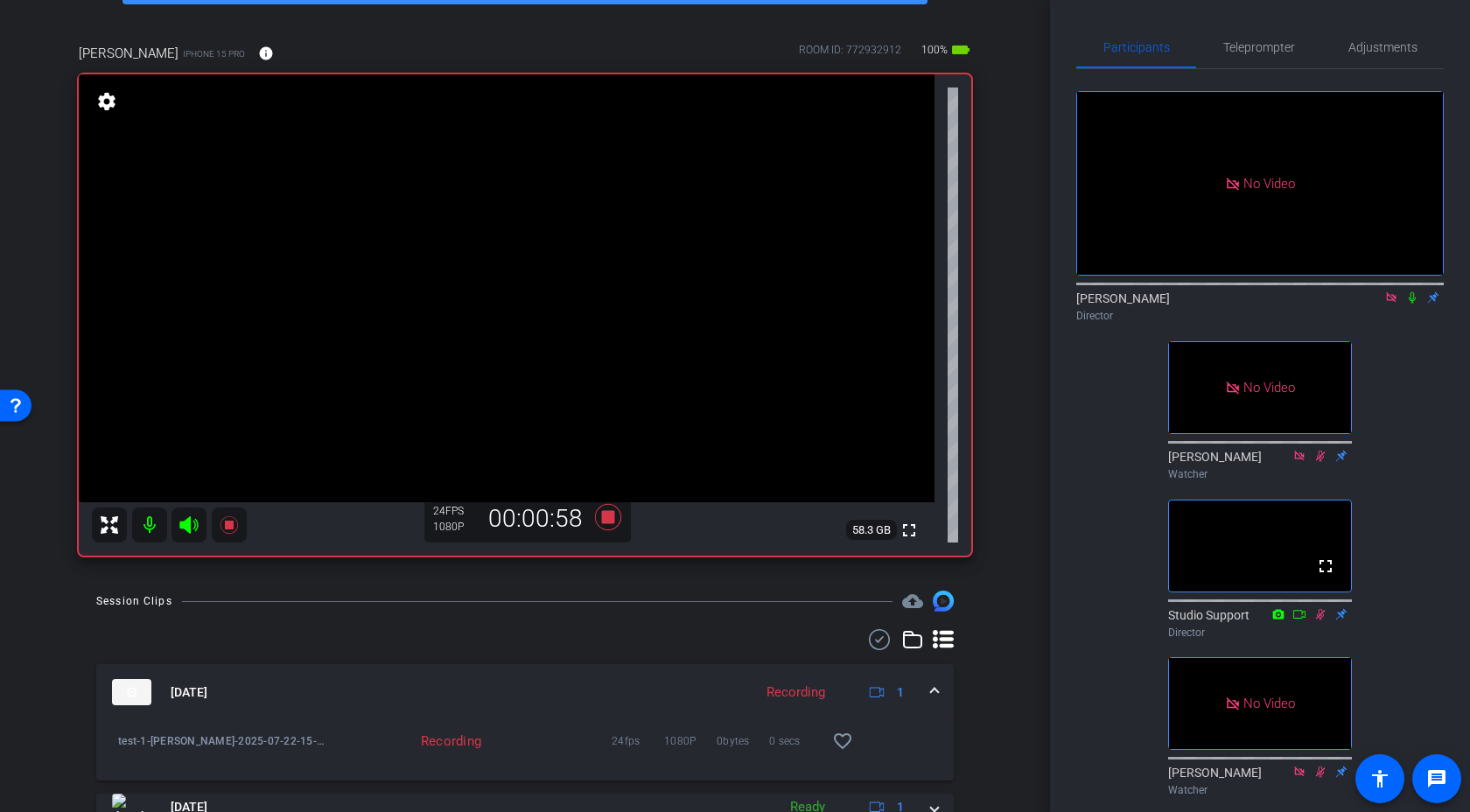 click 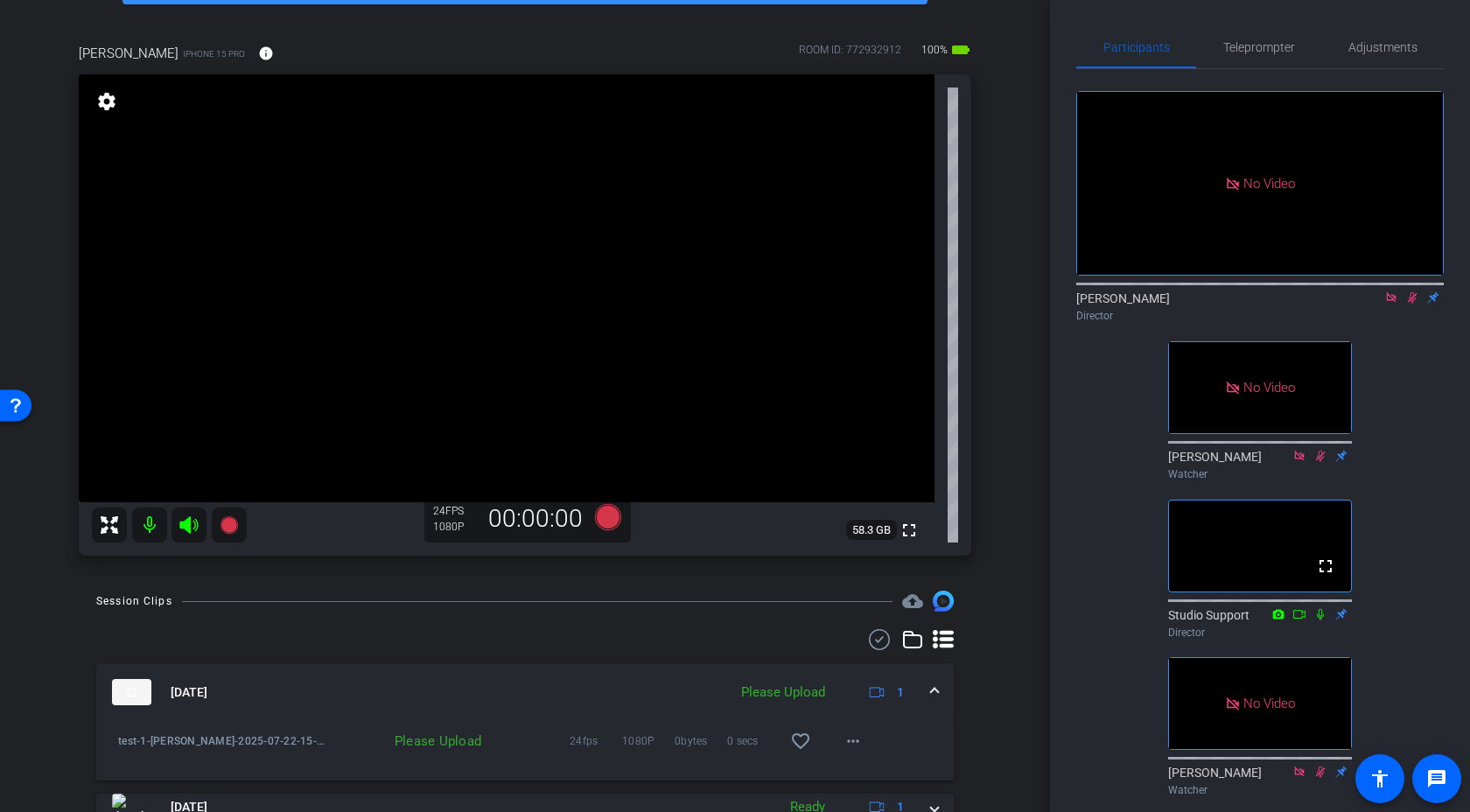 scroll, scrollTop: 178, scrollLeft: 0, axis: vertical 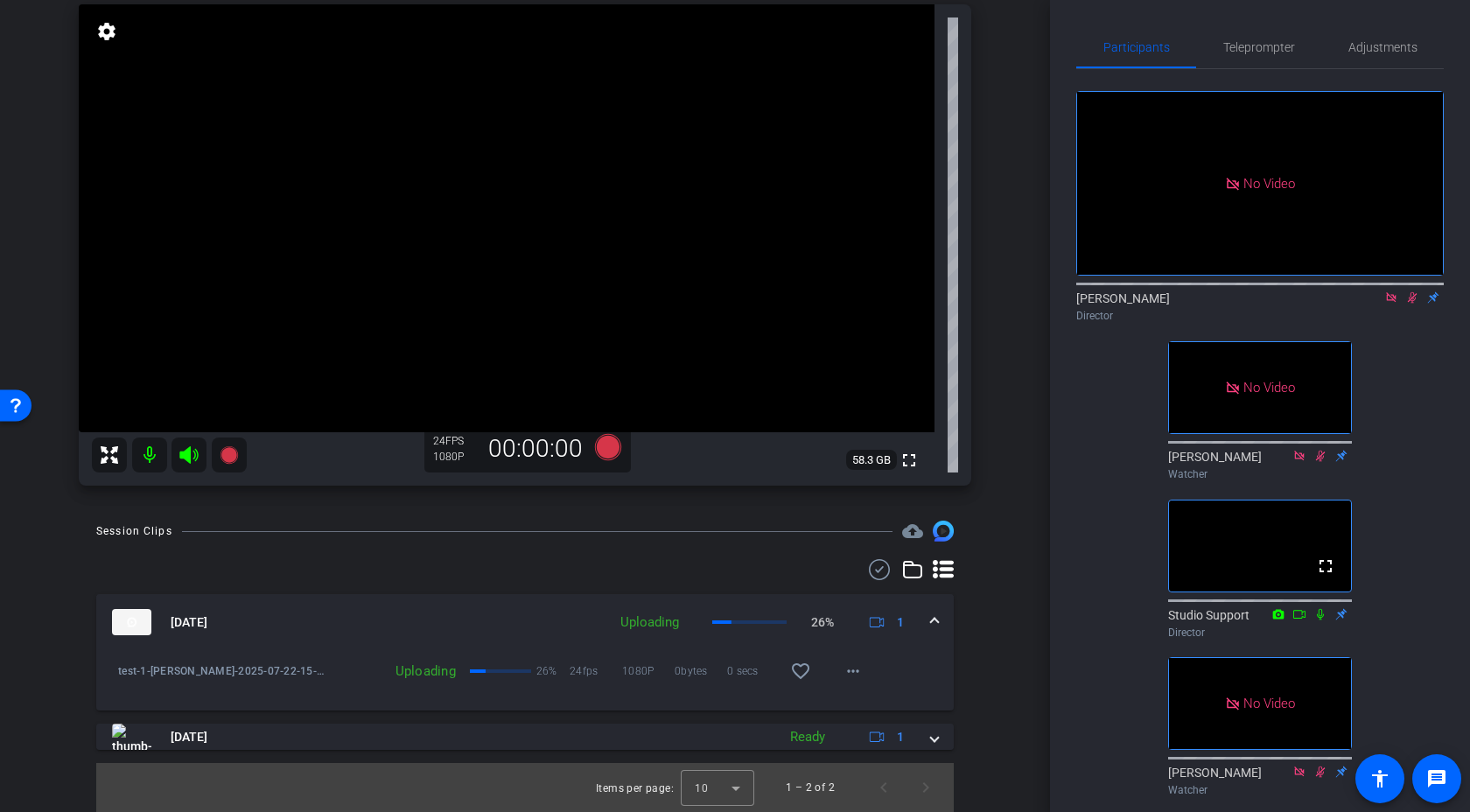 click 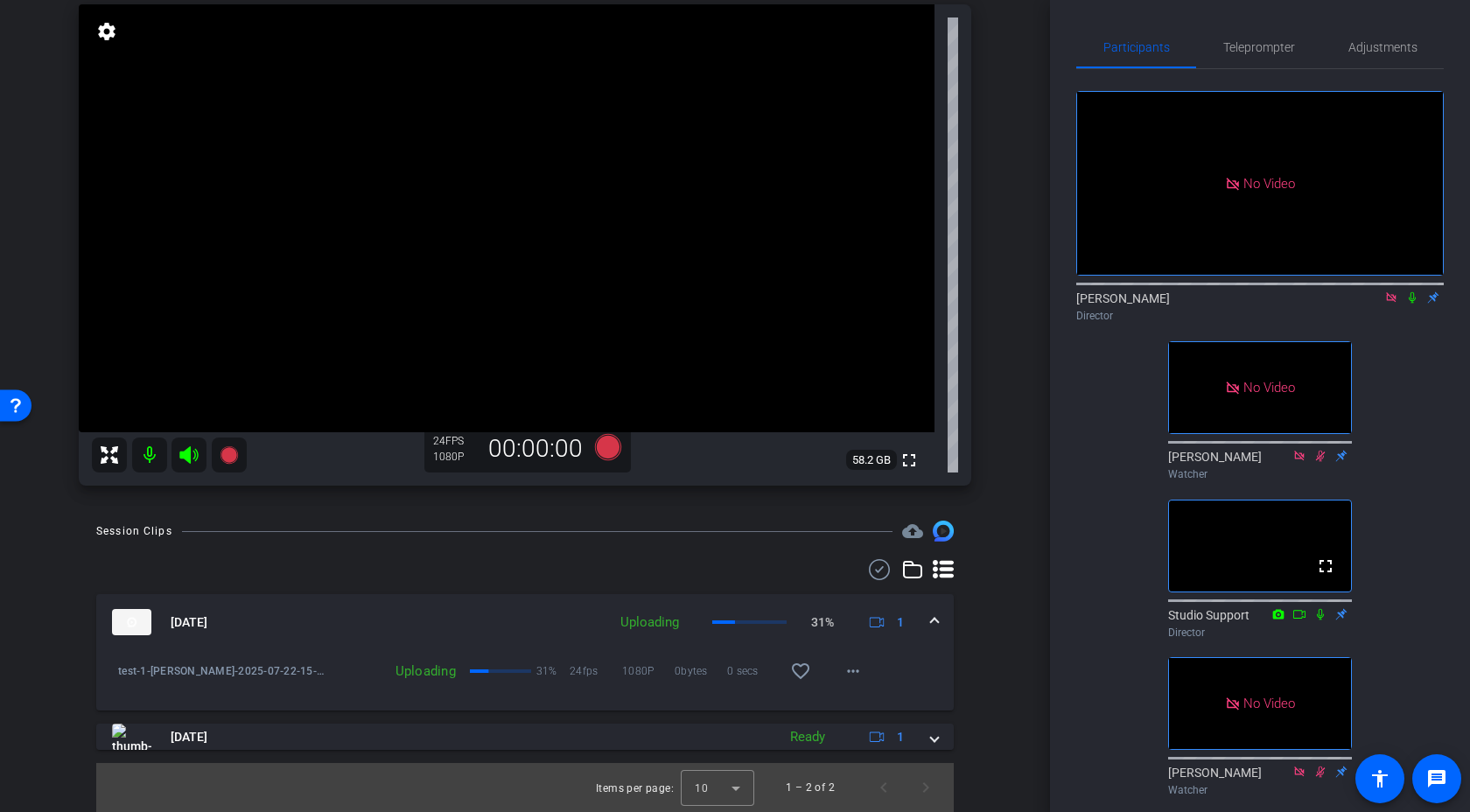 click 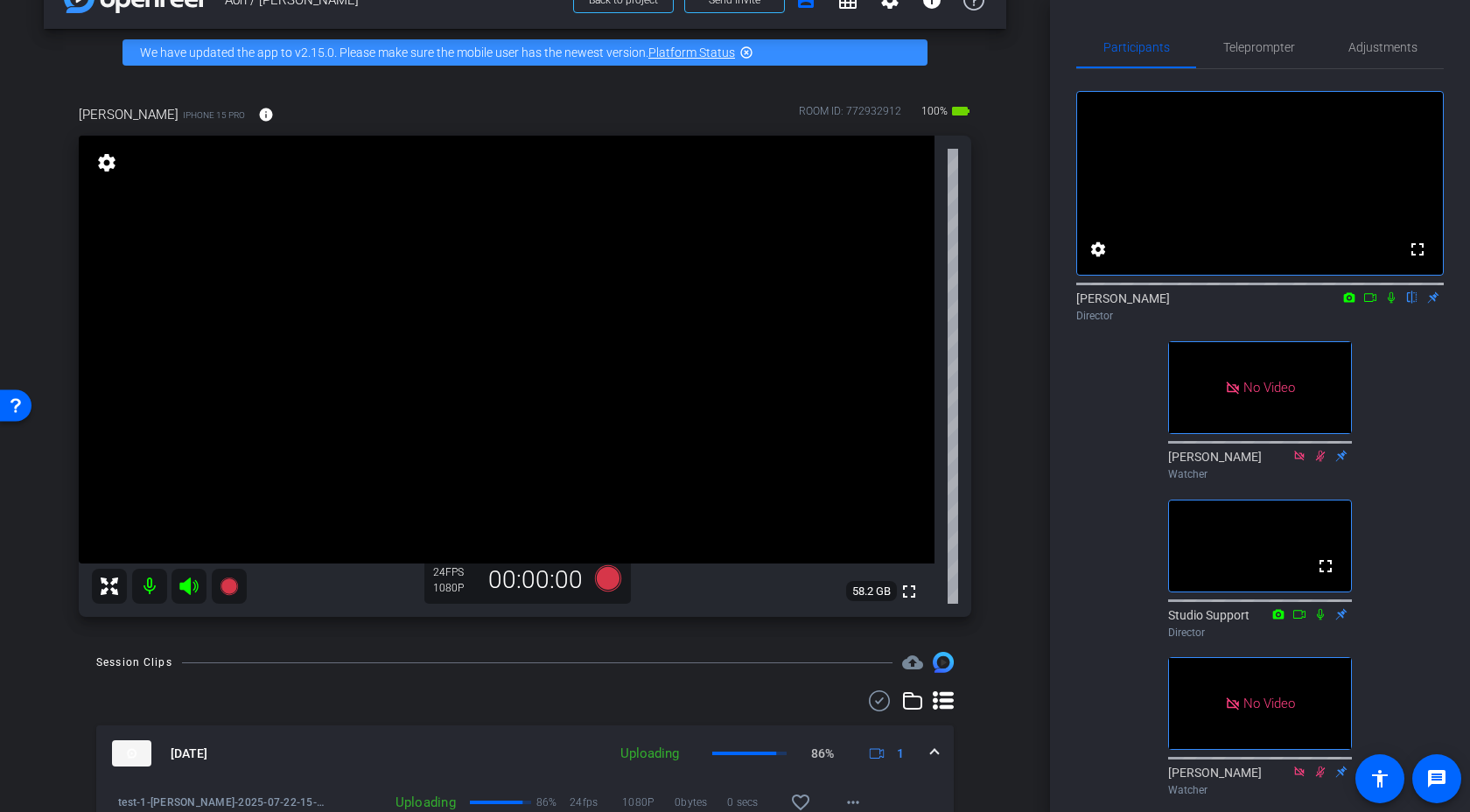 scroll, scrollTop: 66, scrollLeft: 0, axis: vertical 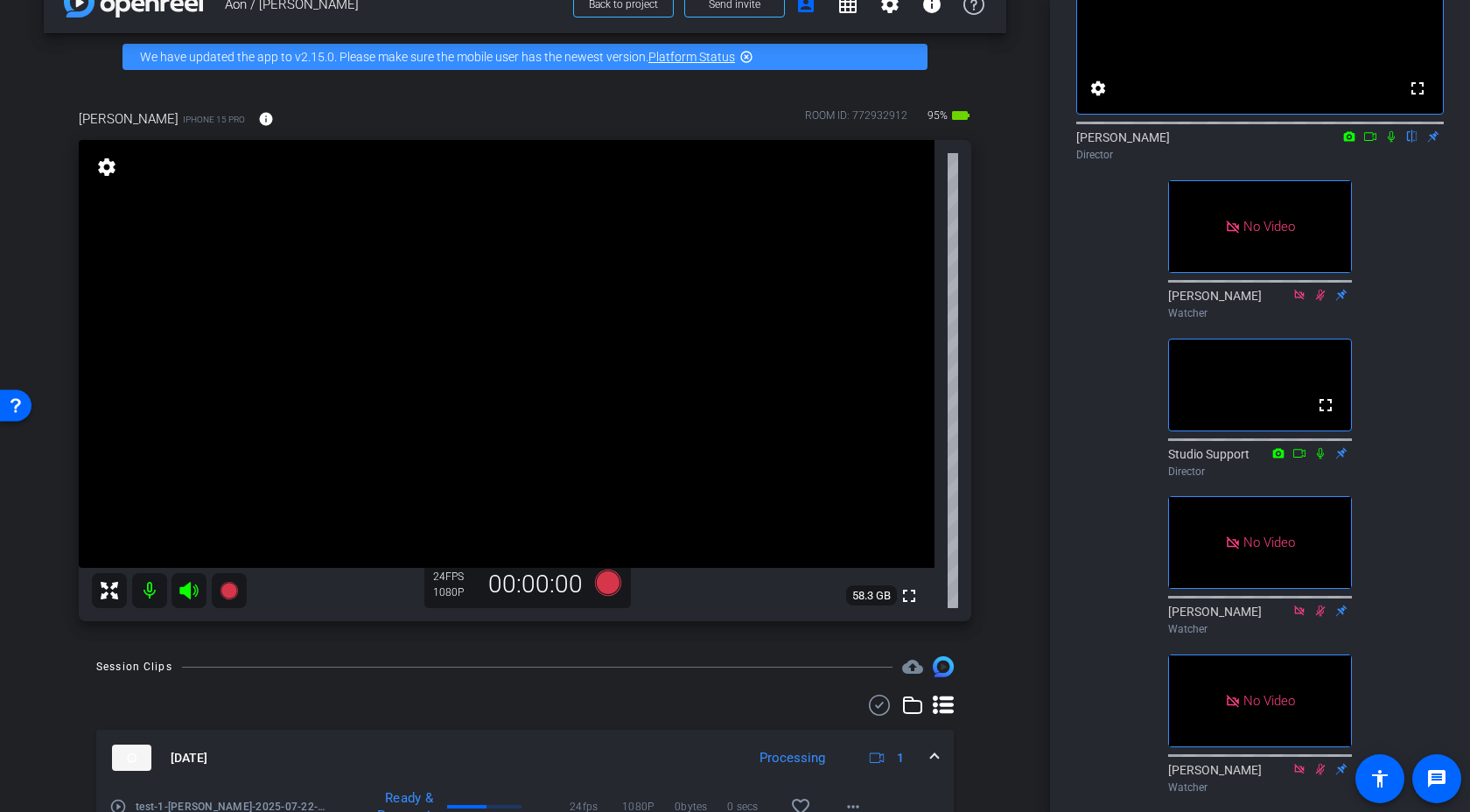 click on "arrow_back  Aon / [PERSON_NAME]   Back to project   Send invite  account_box grid_on settings info
We have updated the app to v2.15.0. Please make sure the mobile user has the newest version.  Platform Status highlight_off  [PERSON_NAME] iPhone 15 Pro info ROOM ID: 772932912 95% battery_std fullscreen settings  58.3 GB
24 FPS  1080P   00:00:00
Session Clips   cloud_upload
[DATE]   Processing" at bounding box center (525, 364) 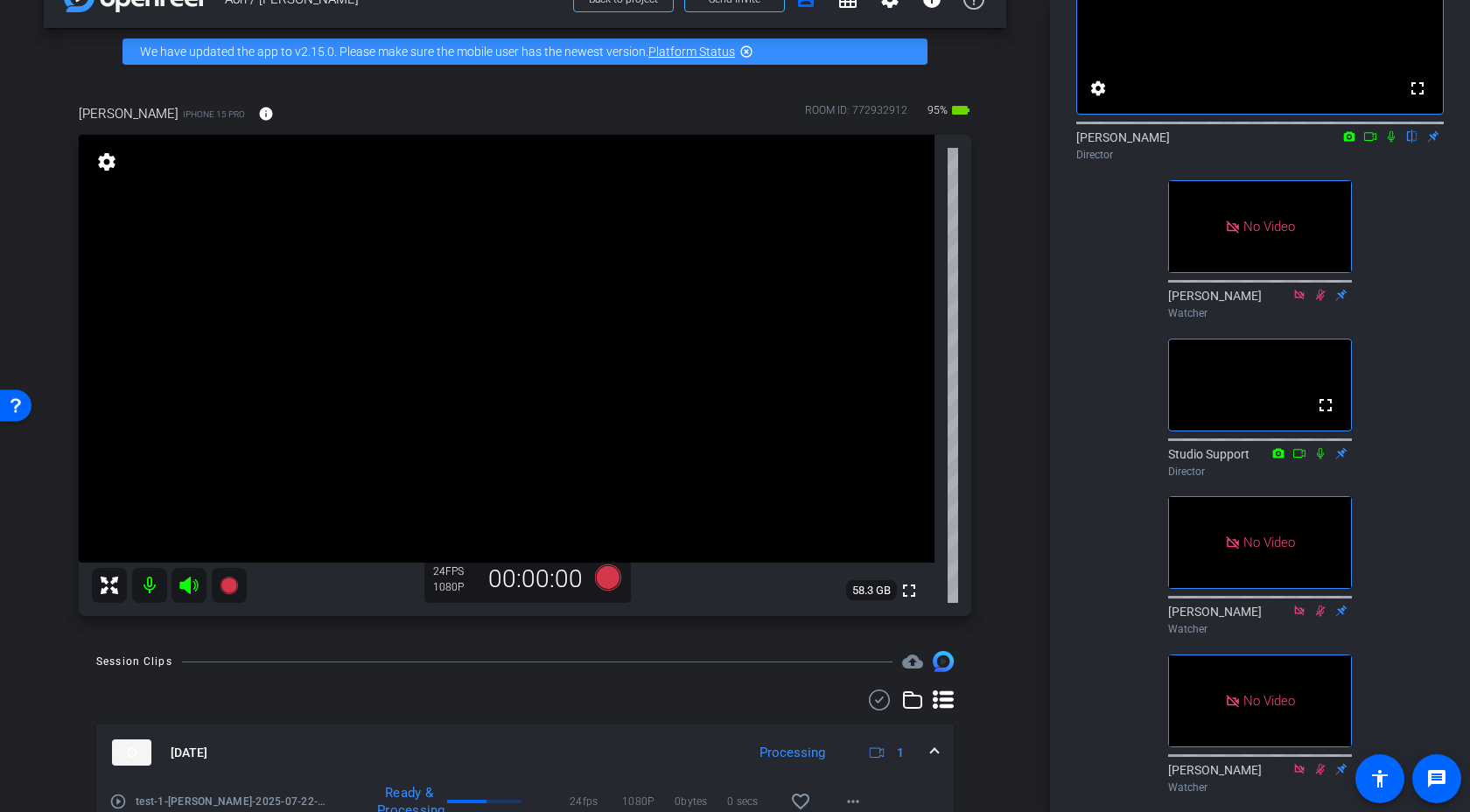scroll, scrollTop: 63, scrollLeft: 0, axis: vertical 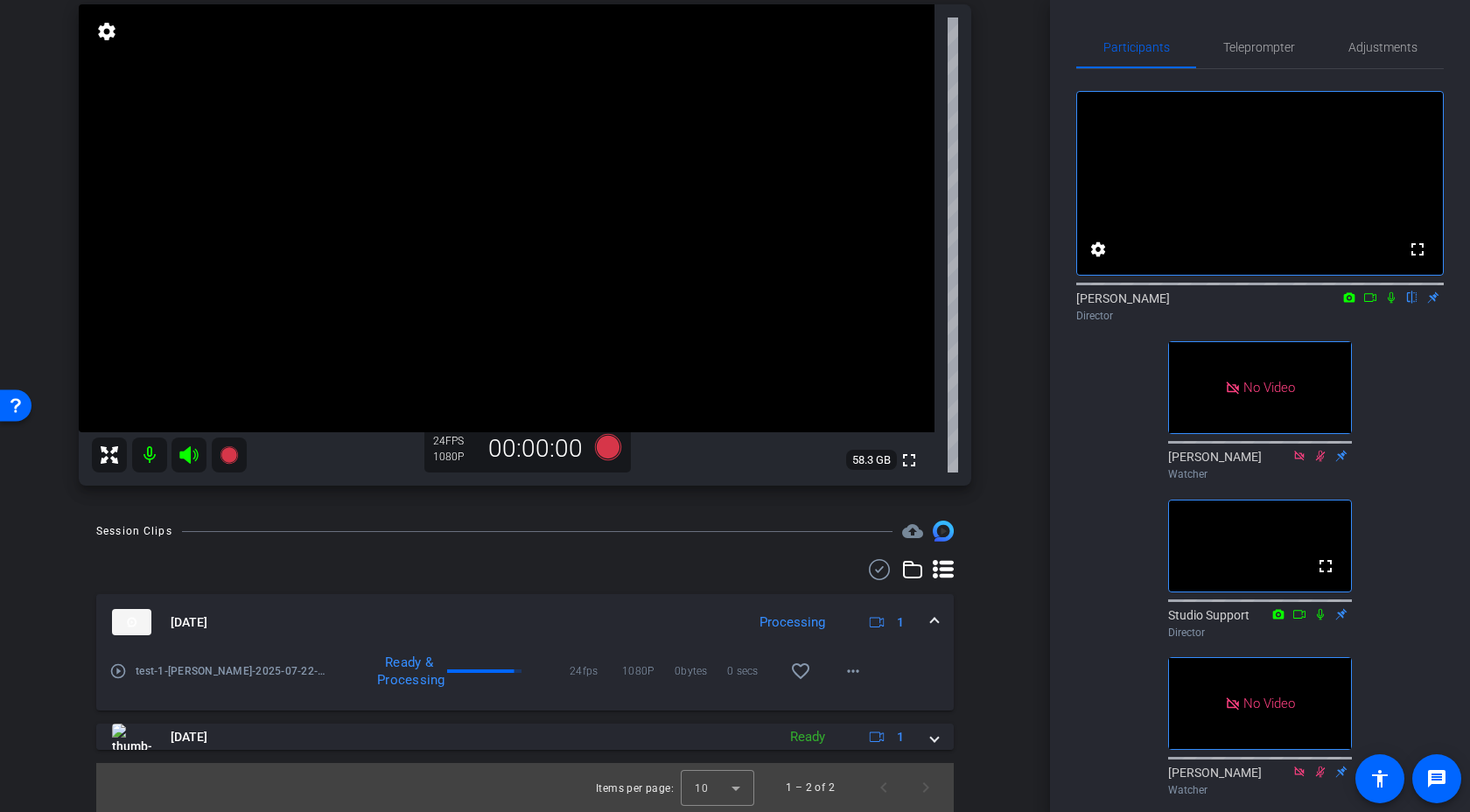click 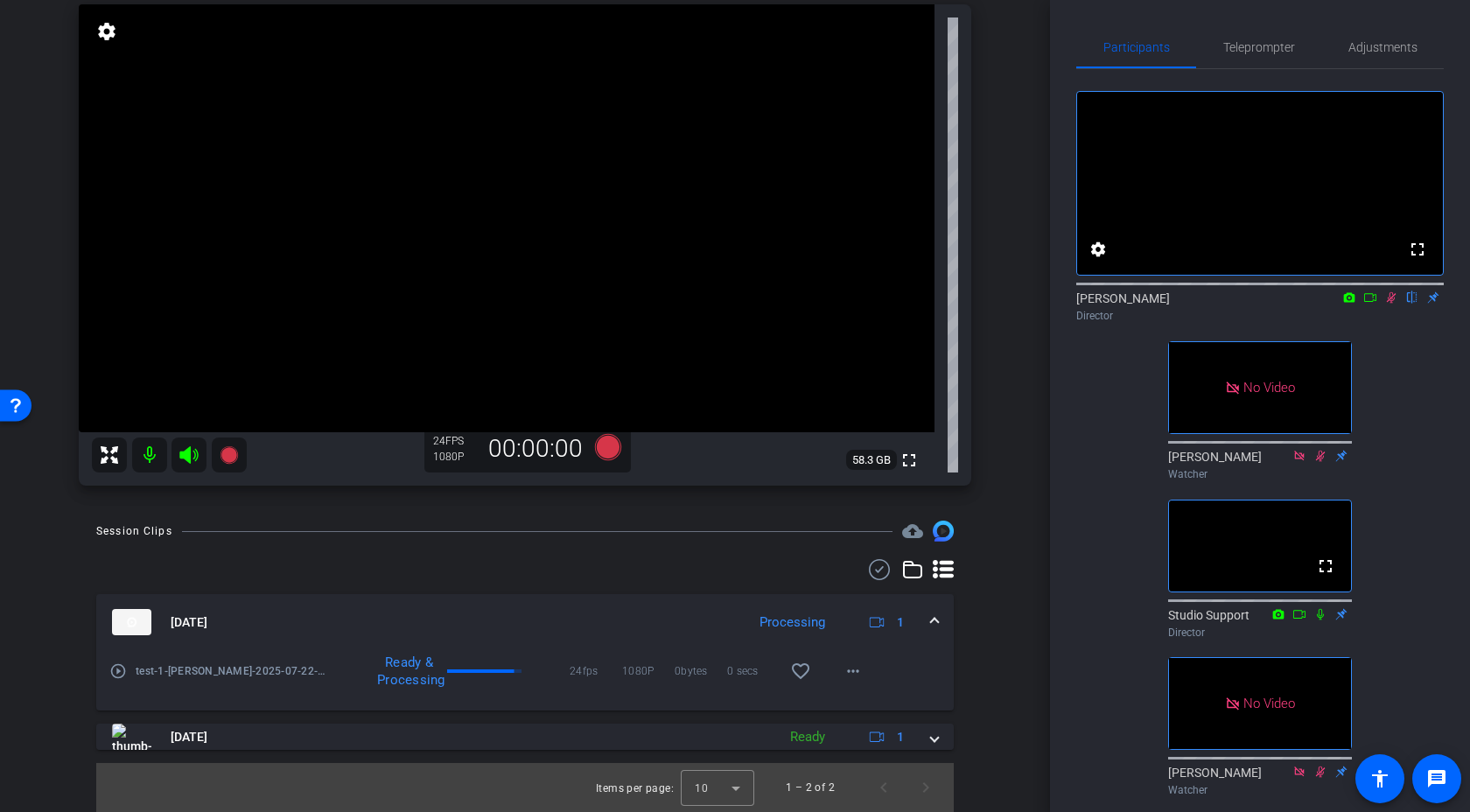click 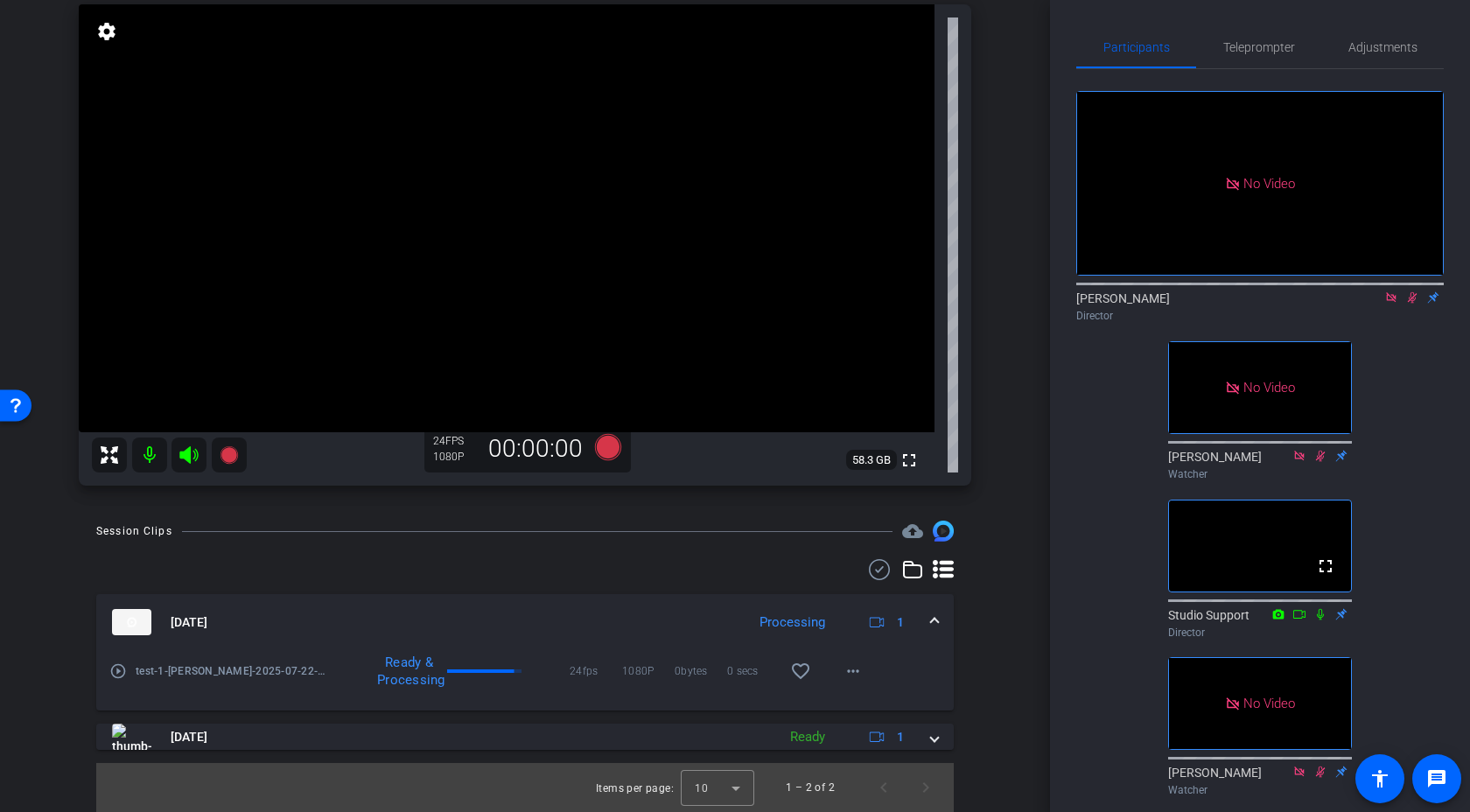 click on "play_circle_outline" at bounding box center [118, 671] 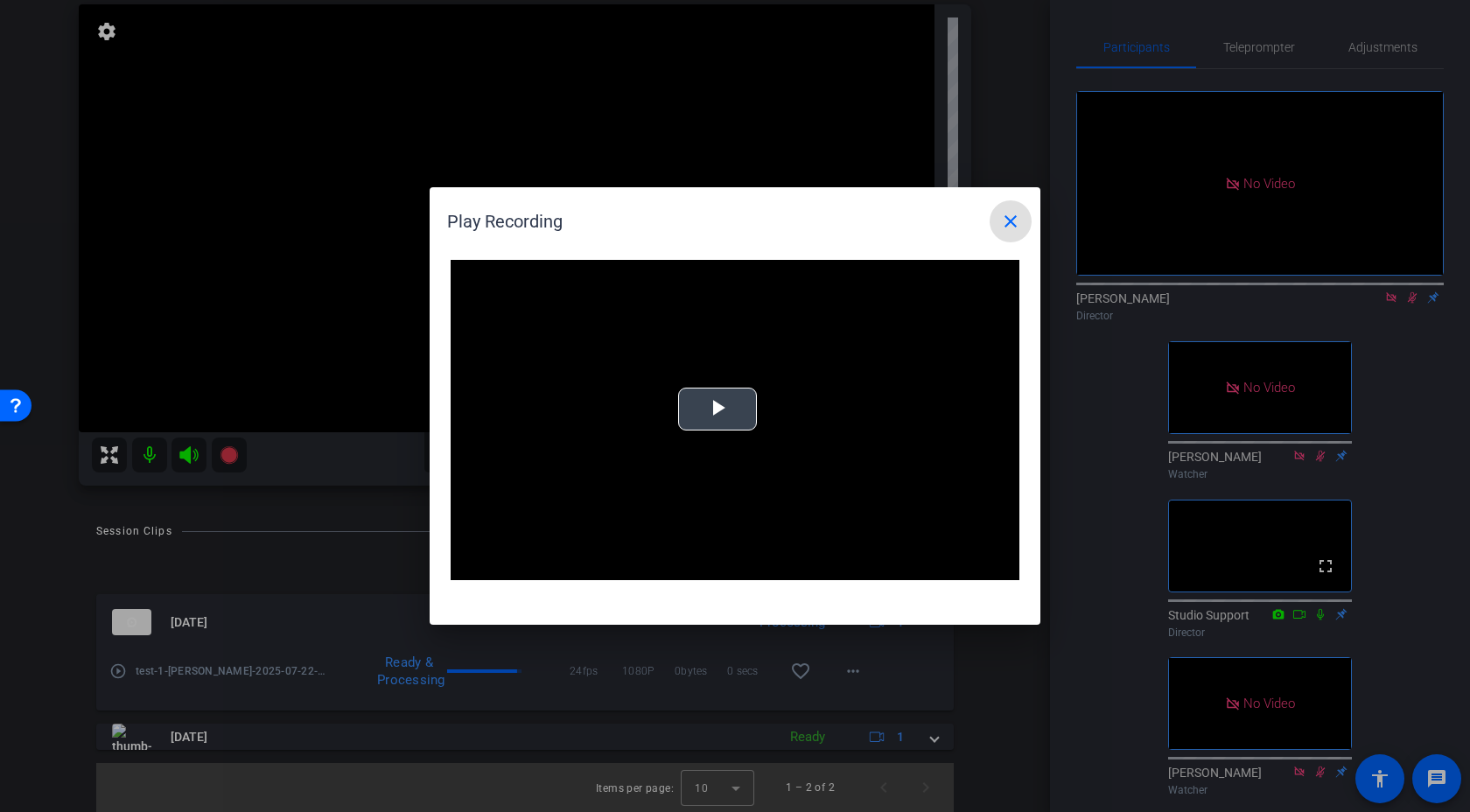 click at bounding box center [718, 410] 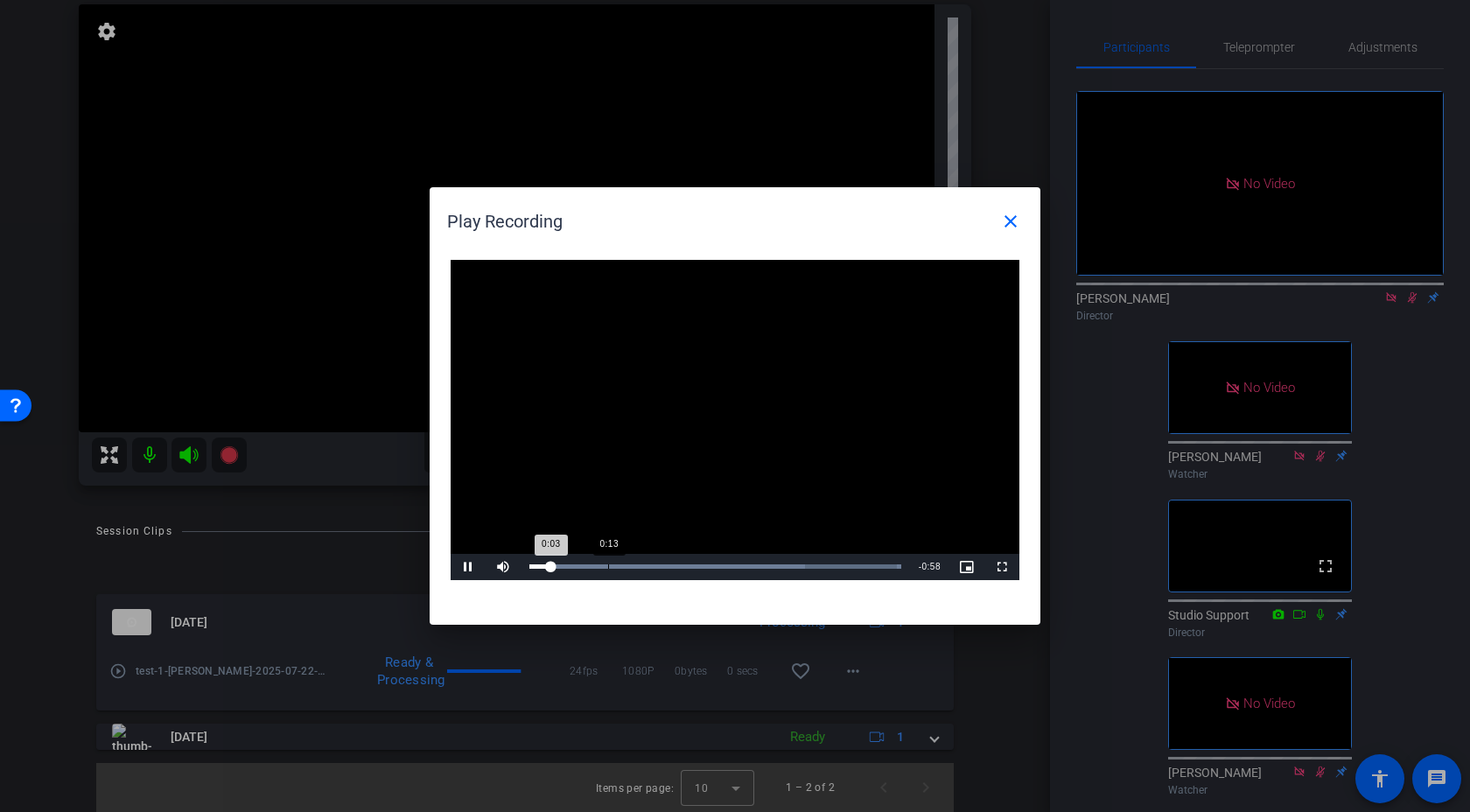 click on "Loaded :  100.00% 0:13 0:03" at bounding box center (715, 567) 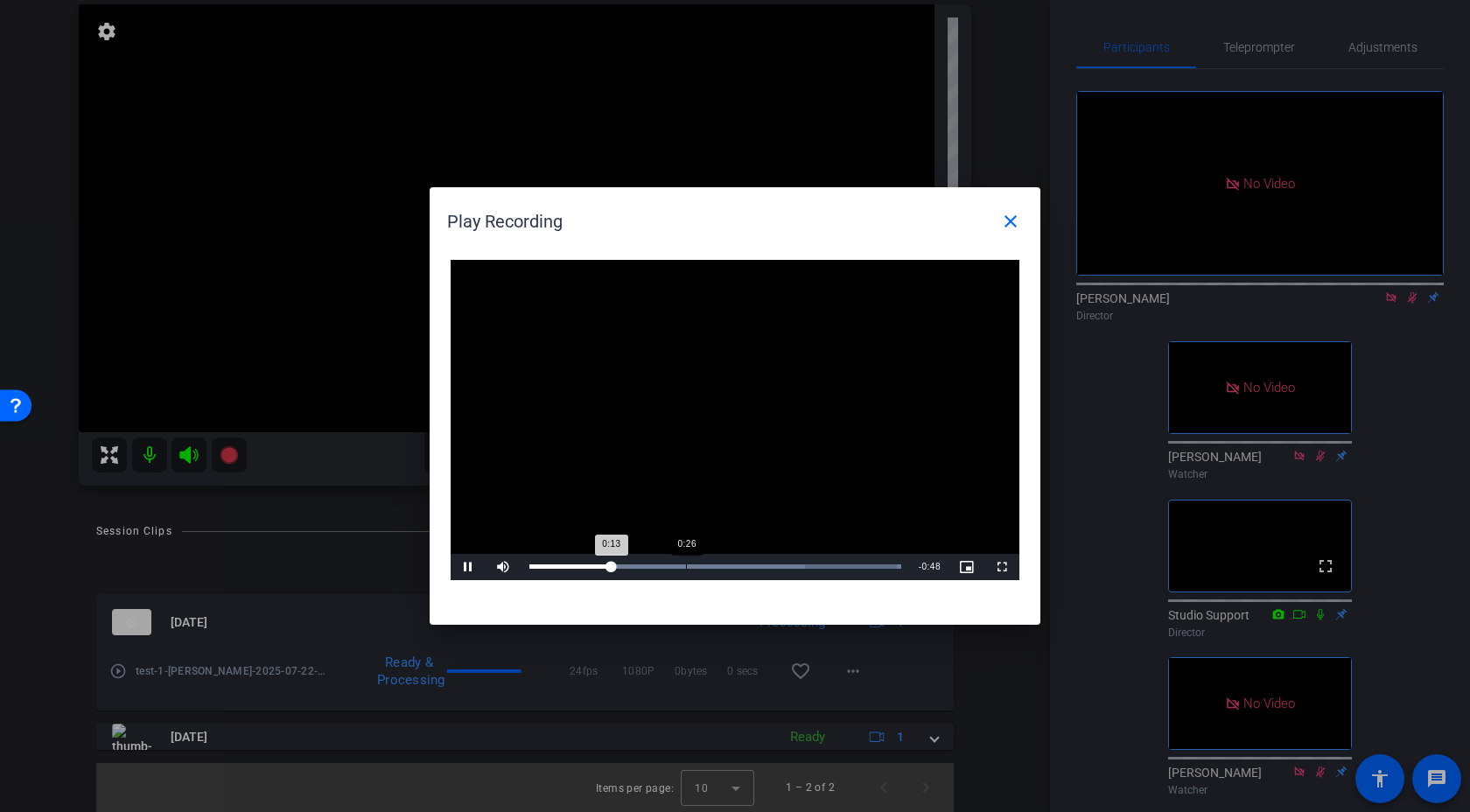click on "Loaded :  100.00% 0:26 0:13" at bounding box center [715, 567] 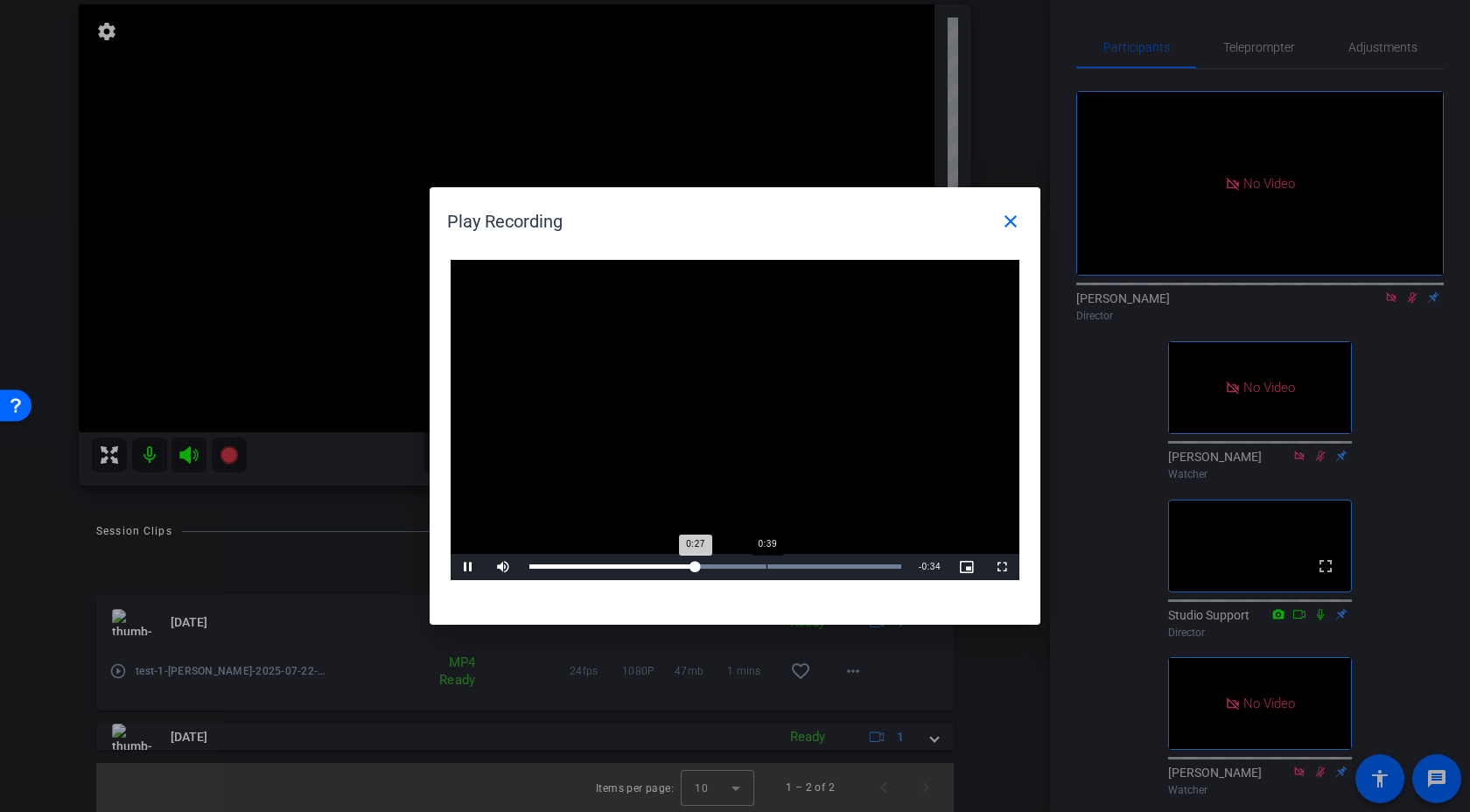 click on "Loaded :  100.00% 0:39 0:27" at bounding box center [715, 567] 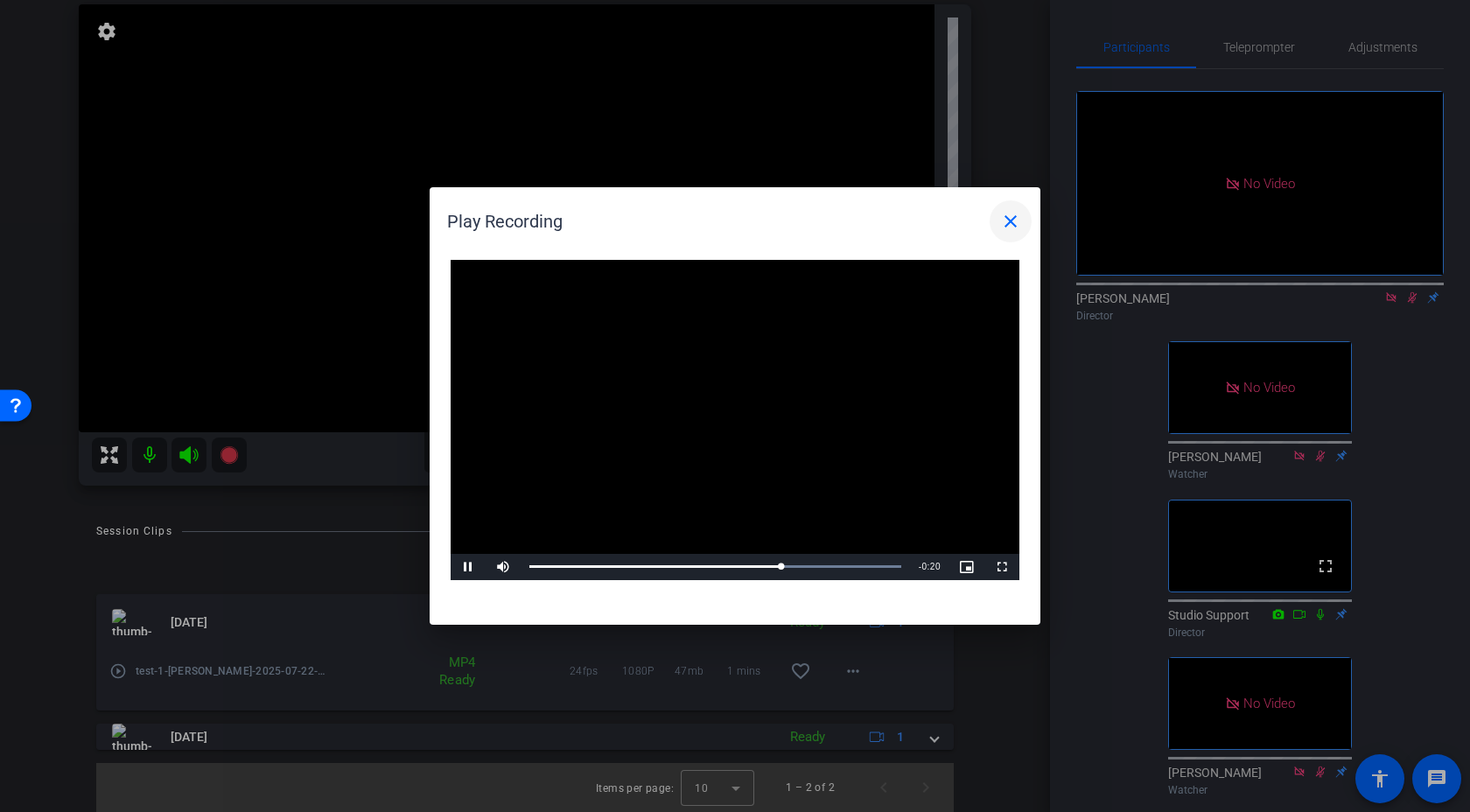 click on "close" at bounding box center (1011, 221) 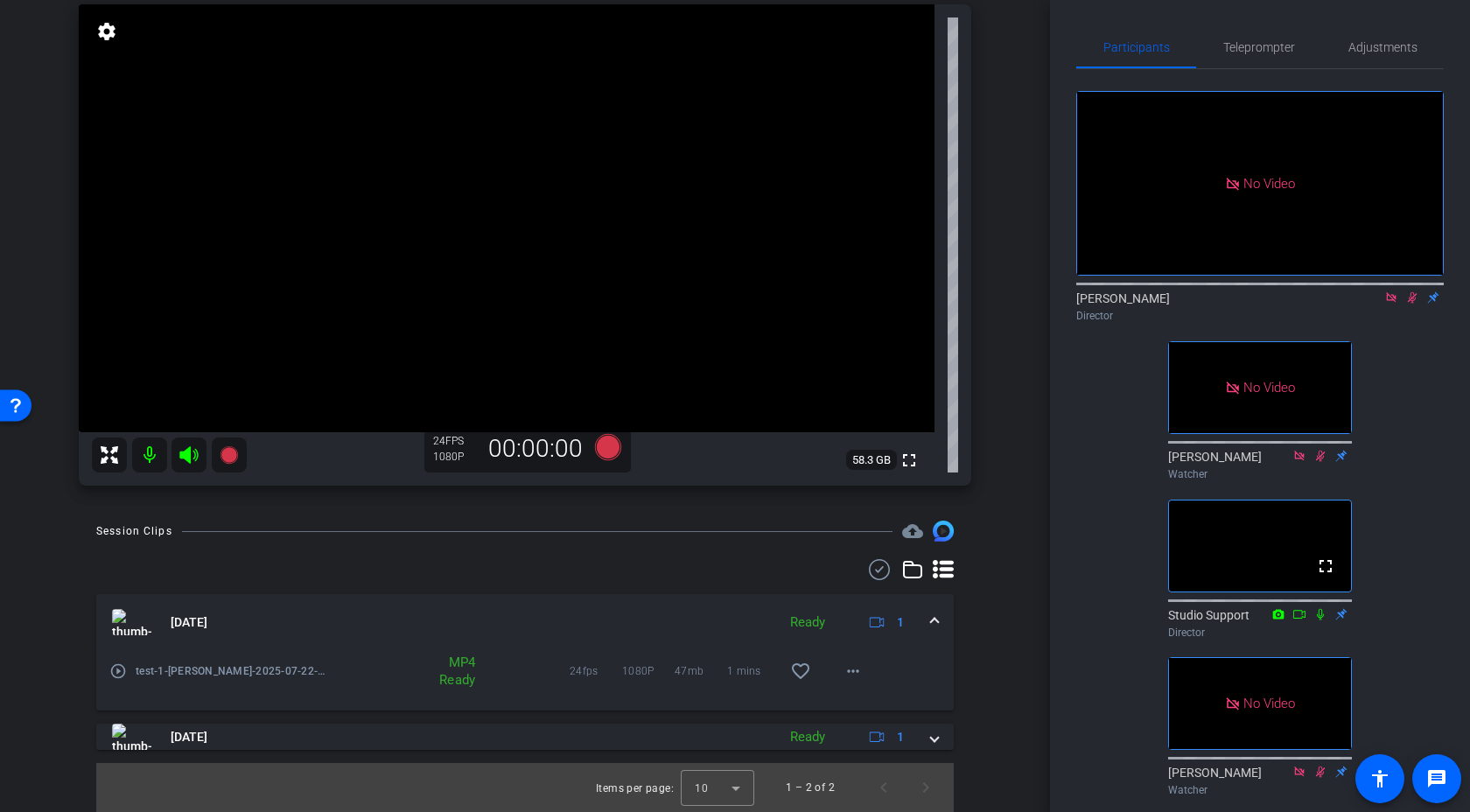 click on "play_circle_outline" at bounding box center [118, 671] 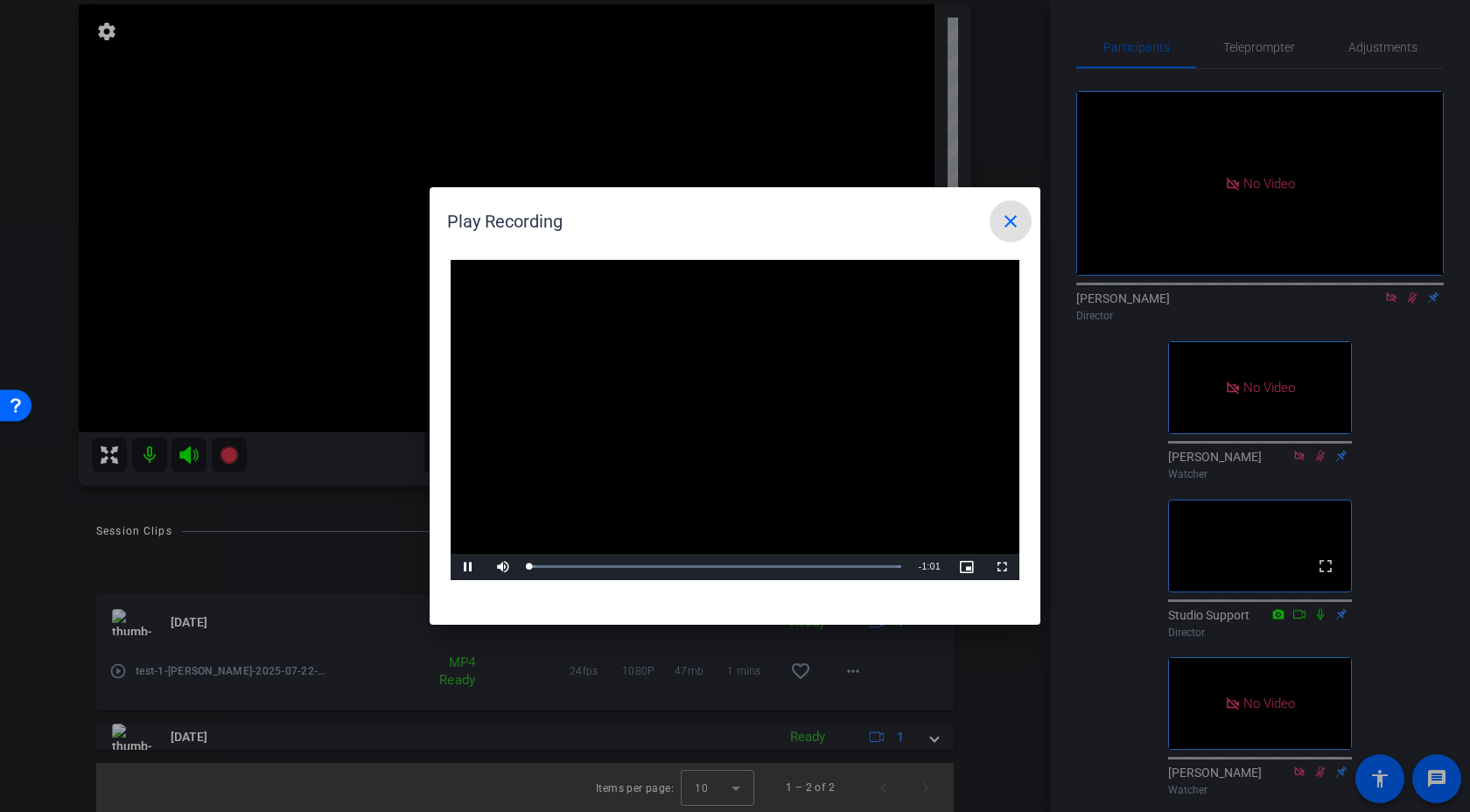 click at bounding box center [735, 420] 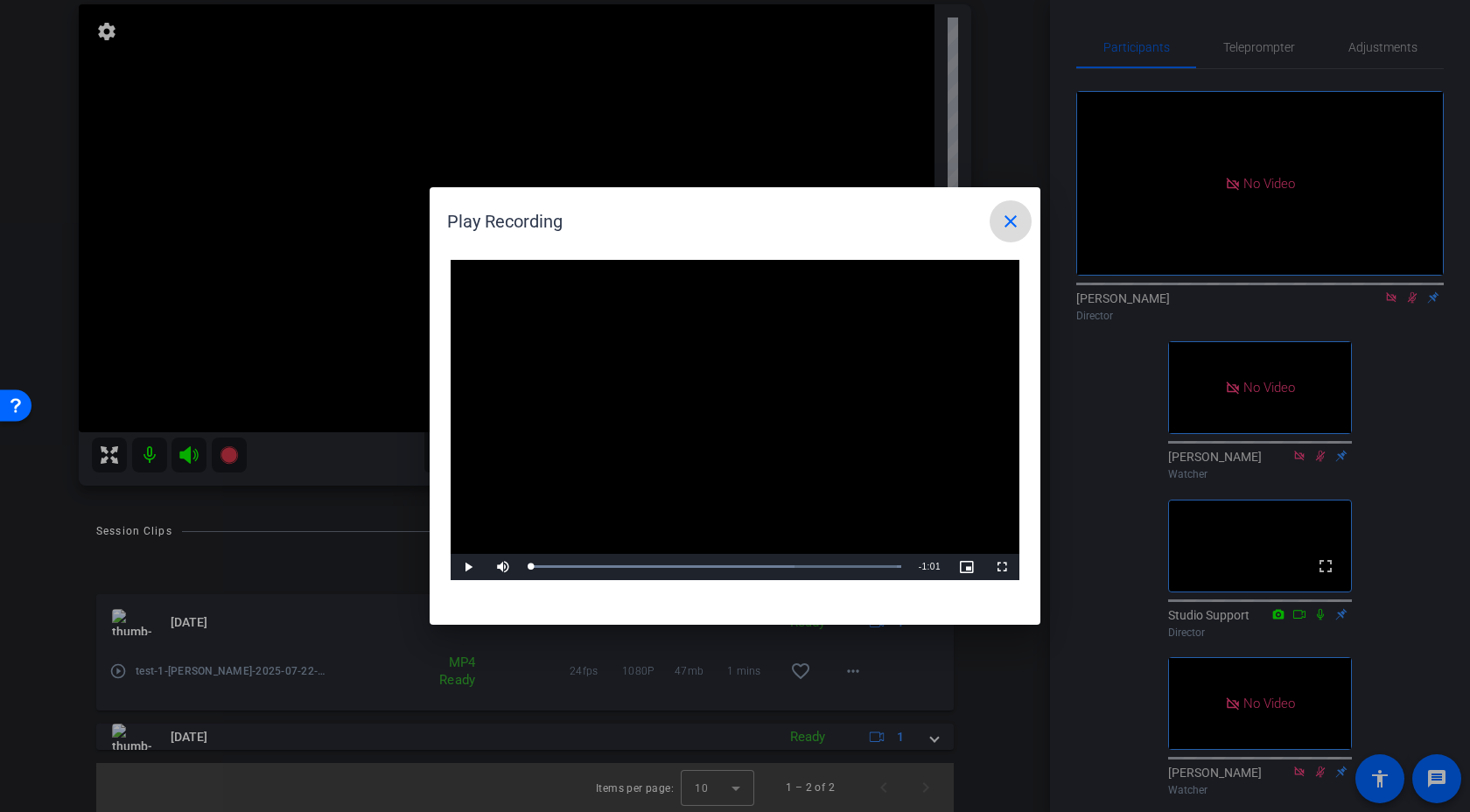 click on "close" at bounding box center (1011, 221) 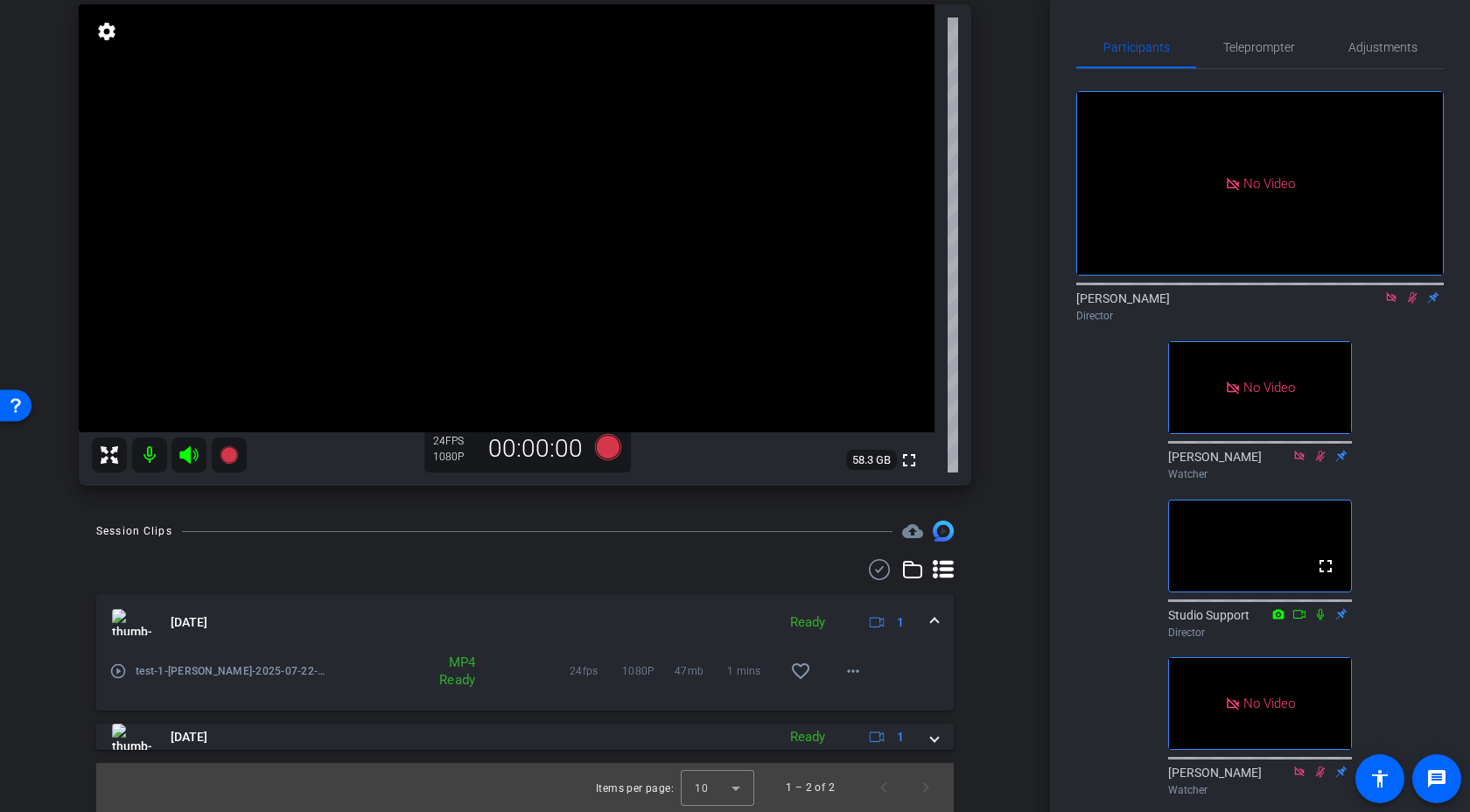 click on "No Video  [PERSON_NAME]
Director   No Video  [PERSON_NAME]
Watcher  fullscreen  Studio Support
Director   No Video  [PERSON_NAME]
Watcher   No Video  [PERSON_NAME]
Watcher   No Video  Lauren
Collaborator  fullscreen  [PERSON_NAME]
Watcher" 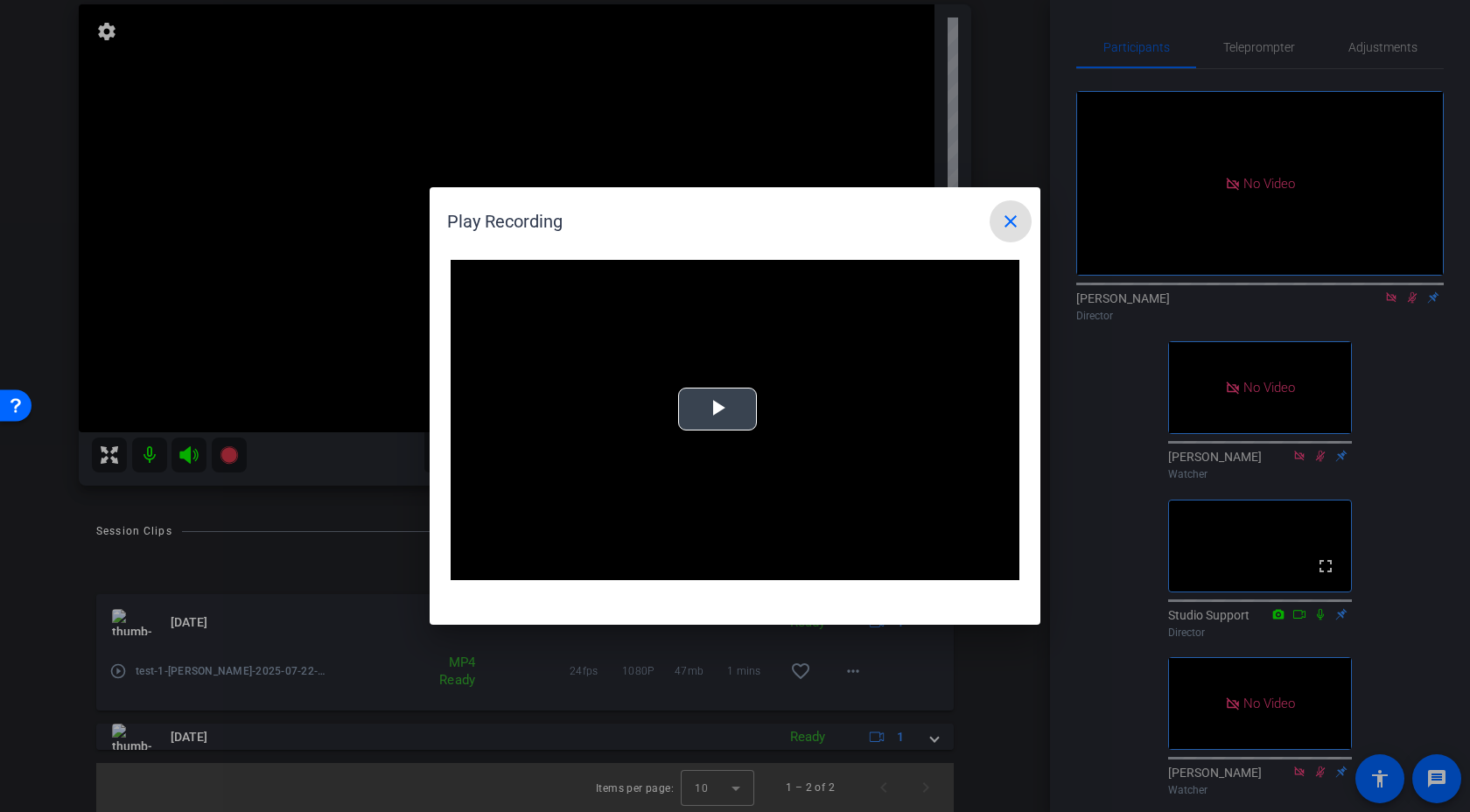 click at bounding box center [718, 410] 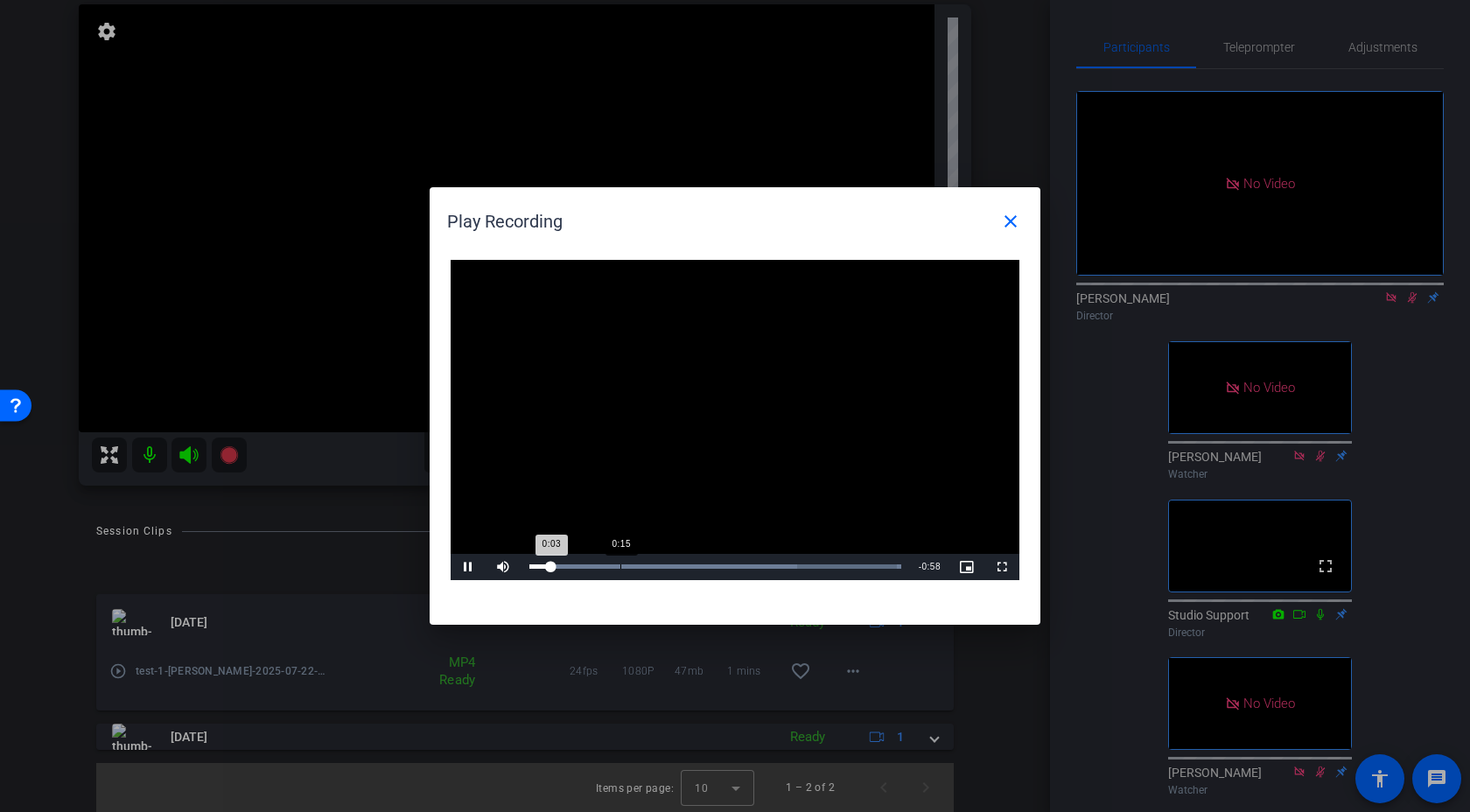 click on "Loaded :  100.00% 0:15 0:03" at bounding box center [715, 566] 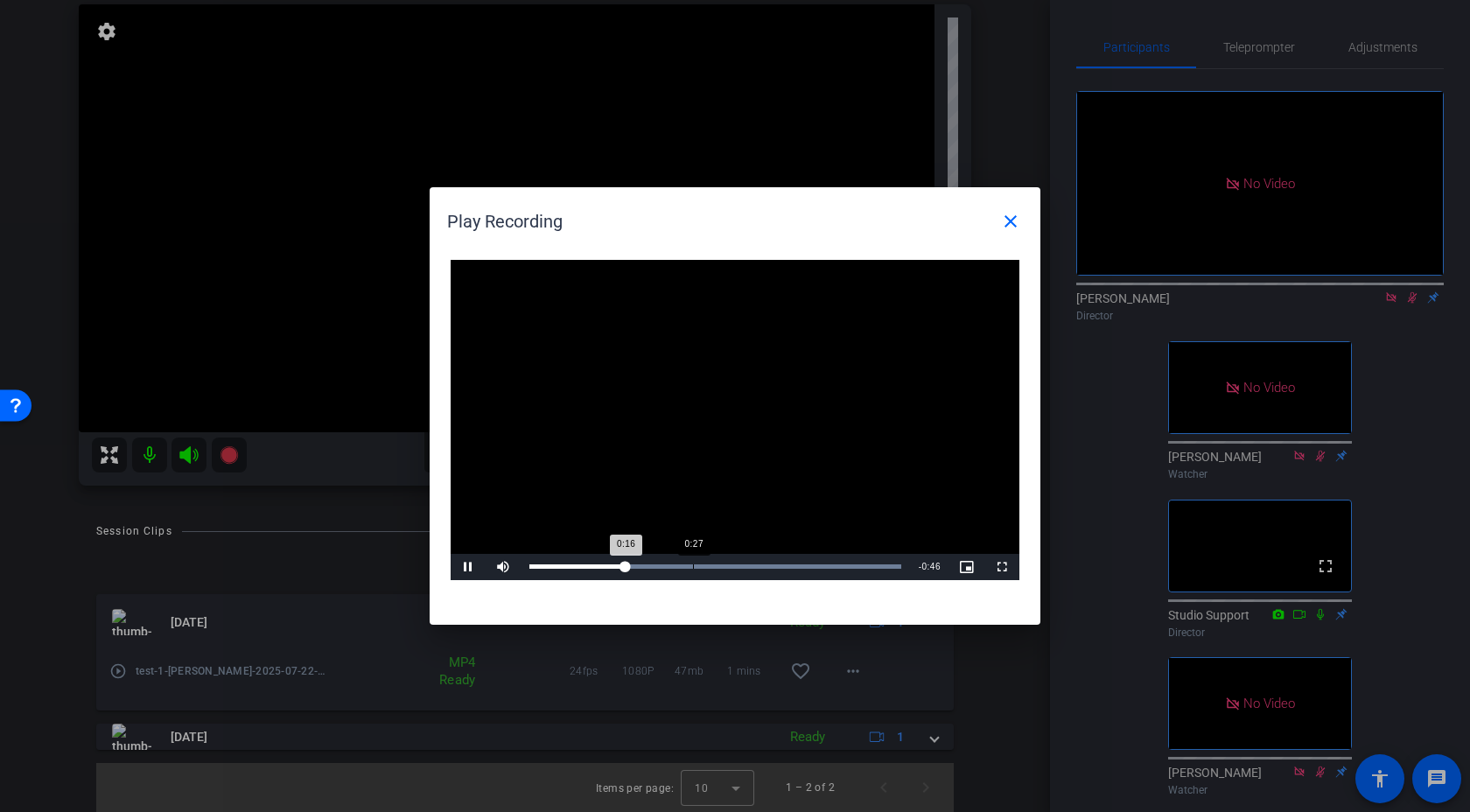 click on "Loaded :  100.00% 0:27 0:16" at bounding box center [715, 567] 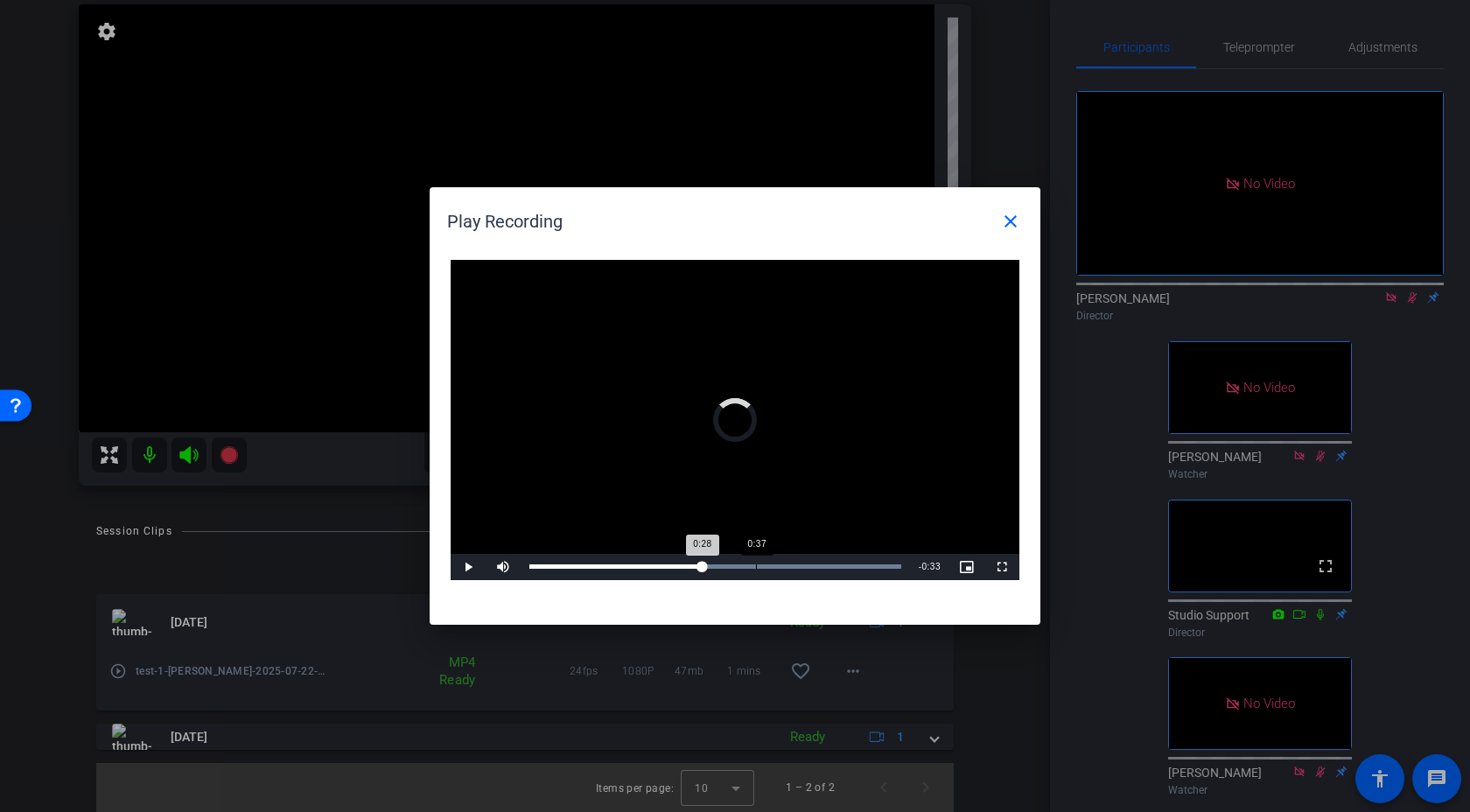 click on "Loaded :  100.00% 0:37 0:28" at bounding box center [715, 567] 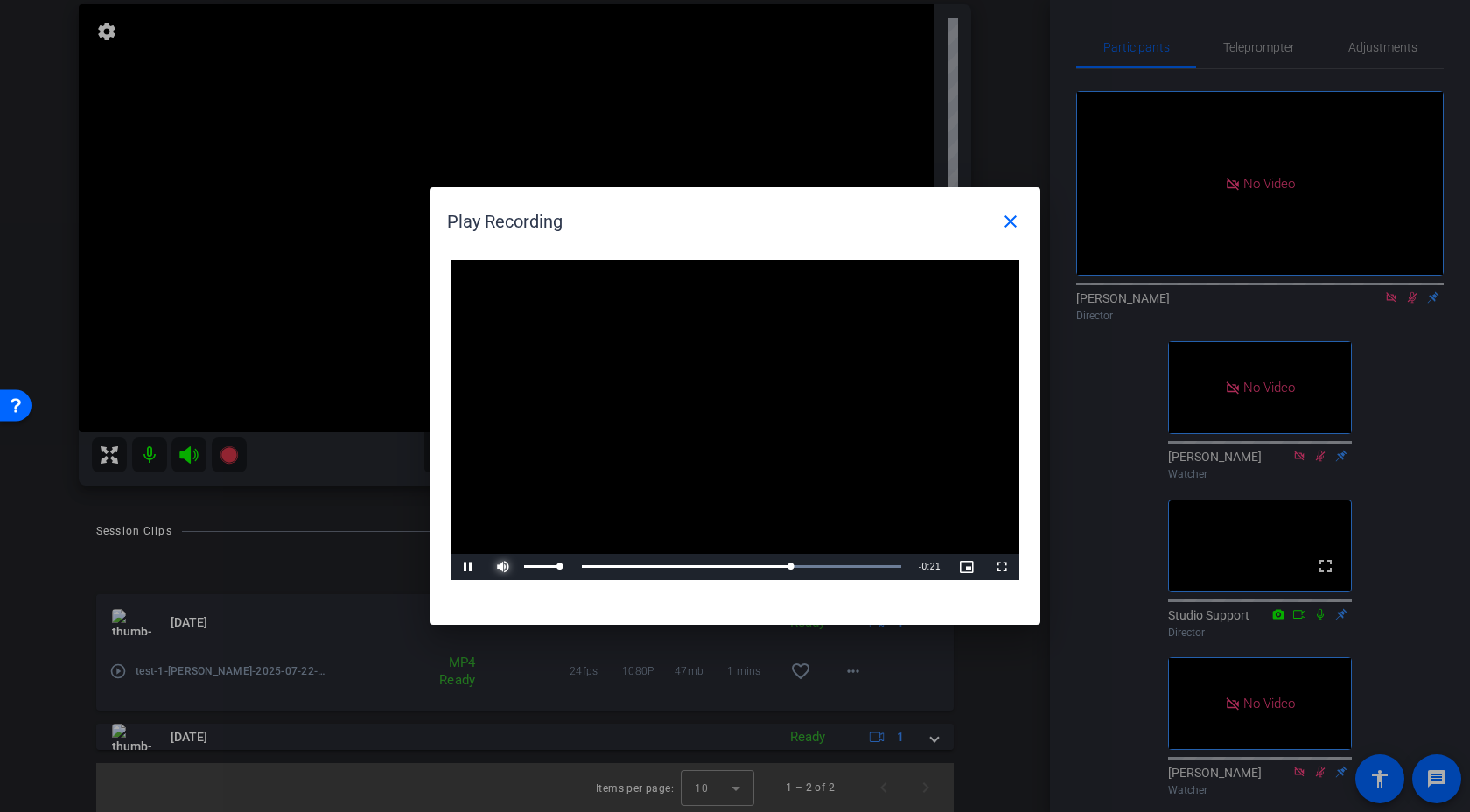 click at bounding box center (503, 567) 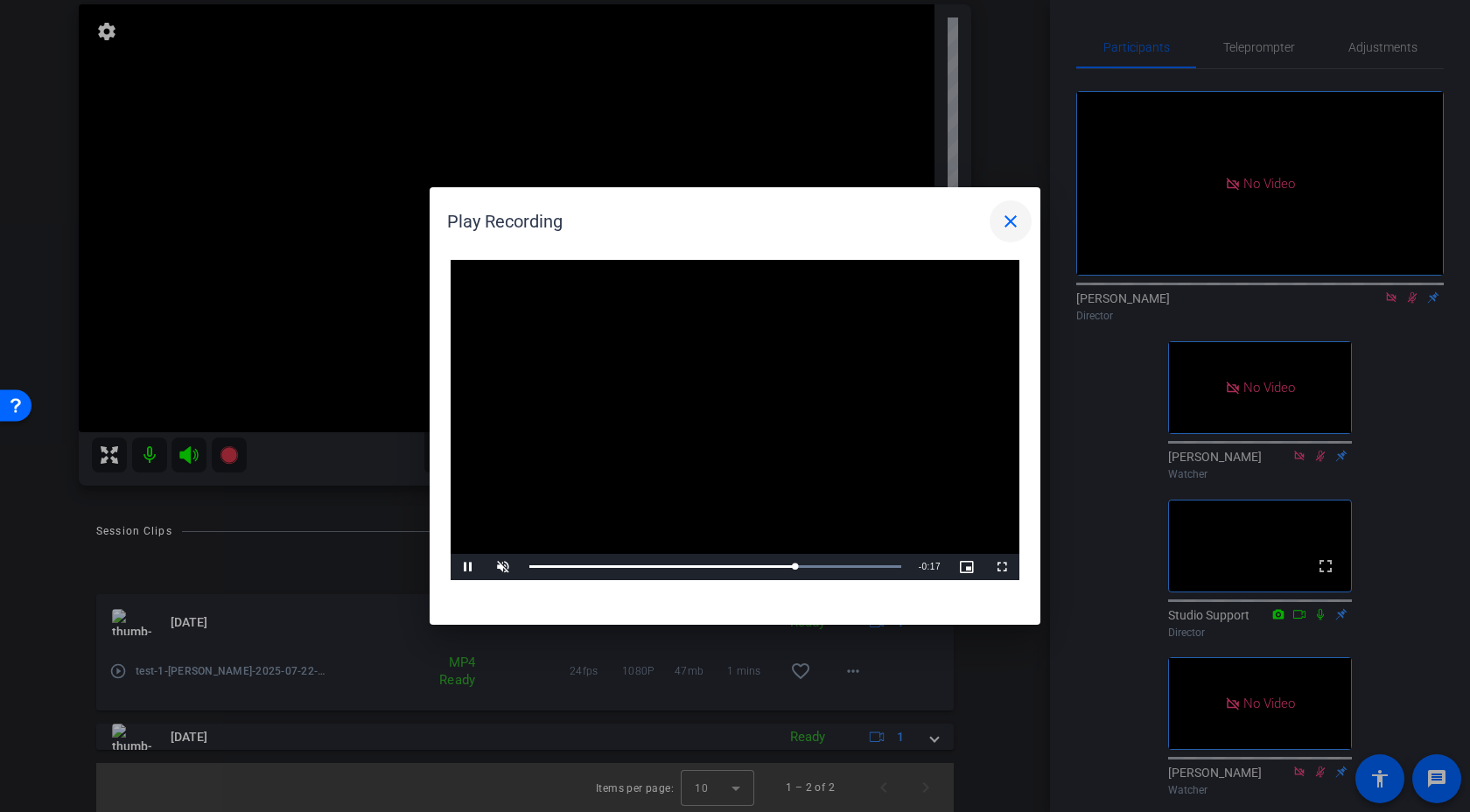 click on "close" at bounding box center (1011, 221) 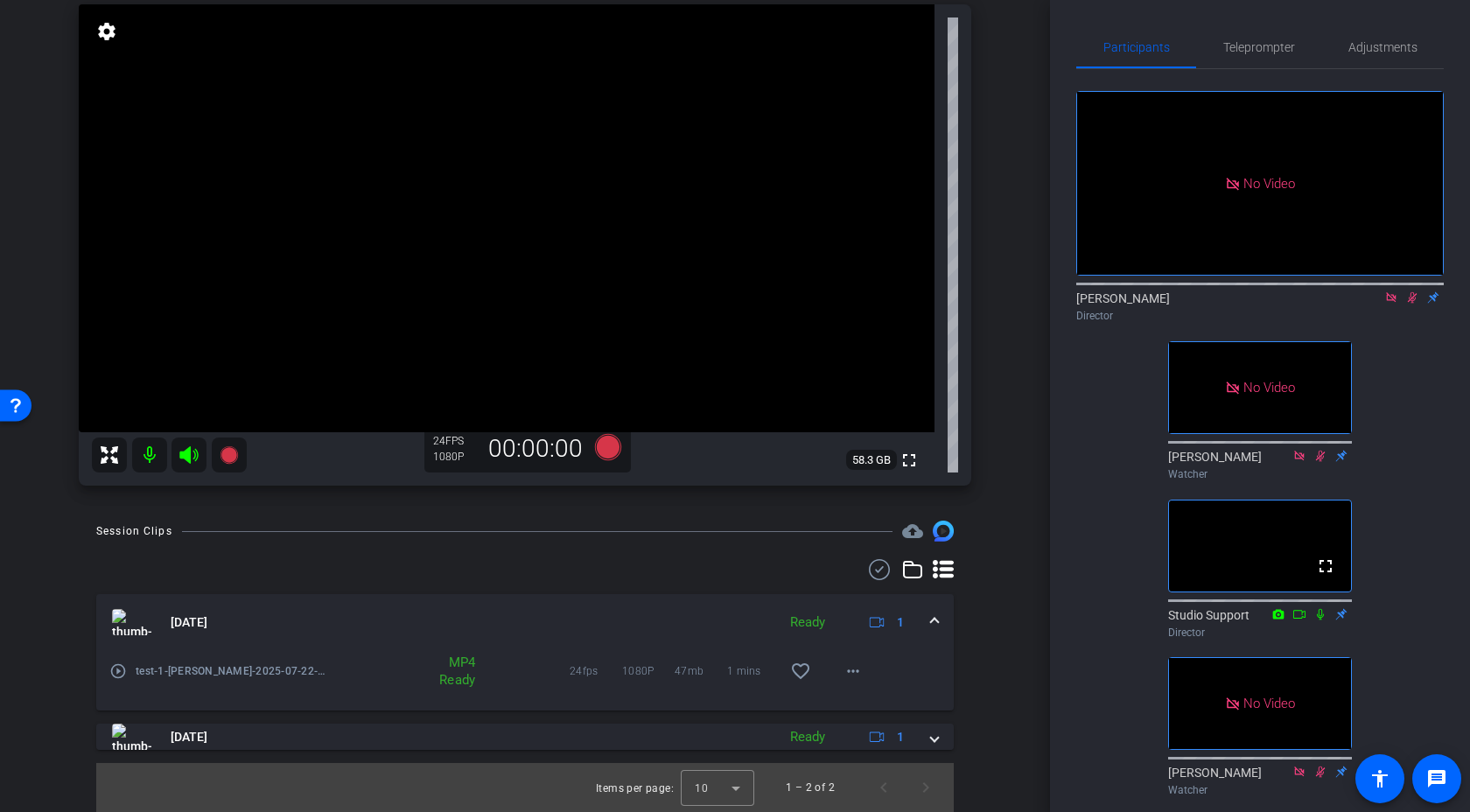 click 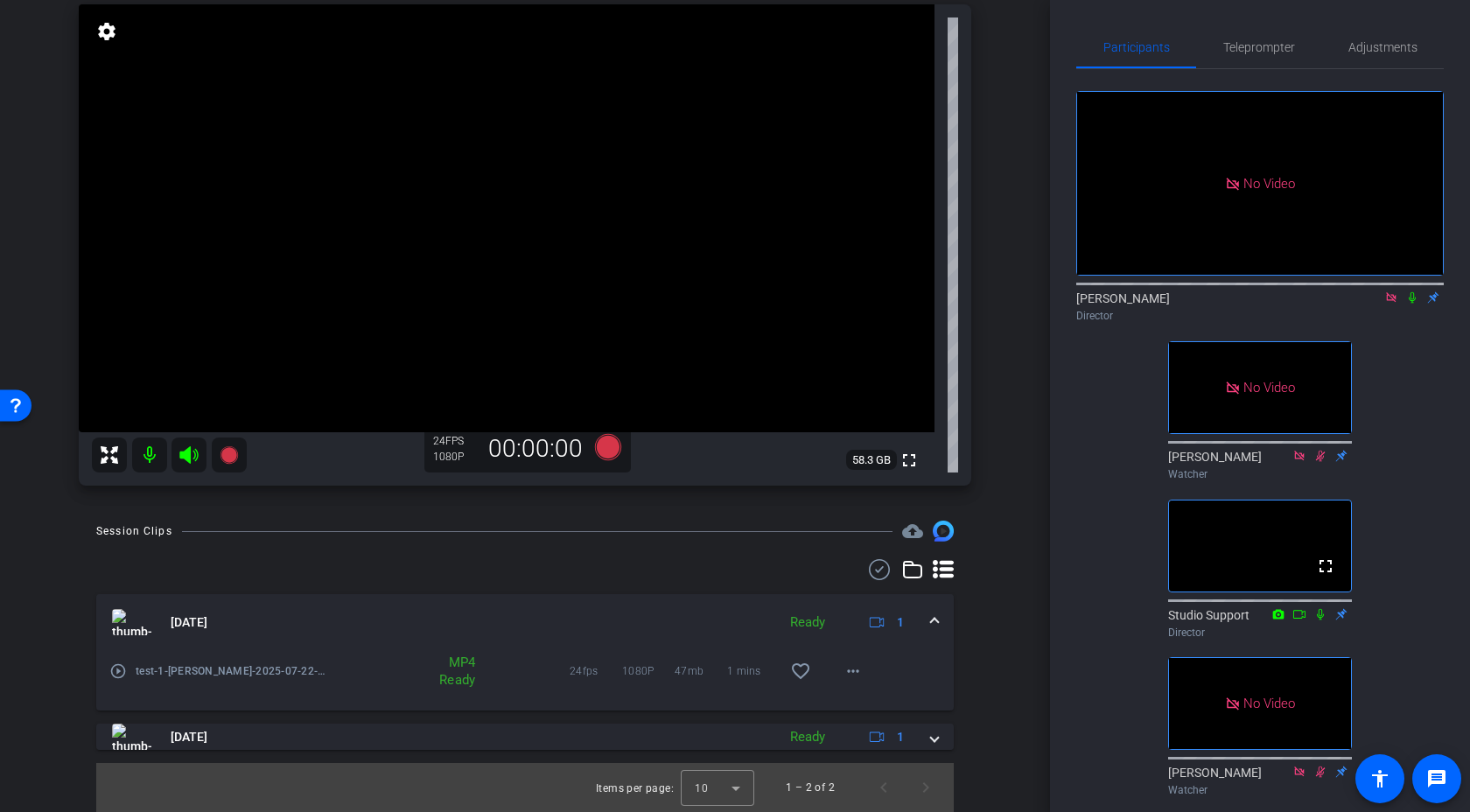 click 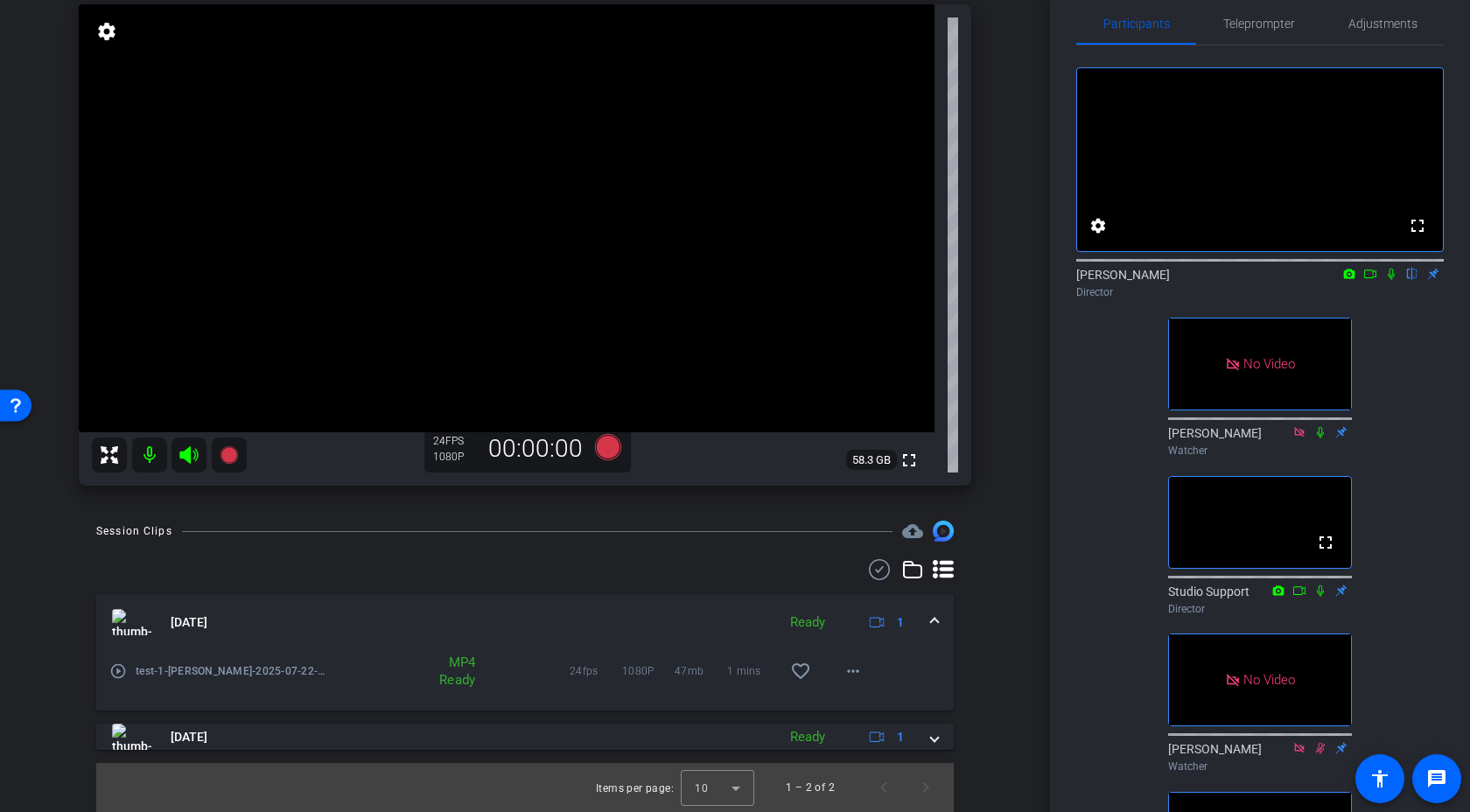 scroll, scrollTop: 0, scrollLeft: 0, axis: both 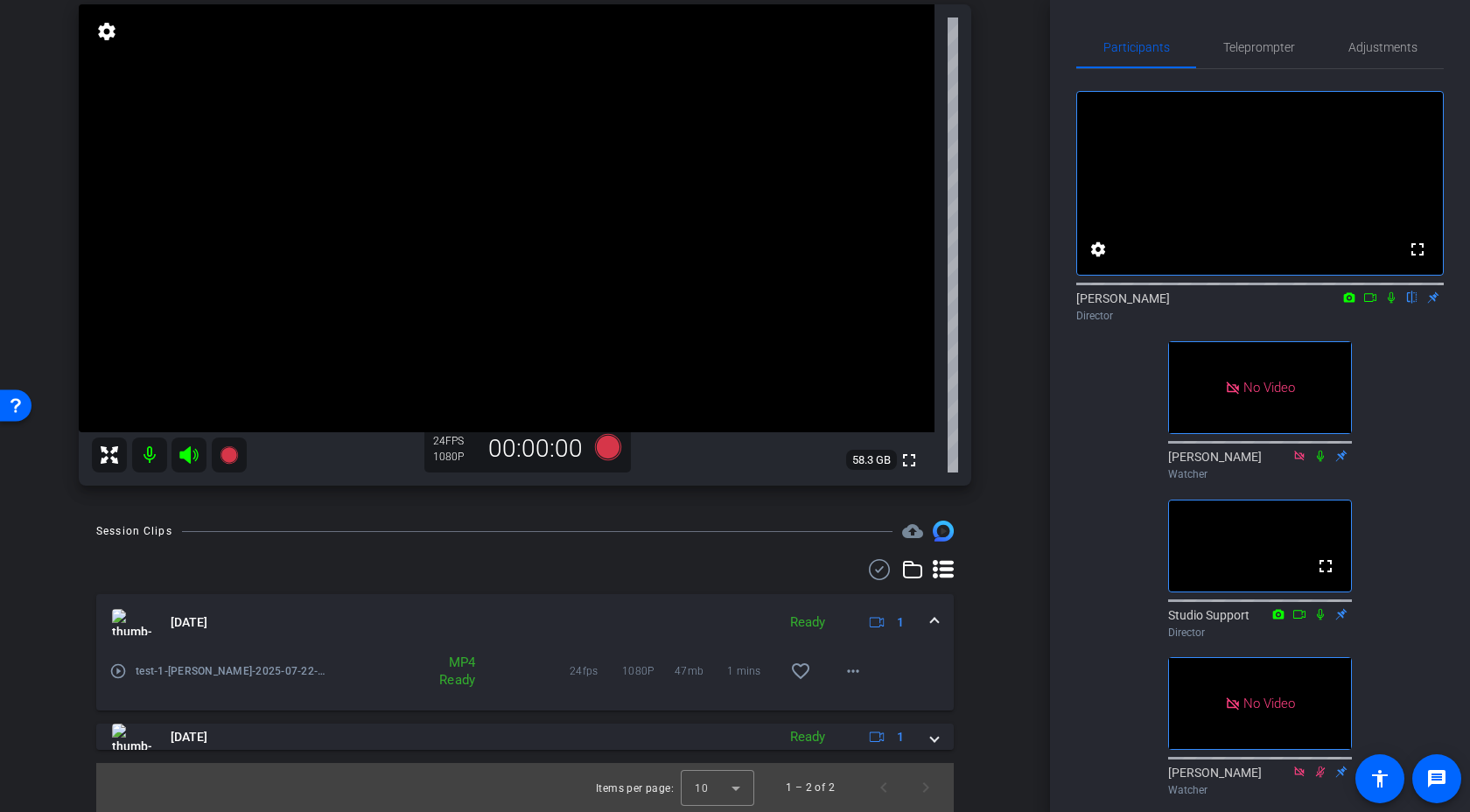 click on "fullscreen settings  [PERSON_NAME]
flip
Director   No Video  [PERSON_NAME]
Watcher  fullscreen  Studio Support
Director   No Video  [PERSON_NAME]
Watcher   No Video  [PERSON_NAME]
Watcher   No Video  Lauren
Collaborator  fullscreen  [PERSON_NAME]
Watcher" 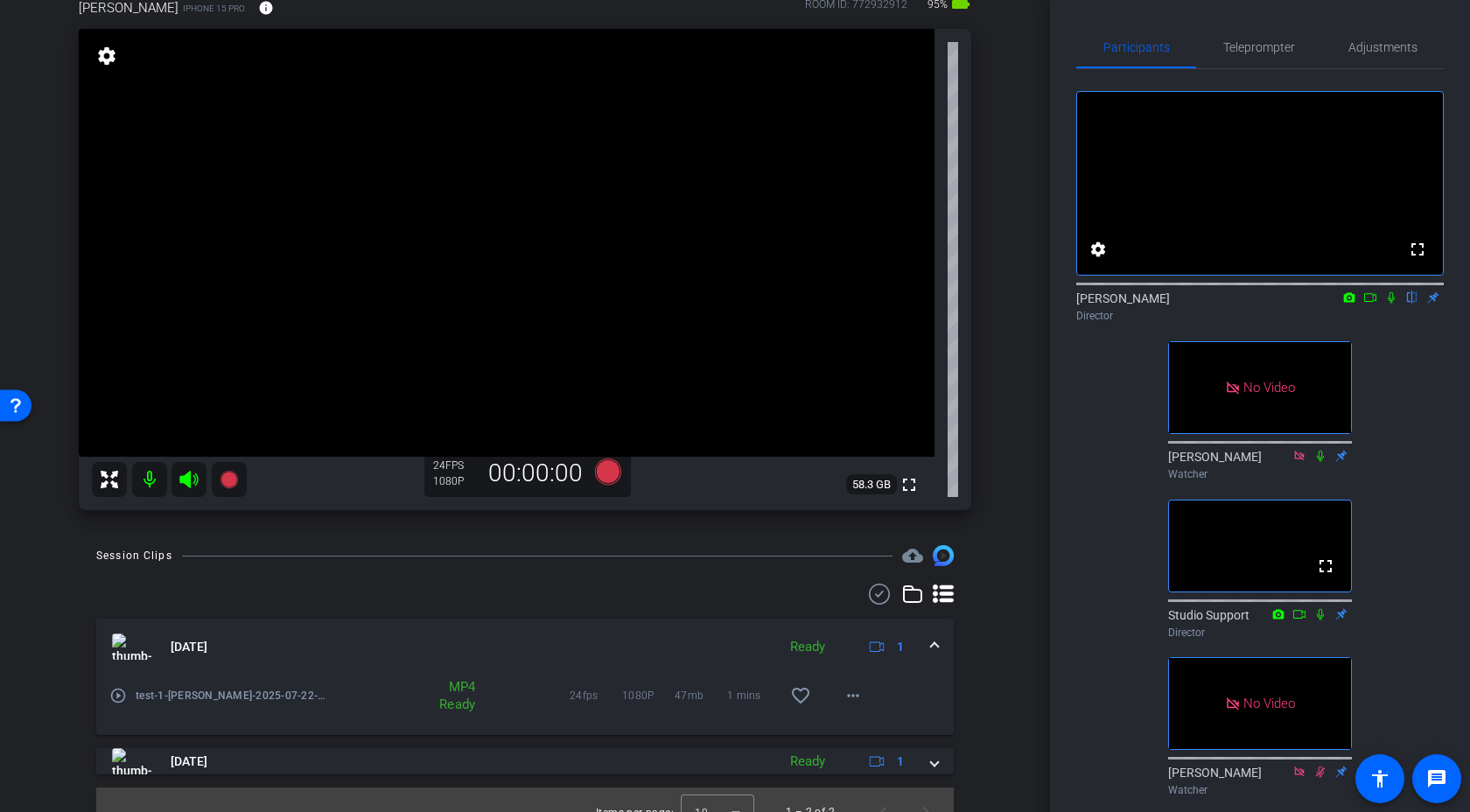 click on "arrow_back  Aon / [PERSON_NAME]   Back to project   Send invite  account_box grid_on settings info
We have updated the app to v2.15.0. Please make sure the mobile user has the newest version.  Platform Status highlight_off  [PERSON_NAME] iPhone 15 Pro info ROOM ID: 772932912 95% battery_std fullscreen settings  58.3 GB
24 FPS  1080P   00:00:00
Session Clips   cloud_upload
[DATE]   Ready
1" at bounding box center (525, 253) 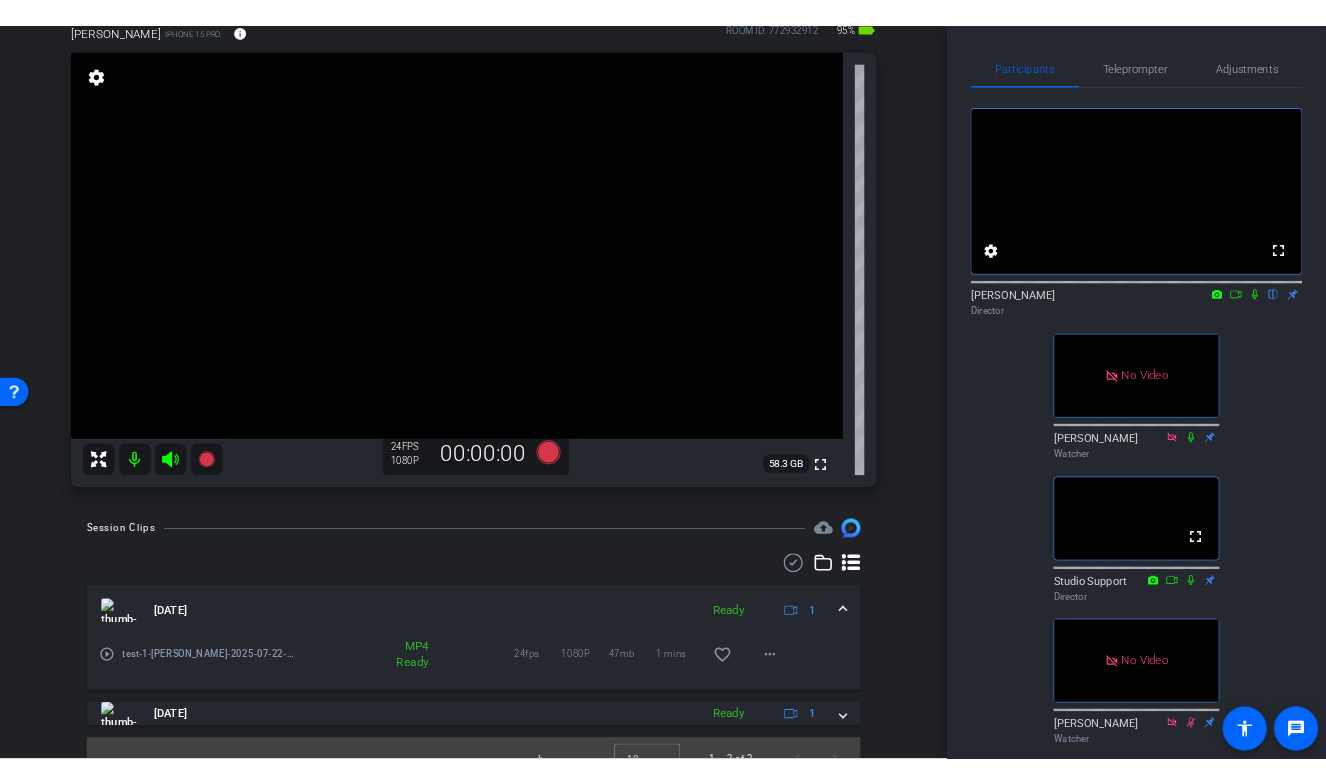 scroll, scrollTop: 172, scrollLeft: 0, axis: vertical 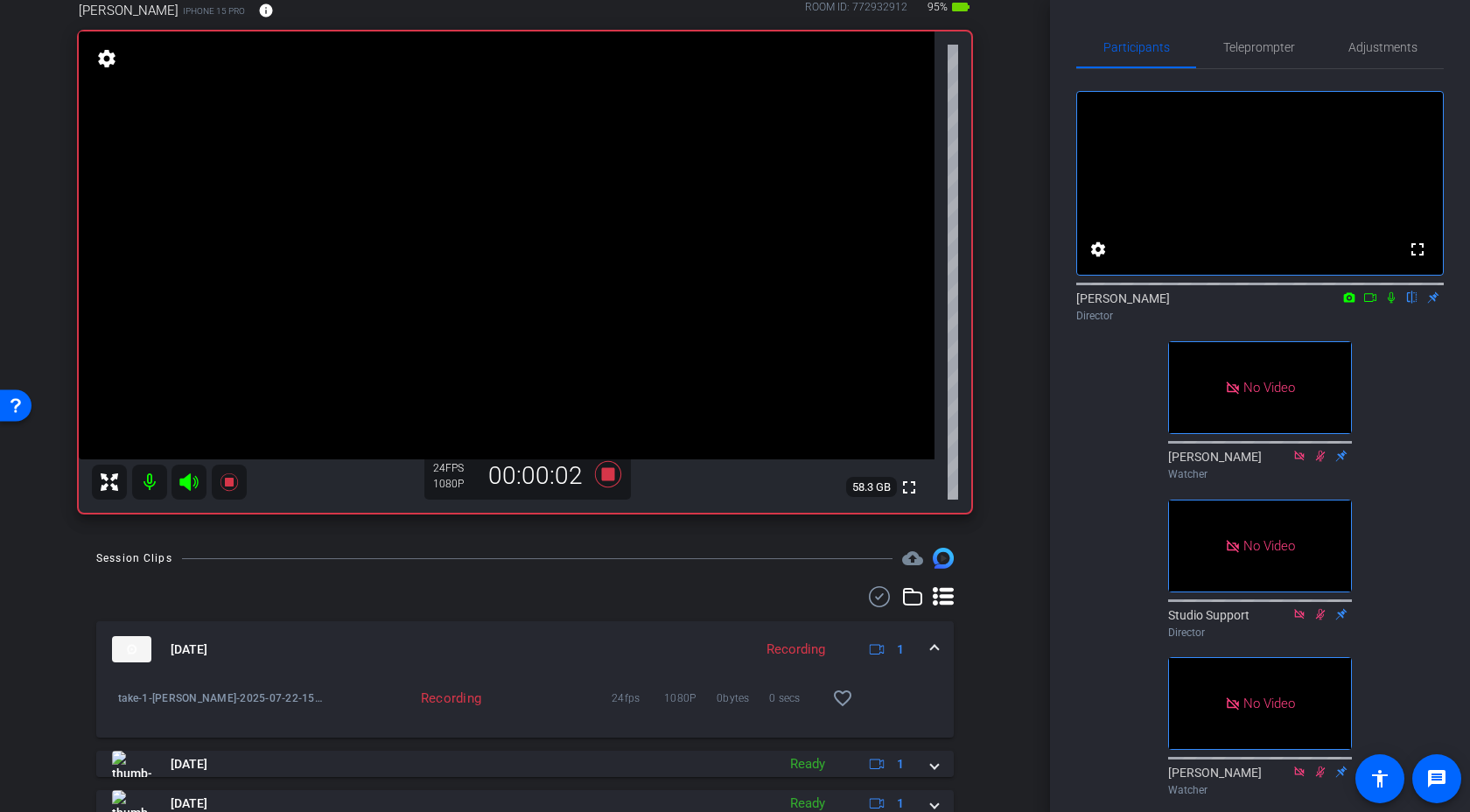 click 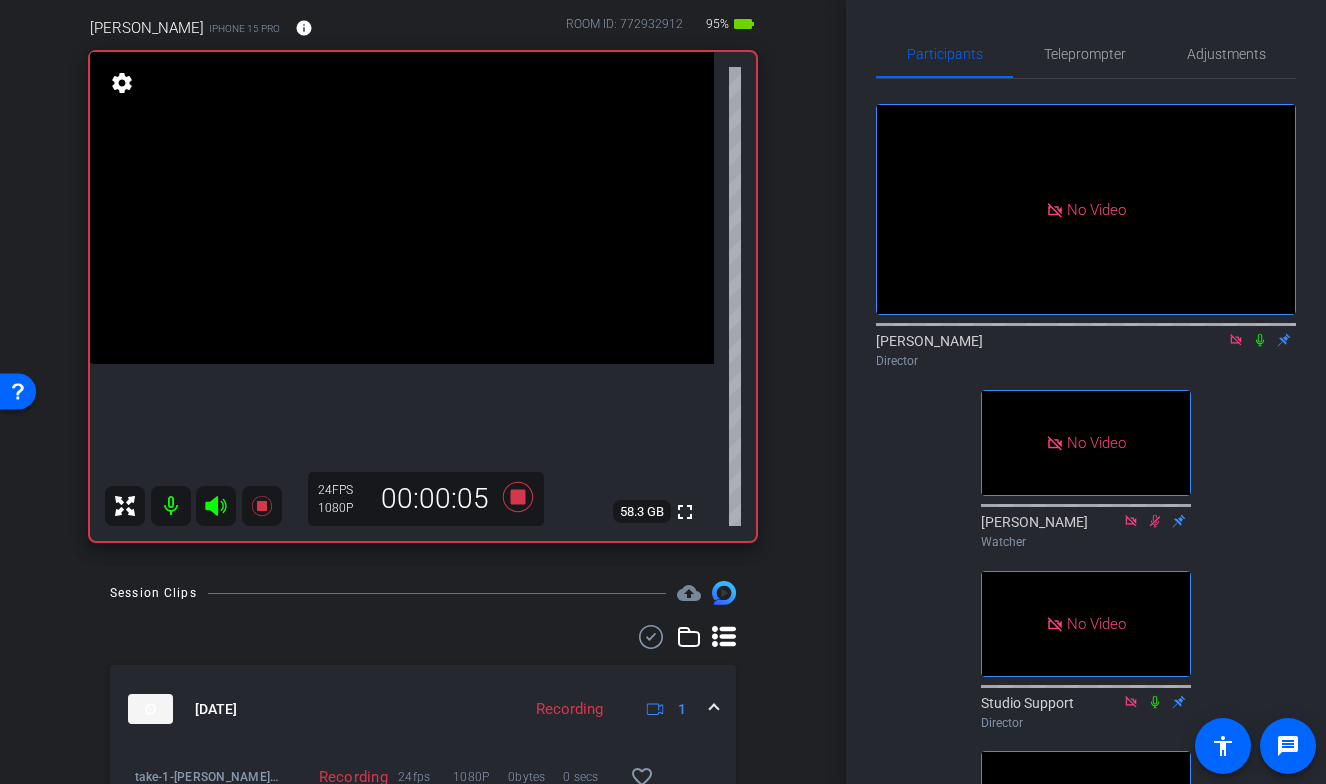 scroll, scrollTop: 188, scrollLeft: 0, axis: vertical 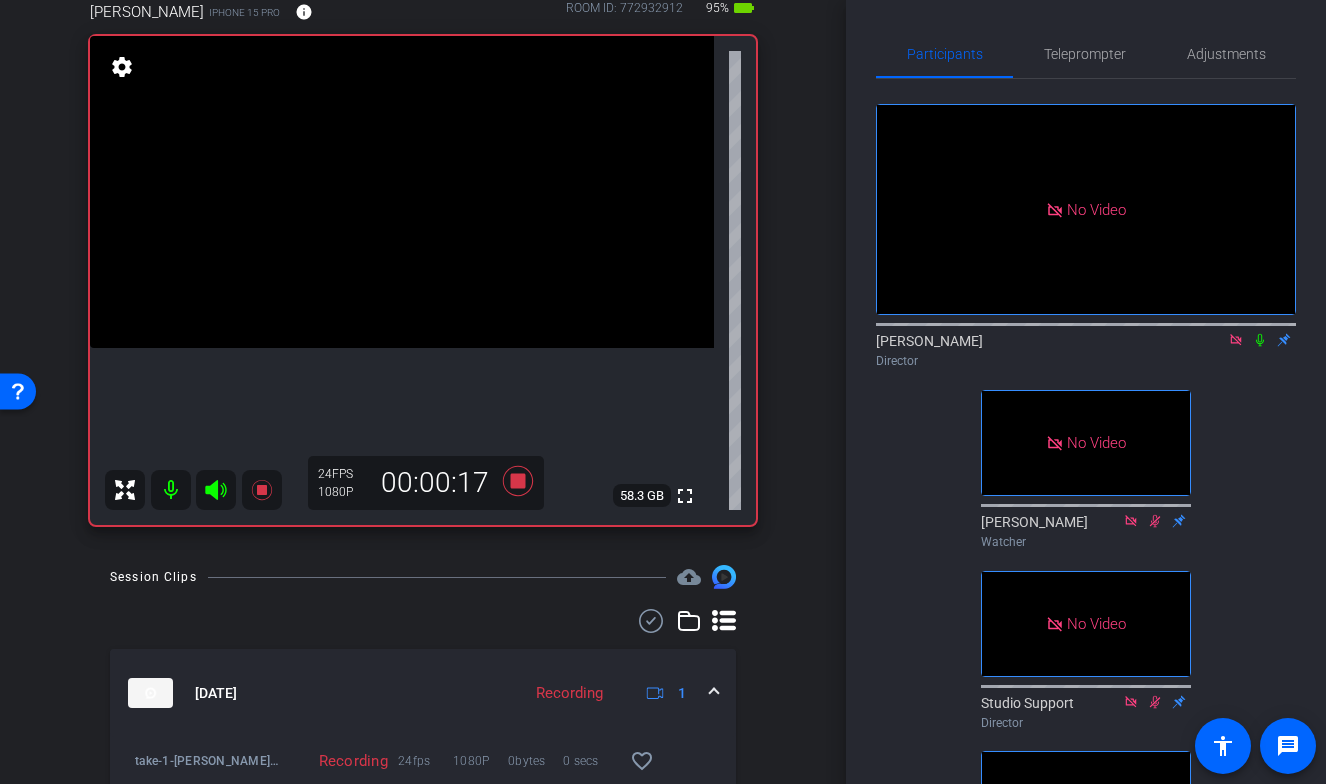click 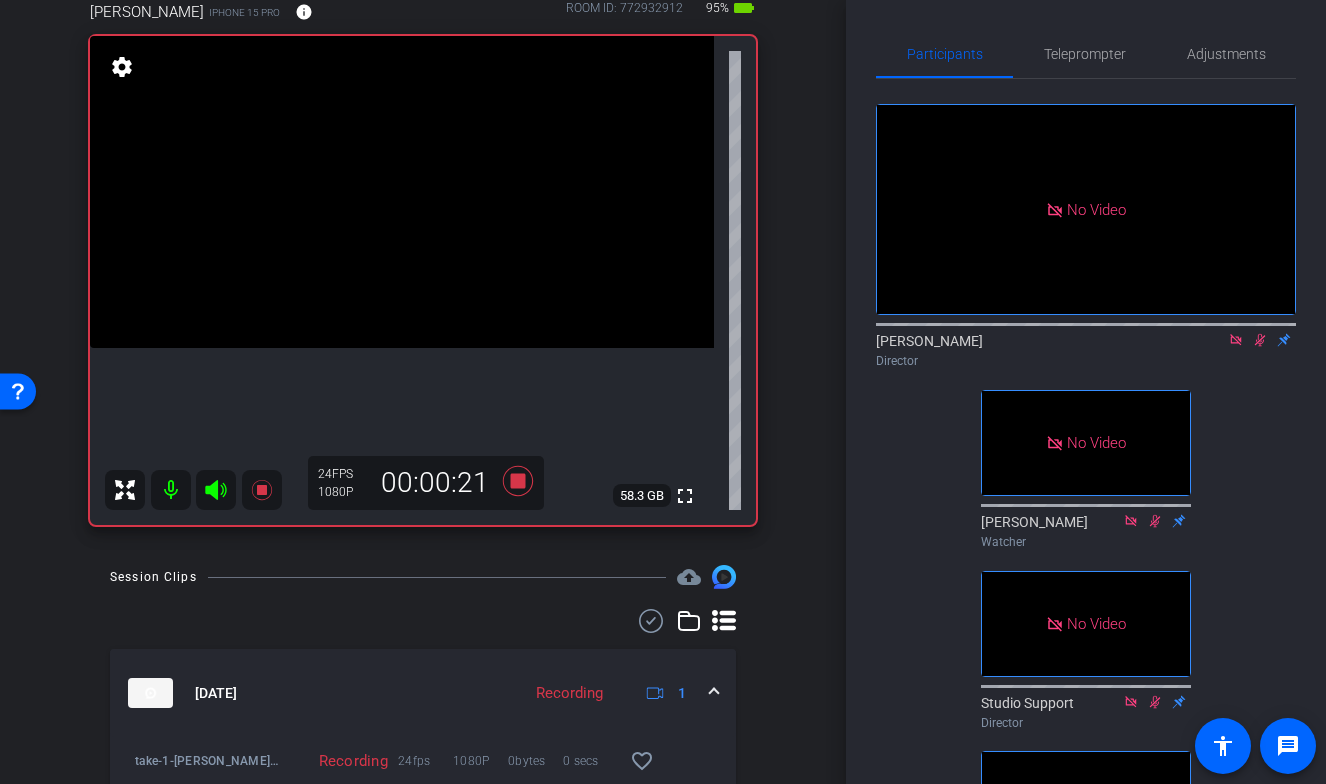 click 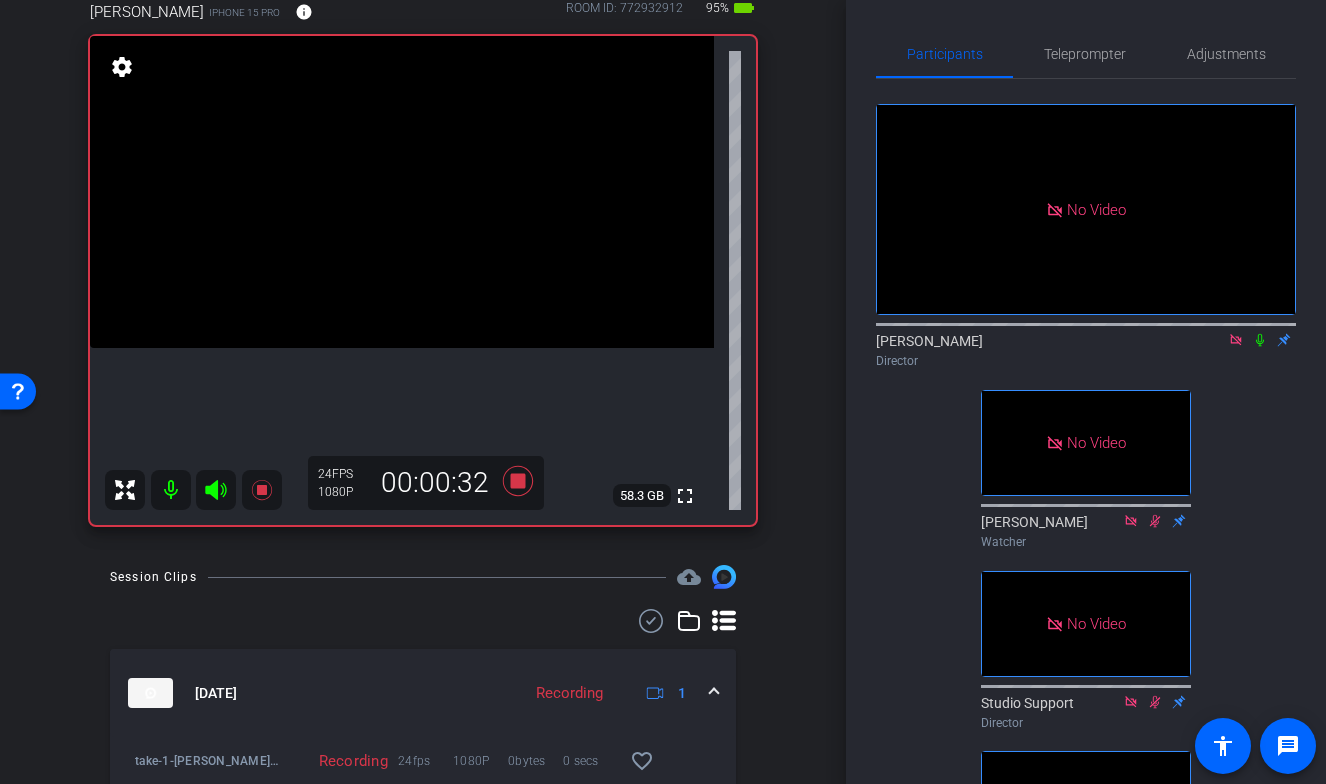 click 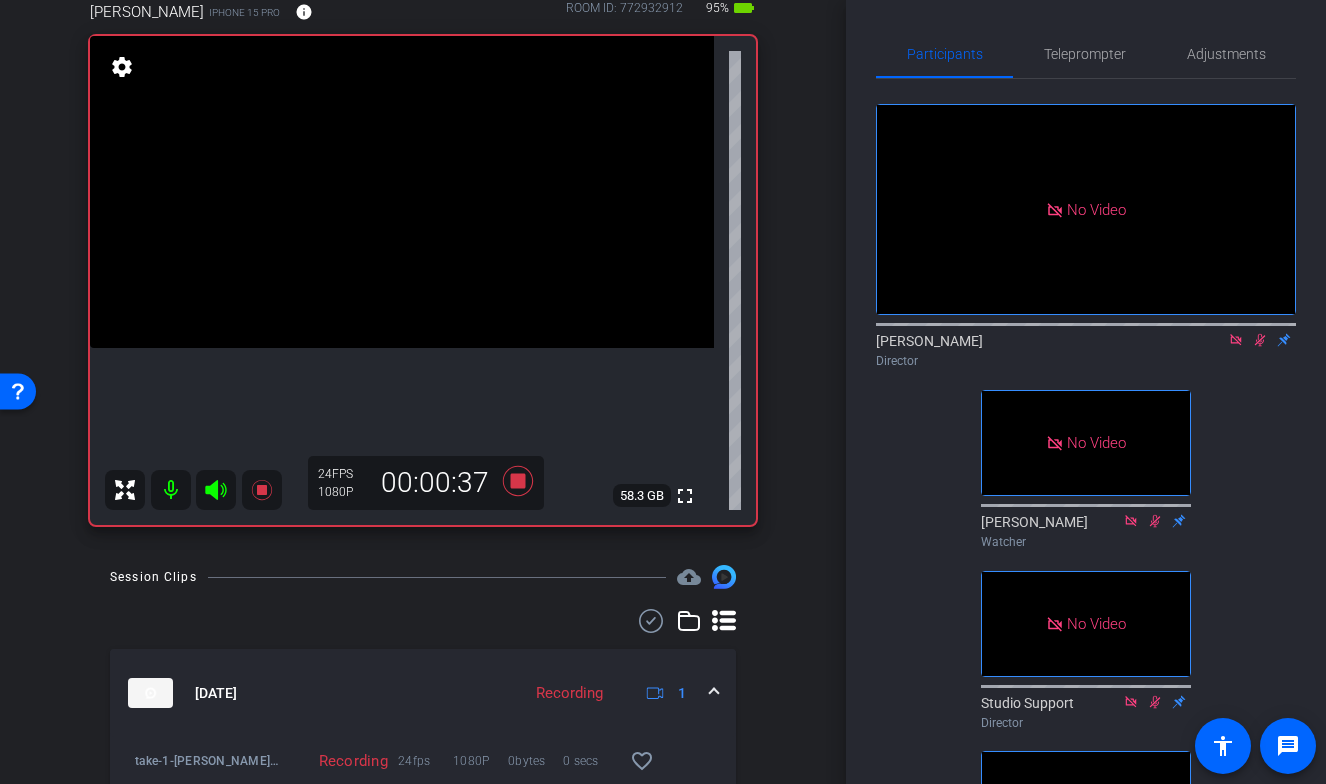 click 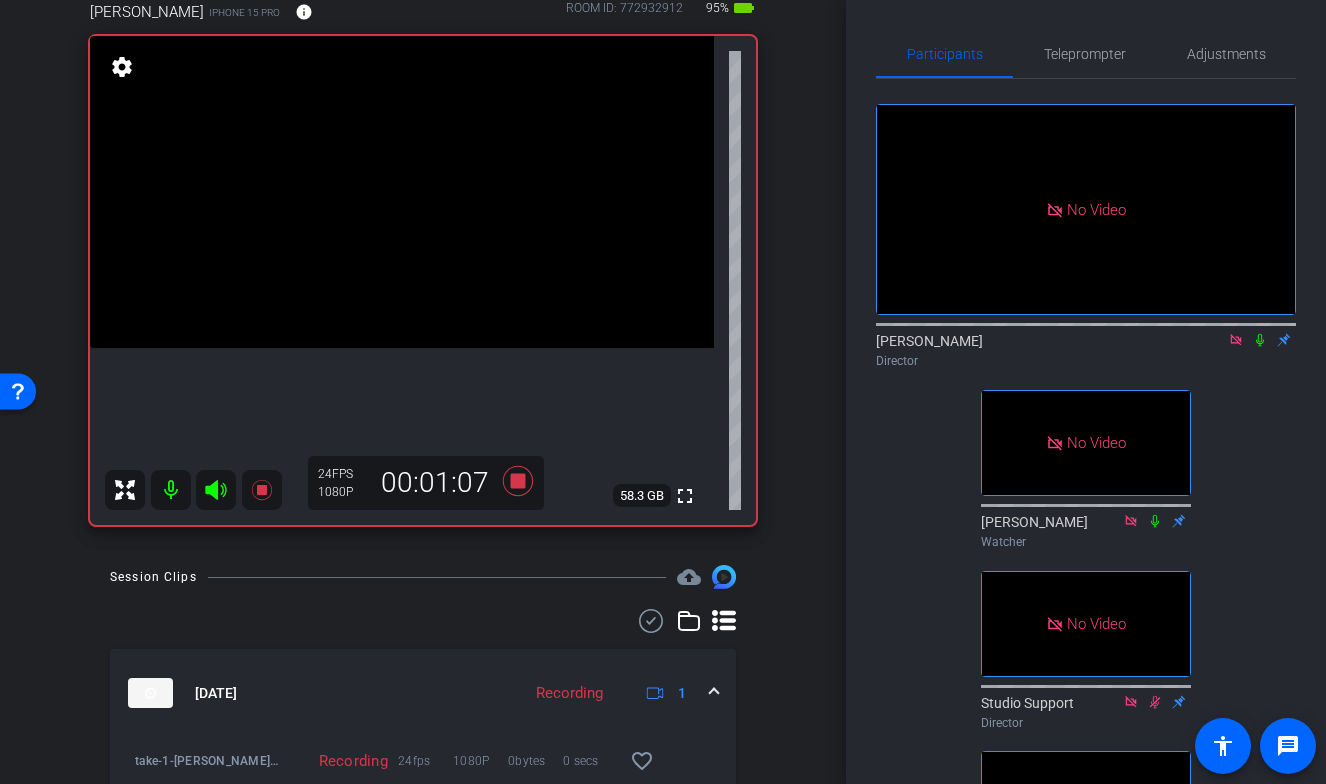 click 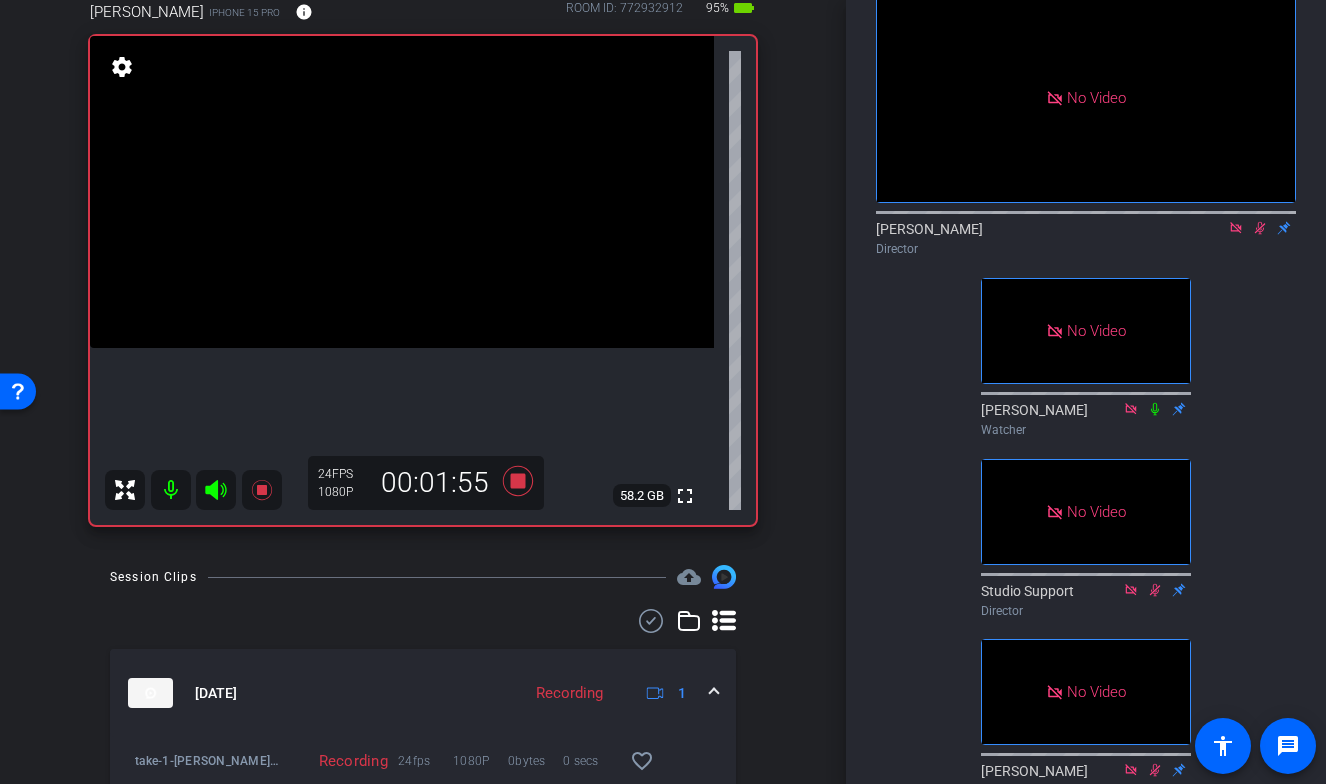 scroll, scrollTop: 114, scrollLeft: 0, axis: vertical 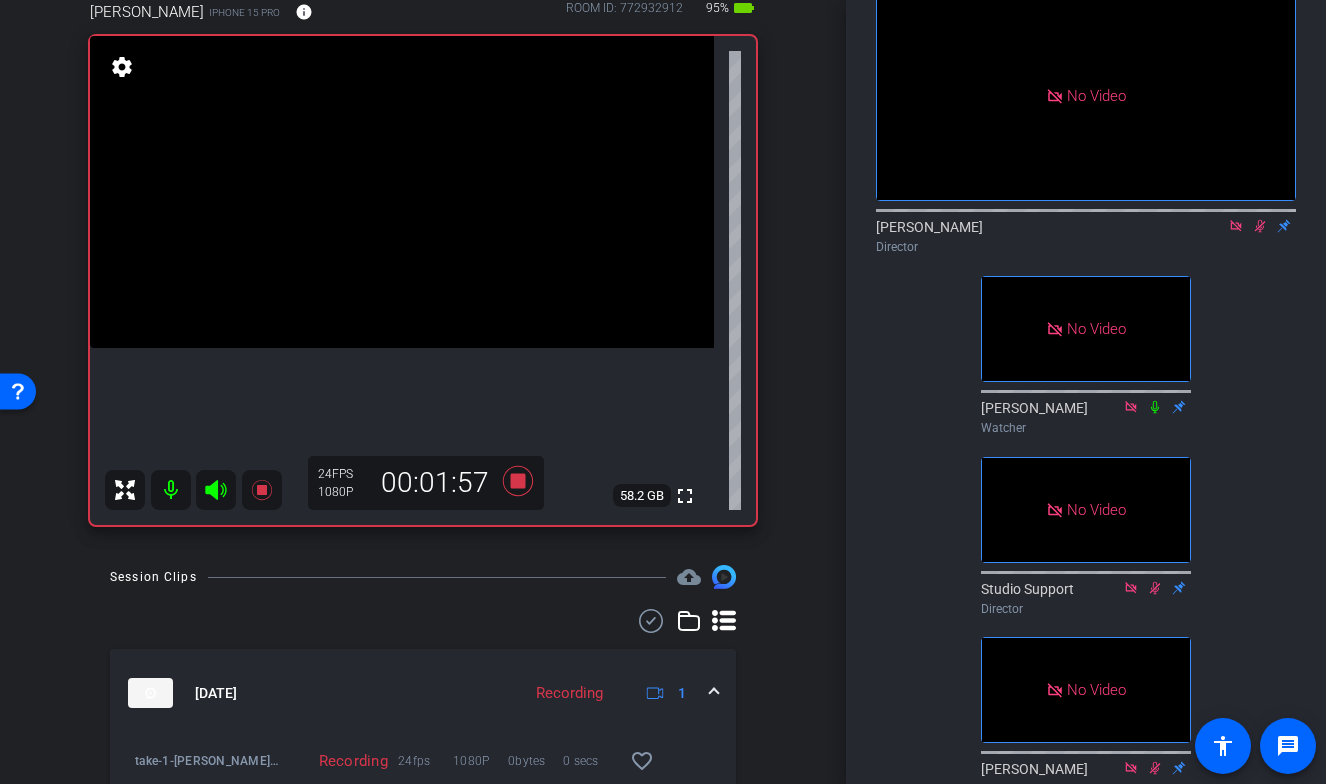 click 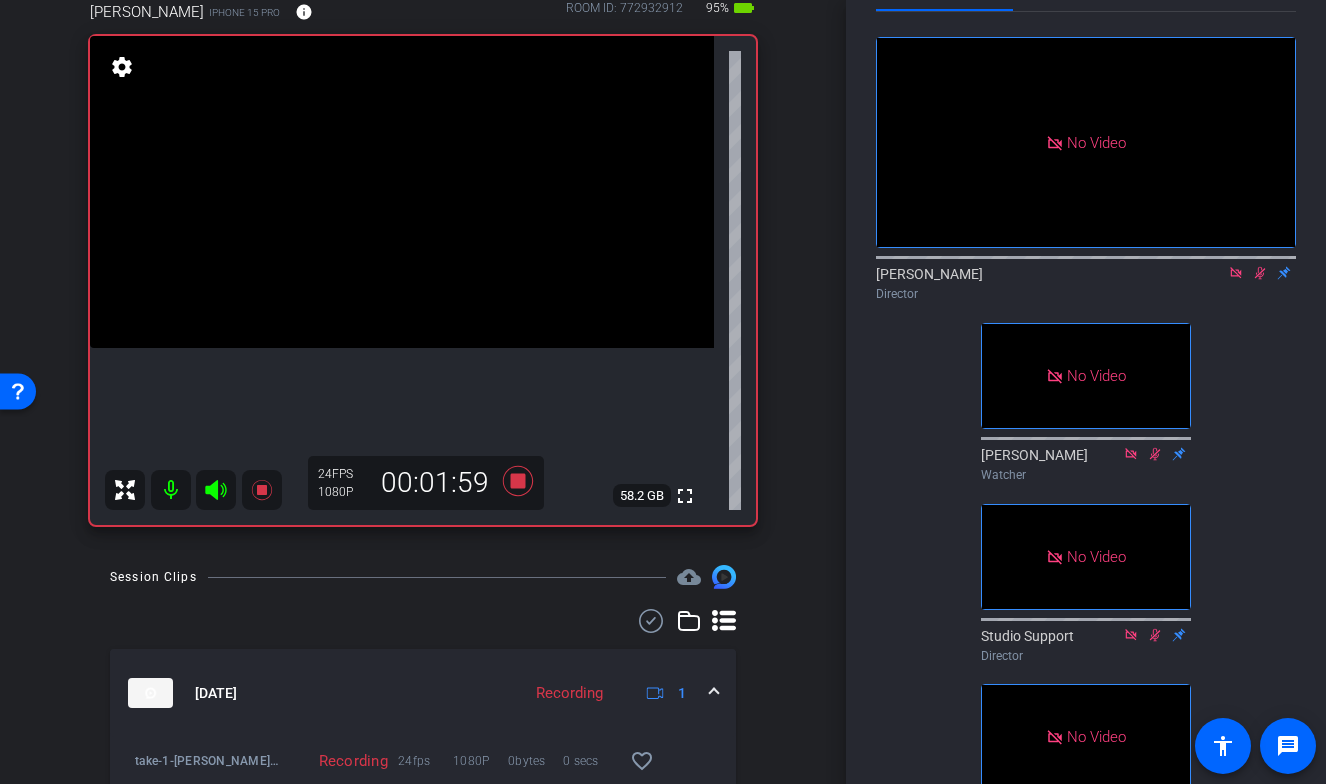 scroll, scrollTop: 0, scrollLeft: 0, axis: both 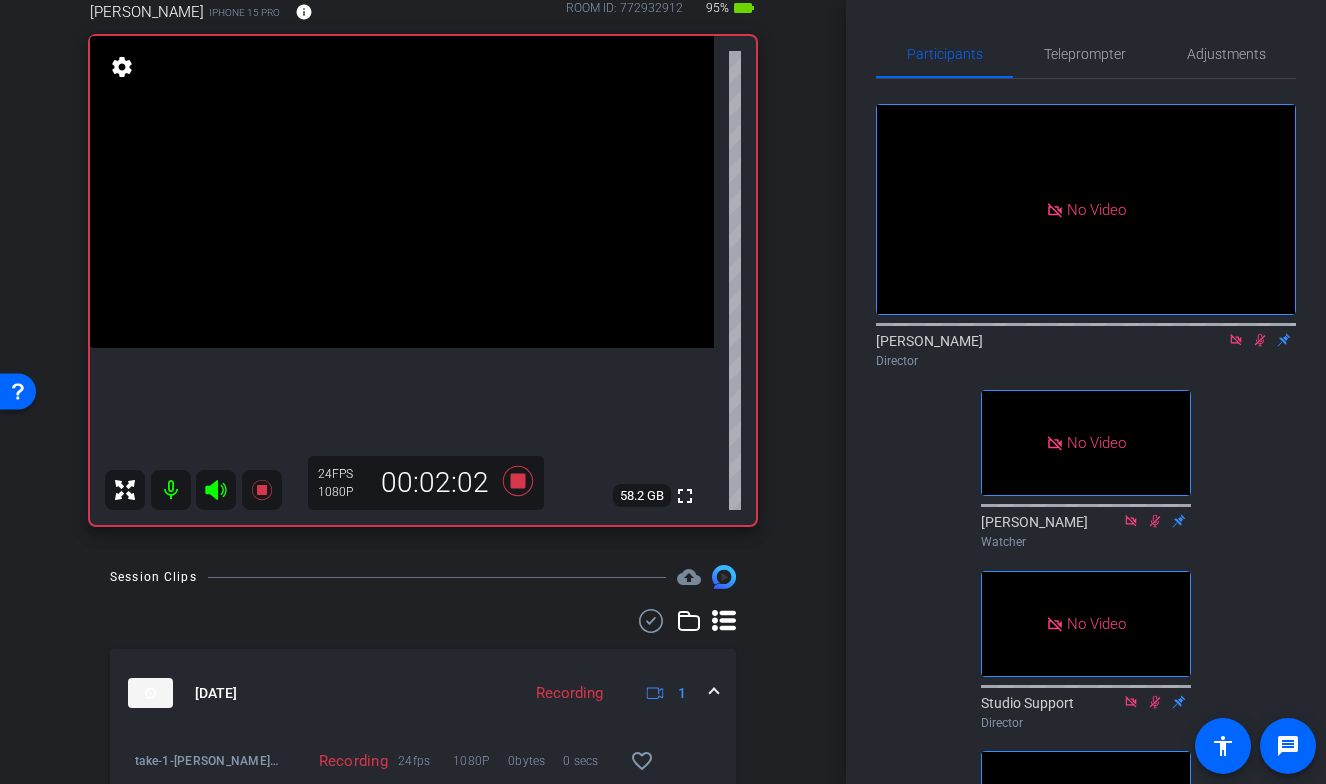 click 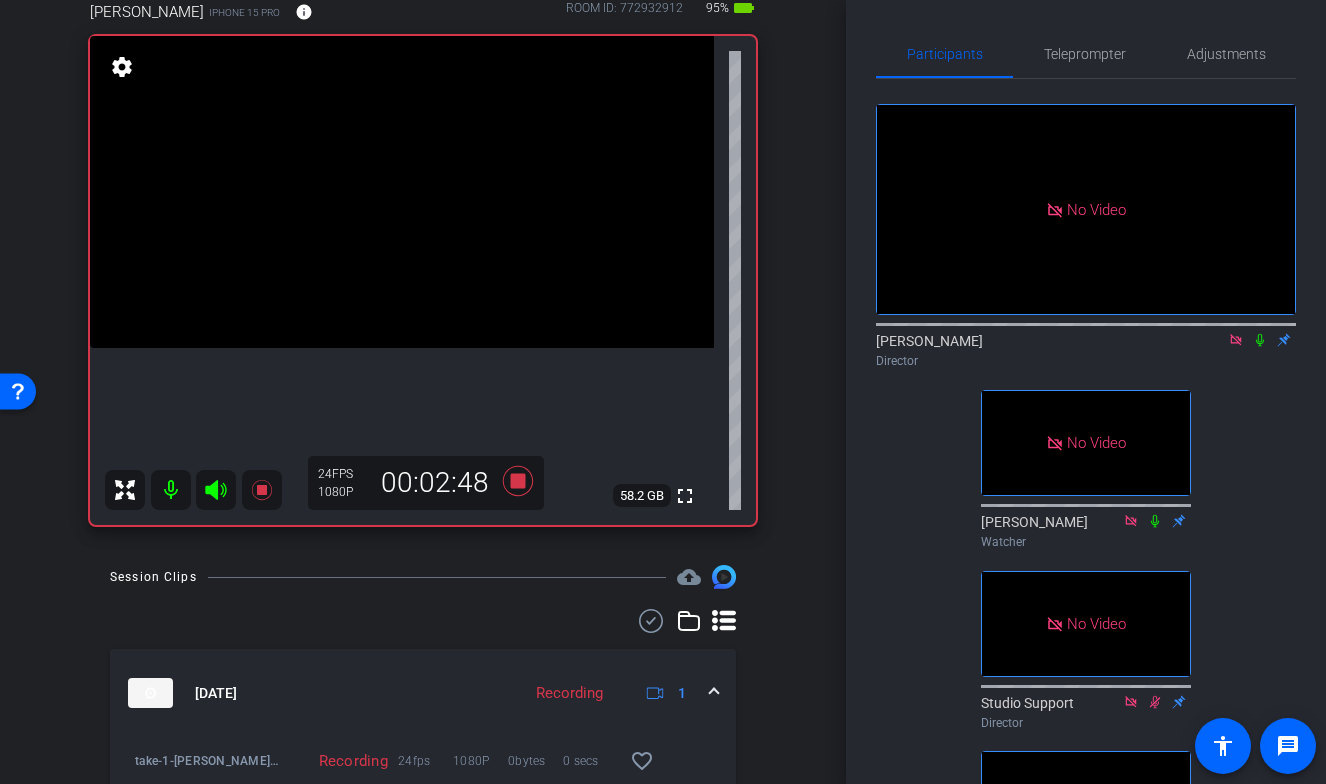 click on "No Video  [PERSON_NAME]
Director   No Video  [PERSON_NAME]
Watcher   No Video  Studio Support
Director   No Video  [PERSON_NAME]
Watcher   No Video  [PERSON_NAME]
Watcher   No Video  Lauren
Collaborator   No Video  [PERSON_NAME]
Watcher" 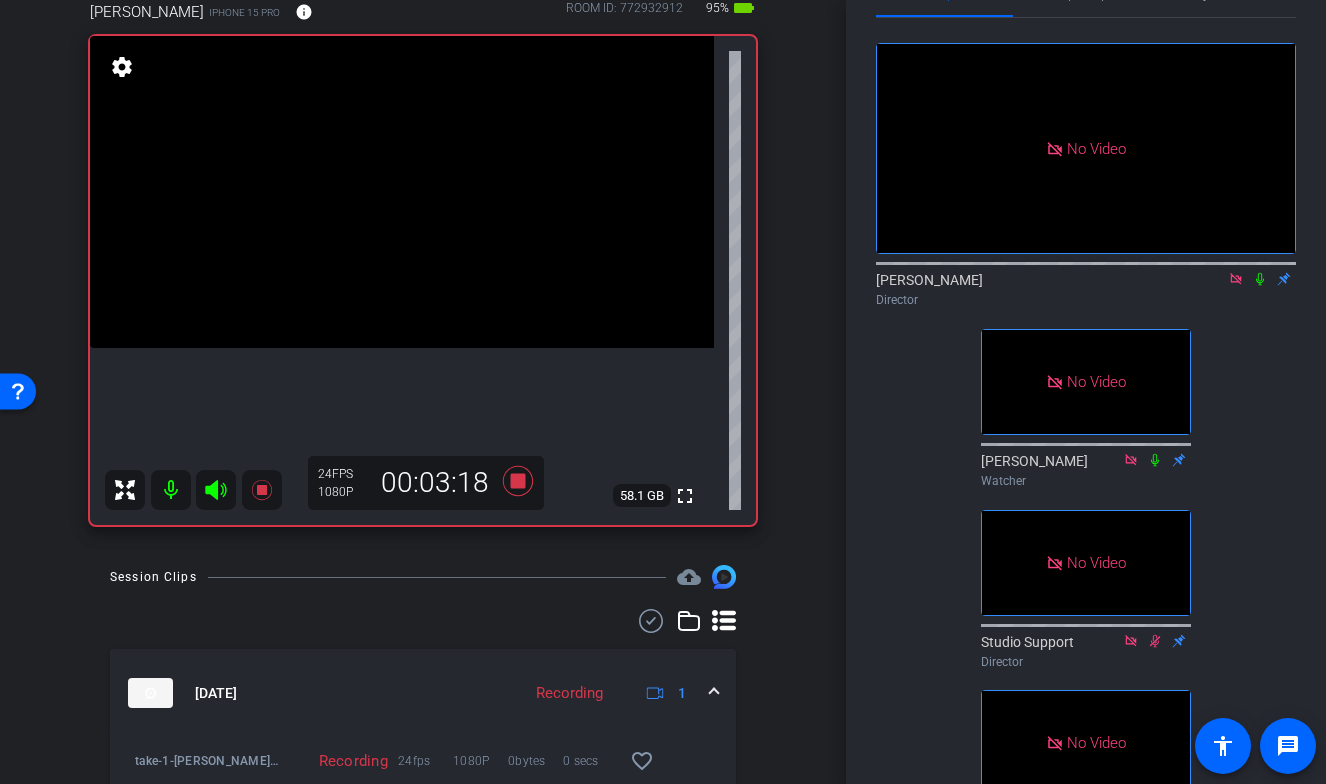 scroll, scrollTop: 0, scrollLeft: 0, axis: both 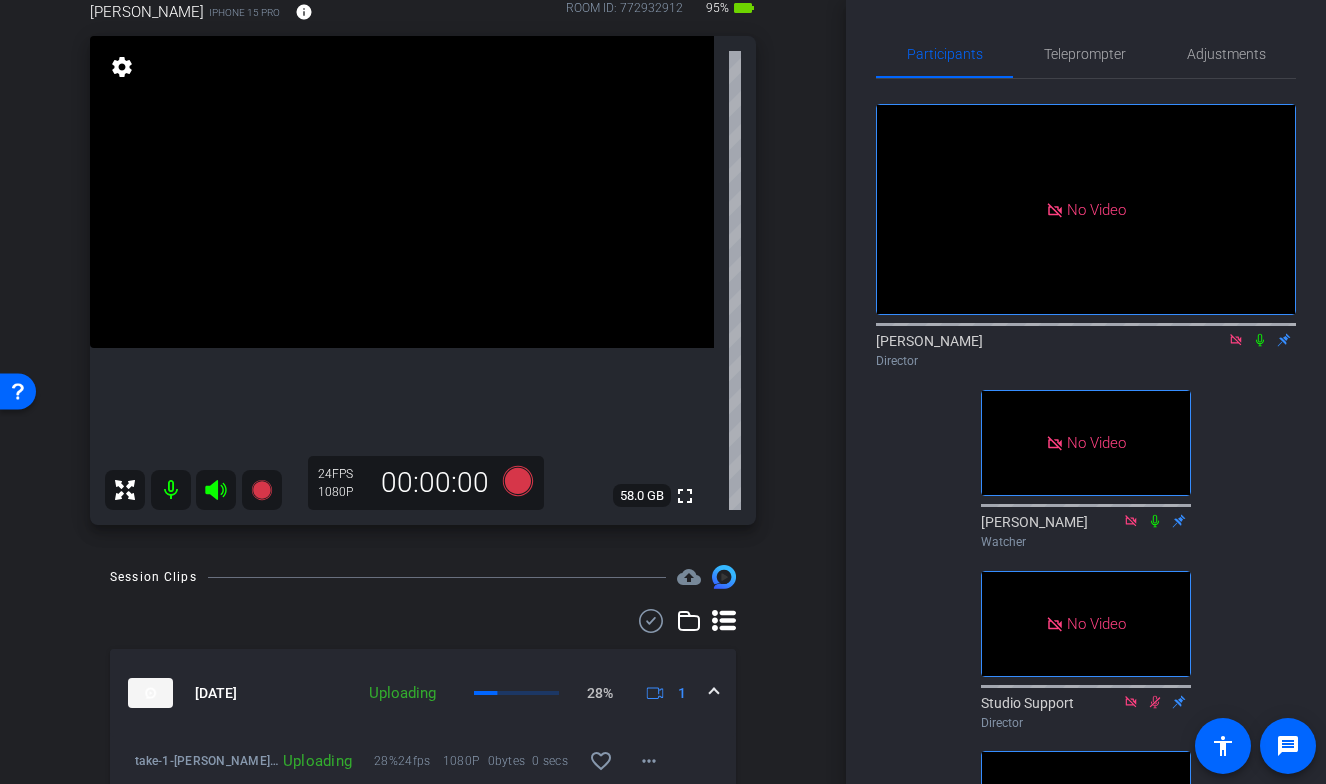click 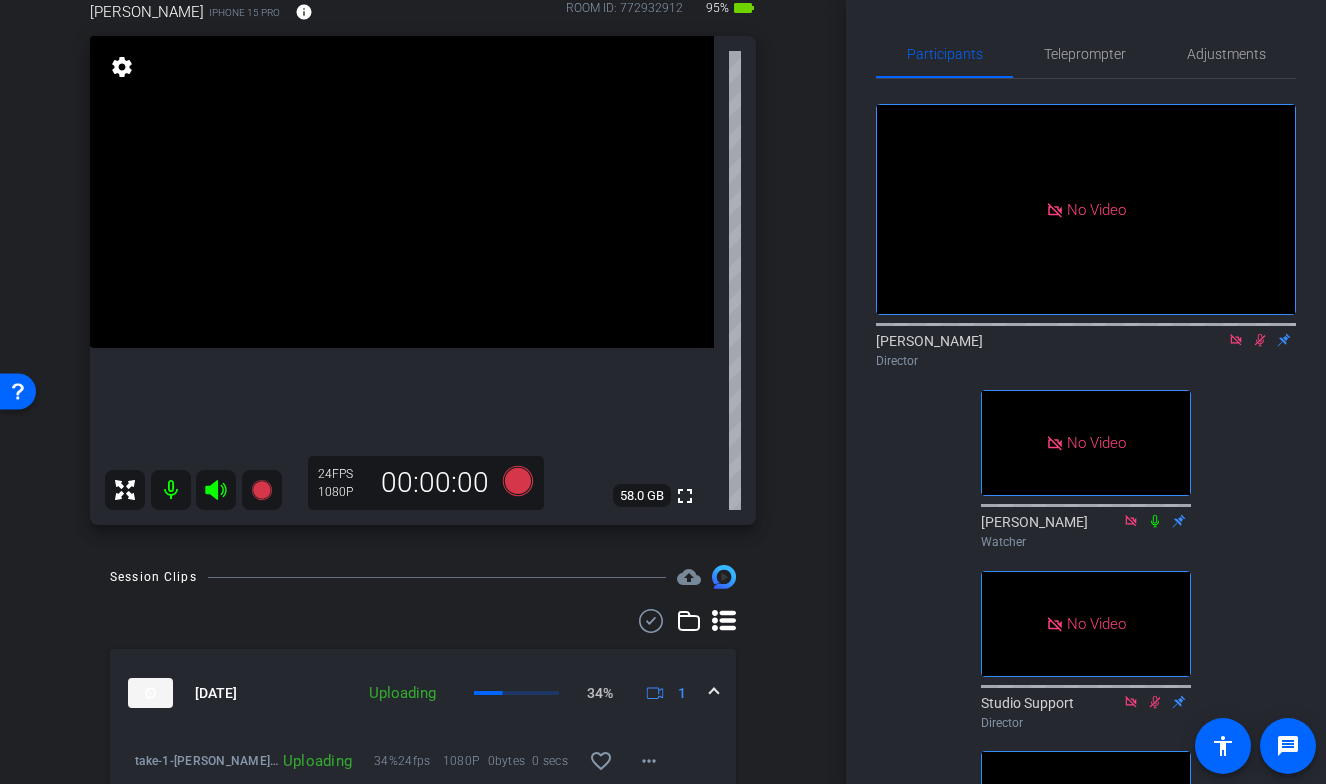 click 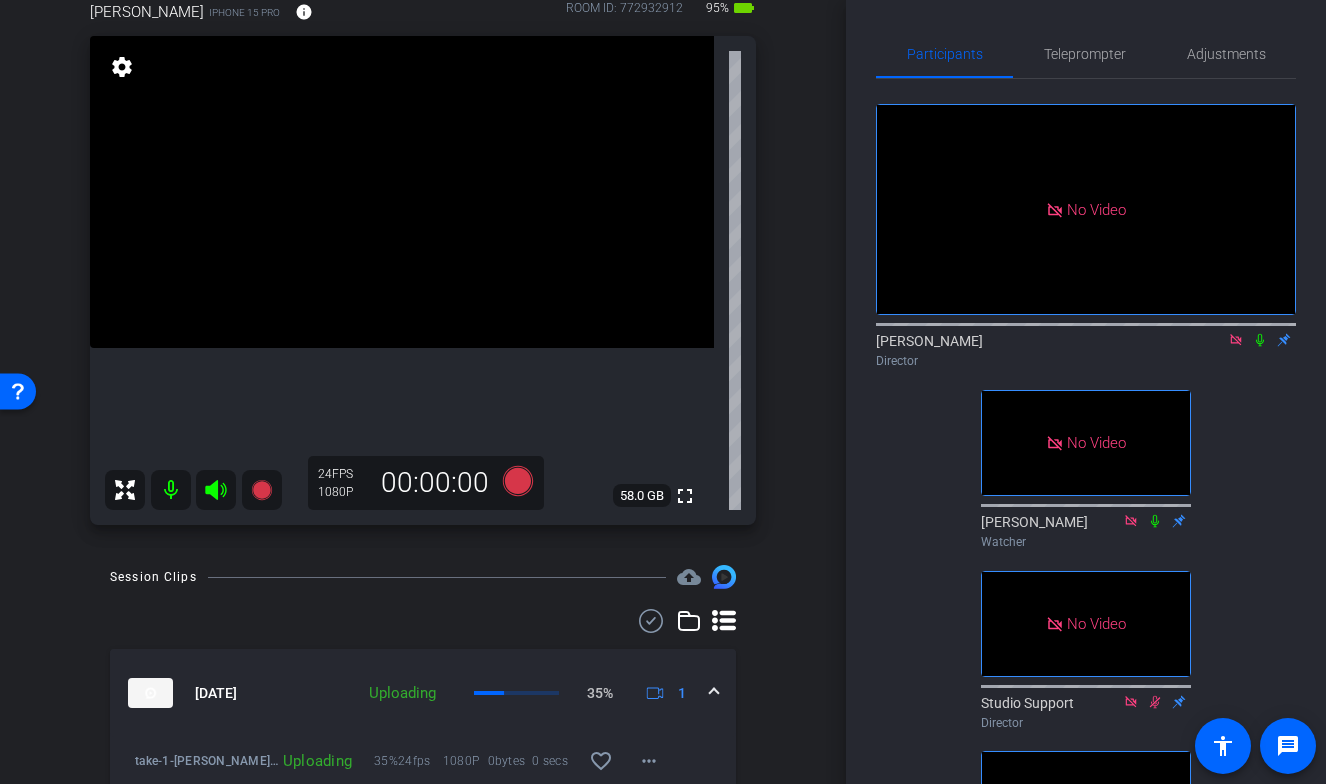click on "No Video  [PERSON_NAME]
Director   No Video  [PERSON_NAME]
Watcher   No Video  Studio Support
Director   No Video  [PERSON_NAME]
Watcher   No Video  [PERSON_NAME]
Watcher   No Video  Lauren
Collaborator   No Video  [PERSON_NAME]
Watcher" 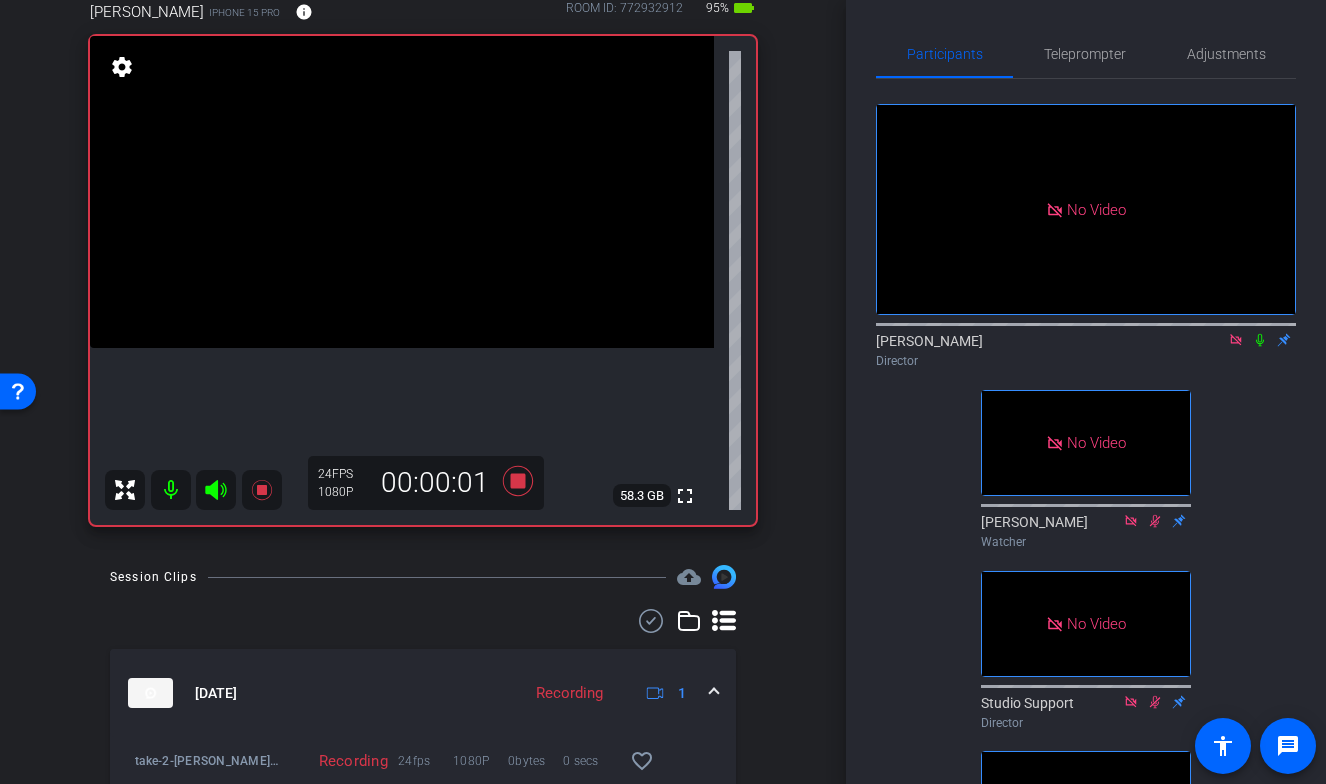 click on "arrow_back  Aon / [PERSON_NAME]   Back to project   Send invite  account_box grid_on settings info
We have updated the app to v2.15.0. Please make sure the mobile user has the newest version.  Platform Status highlight_off  [PERSON_NAME] iPhone 15 Pro info ROOM ID: 772932912 95% battery_std fullscreen settings  58.3 GB
24 FPS  1080P   00:00:01
Session Clips   cloud_upload
[DATE]  Recording
1 take-2-[PERSON_NAME]-2025-07-22-15-32-12-622-0  Recording 24fps 1080P 0bytes 0 secs favorite_border   [DATE]   Processing
1   [DATE]   Ready
1" at bounding box center (423, 204) 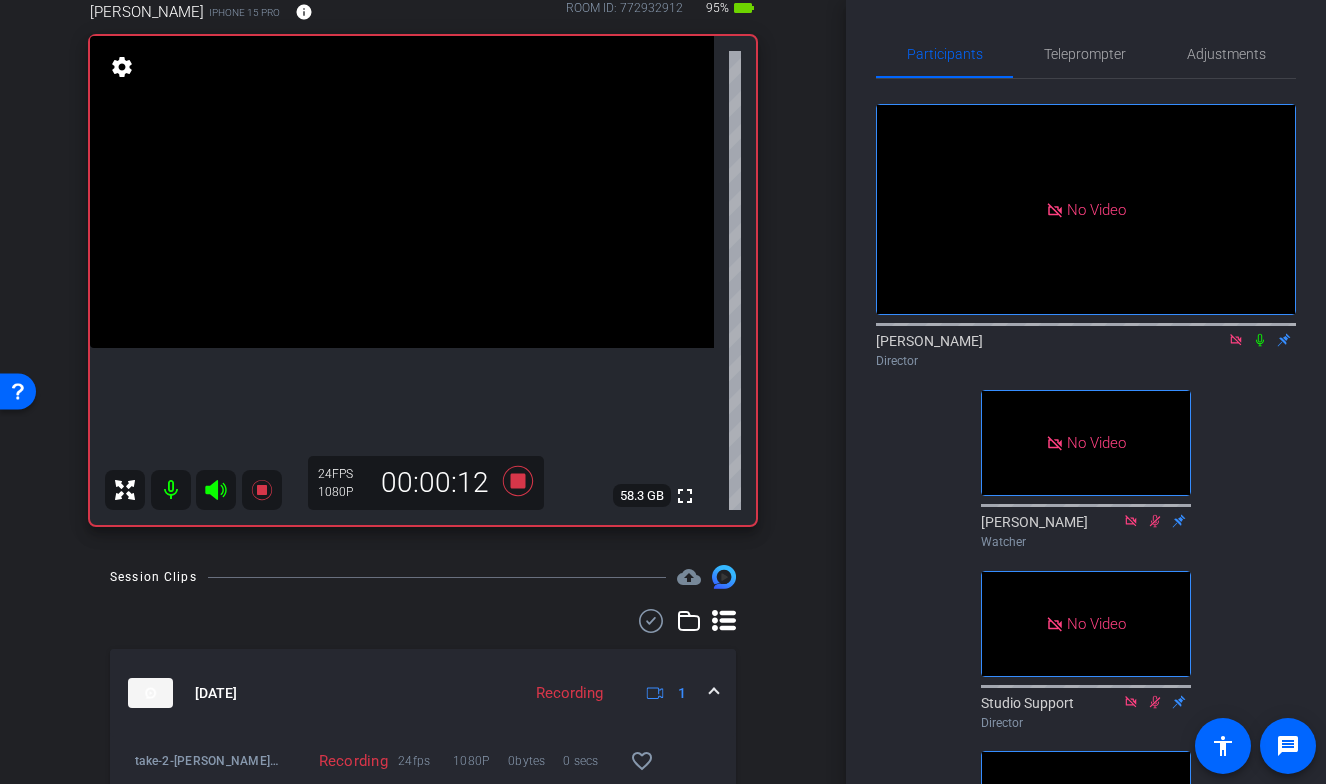 click on "Participants Teleprompter Adjustments  No Video  [PERSON_NAME]
Director   No Video  [PERSON_NAME]
Watcher   No Video  Studio Support
Director   No Video  [PERSON_NAME]
Watcher   No Video  [PERSON_NAME]
Watcher   No Video  Lauren
Collaborator   No Video  [PERSON_NAME]
Watcher   Everyone  0 Mark all read To: Everyone Mark all read Select Source Teleprompter Speed 3X (130 words/minute) Font Size 30px Screen Setup Teleprompter Top Background White - text in black  Script  4 Words" 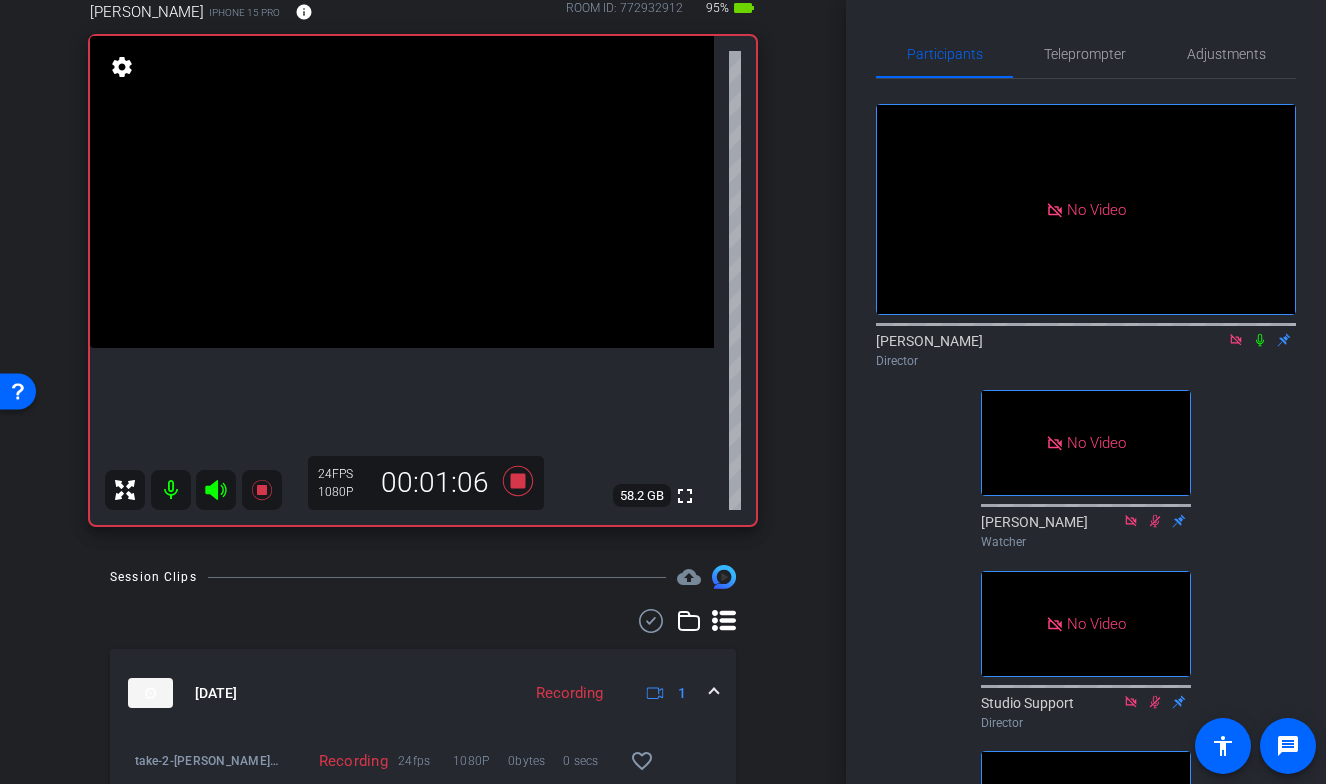 click 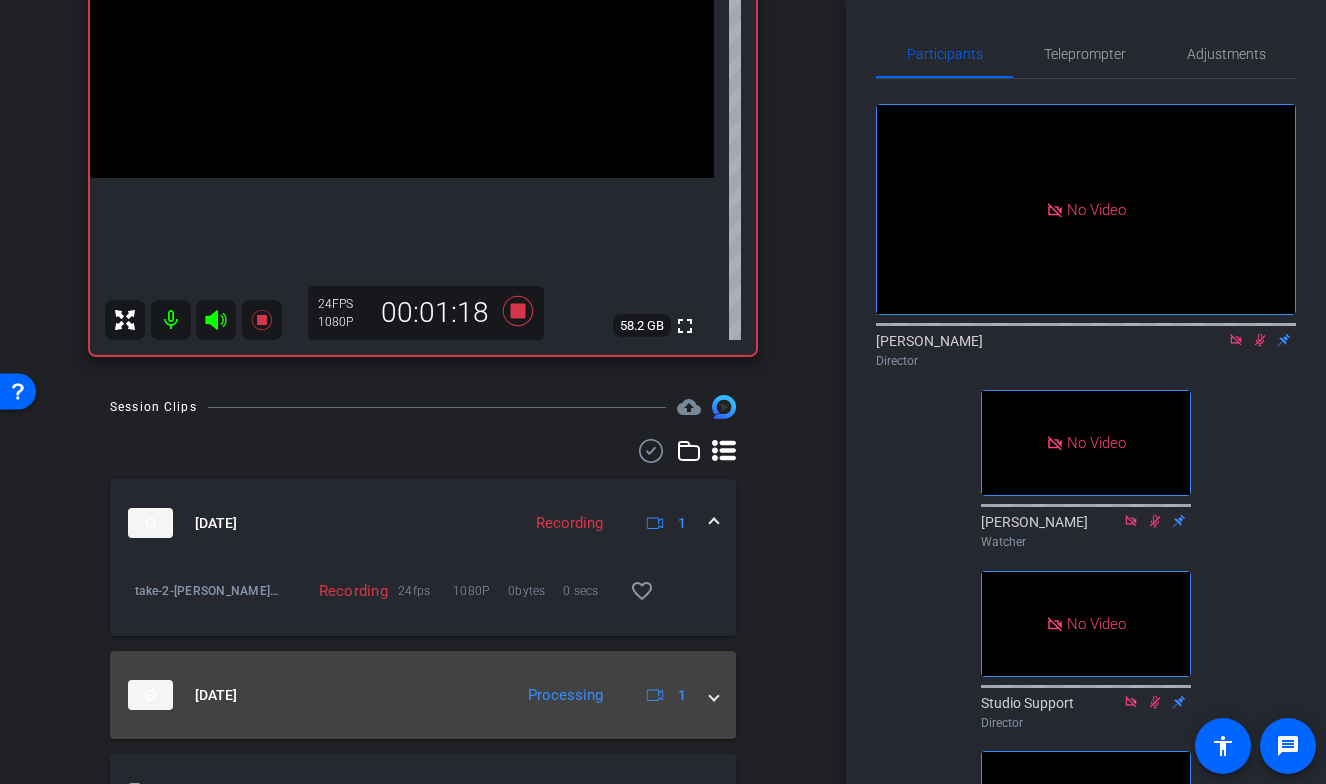 scroll, scrollTop: 465, scrollLeft: 0, axis: vertical 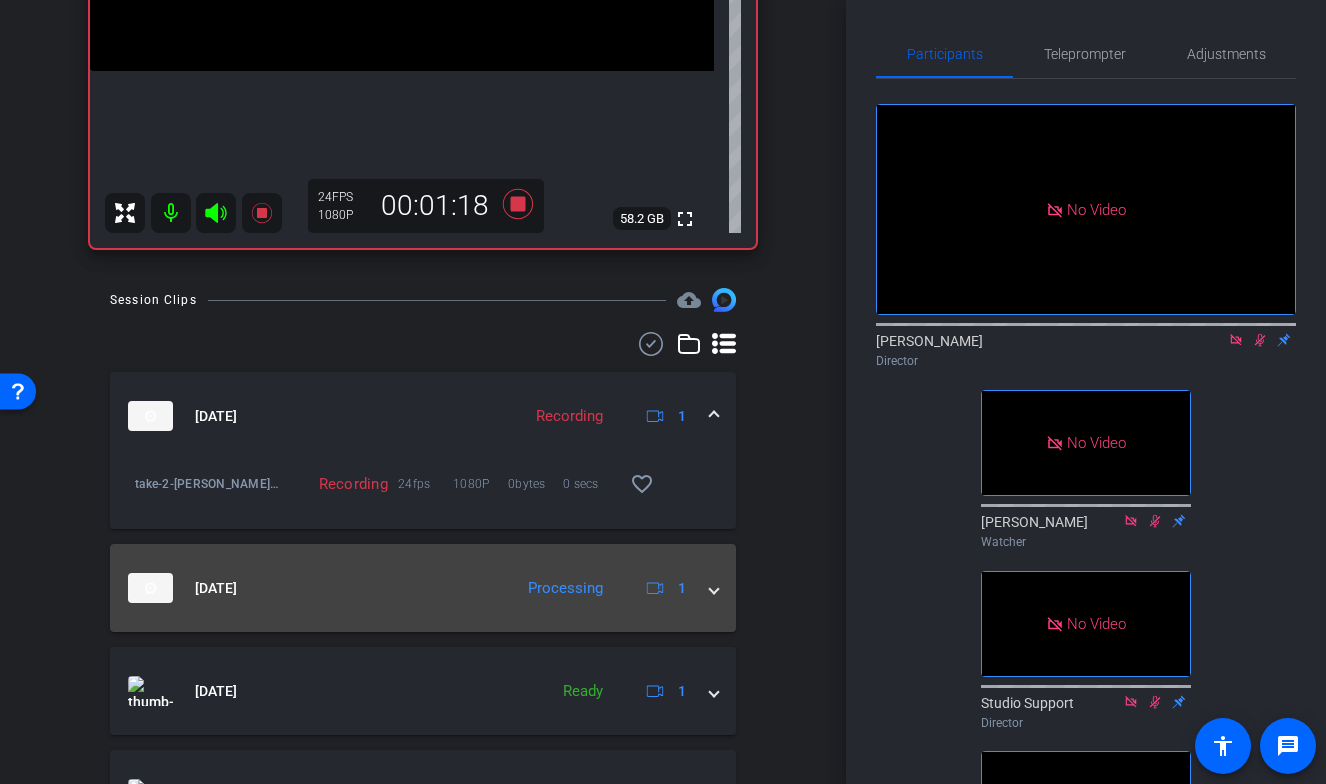 click on "[DATE]" at bounding box center [216, 588] 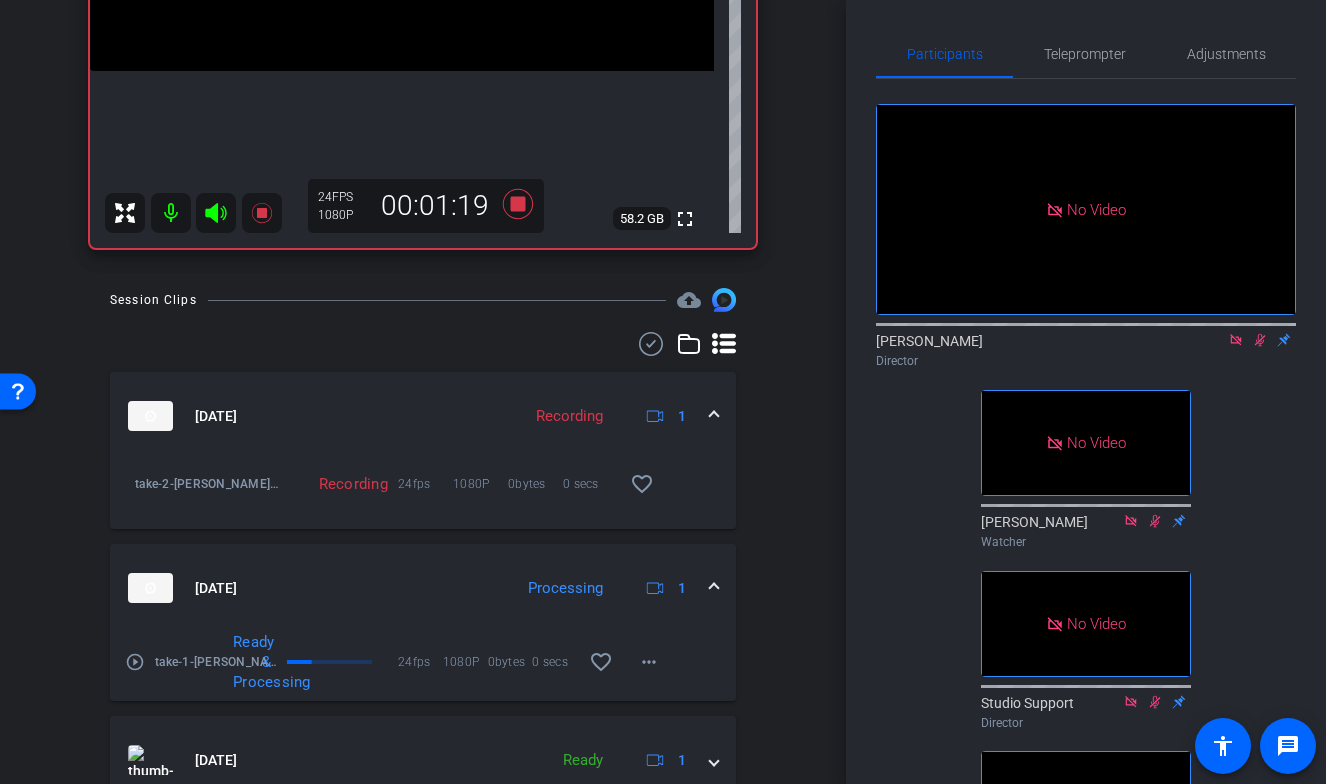 scroll, scrollTop: 522, scrollLeft: 0, axis: vertical 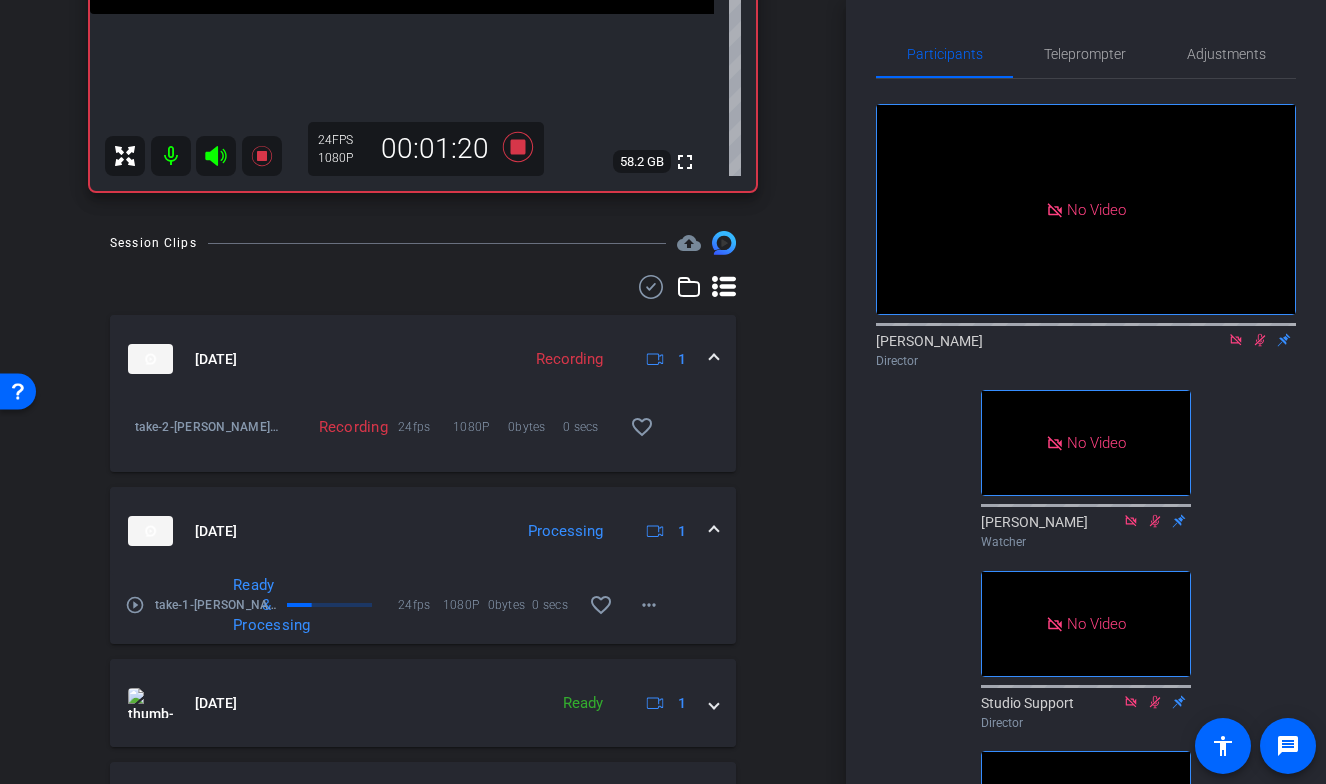 click on "play_circle_outline" at bounding box center (135, 605) 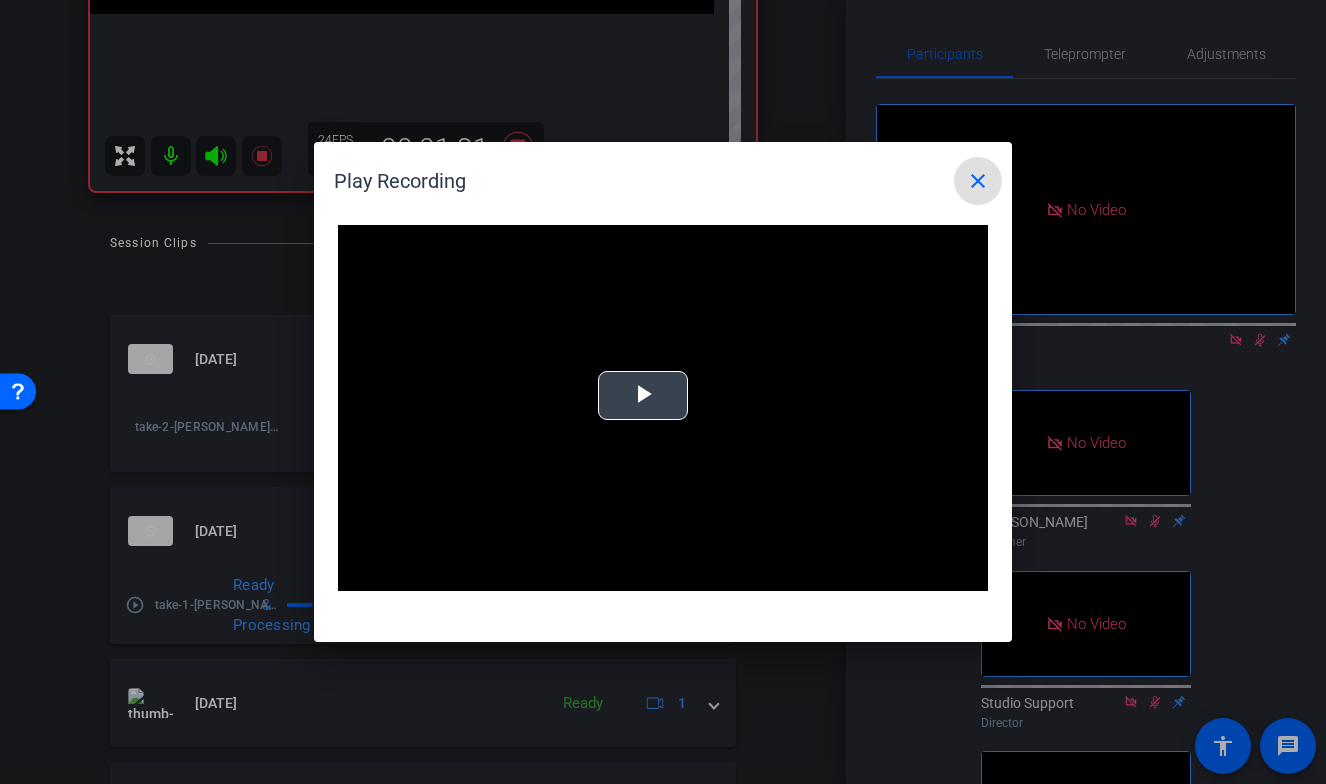 click at bounding box center [643, 396] 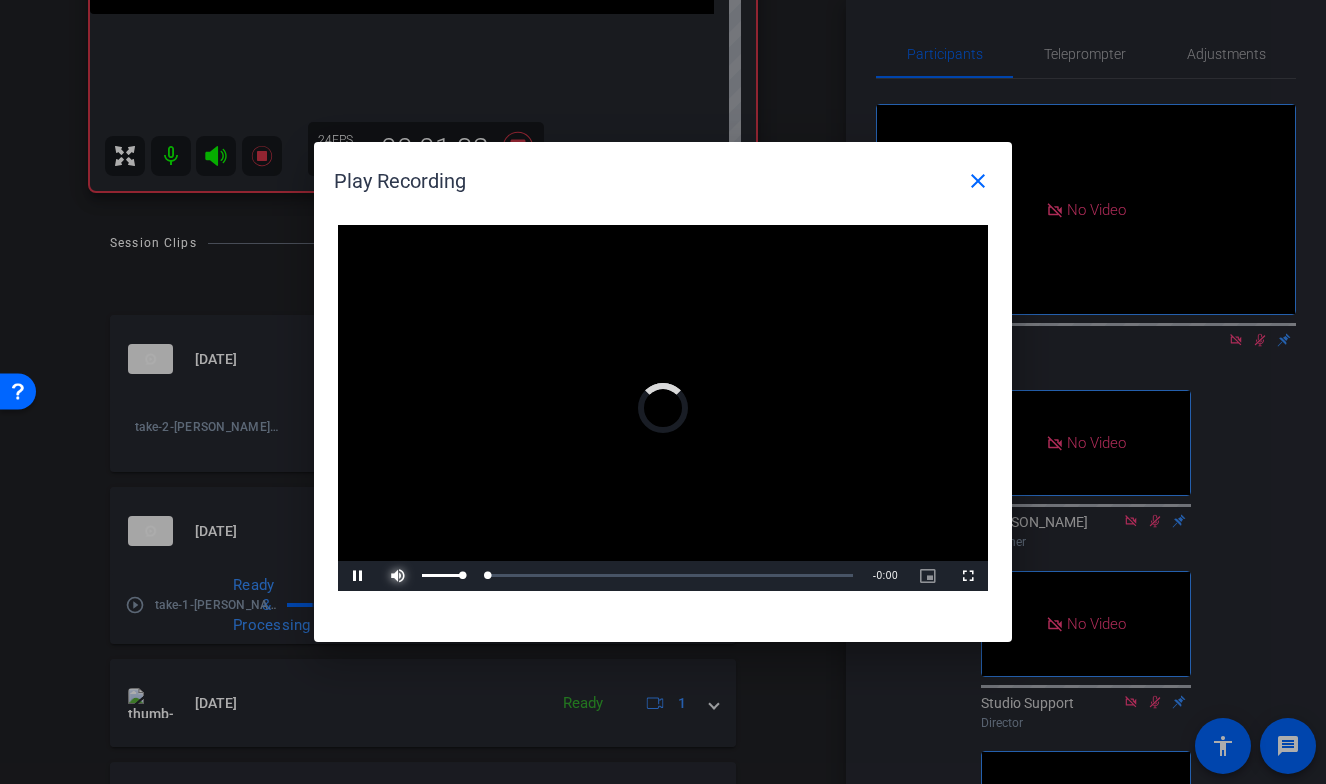 click at bounding box center (398, 576) 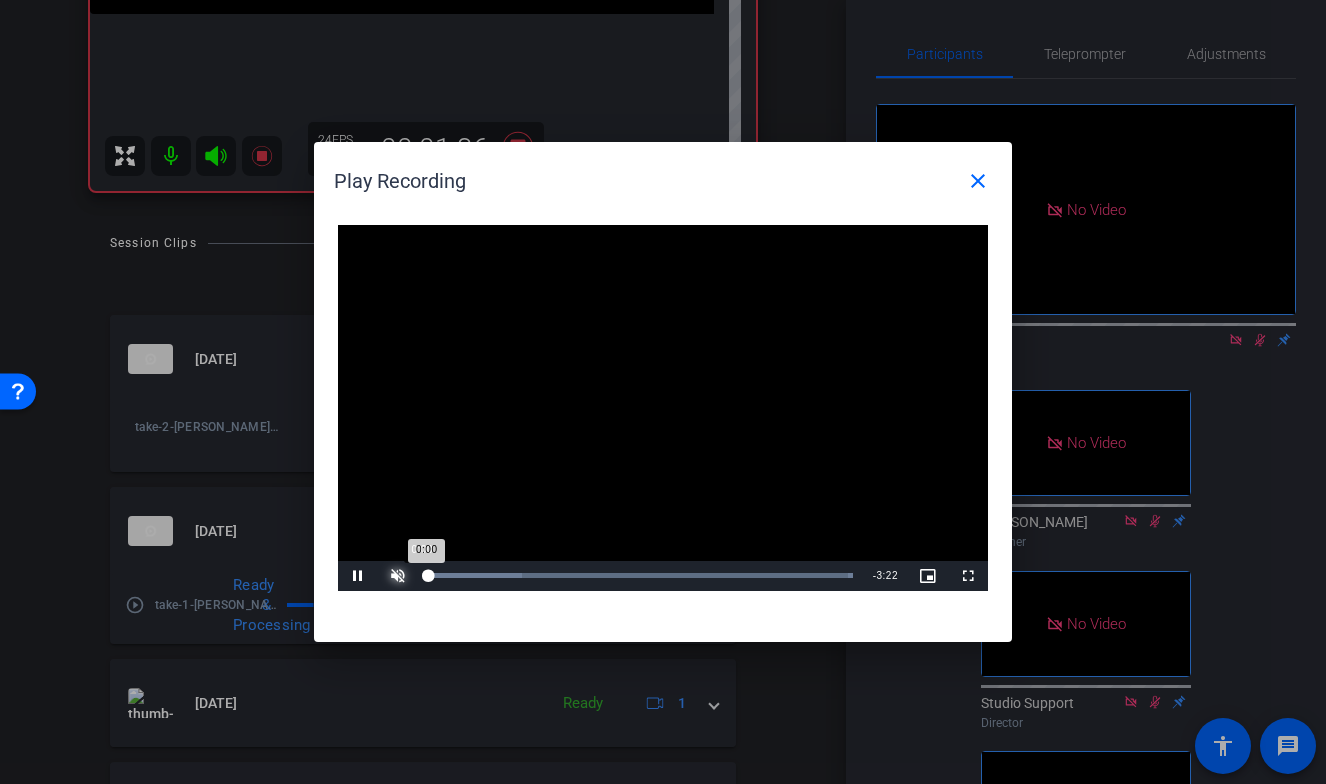 click on "Loaded :  100.00% 0:00 0:00" at bounding box center (640, 575) 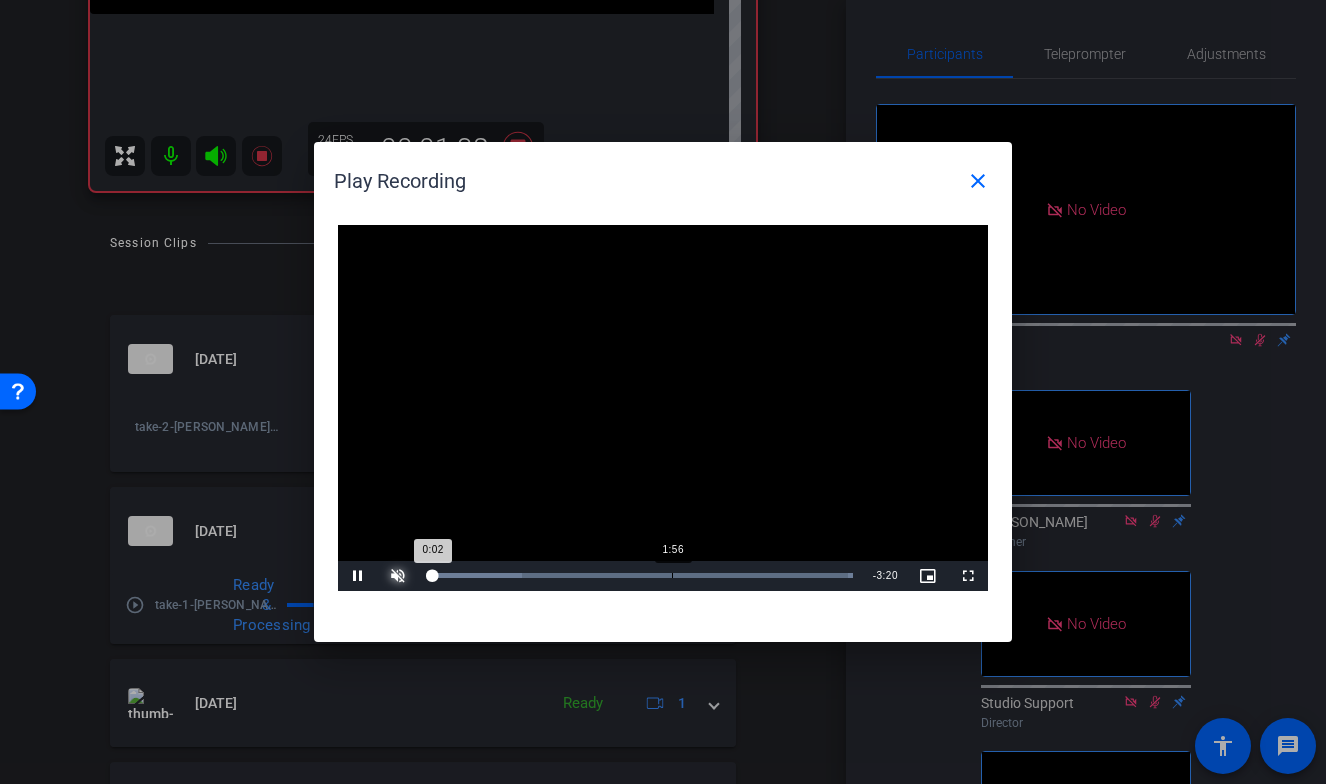 click on "Loaded :  100.00% 1:56 0:02" at bounding box center [640, 576] 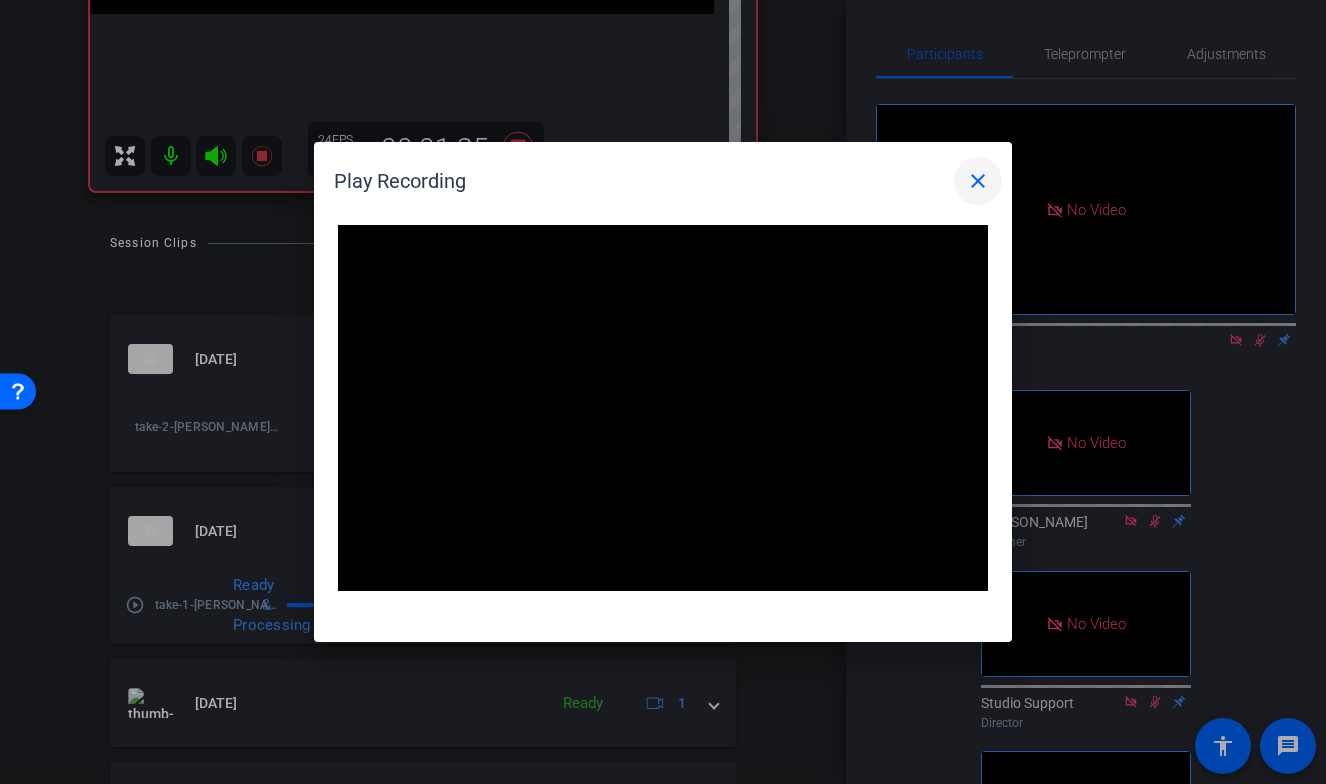click on "close" at bounding box center [978, 181] 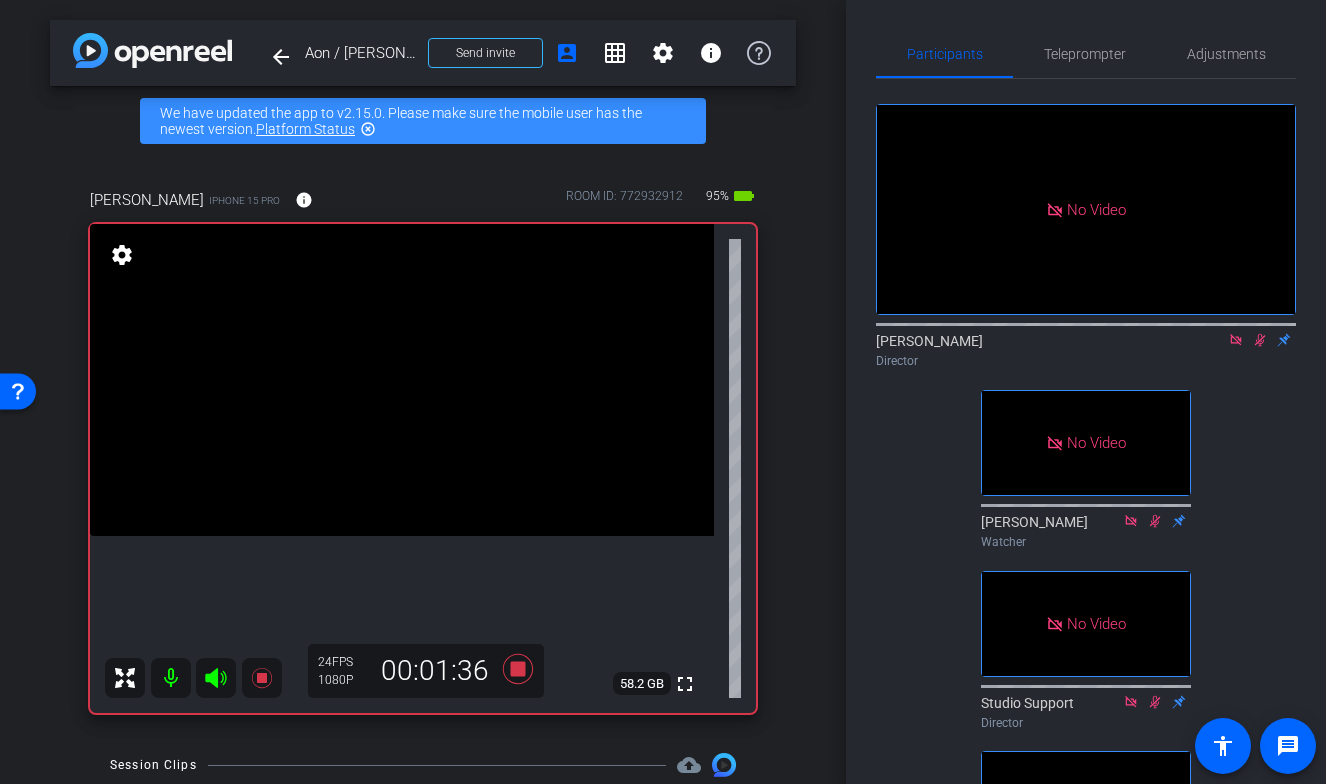scroll, scrollTop: 6, scrollLeft: 0, axis: vertical 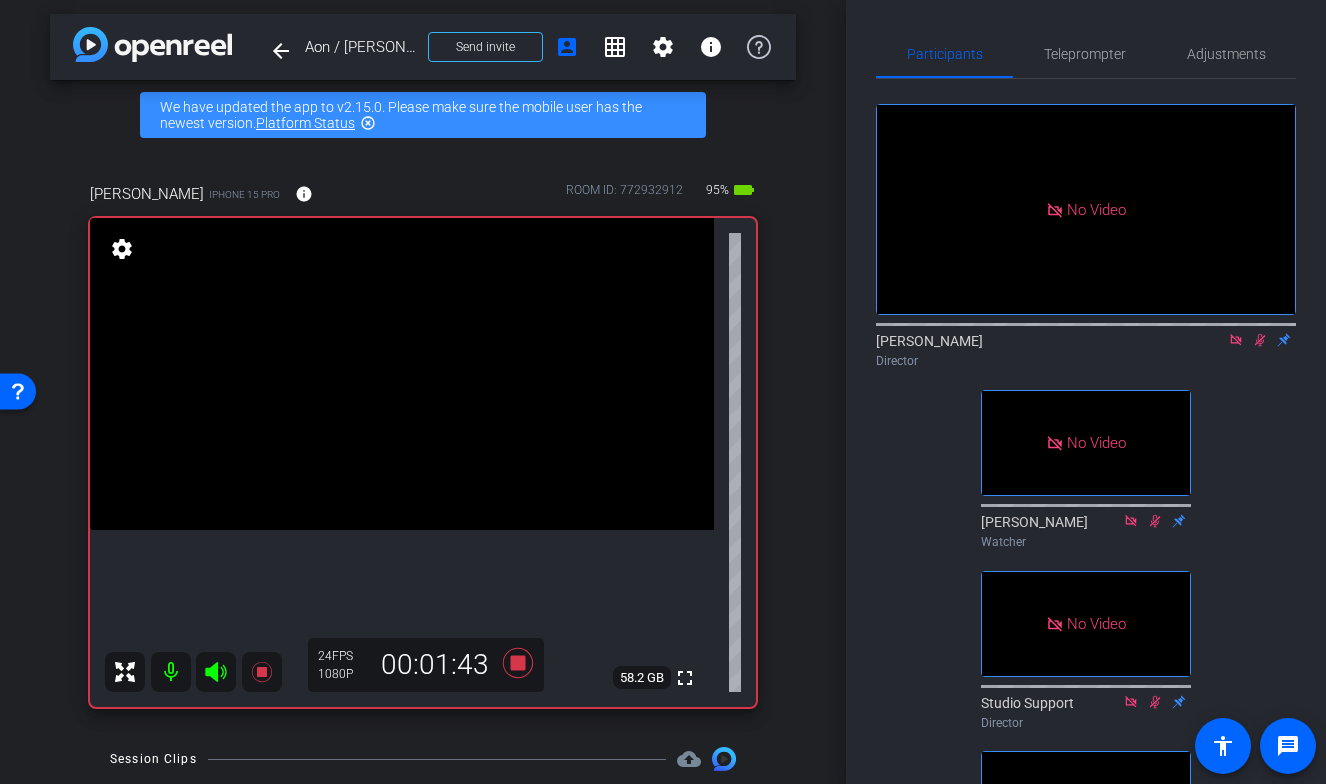 click on "No Video  [PERSON_NAME]
Director   No Video  [PERSON_NAME]
Watcher   No Video  Studio Support
Director   No Video  [PERSON_NAME]
Watcher   No Video  [PERSON_NAME]
Watcher   No Video  Lauren
Collaborator   No Video  [PERSON_NAME]
Watcher" 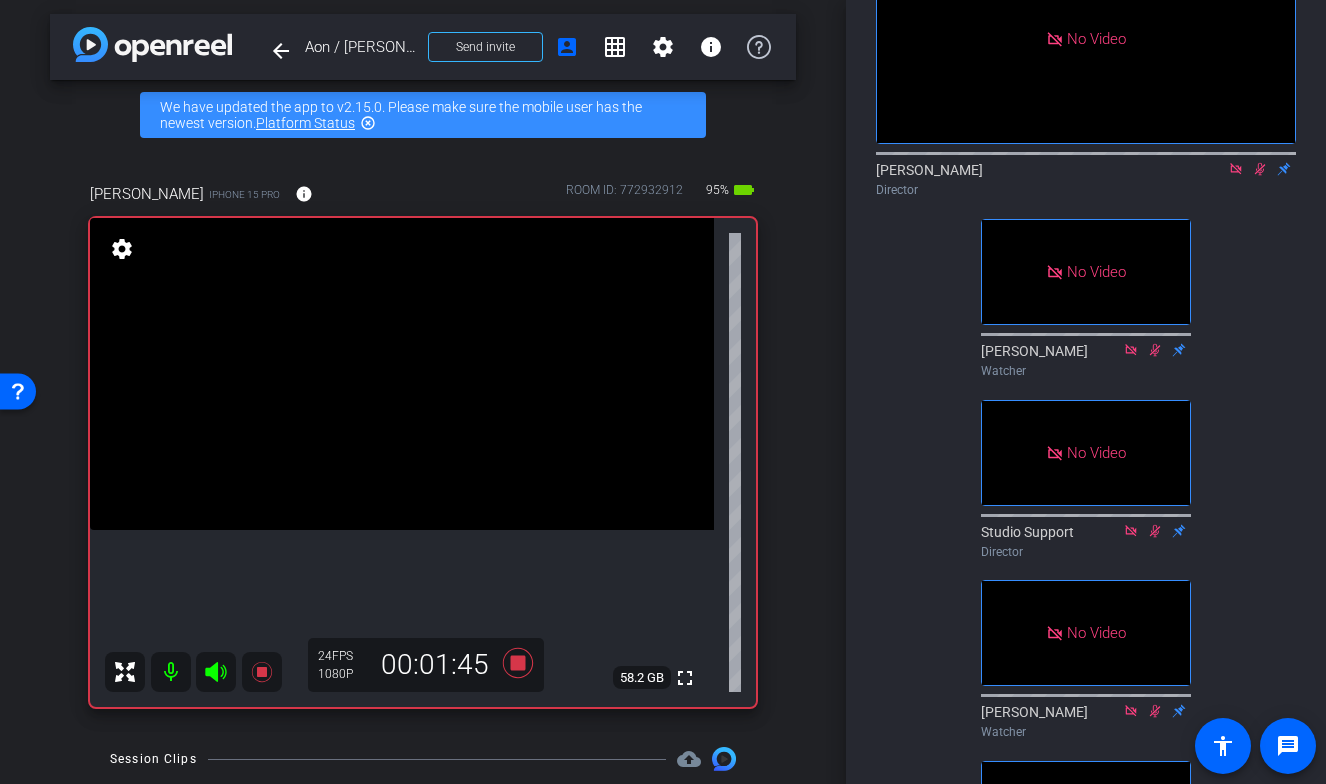 scroll, scrollTop: 0, scrollLeft: 0, axis: both 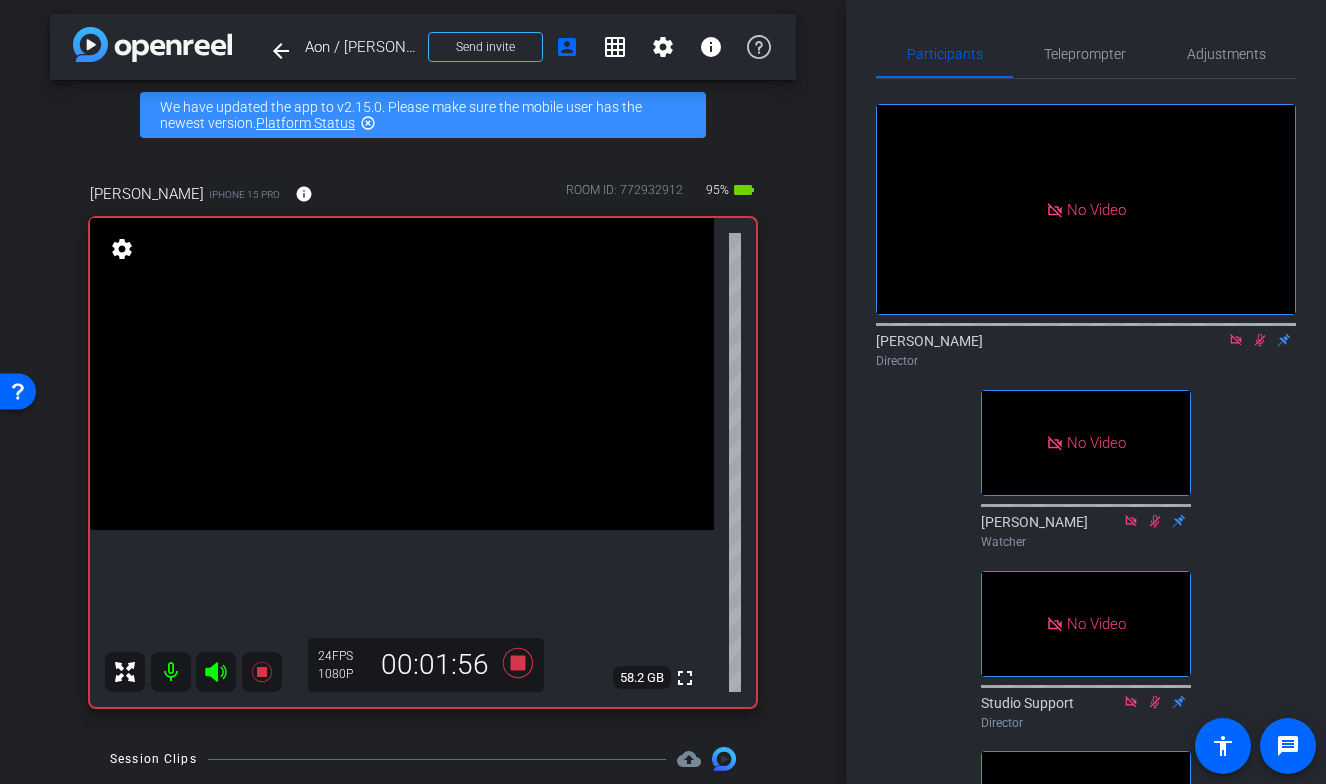 click 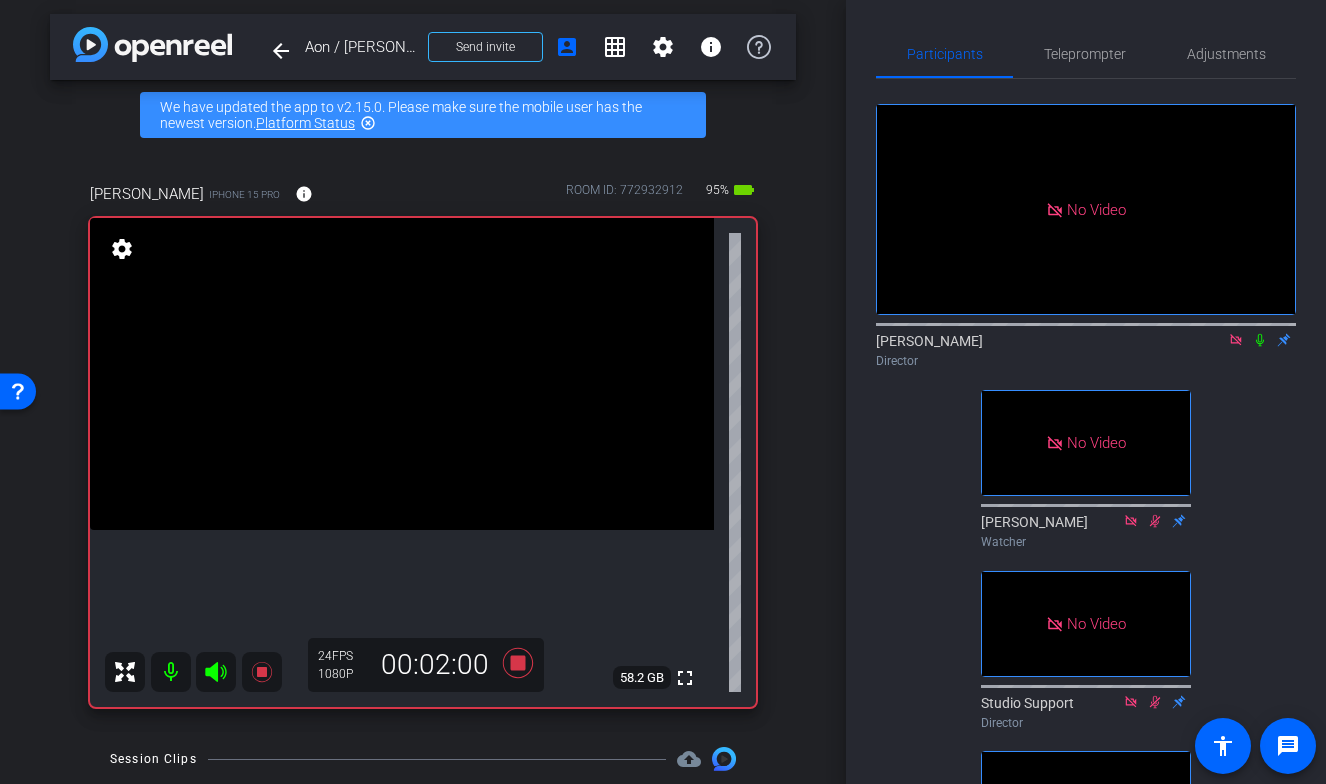click 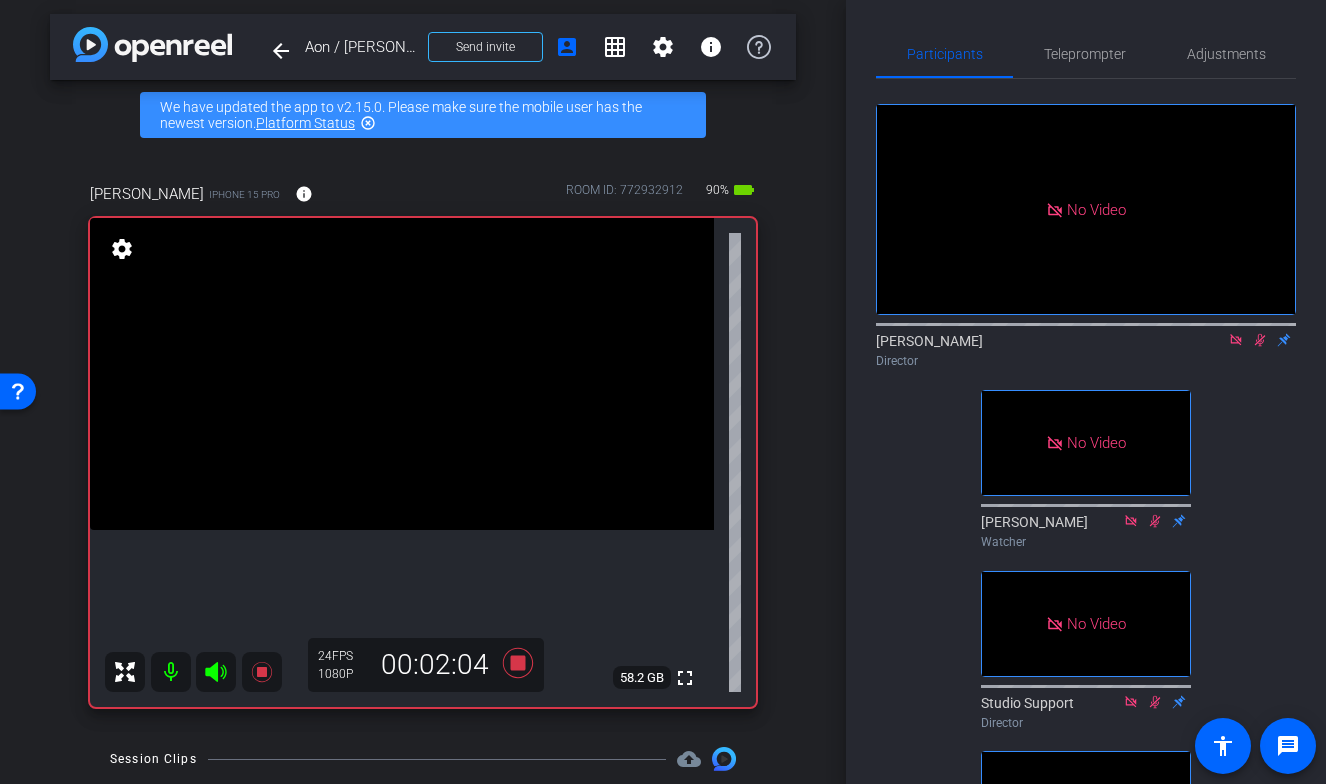 click on "[PERSON_NAME]
Director" 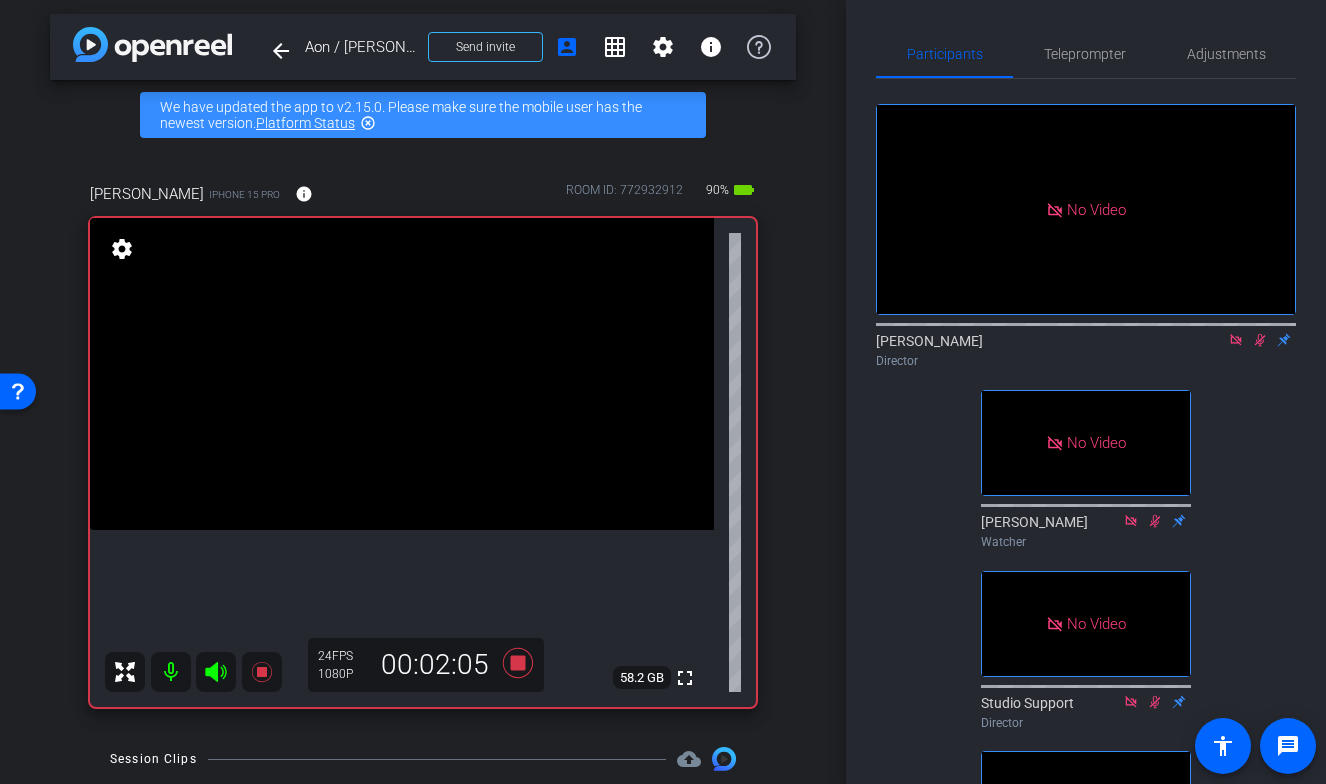 click 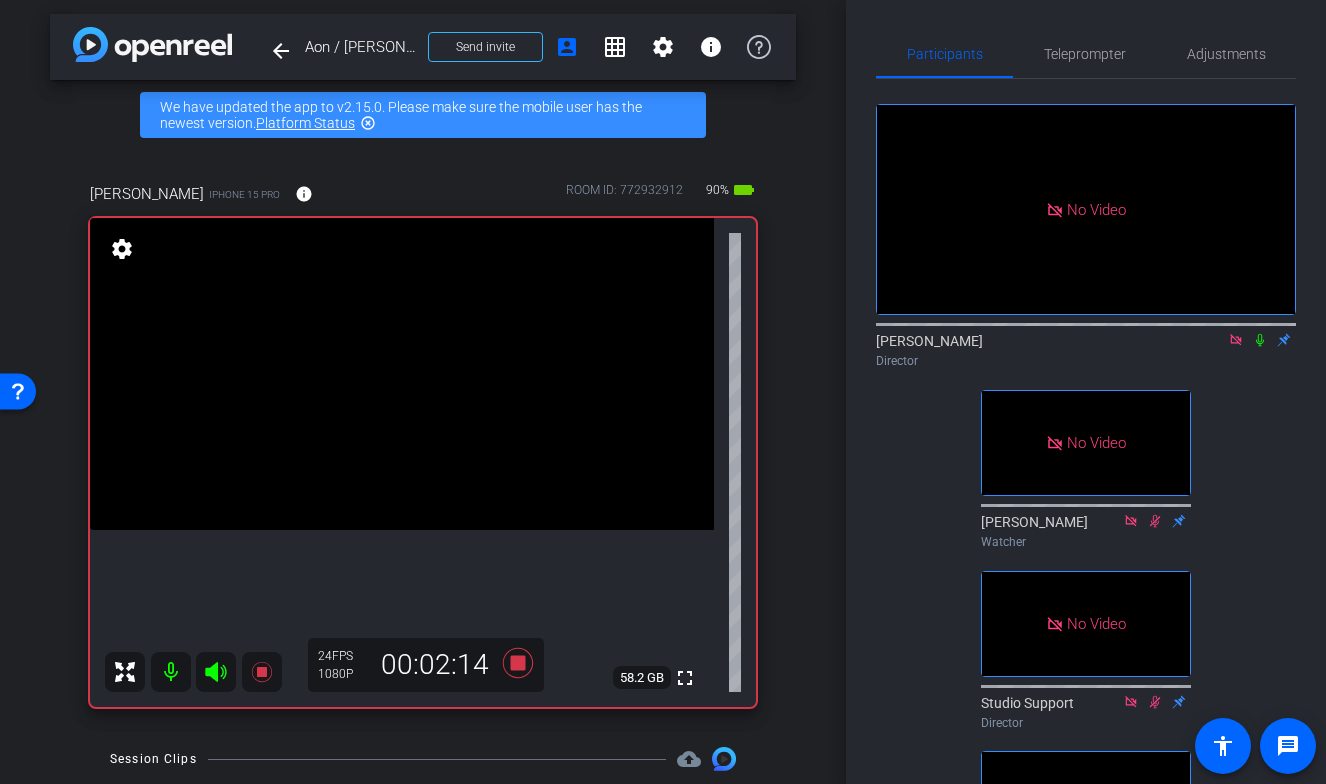 click on "No Video  [PERSON_NAME]
Director   No Video  [PERSON_NAME]
Watcher   No Video  Studio Support
Director   No Video  [PERSON_NAME]
Watcher   No Video  [PERSON_NAME]
Watcher   No Video  Lauren
Collaborator   No Video  [PERSON_NAME]
Watcher" 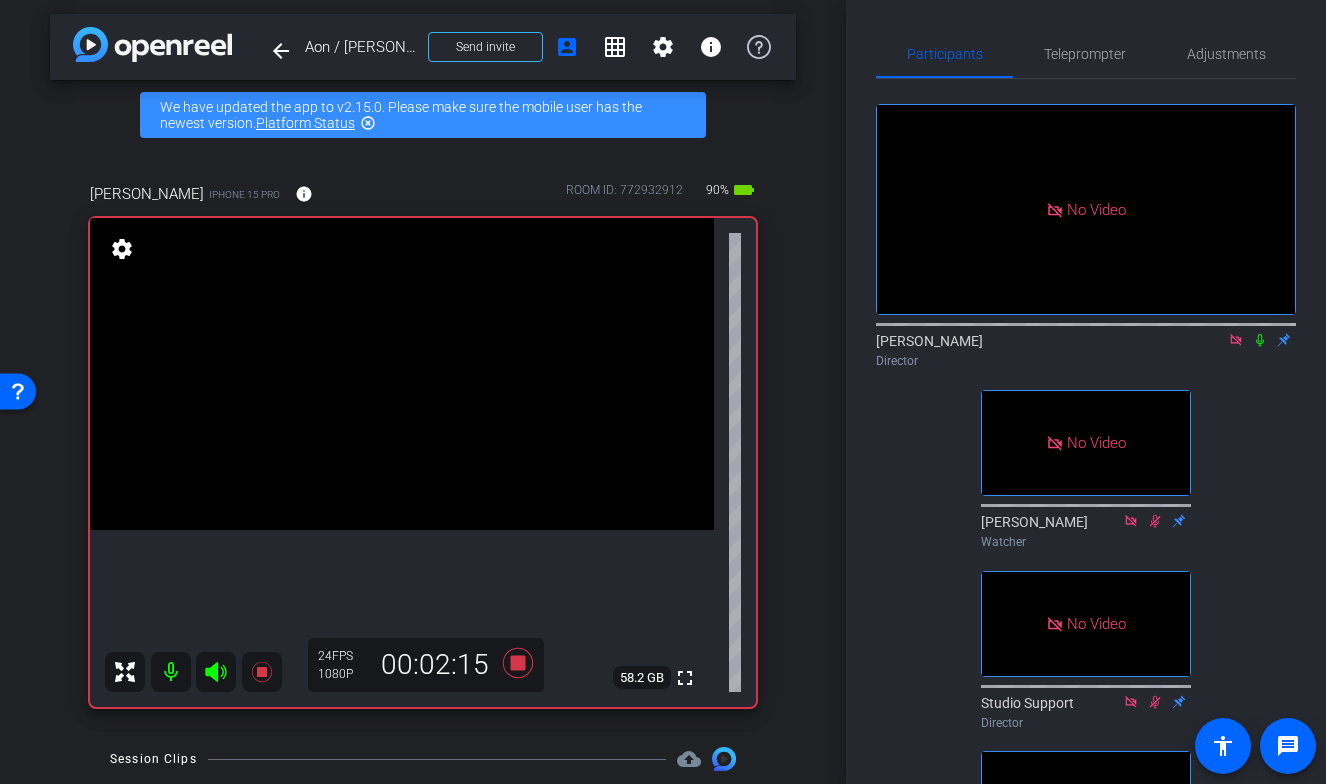 click 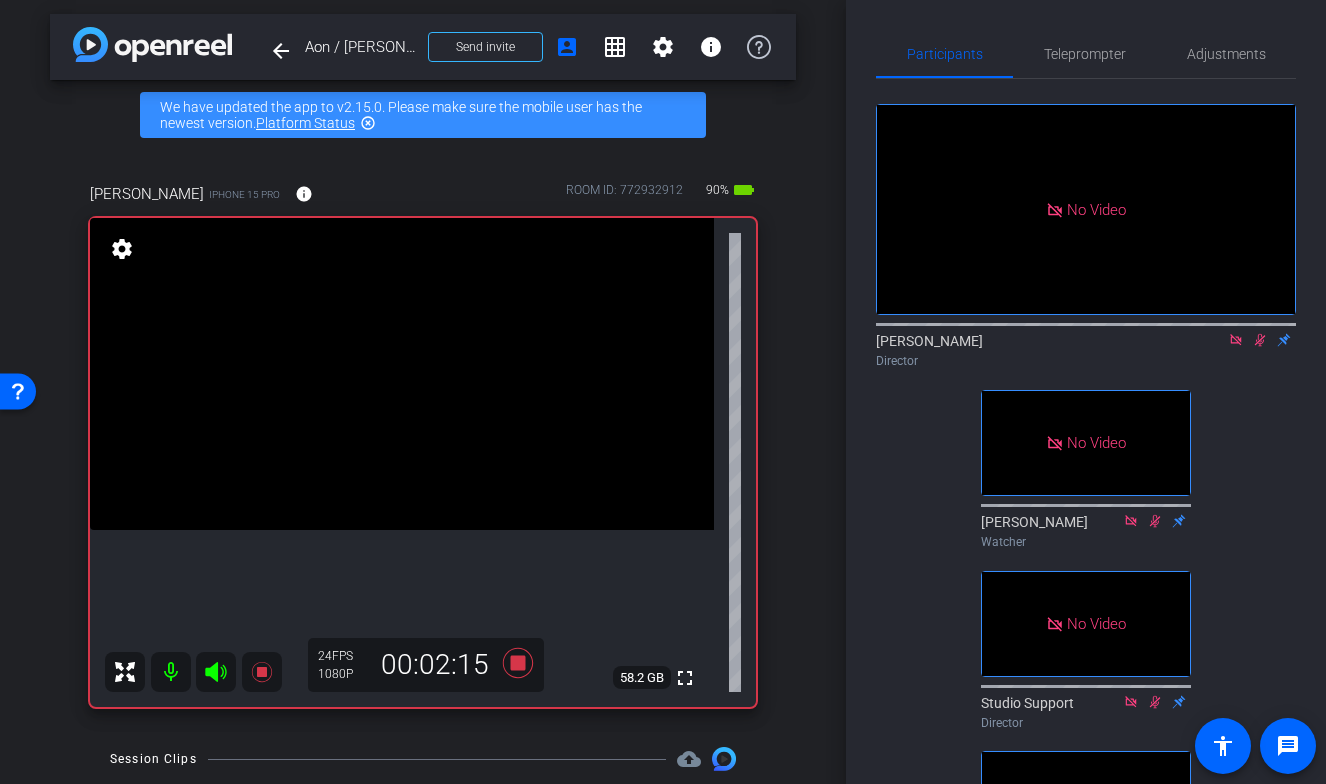 click on "No Video  [PERSON_NAME]
Director   No Video  [PERSON_NAME]
Watcher   No Video  Studio Support
Director   No Video  [PERSON_NAME]
Watcher   No Video  [PERSON_NAME]
Watcher   No Video  Lauren
Collaborator   No Video  [PERSON_NAME]
Watcher" 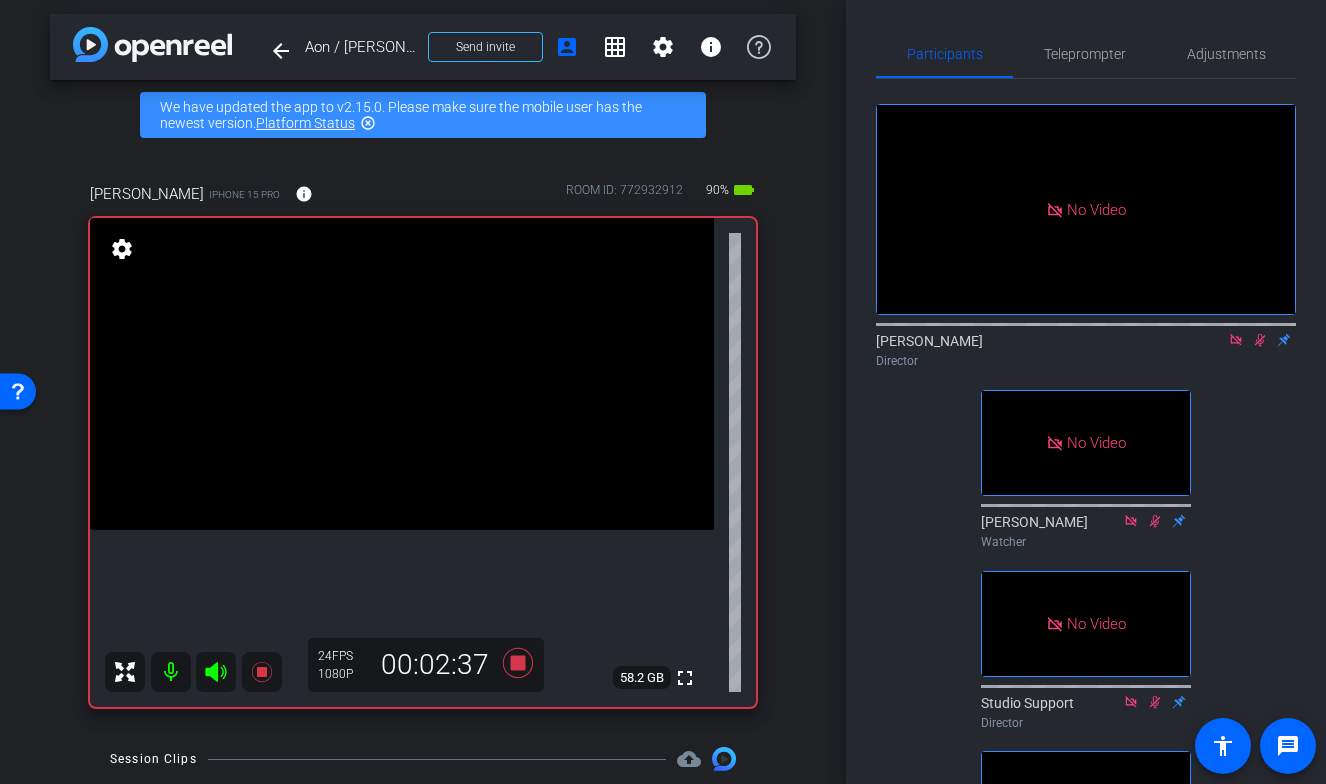 click on "No Video  [PERSON_NAME]
Director   No Video  [PERSON_NAME]
Watcher   No Video  Studio Support
Director   No Video  [PERSON_NAME]
Watcher   No Video  [PERSON_NAME]
Watcher   No Video  Lauren
Collaborator   No Video  [PERSON_NAME]
Watcher" 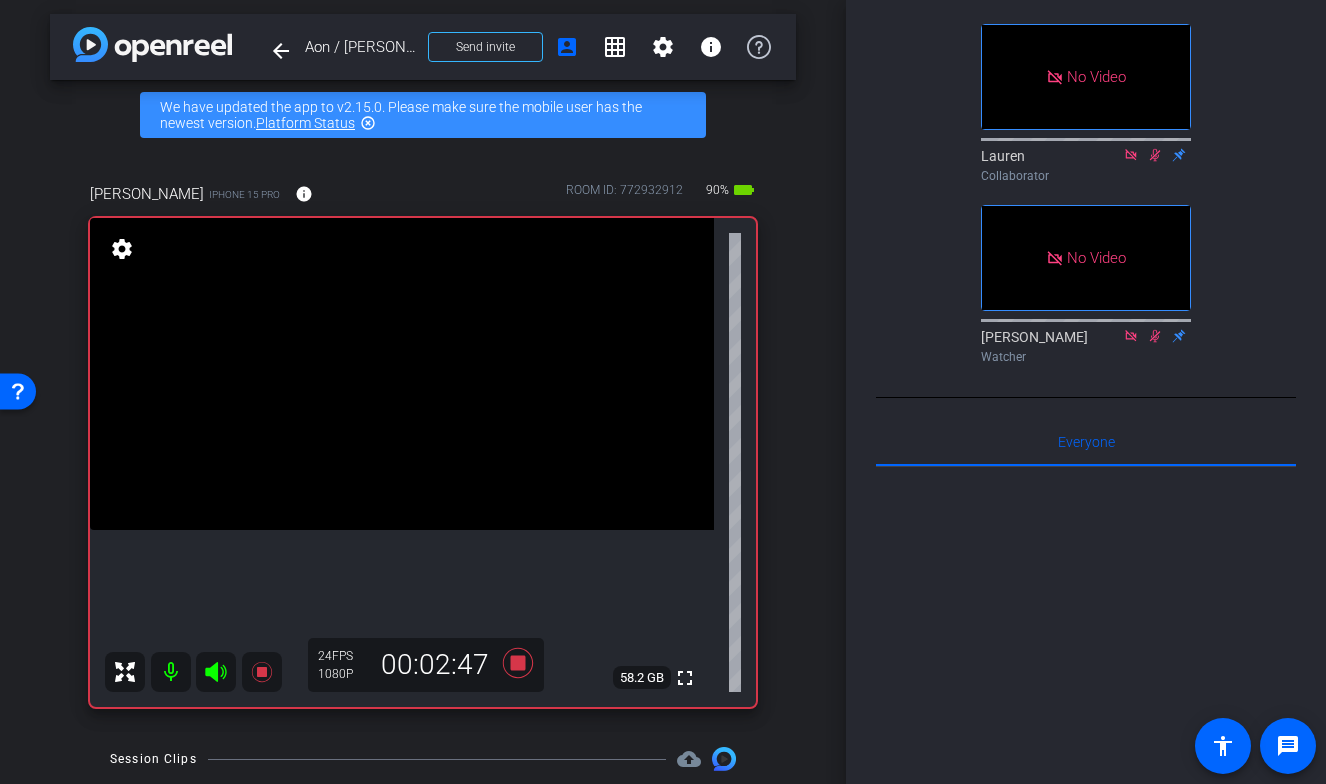 scroll, scrollTop: 1453, scrollLeft: 0, axis: vertical 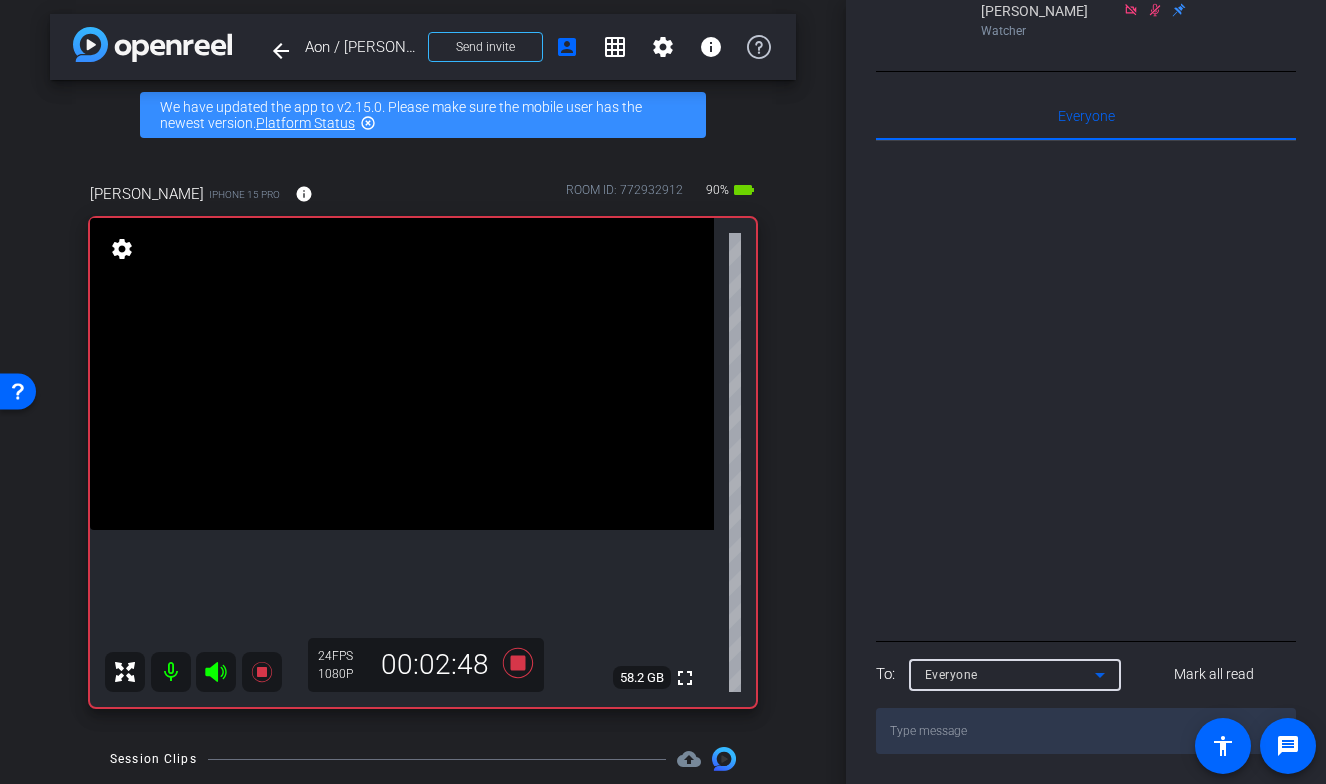 click on "Everyone" at bounding box center [1010, 674] 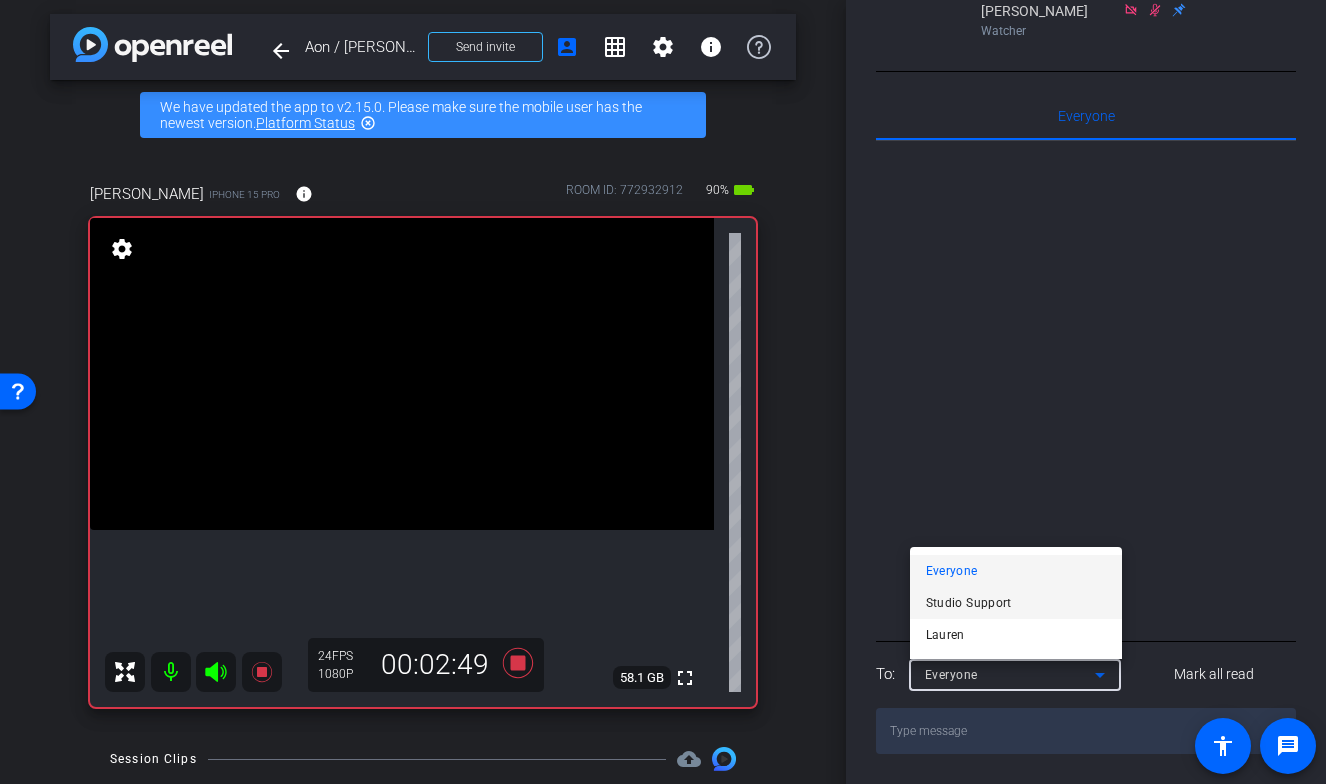 click on "Studio Support" at bounding box center [969, 603] 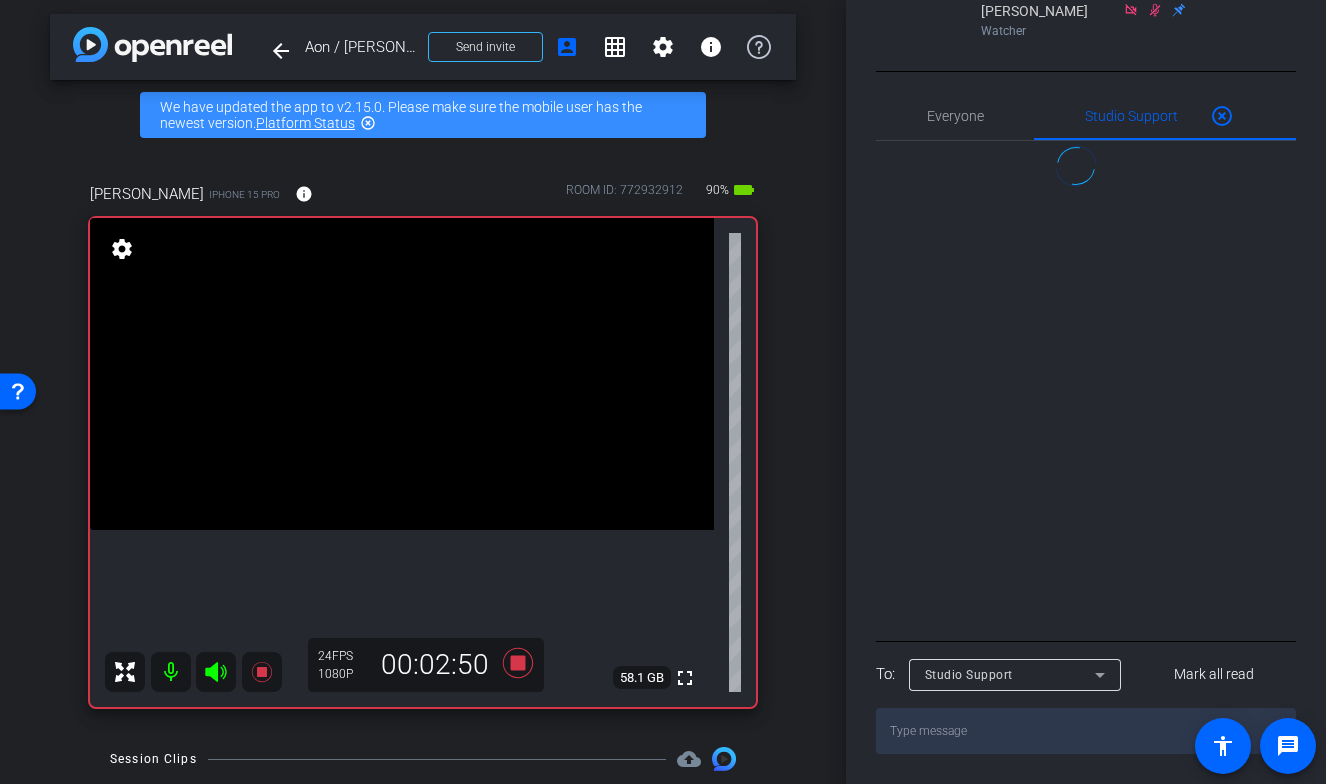 click at bounding box center [1086, 731] 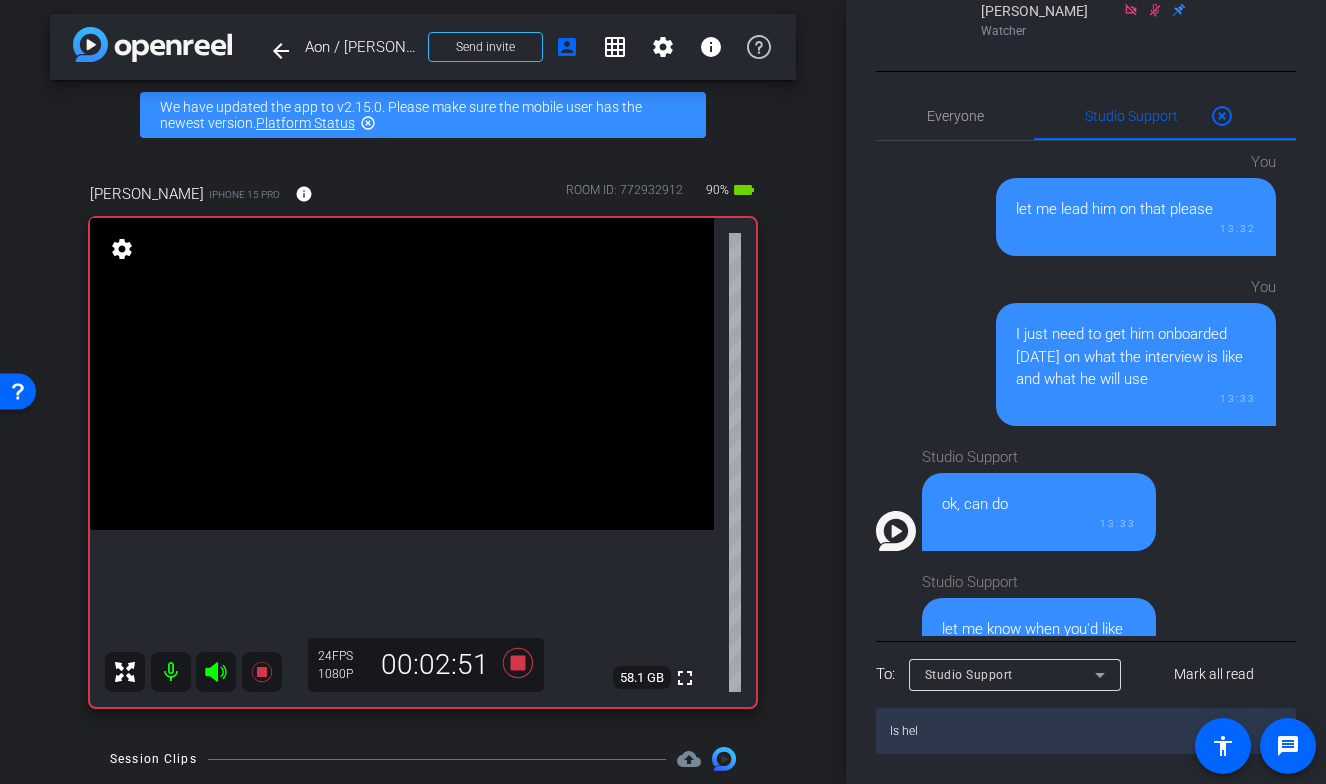 scroll, scrollTop: 752, scrollLeft: 0, axis: vertical 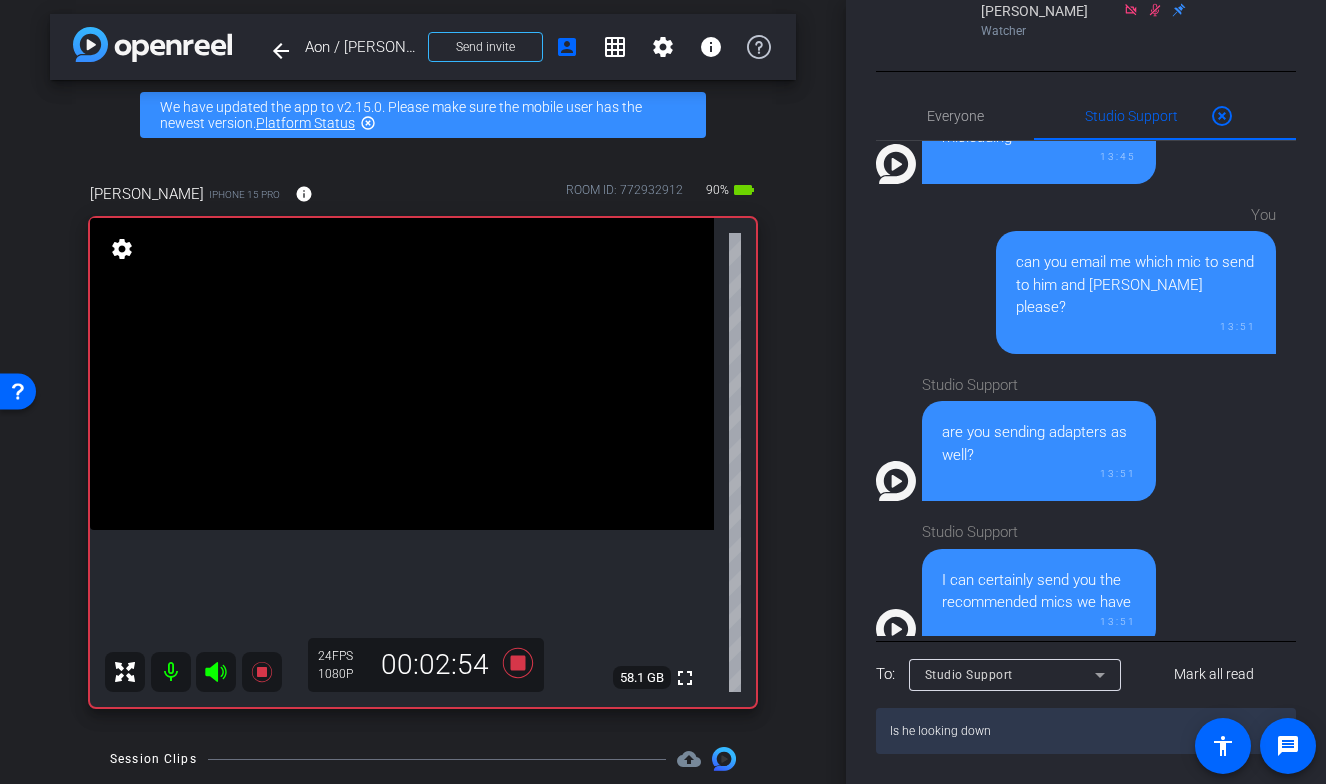 type on "Is he looking down?" 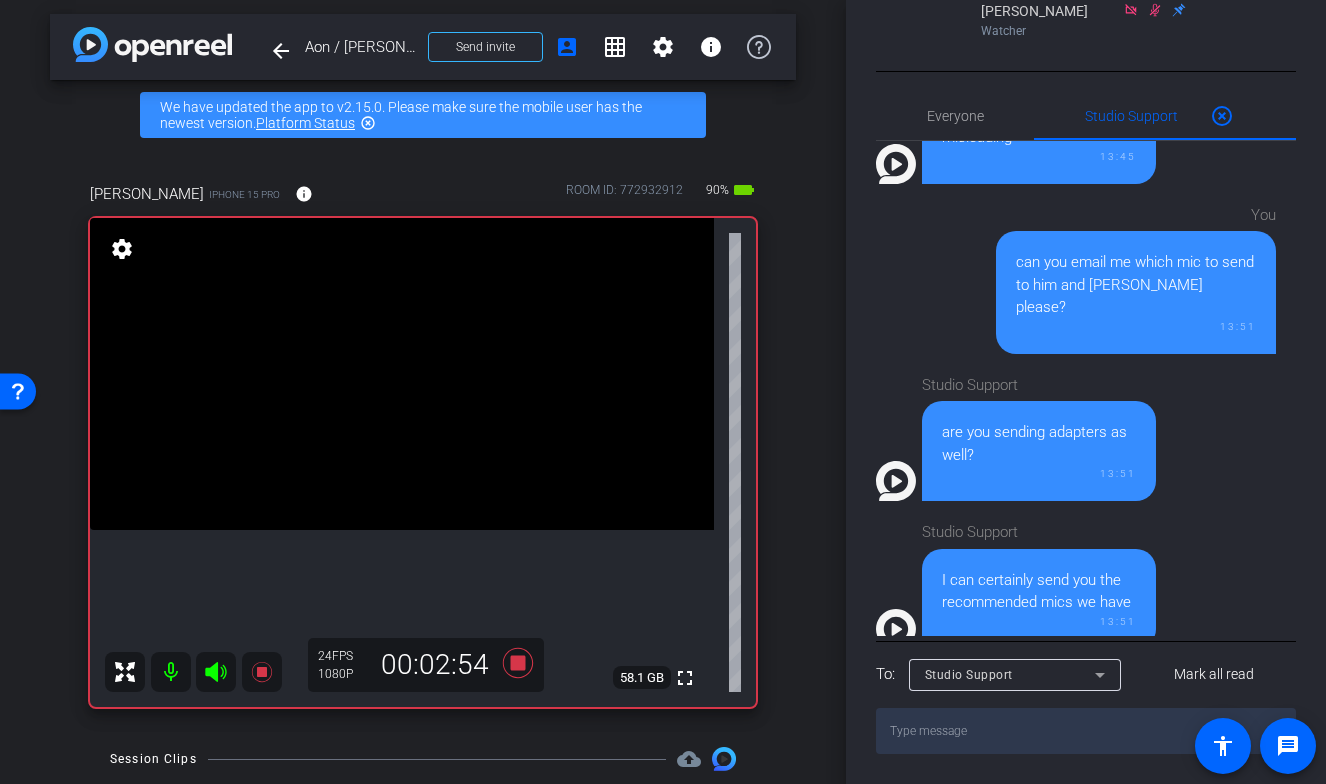 scroll, scrollTop: 877, scrollLeft: 0, axis: vertical 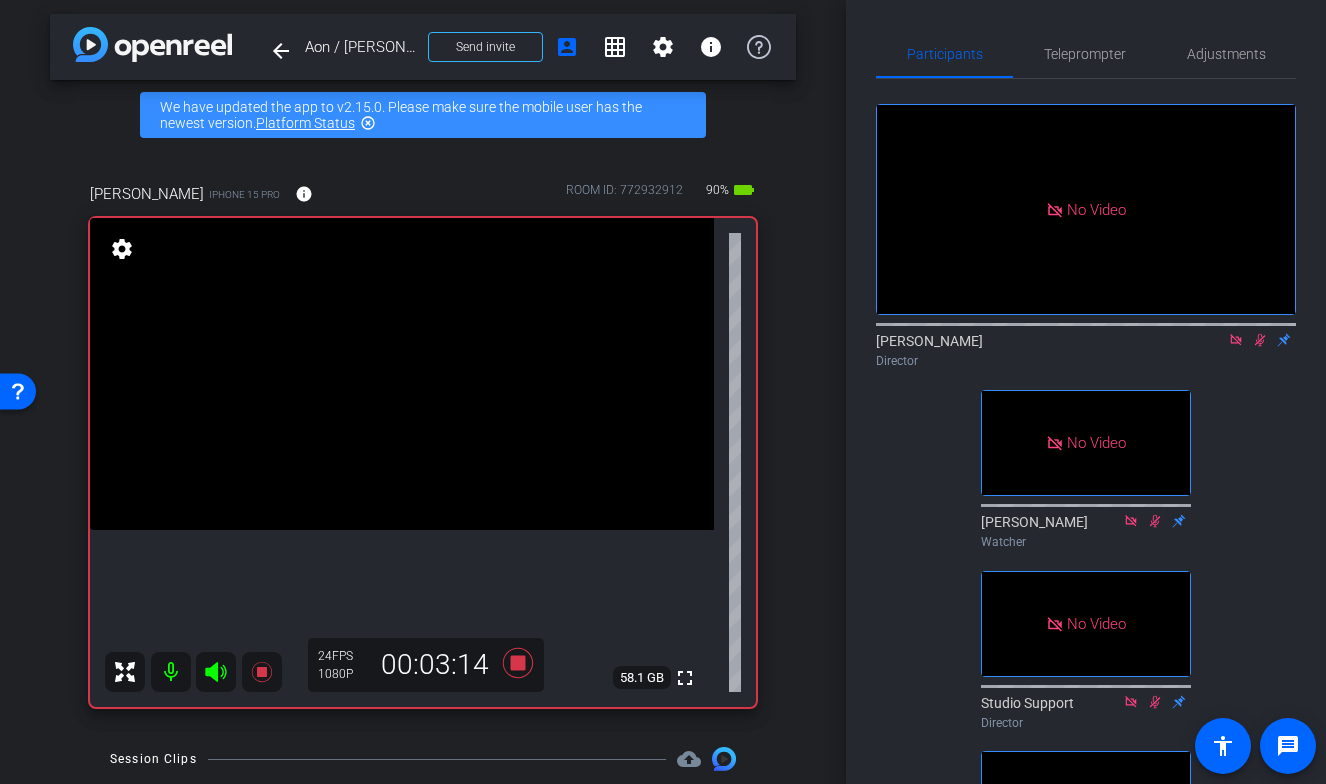click 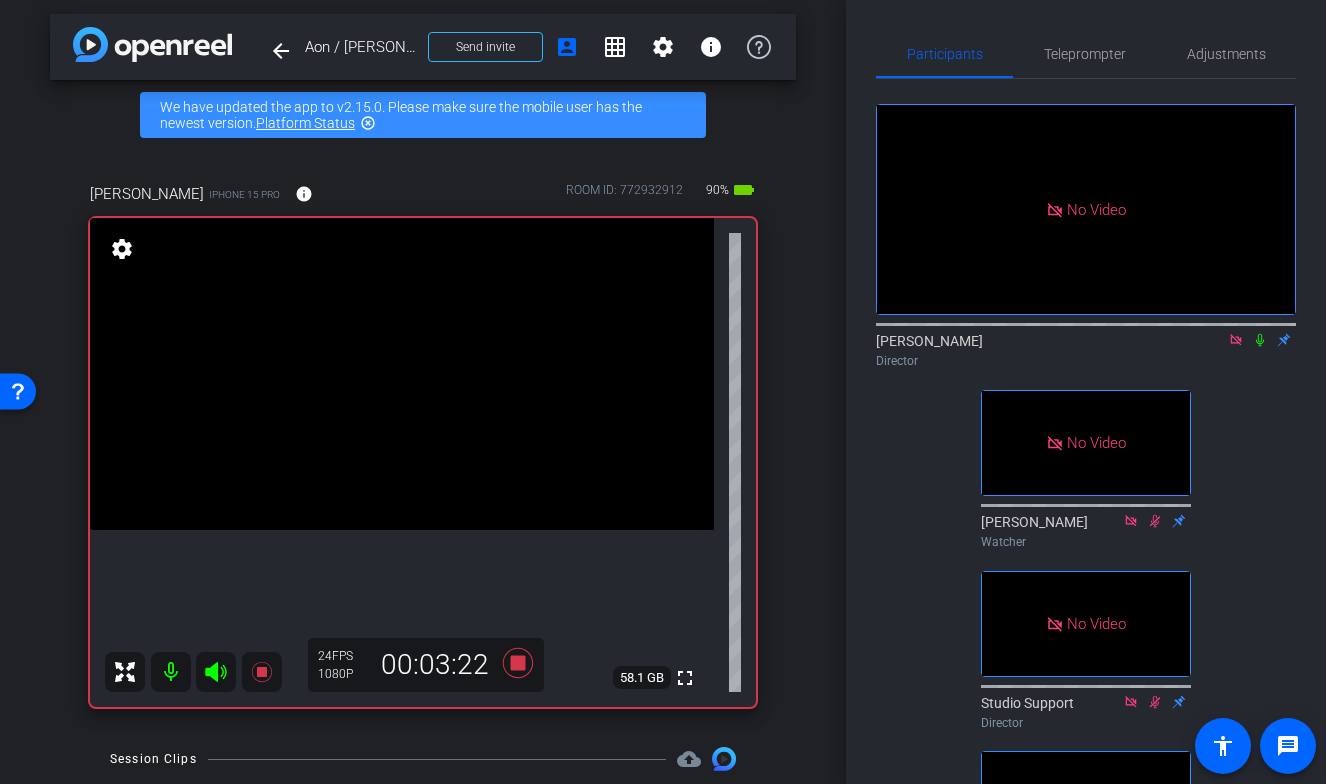 click 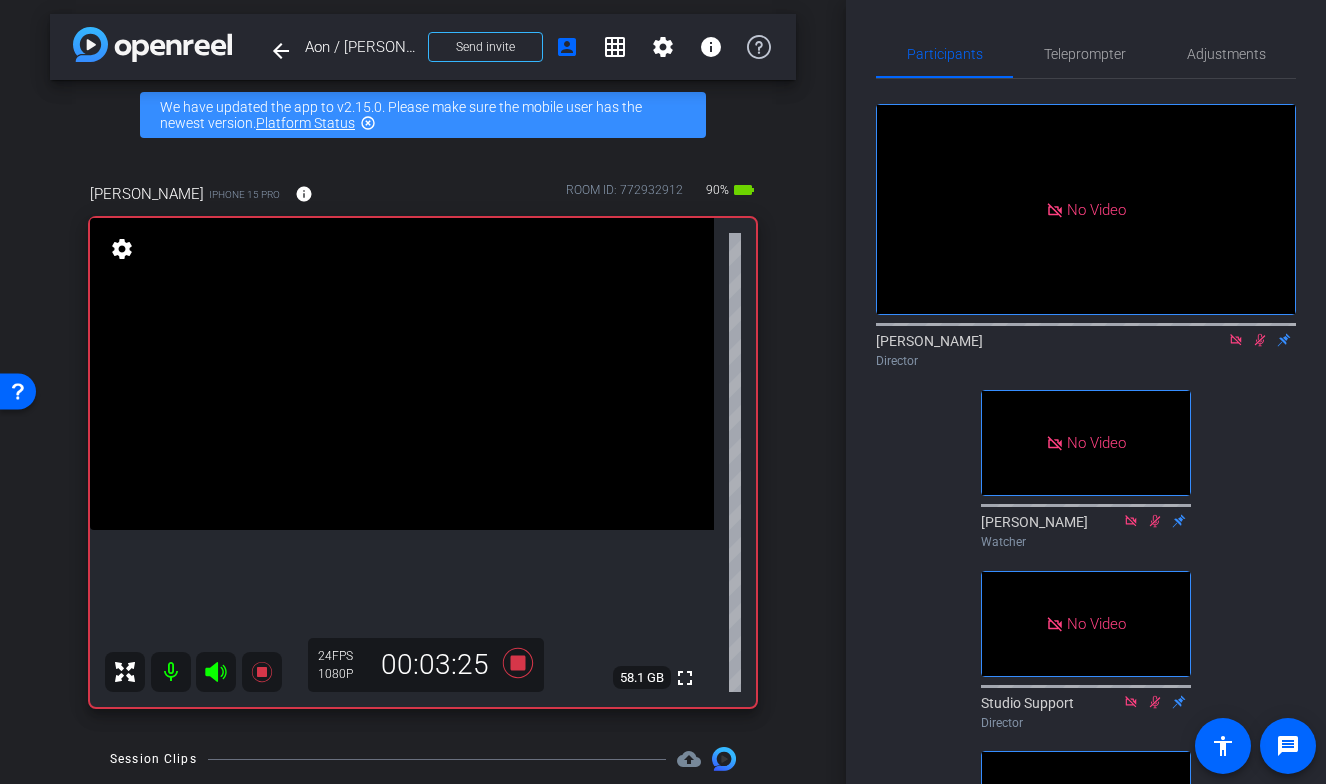 scroll, scrollTop: 57, scrollLeft: 0, axis: vertical 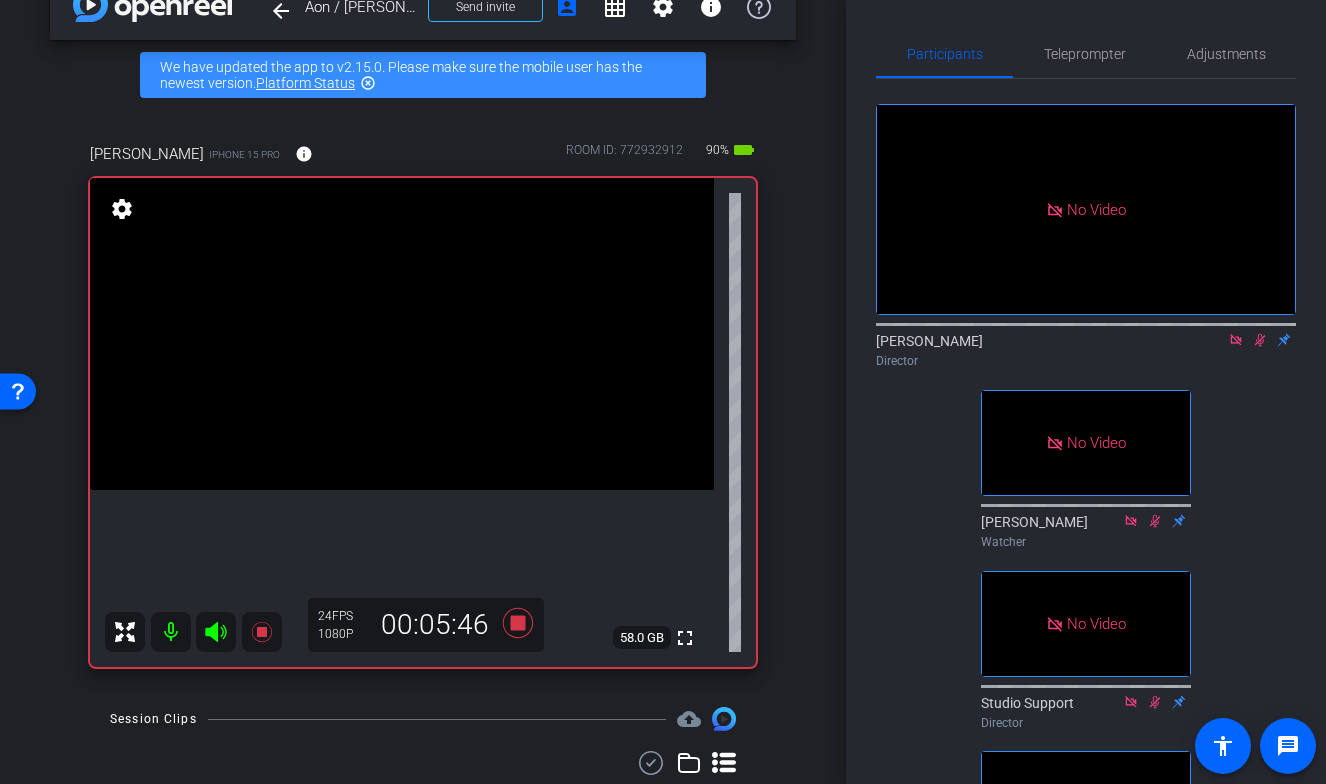 click 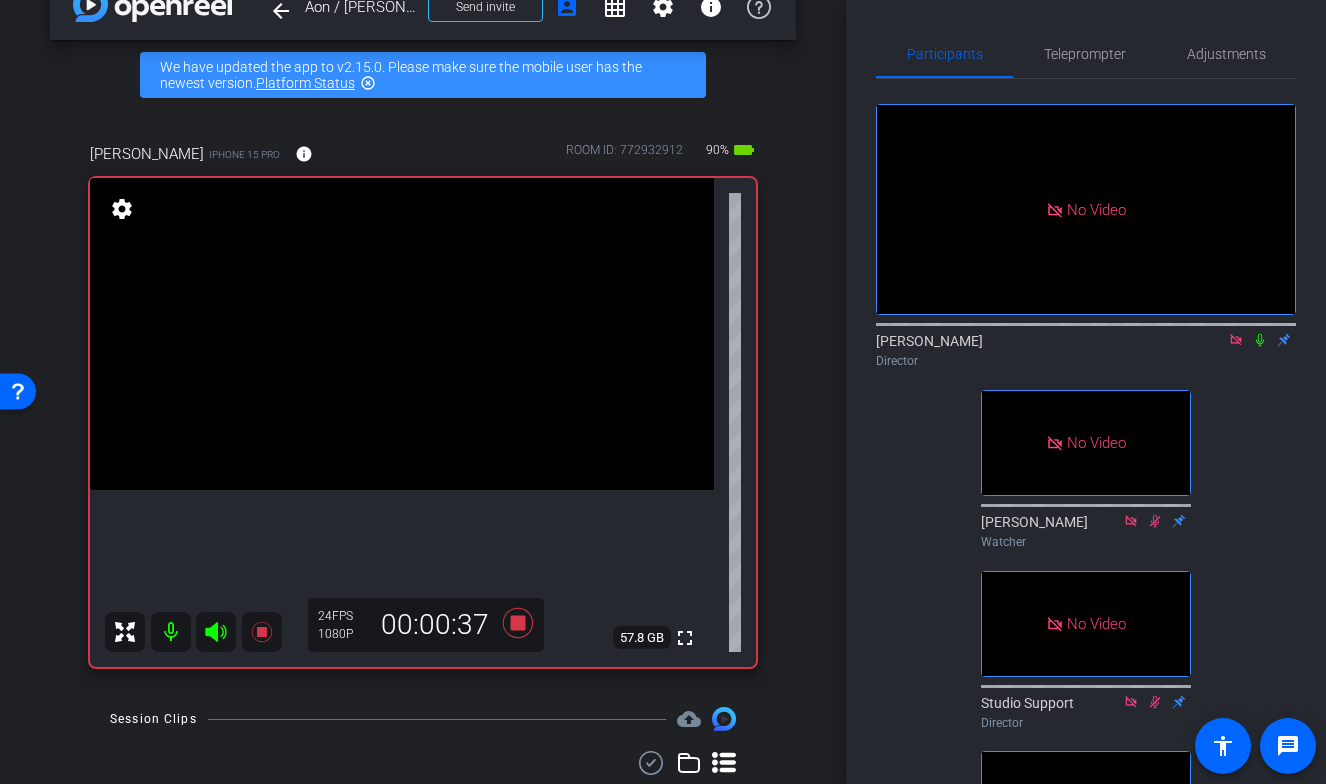 click 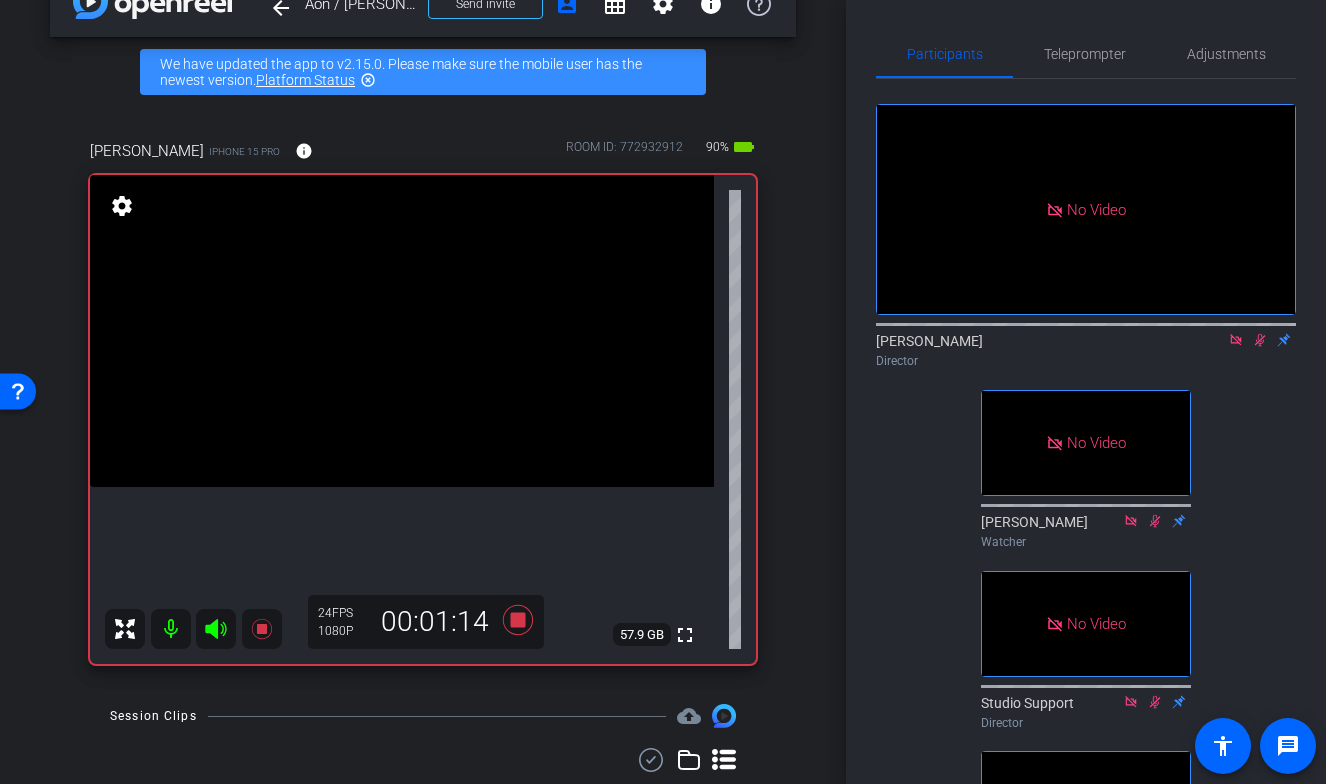 scroll, scrollTop: 57, scrollLeft: 0, axis: vertical 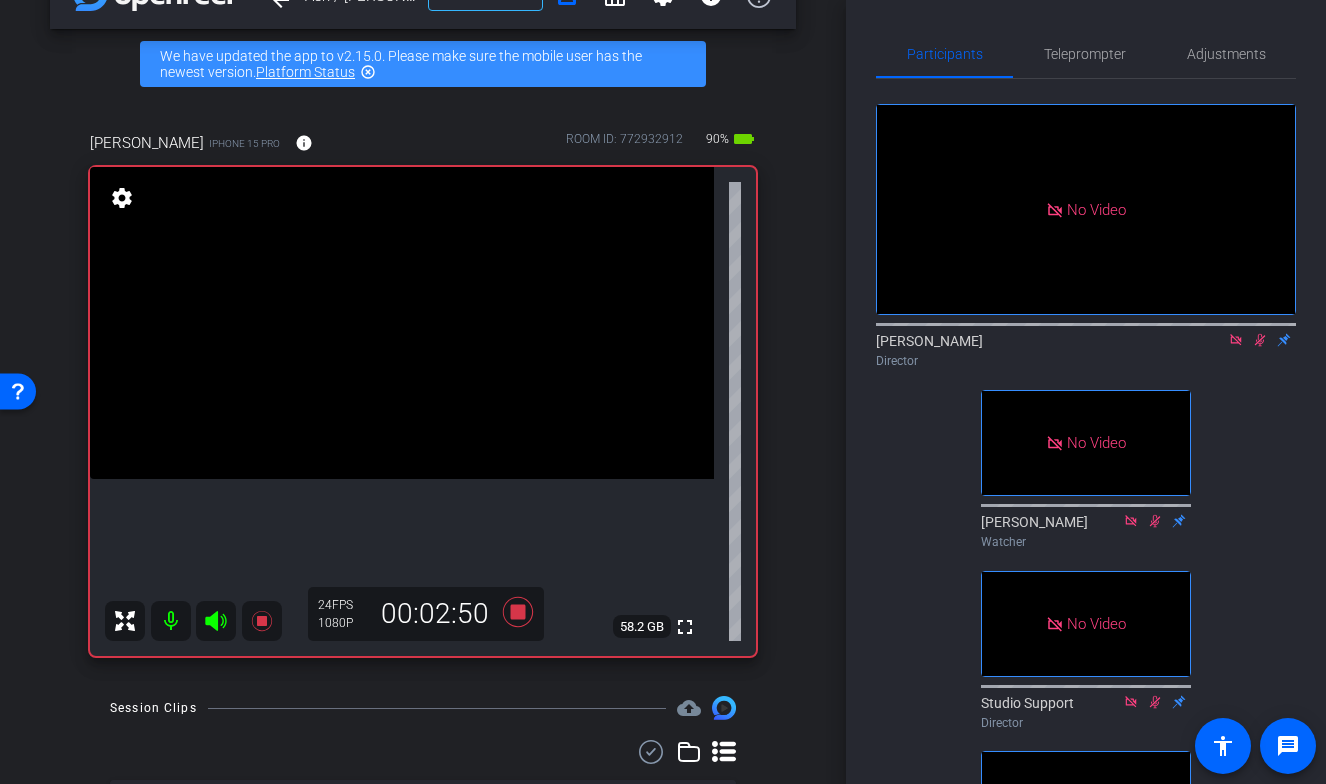 click on "Participants Teleprompter Adjustments  No Video  [PERSON_NAME]
Director   No Video  [PERSON_NAME]
Watcher   No Video  Studio Support
Director   No Video  [PERSON_NAME]
Watcher   No Video  [PERSON_NAME]
Watcher   No Video  Lauren
Collaborator   No Video  [PERSON_NAME]
Watcher   Everyone  0  Studio Support  0 highlight_off  You   let me lead him on that please   13:32   You   I just need to get him onboarded [DATE] on what the interview is like and what he will use   13:33   ok, can do" 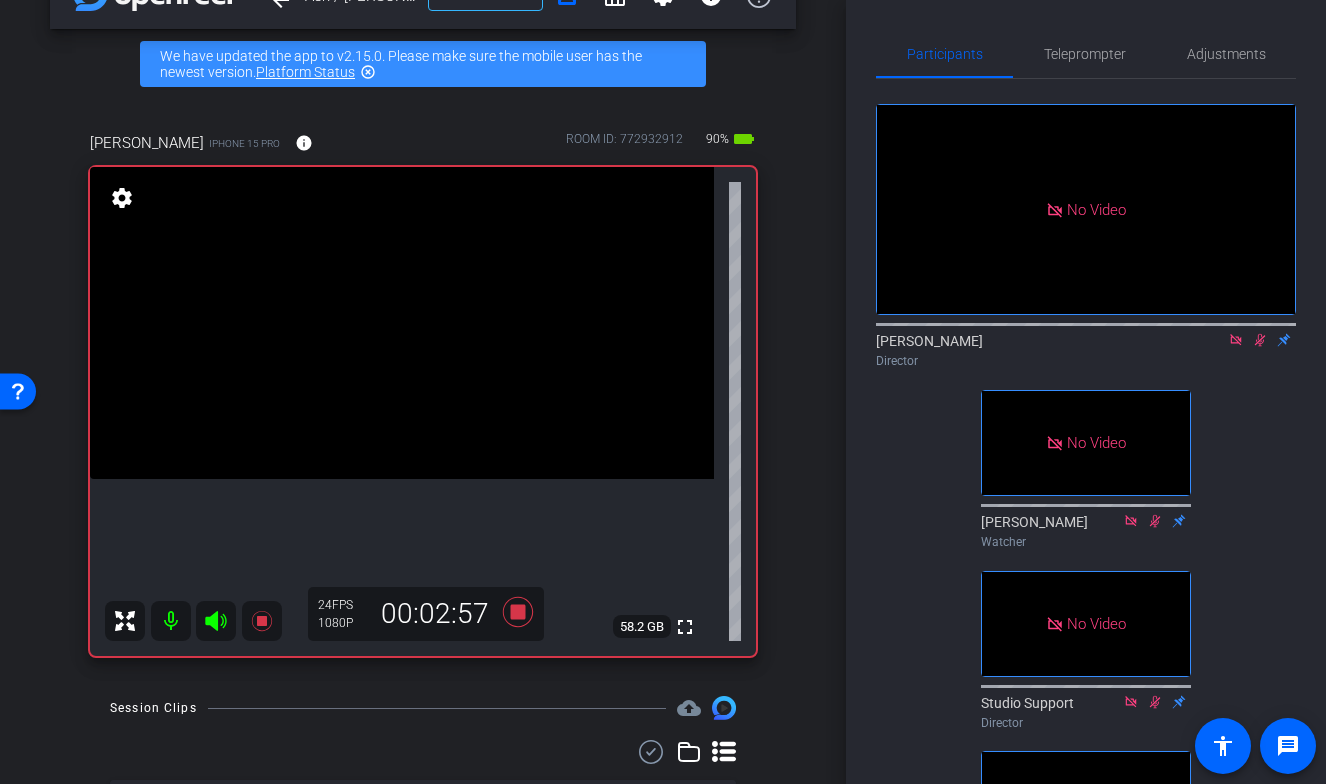 click 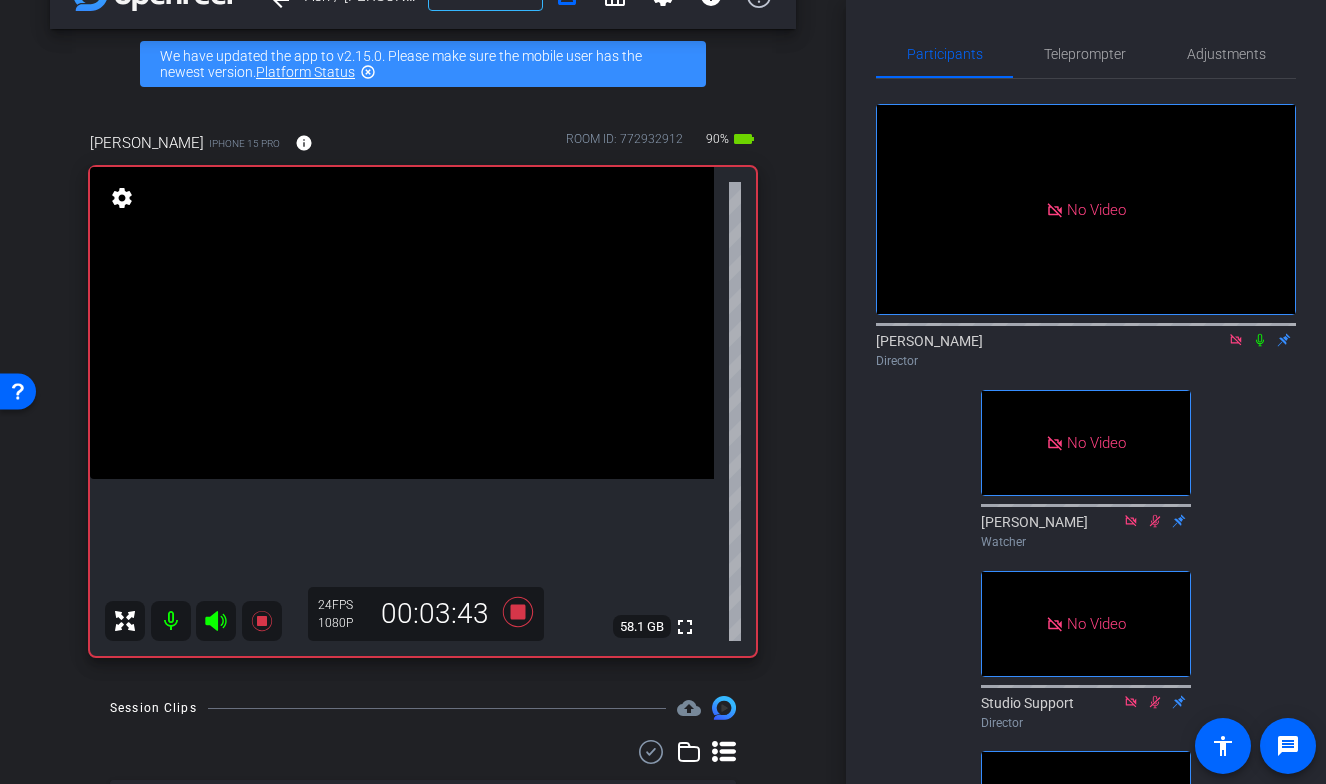 click 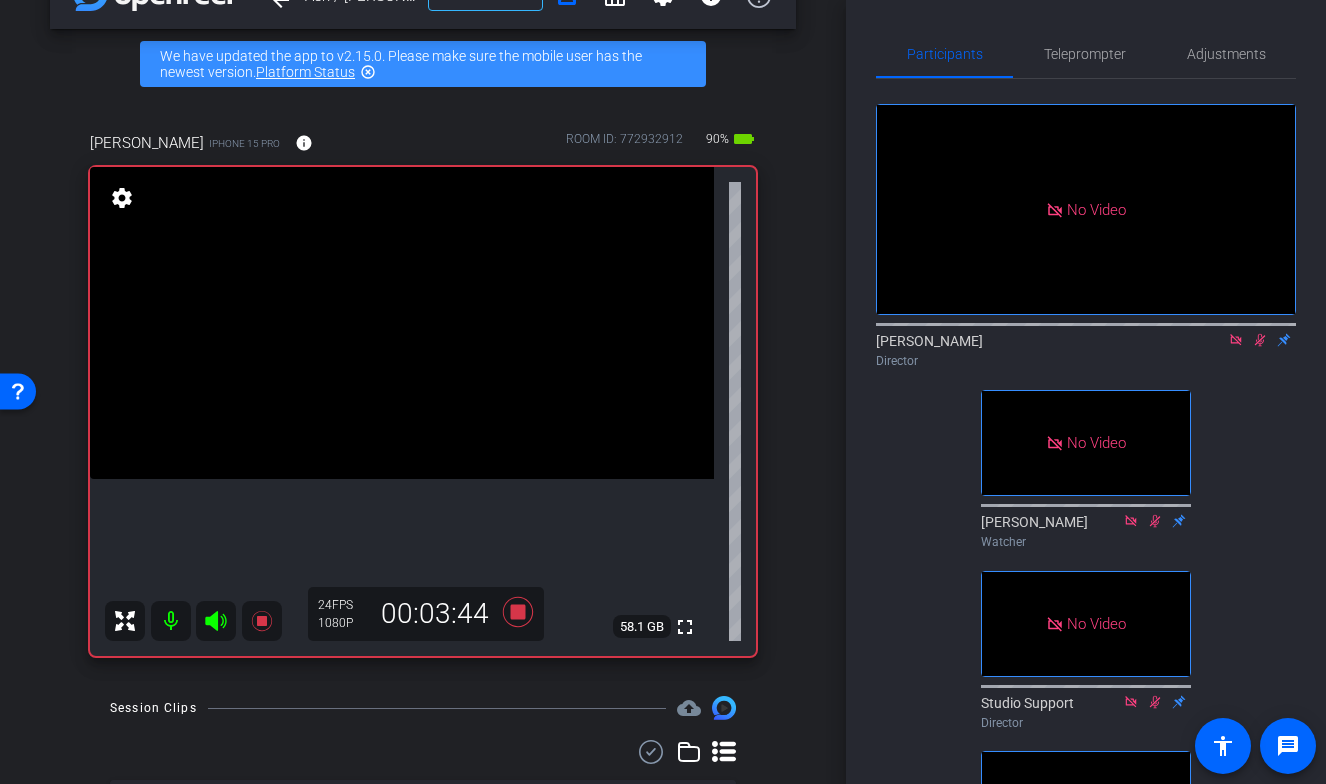 click on "No Video  [PERSON_NAME]
Director   No Video  [PERSON_NAME]
Watcher   No Video  Studio Support
Director   No Video  [PERSON_NAME]
Watcher   No Video  [PERSON_NAME]
Watcher   No Video  Lauren
Collaborator   No Video  [PERSON_NAME]
Watcher" 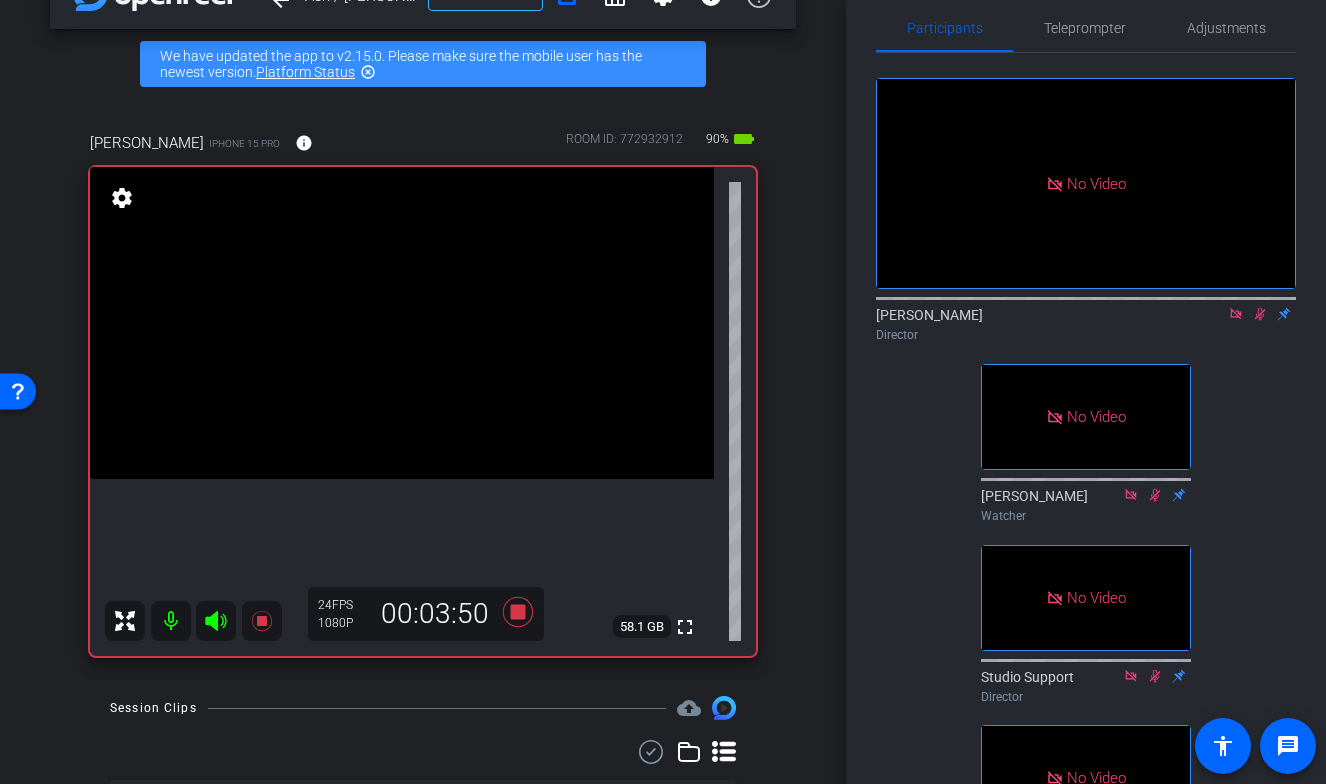 scroll, scrollTop: 0, scrollLeft: 0, axis: both 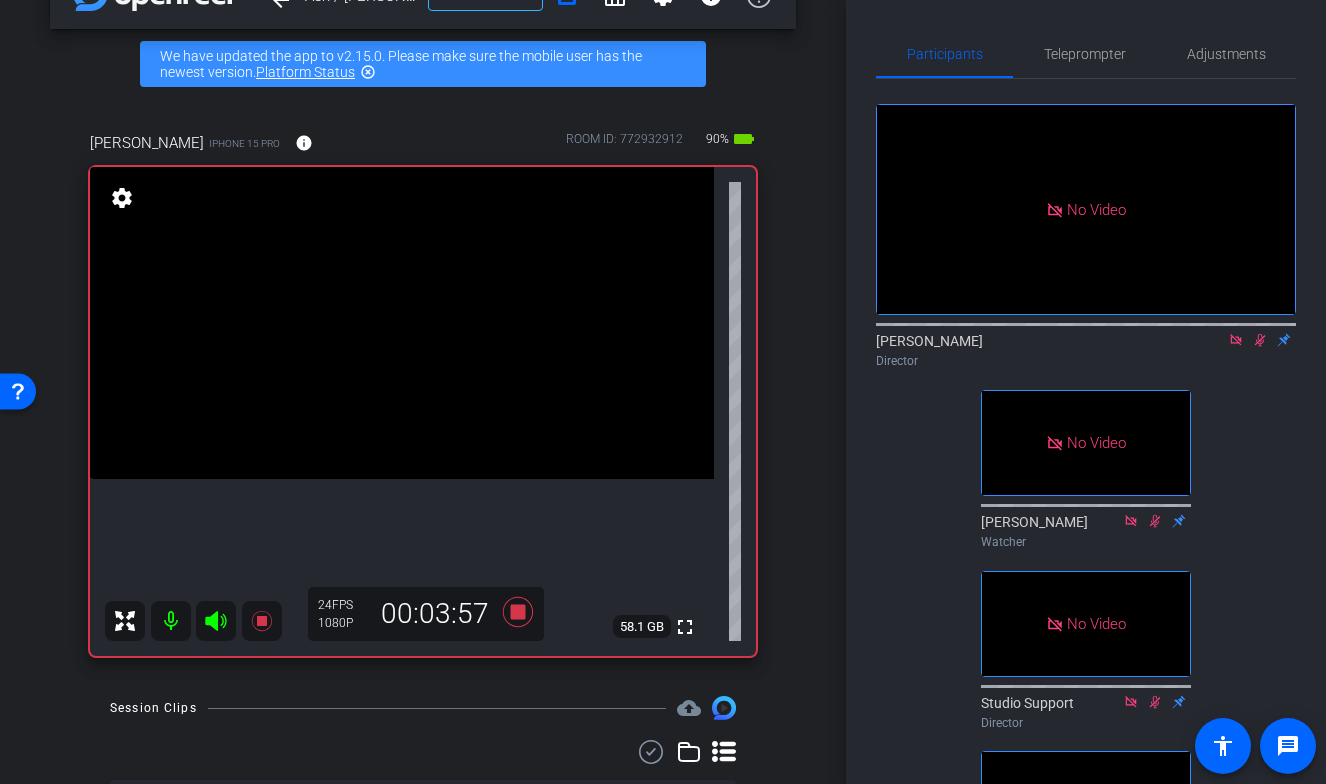 click 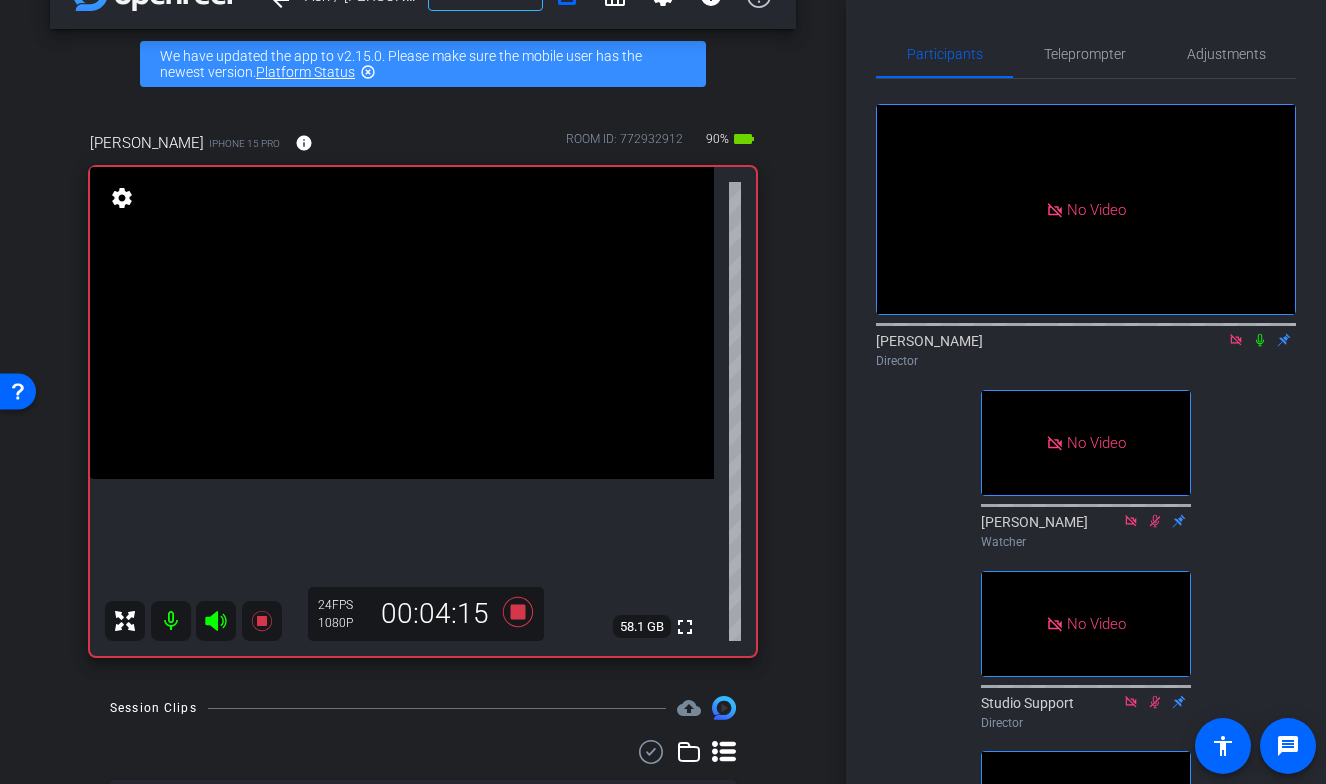 click 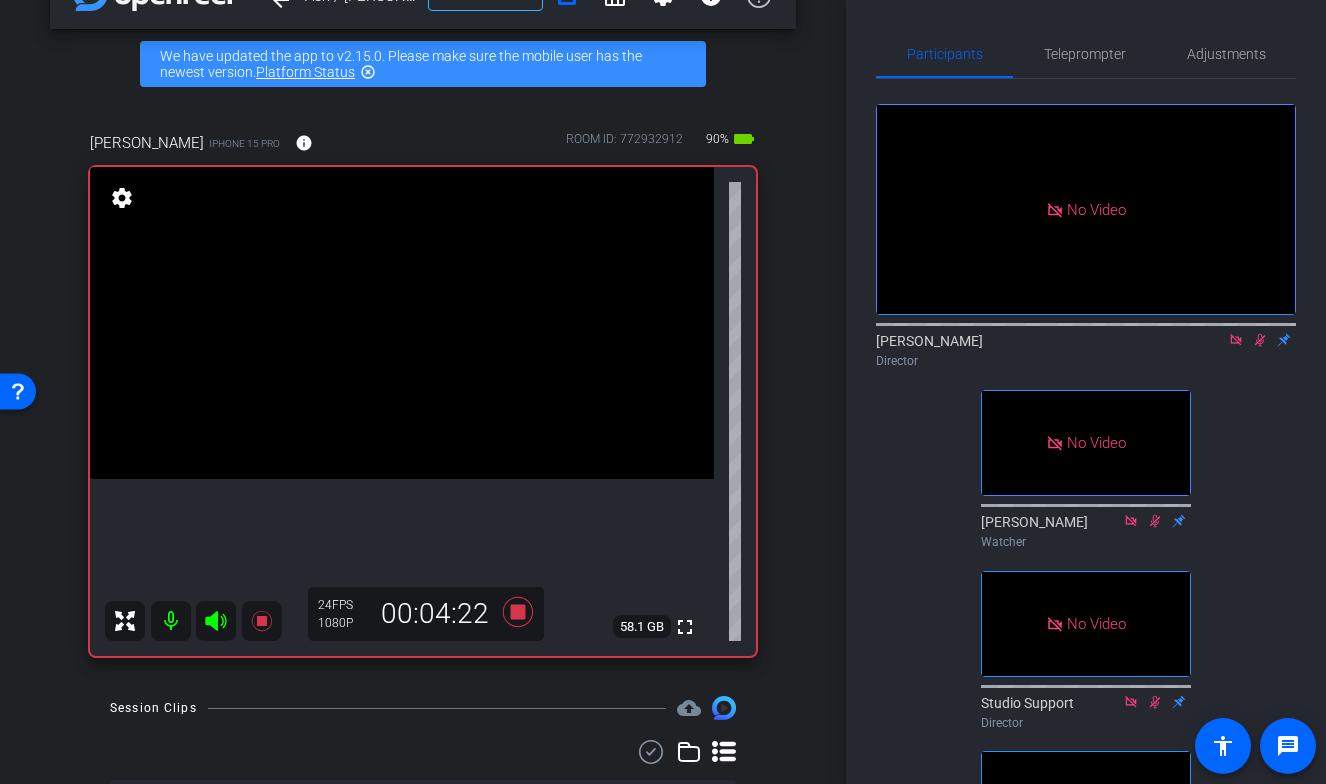click on "No Video  [PERSON_NAME]
Director   No Video  [PERSON_NAME]
Watcher   No Video  Studio Support
Director   No Video  [PERSON_NAME]
Watcher   No Video  [PERSON_NAME]
Watcher   No Video  Lauren
Collaborator   No Video  [PERSON_NAME]
Watcher" 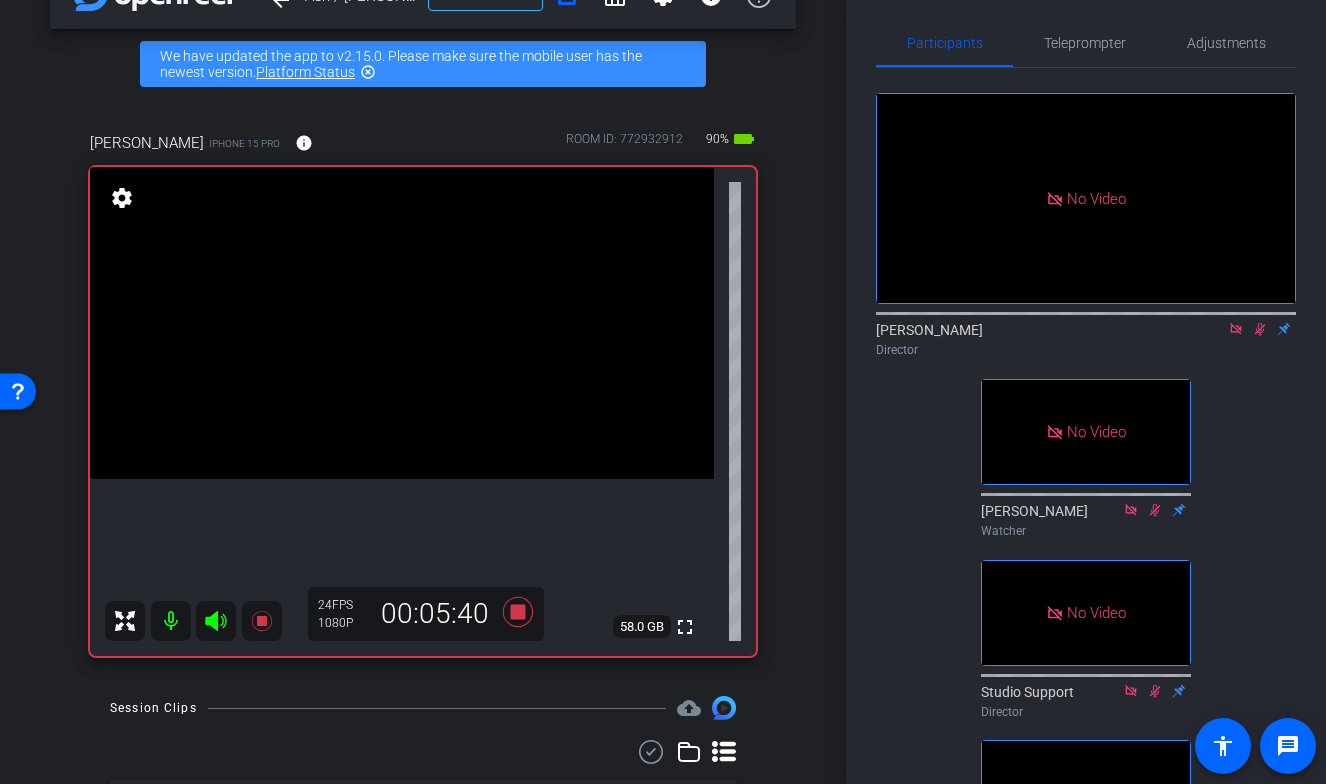 scroll, scrollTop: 13, scrollLeft: 0, axis: vertical 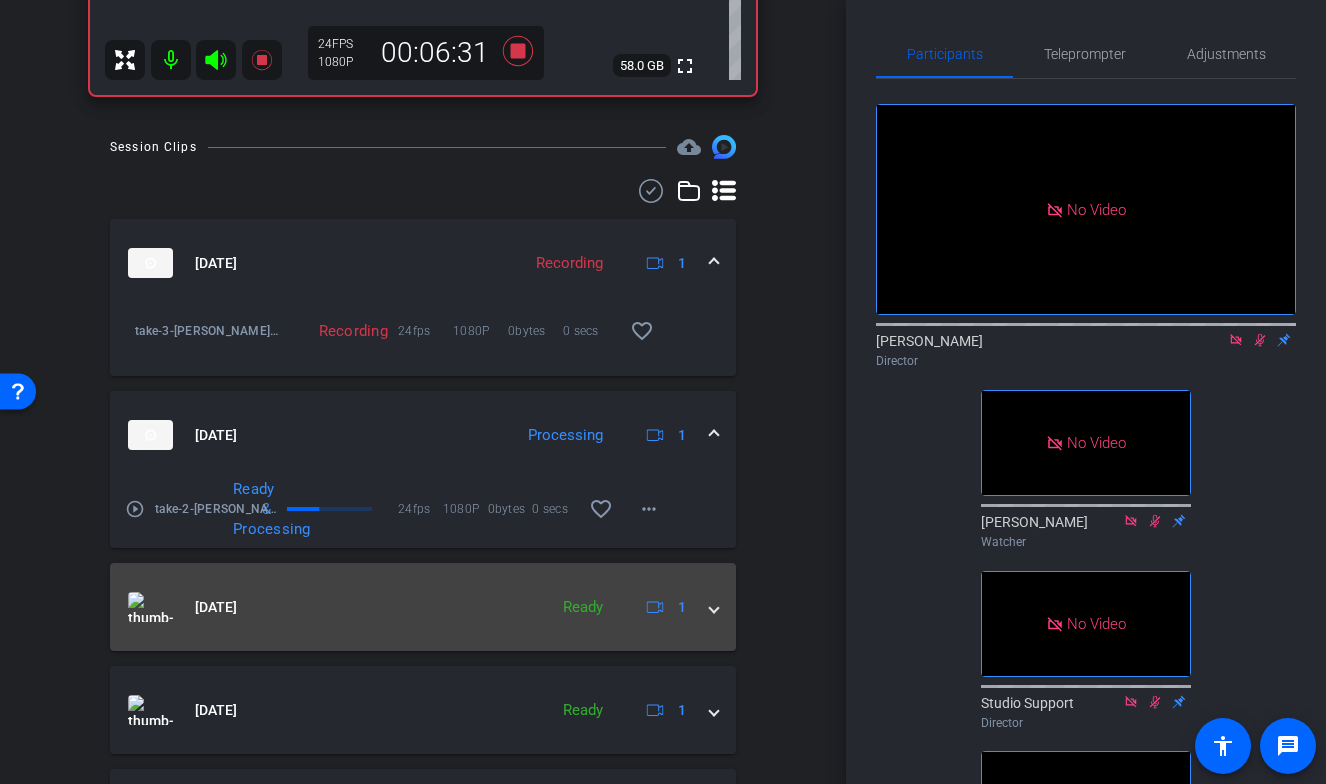 click at bounding box center (150, 607) 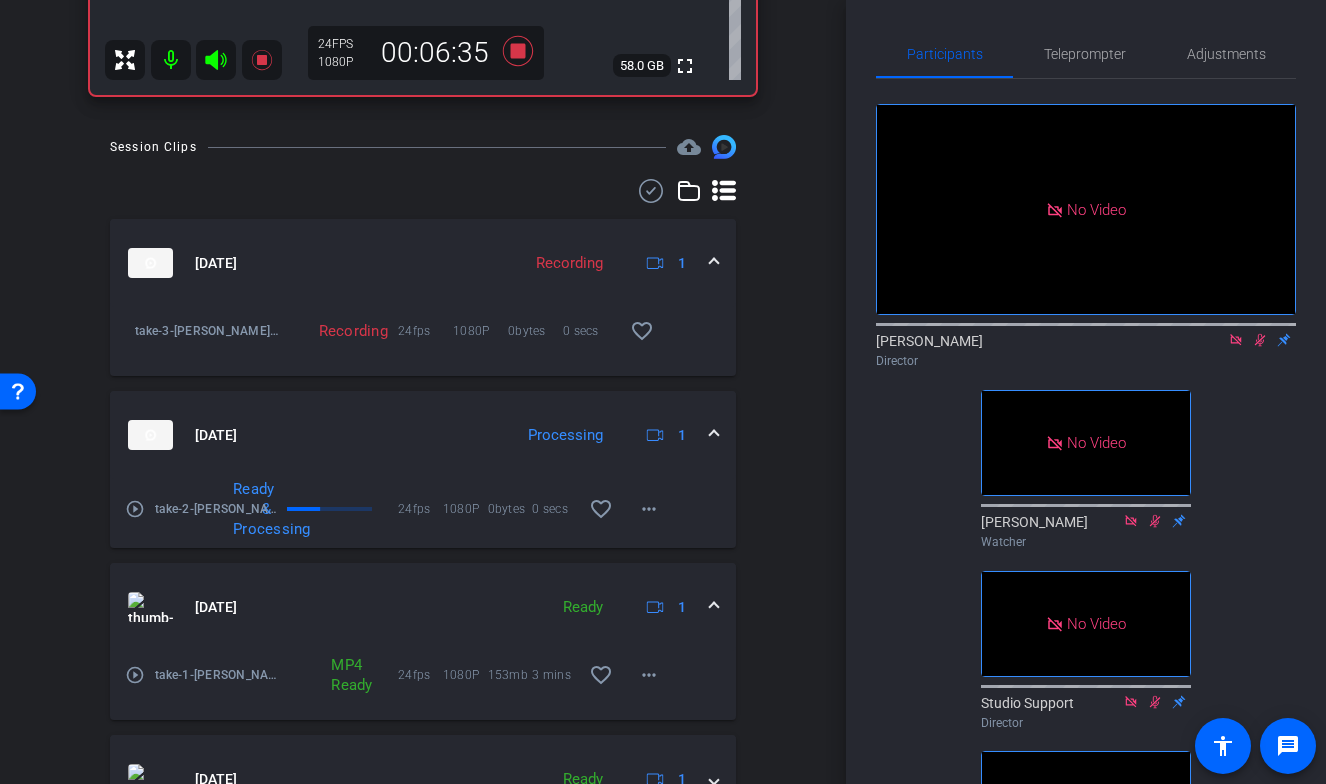 click on "play_circle_outline" at bounding box center (135, 675) 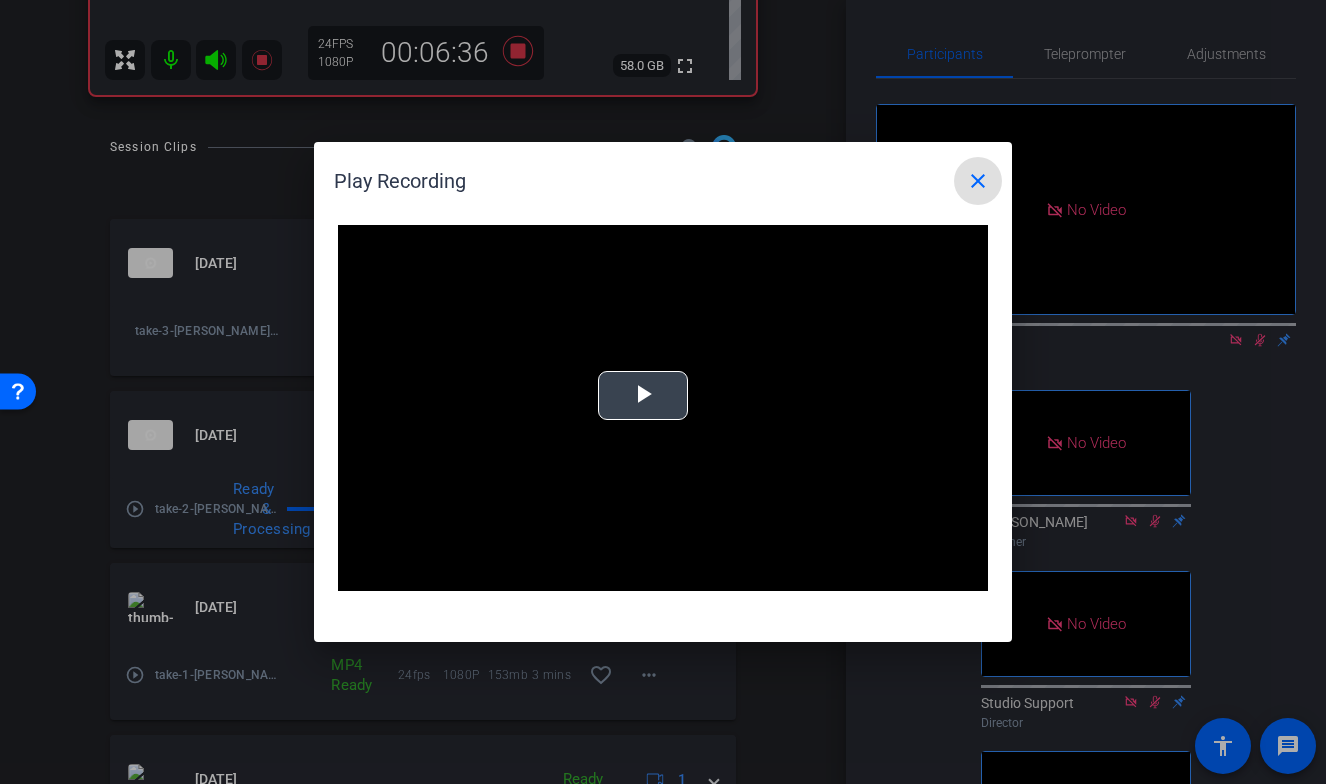 click at bounding box center [663, 408] 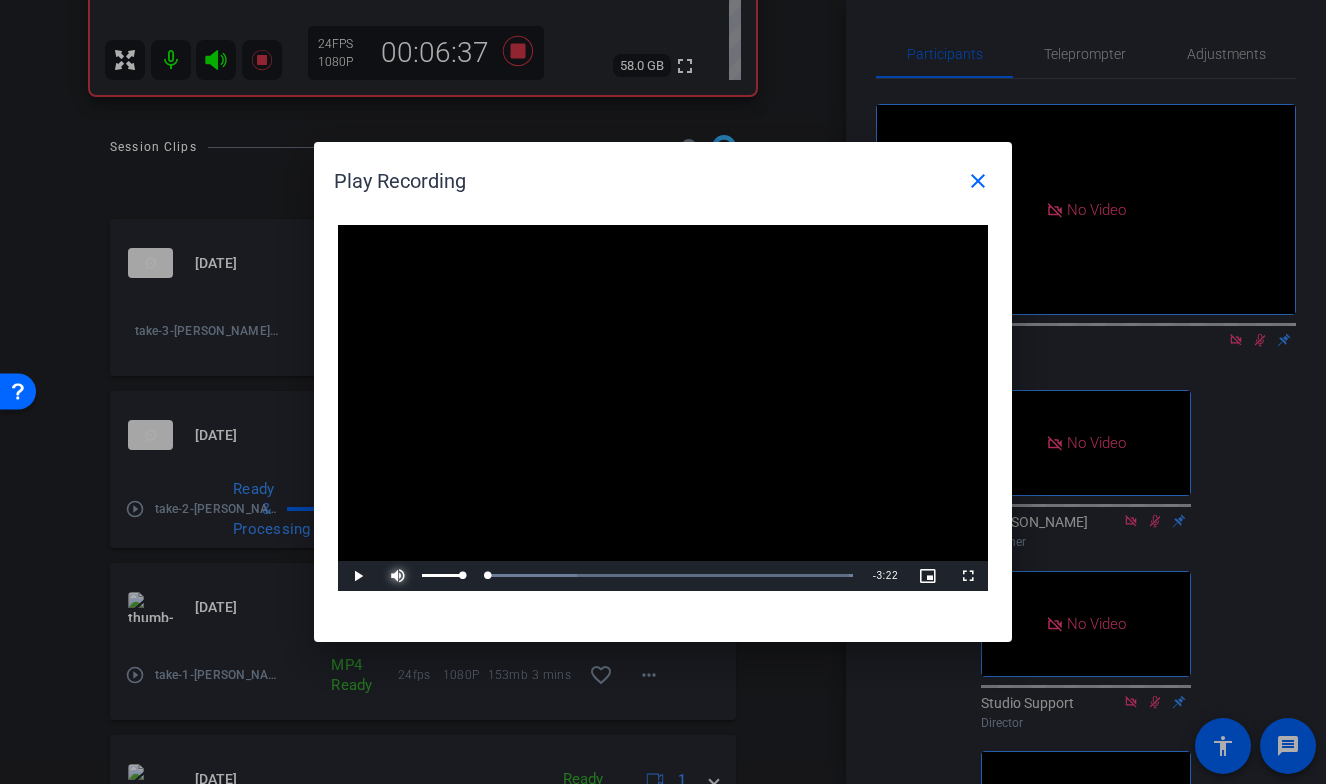 click at bounding box center (398, 576) 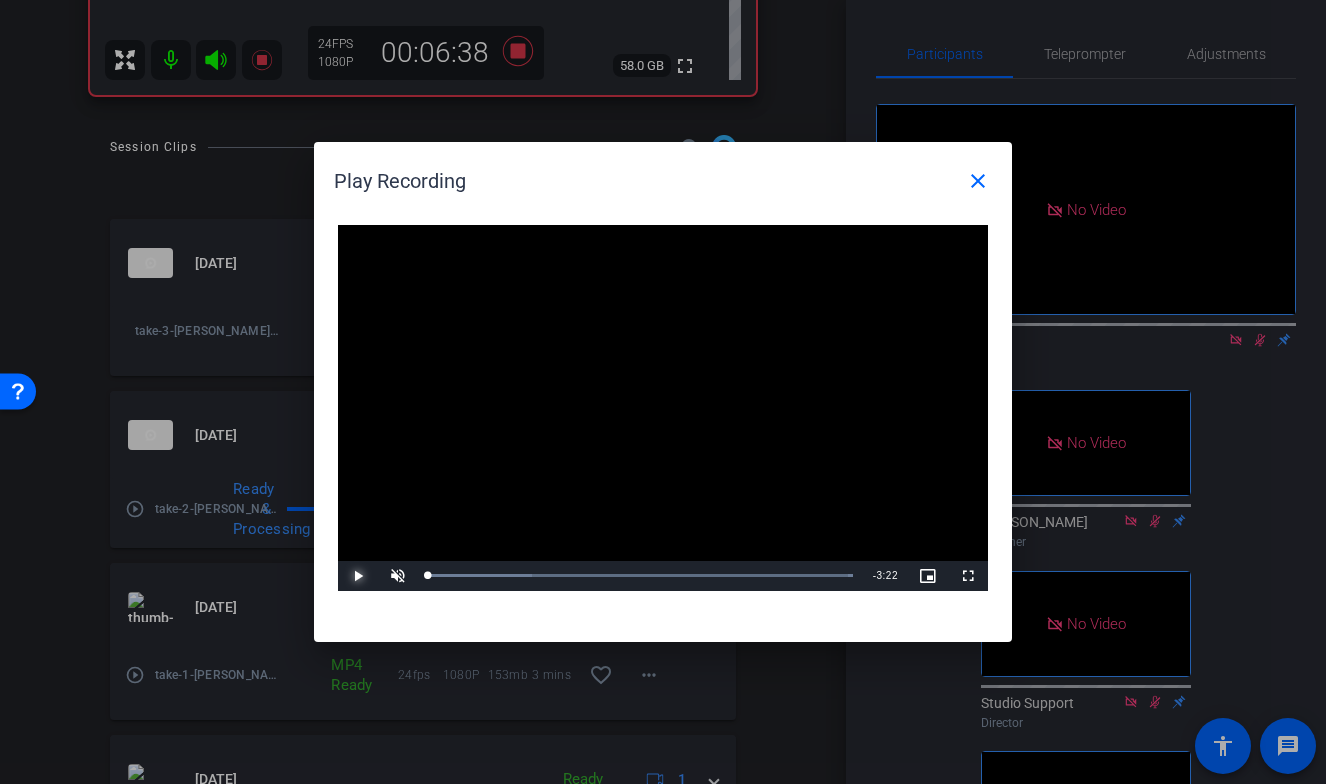 click at bounding box center [358, 576] 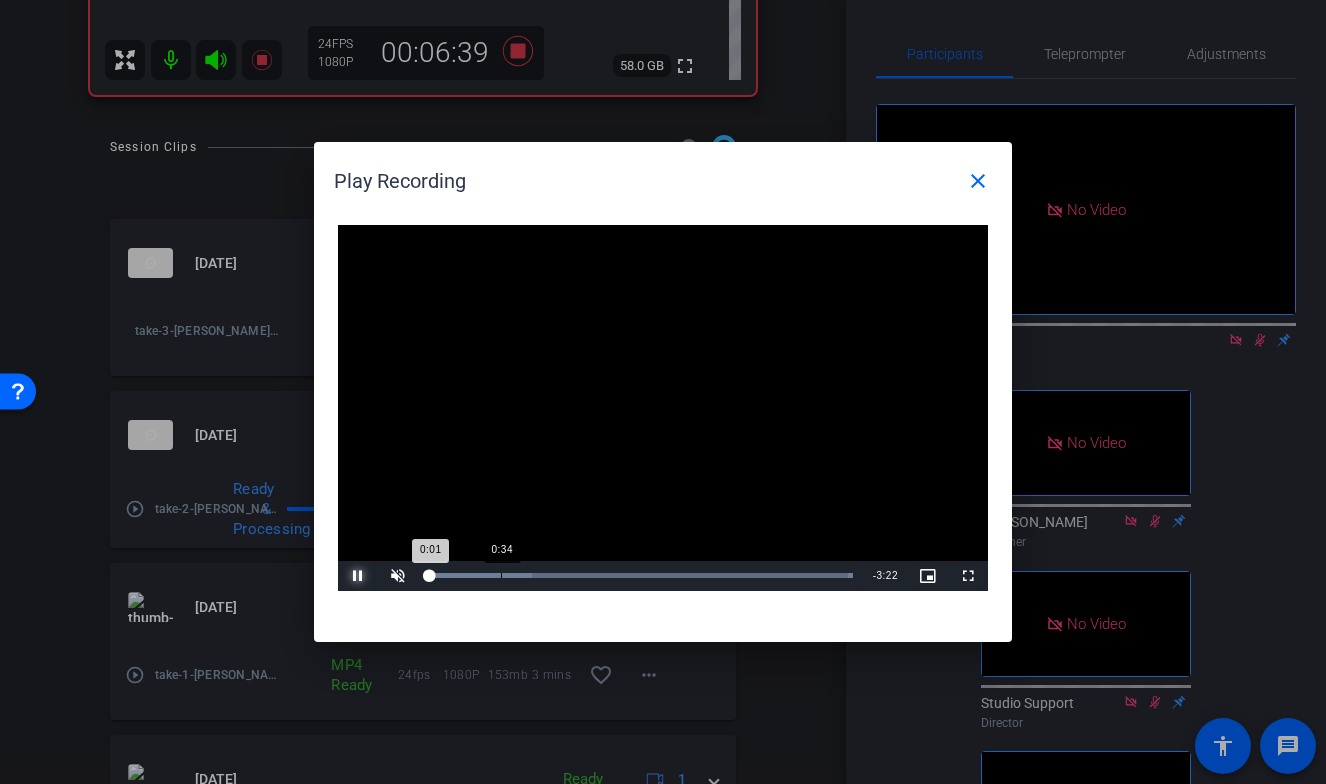 click on "Loaded :  100.00% 0:34 0:01" at bounding box center [640, 575] 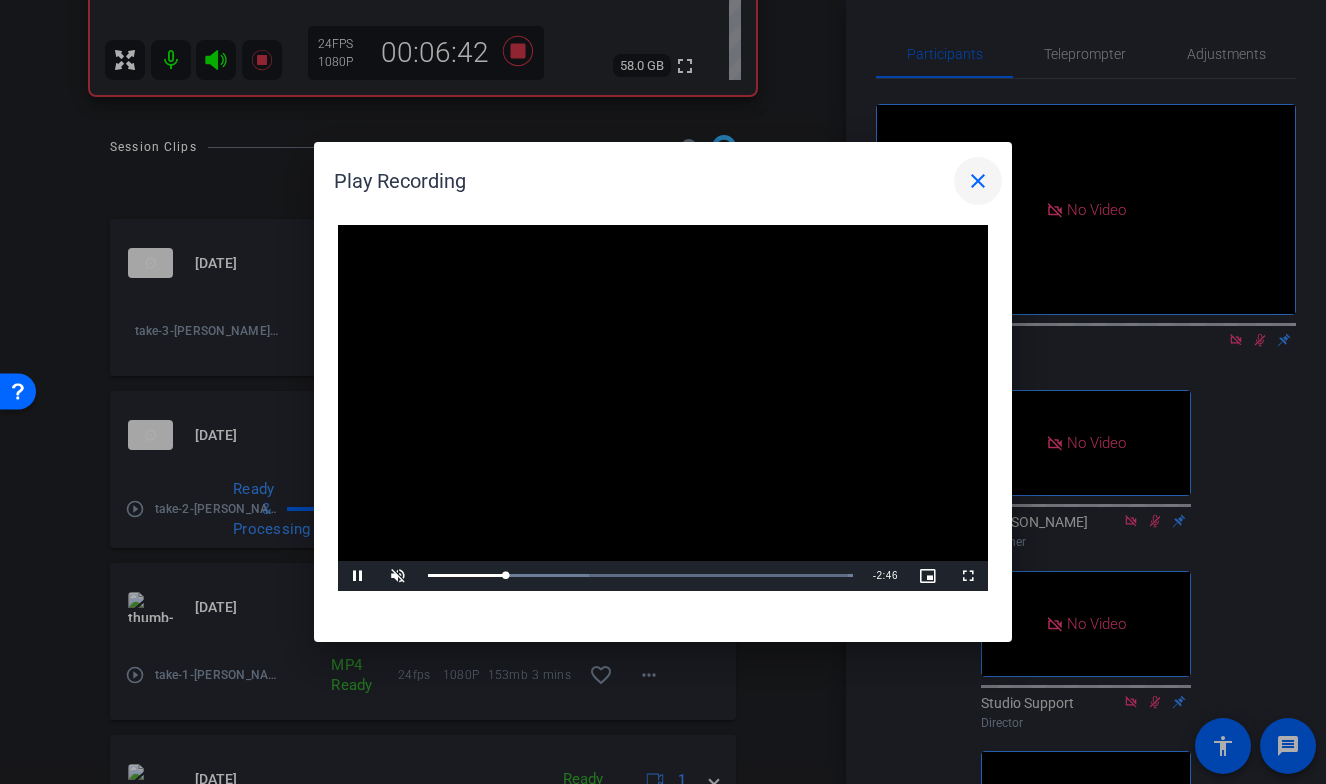 click on "close" at bounding box center [978, 181] 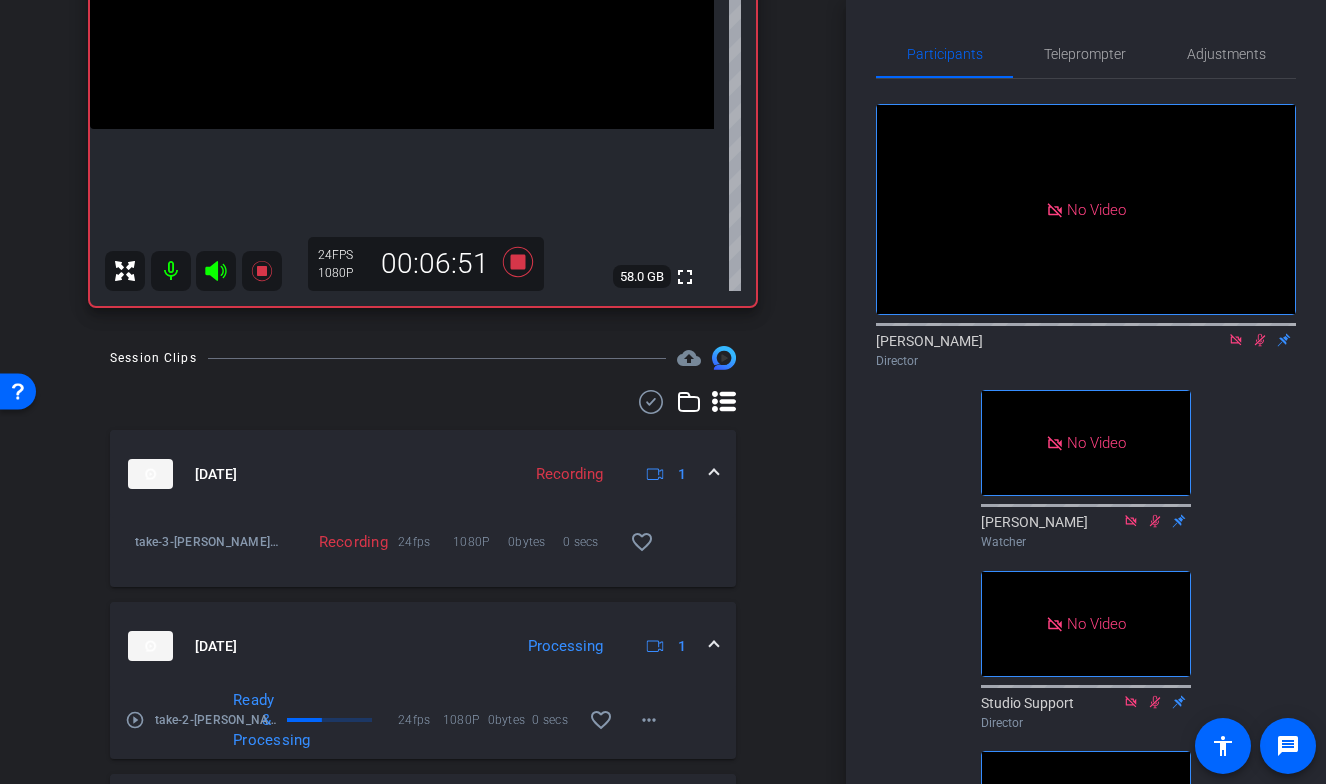 scroll, scrollTop: 719, scrollLeft: 0, axis: vertical 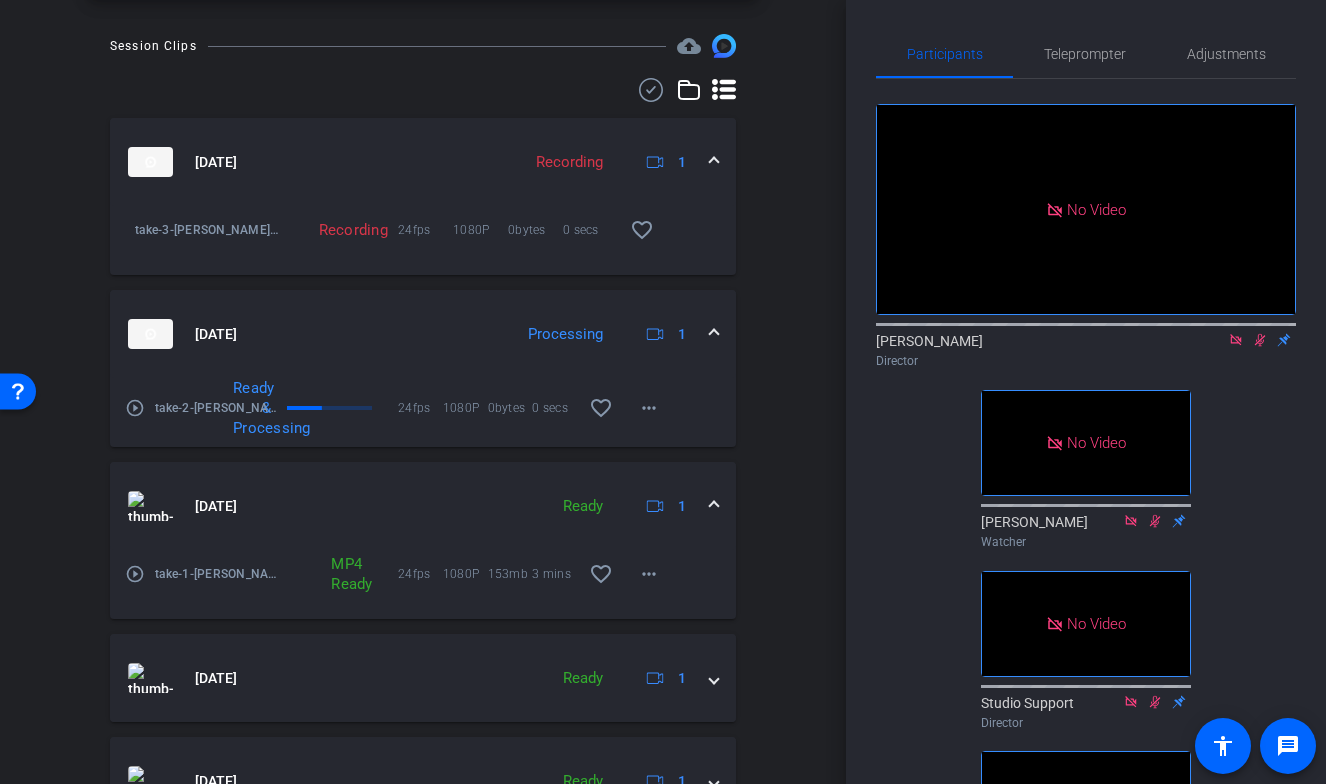 click on "play_circle_outline" at bounding box center (135, 408) 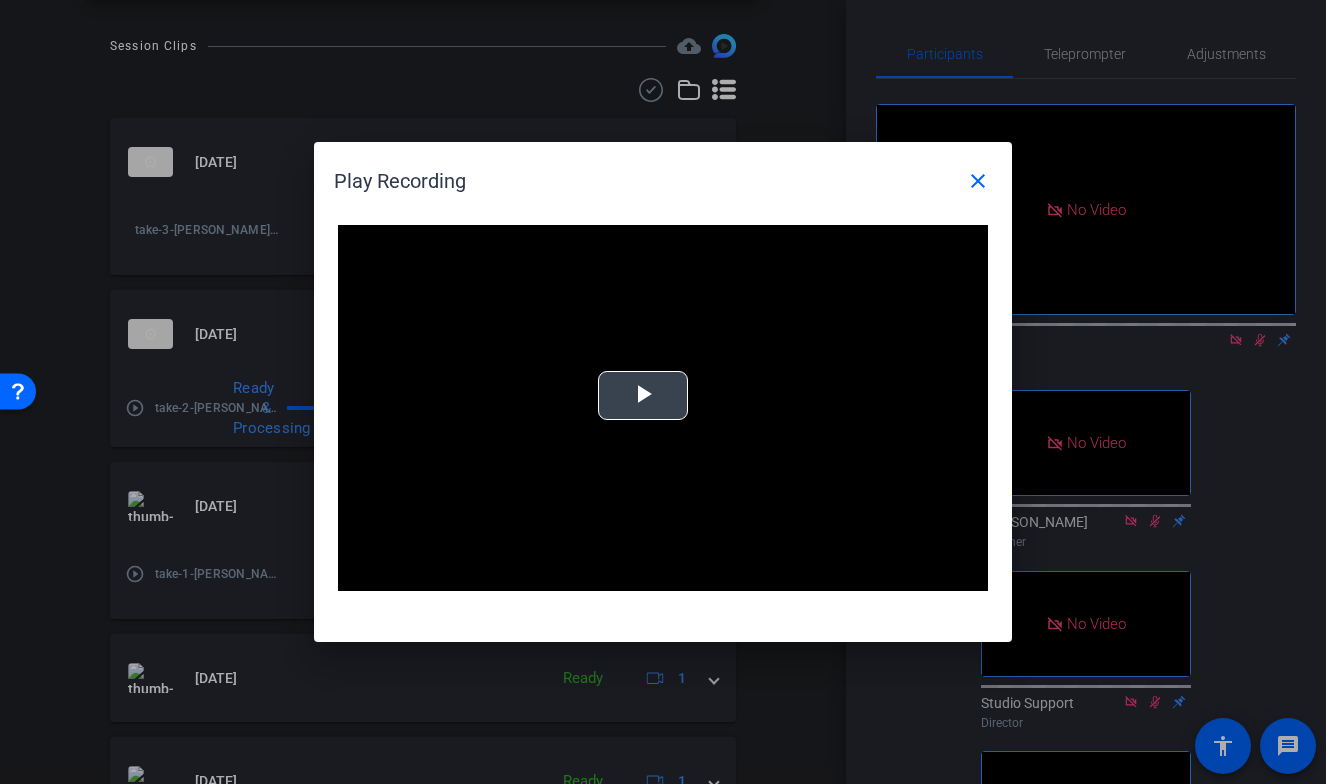 click at bounding box center [643, 396] 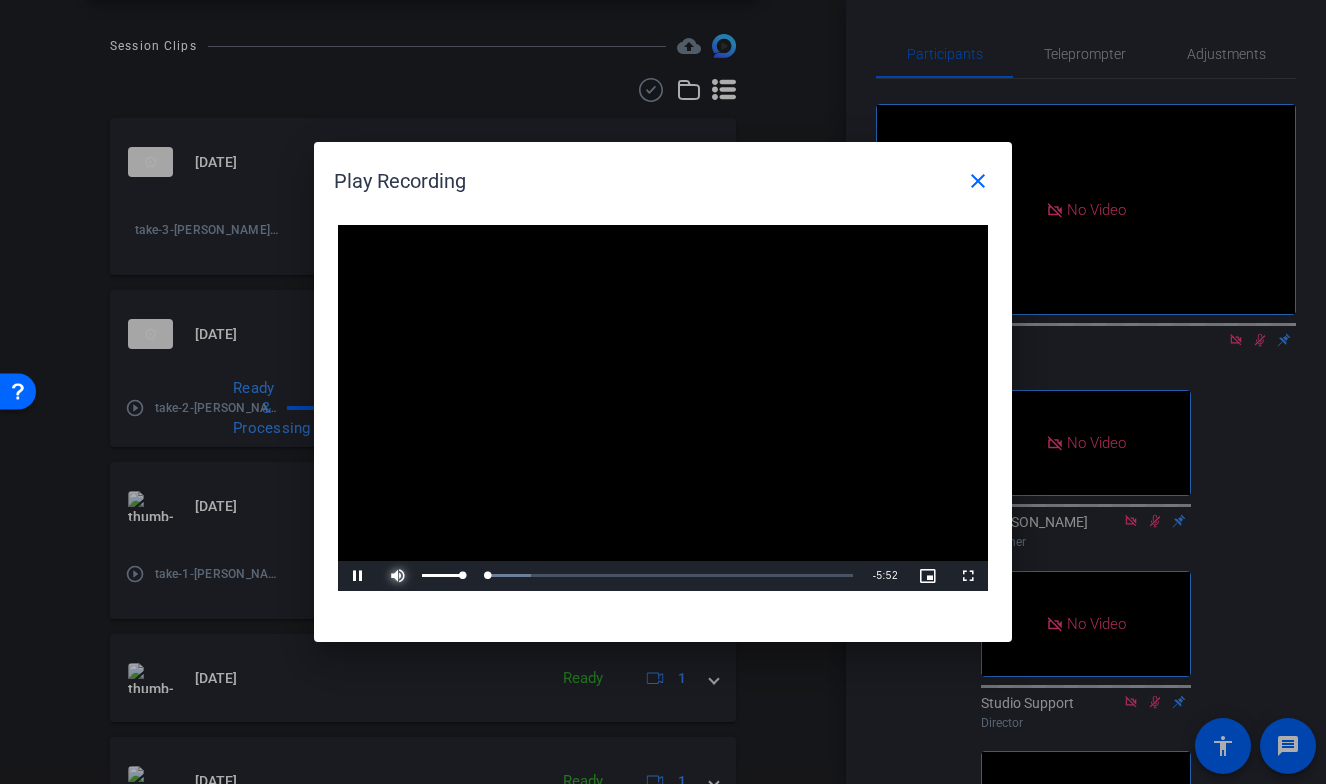 click at bounding box center (398, 576) 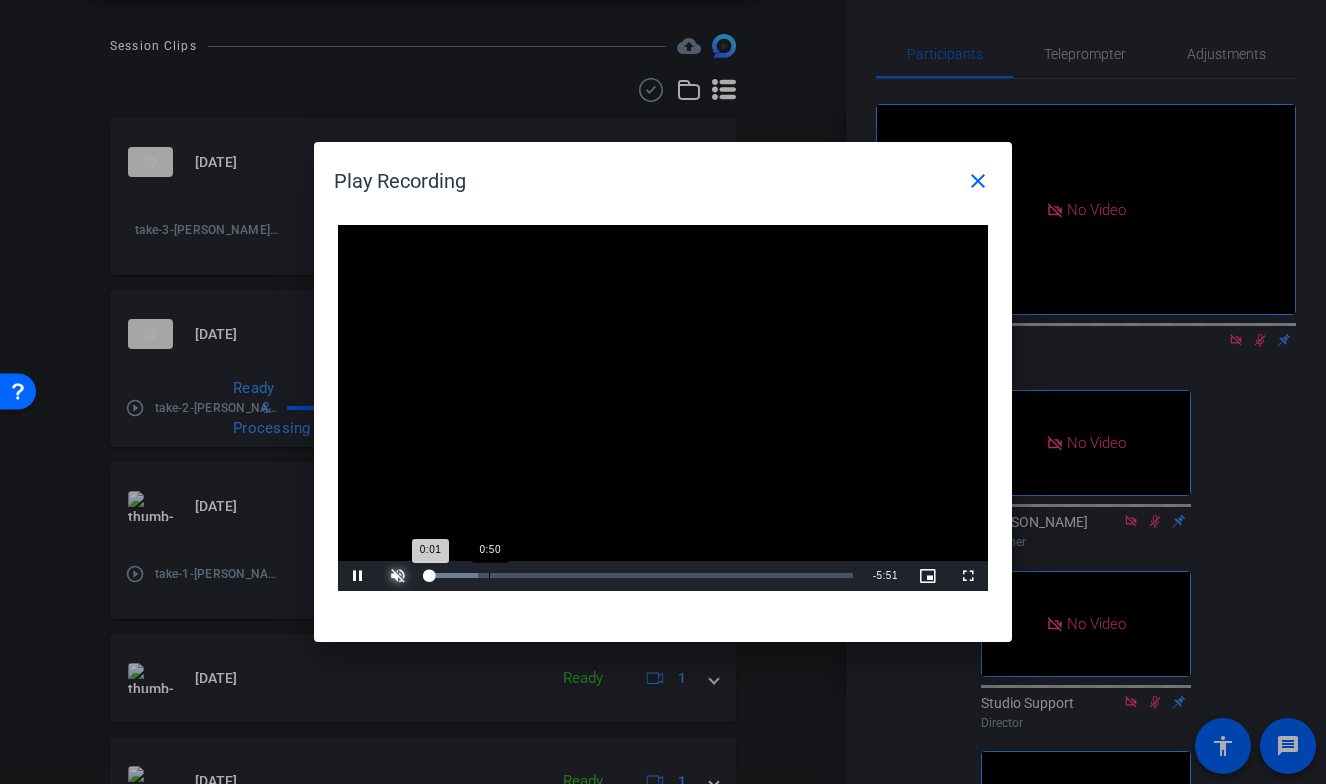 click on "Loaded :  11.70% 0:50 0:01" at bounding box center (640, 575) 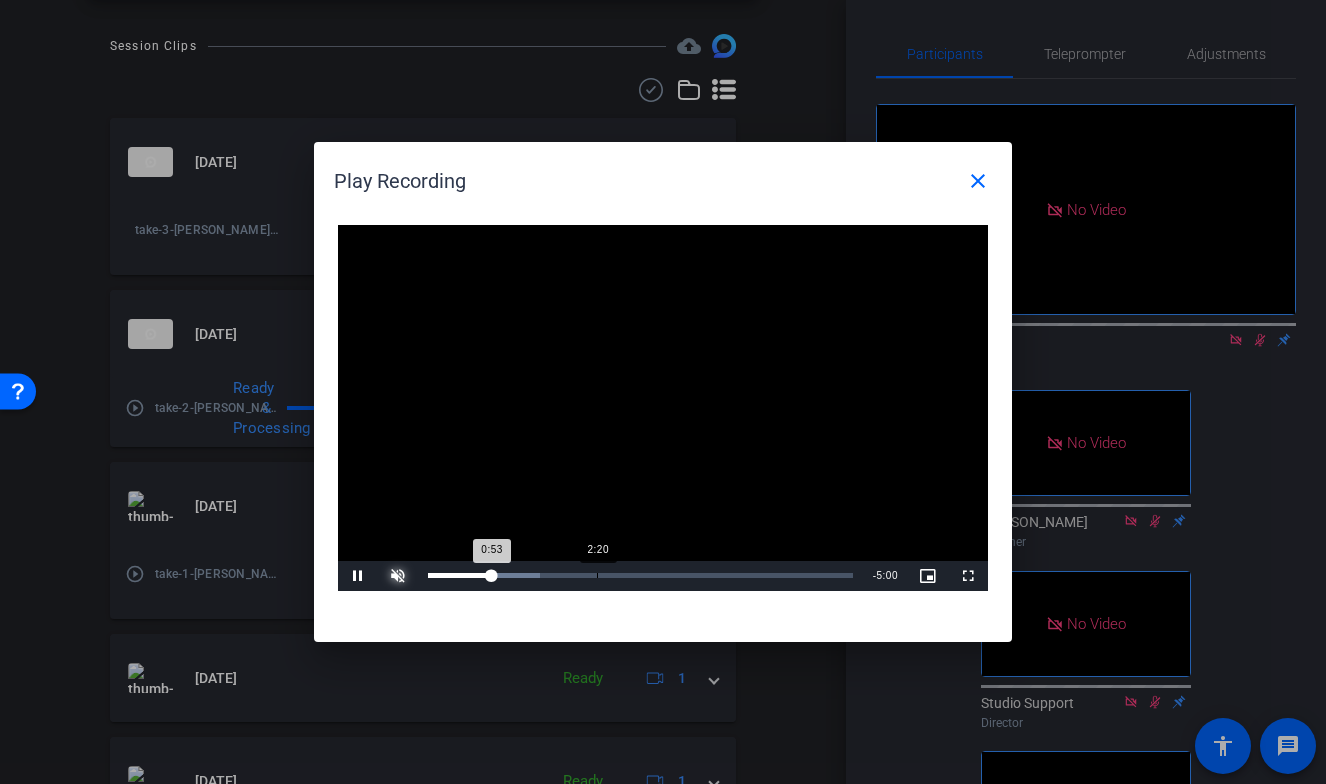 click on "2:20" at bounding box center [597, 575] 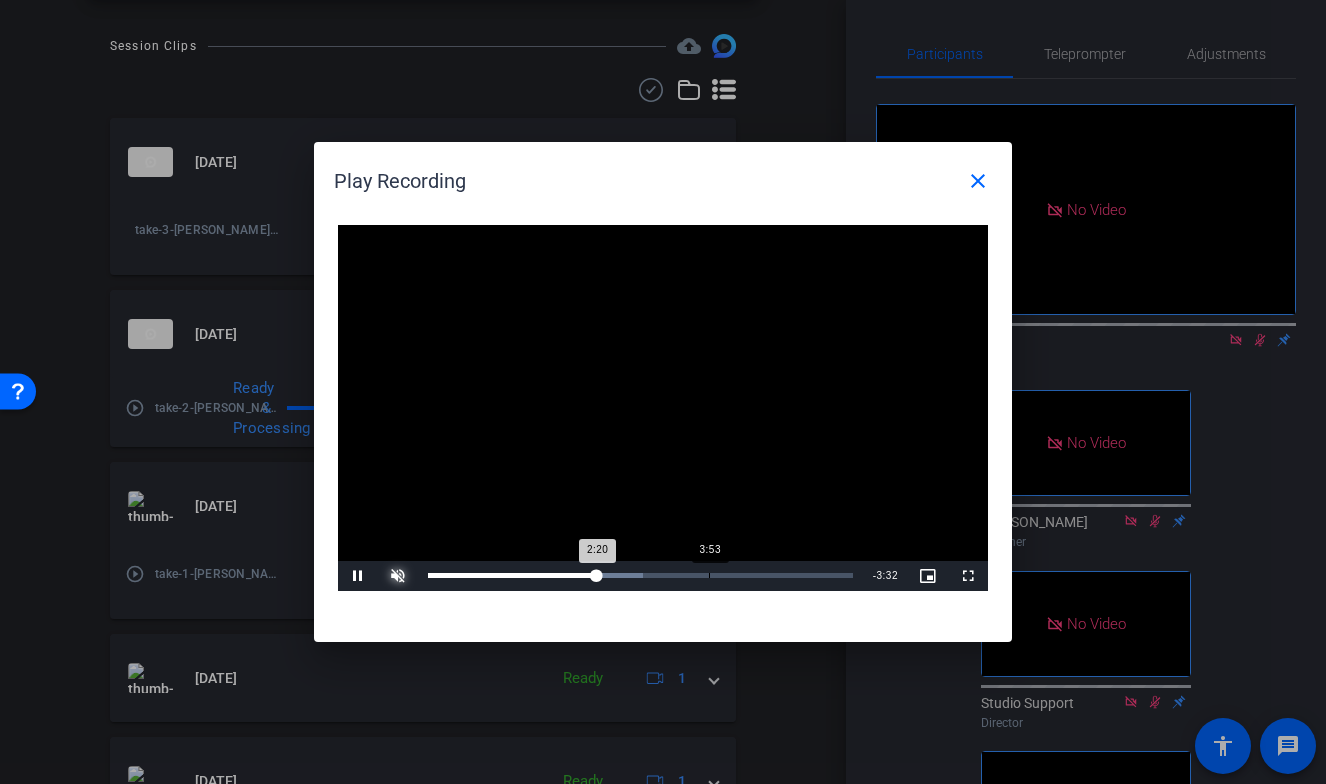 click on "Loaded :  50.60% 3:53 2:20" at bounding box center (640, 576) 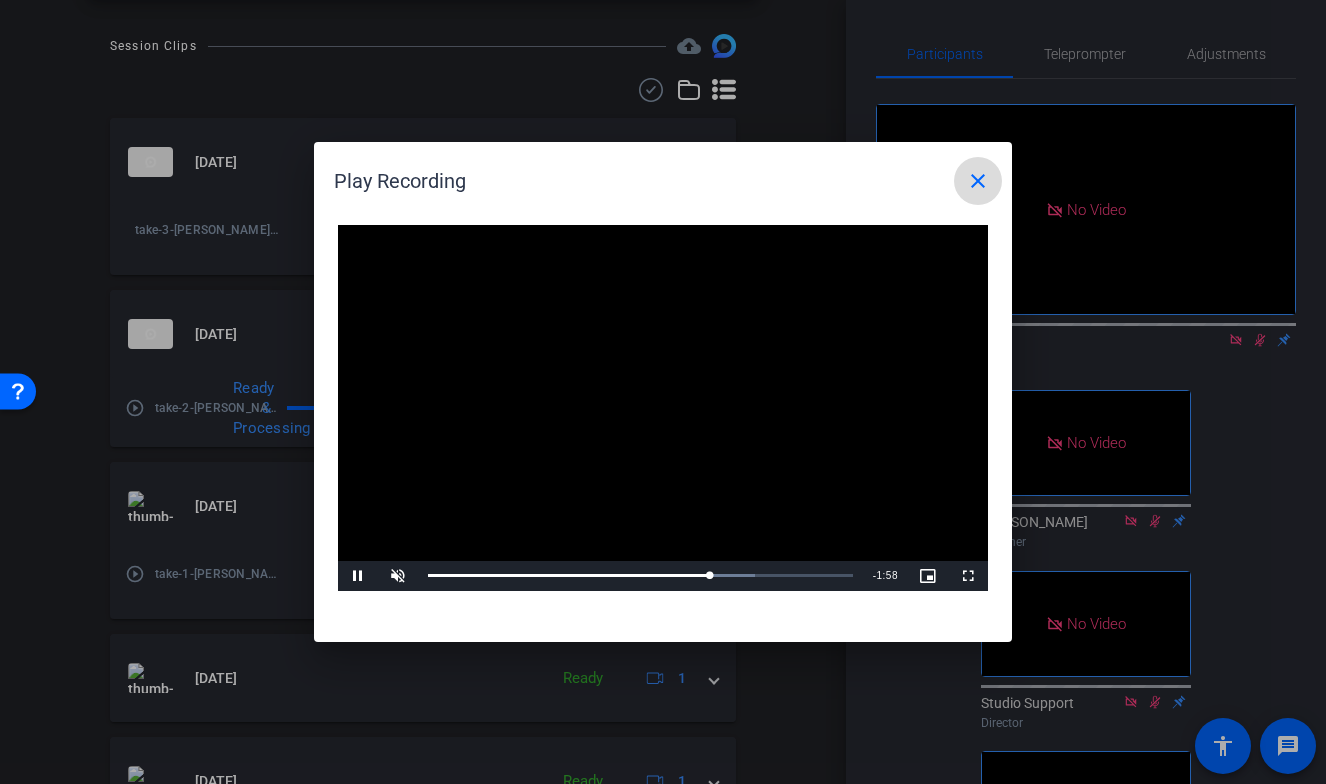 click on "close" at bounding box center [978, 181] 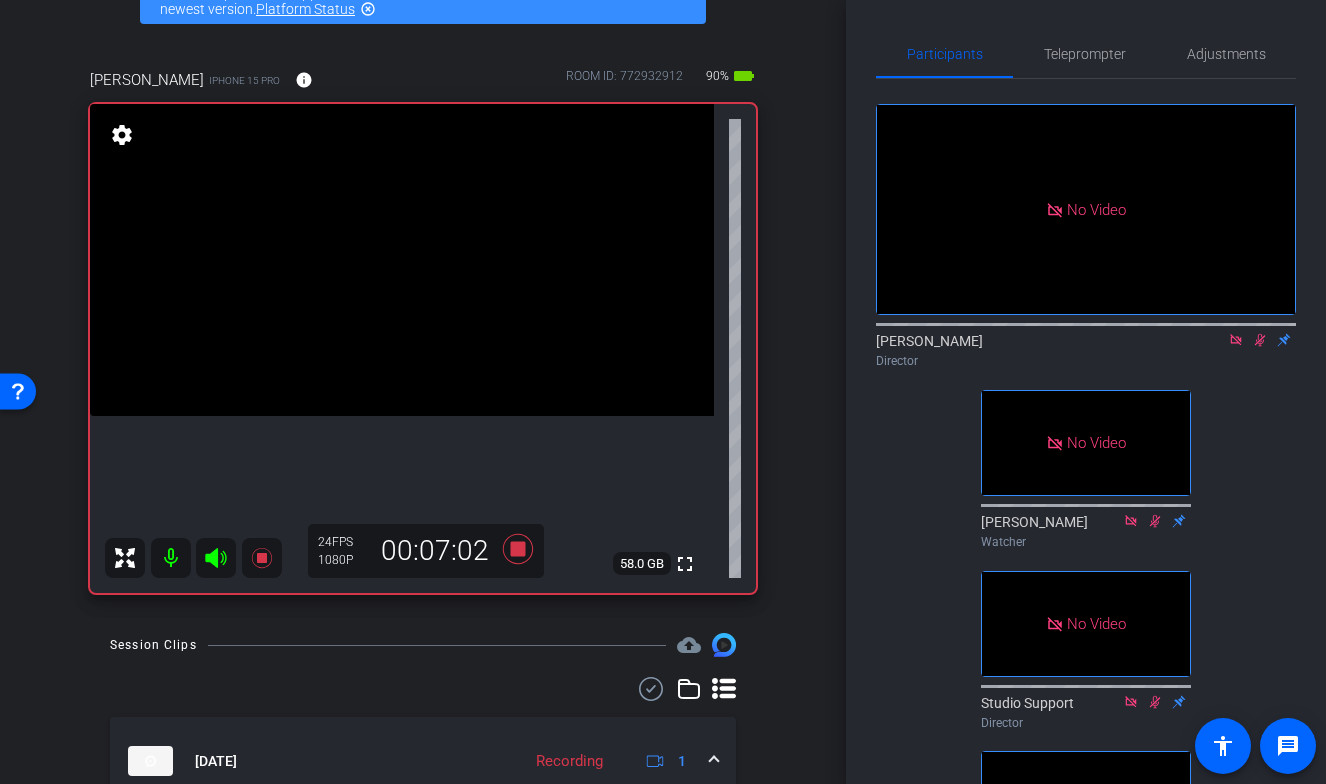scroll, scrollTop: 0, scrollLeft: 0, axis: both 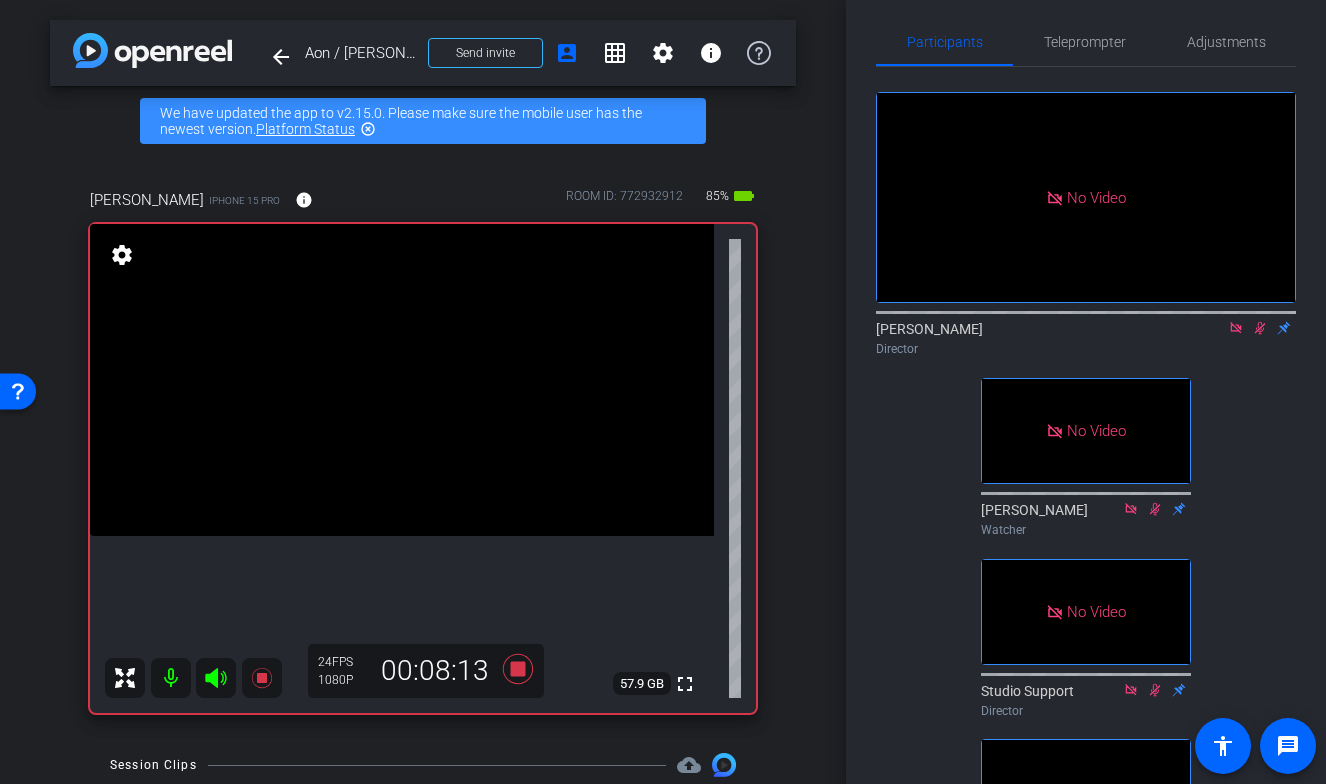click 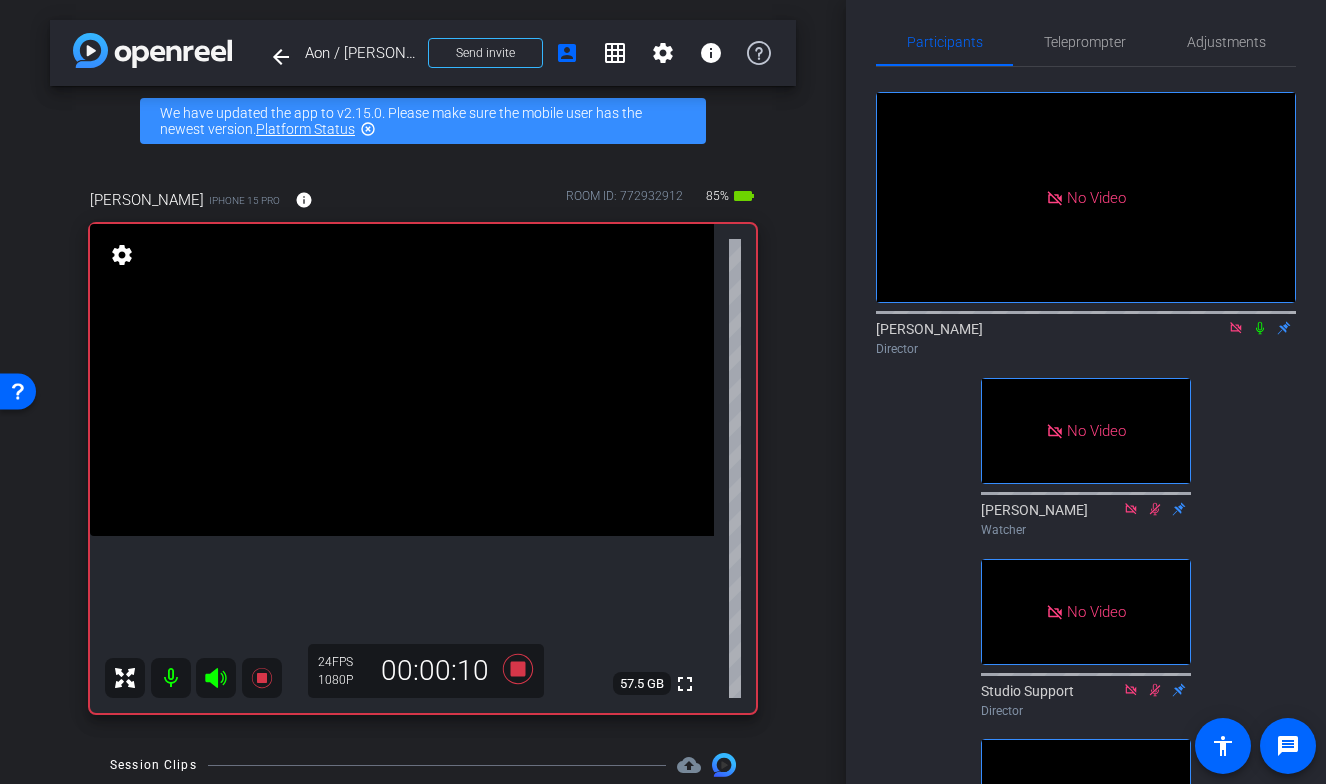 click 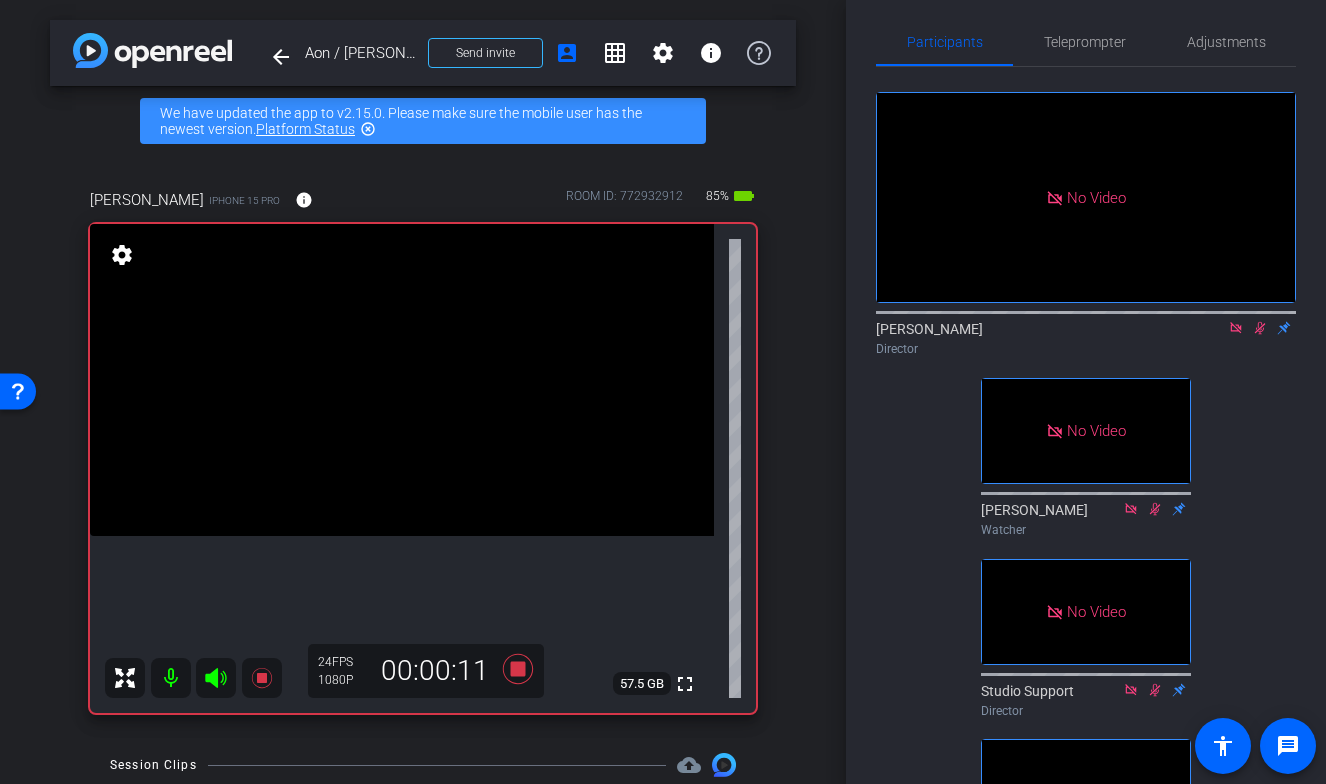click on "No Video  [PERSON_NAME]
Director   No Video  [PERSON_NAME]
Watcher   No Video  Studio Support
Director   No Video  [PERSON_NAME]
Watcher   No Video  [PERSON_NAME]
Watcher   No Video  Lauren
Collaborator   No Video  [PERSON_NAME]
Watcher" 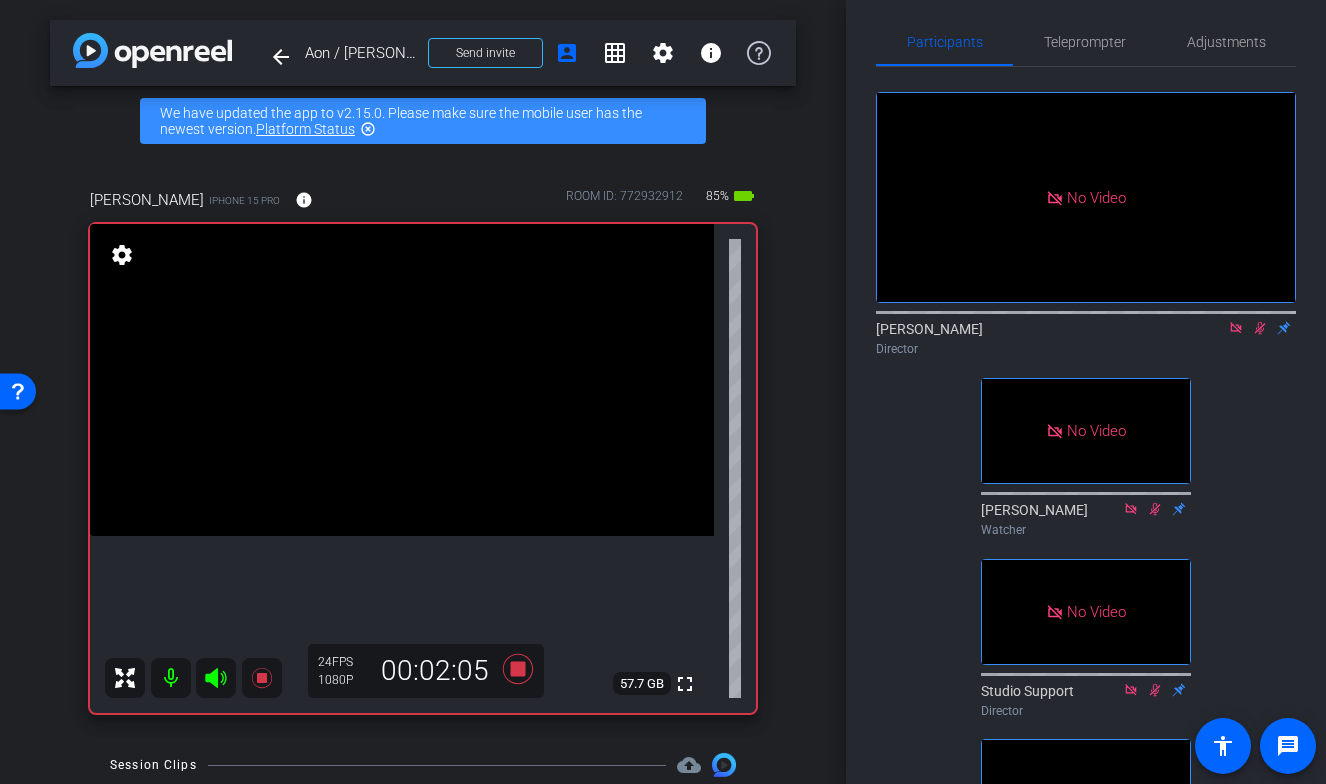click 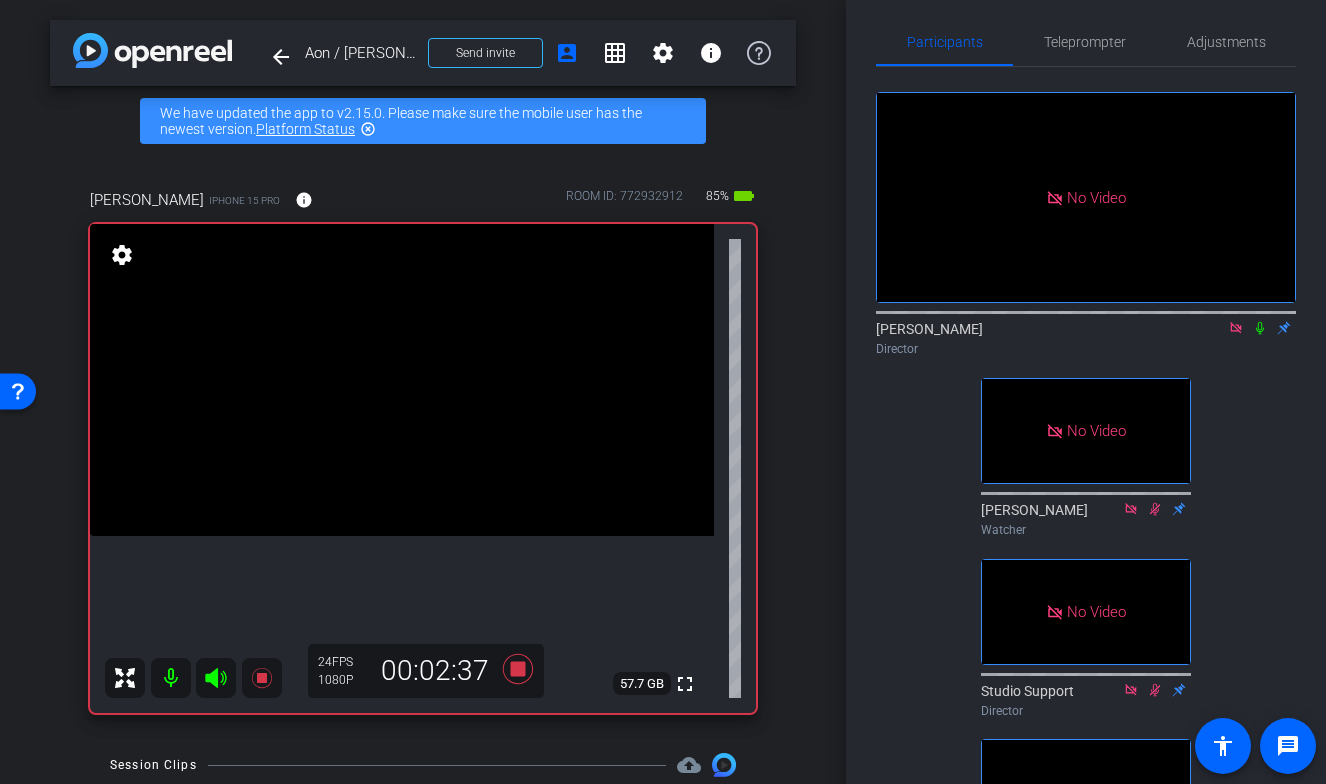 click 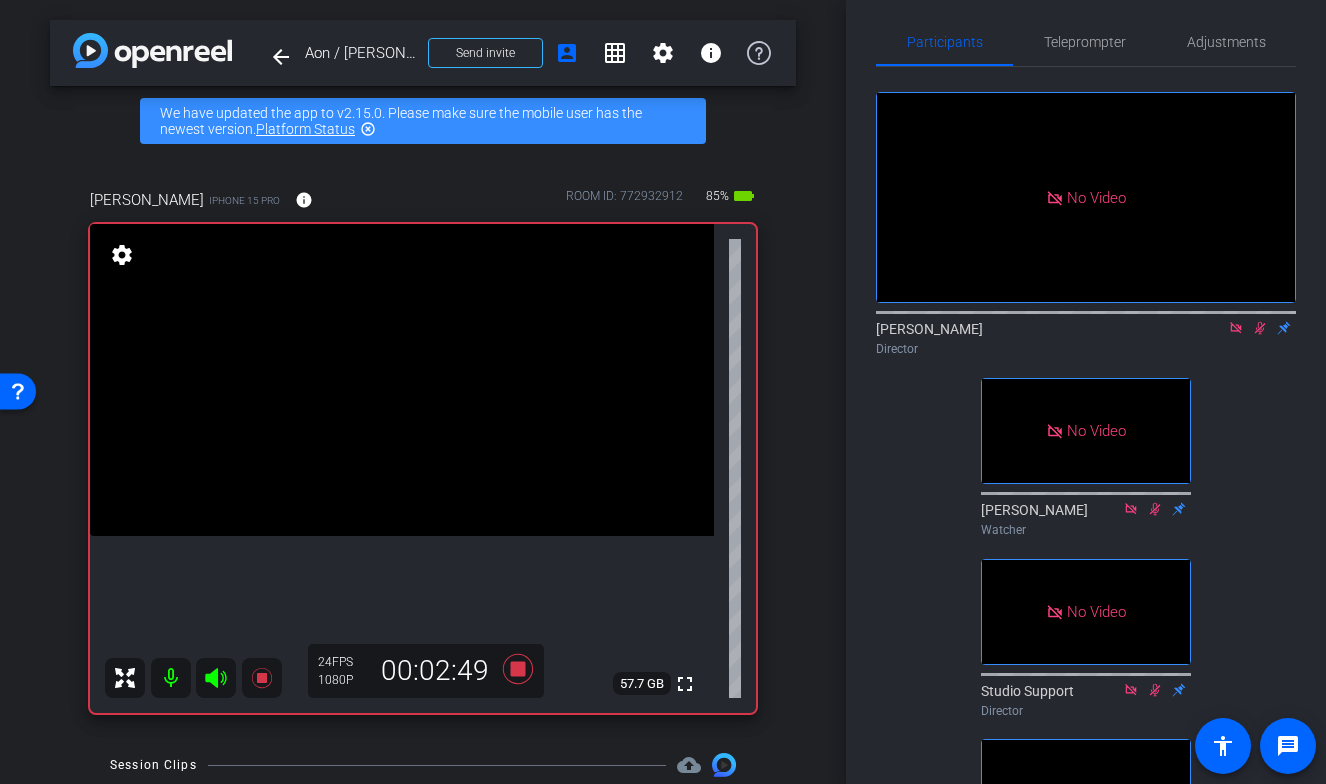 click on "arrow_back  Aon / [PERSON_NAME]   Back to project   Send invite  account_box grid_on settings info
We have updated the app to v2.15.0. Please make sure the mobile user has the newest version.  Platform Status highlight_off  [PERSON_NAME] iPhone 15 Pro info ROOM ID: 772932912 85% battery_std fullscreen settings  57.7 GB
24 FPS  1080P   00:02:49
Session Clips   cloud_upload
[DATE]  Recording
1 take-4-[PERSON_NAME]-2025-07-22-15-47-02-570-0  Recording 24fps 1080P 0bytes 0 secs favorite_border   [DATE]  Uploading  97%
1 take-3-[PERSON_NAME]-2025-07-22-15-38-20-393-0" at bounding box center (423, 392) 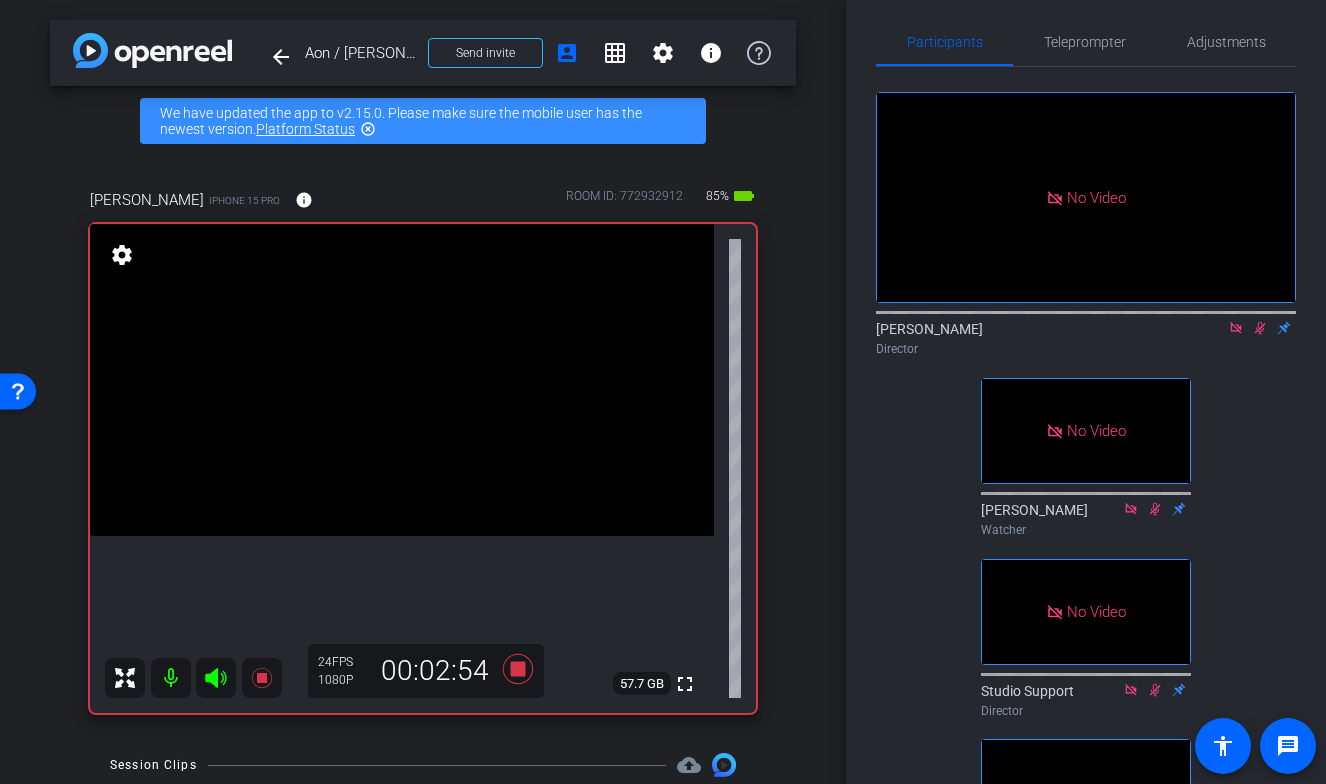 click 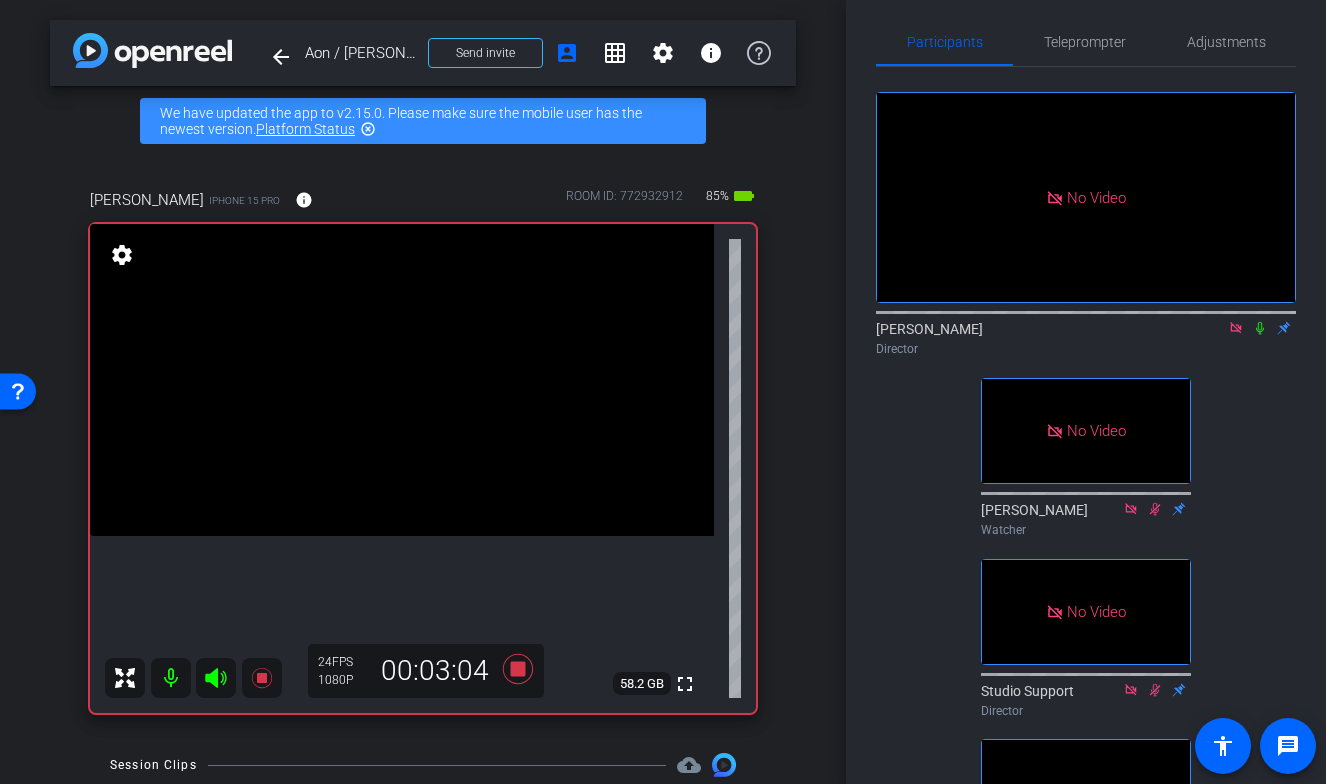 click 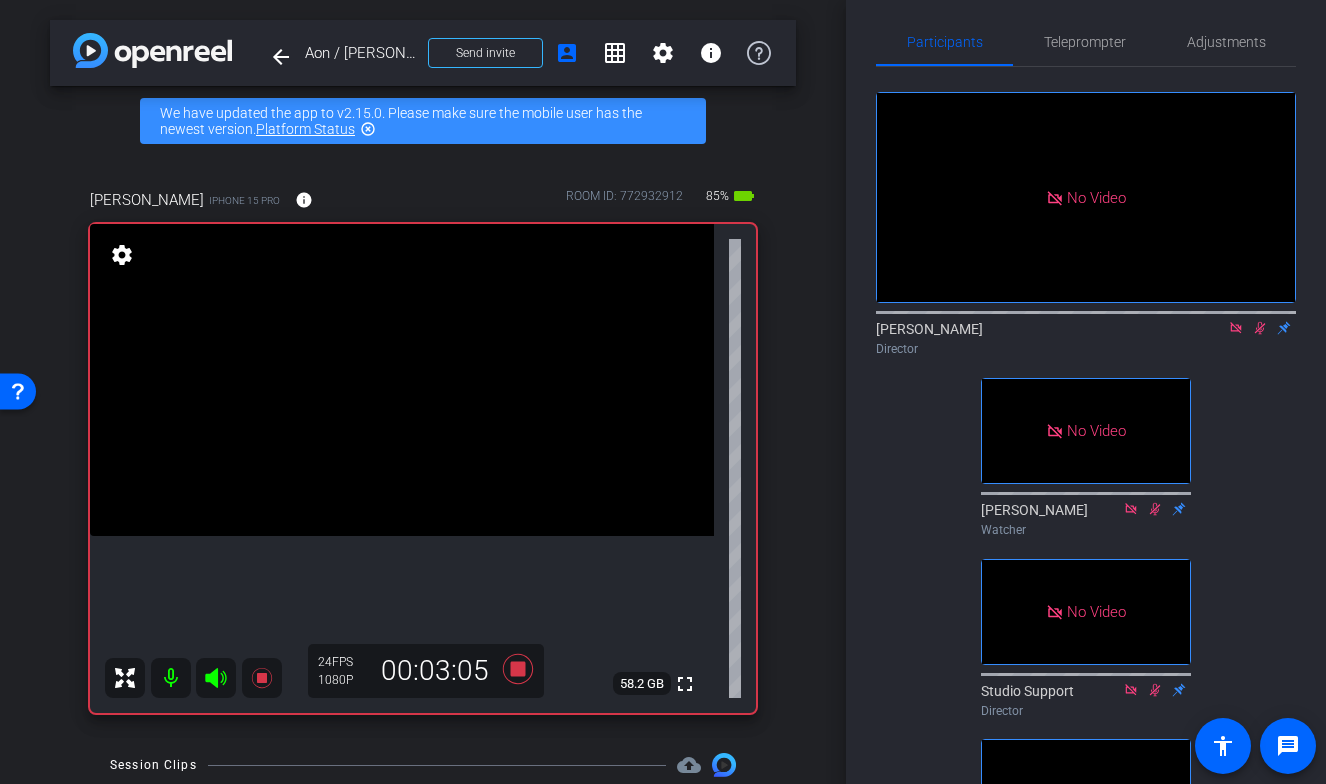 click on "No Video  [PERSON_NAME]
Director   No Video  [PERSON_NAME]
Watcher   No Video  Studio Support
Director   No Video  [PERSON_NAME]
Watcher   No Video  [PERSON_NAME]
Watcher   No Video  Lauren
Collaborator   No Video  [PERSON_NAME]
Watcher" 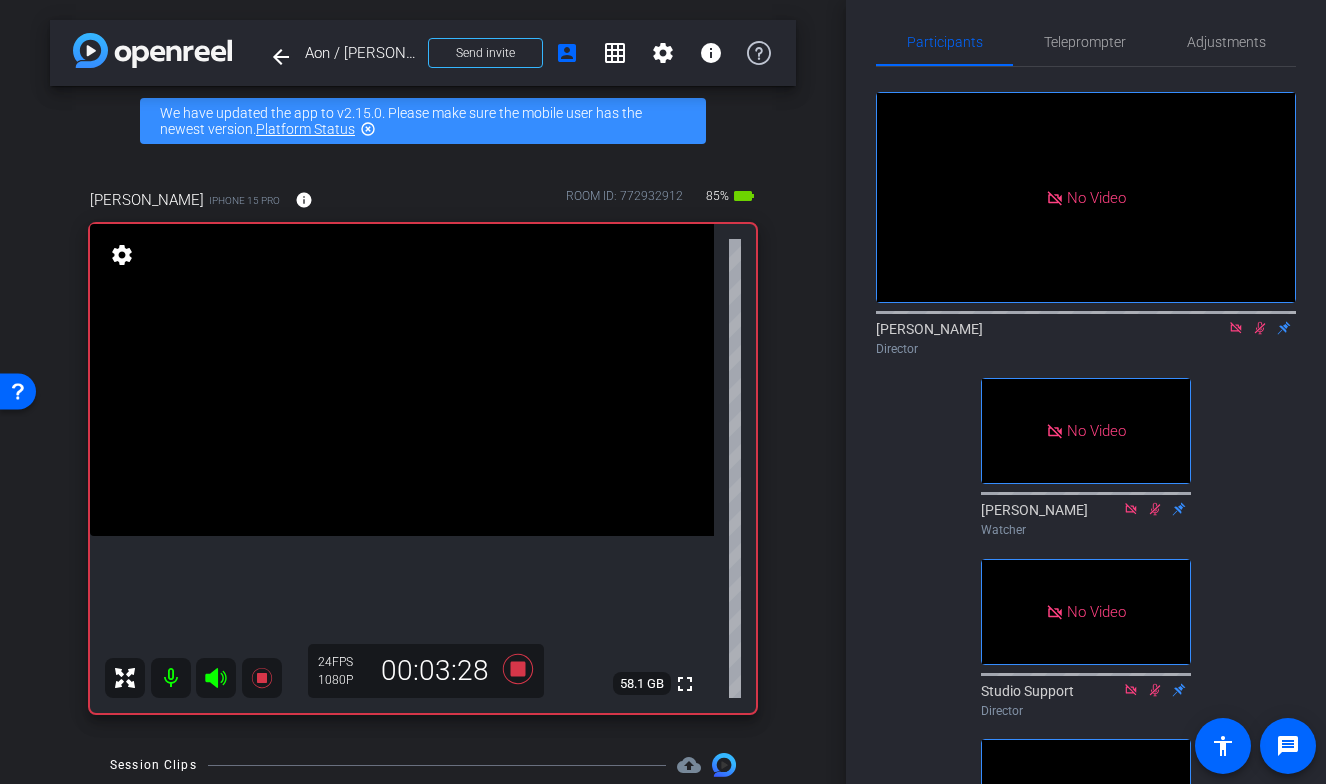 click 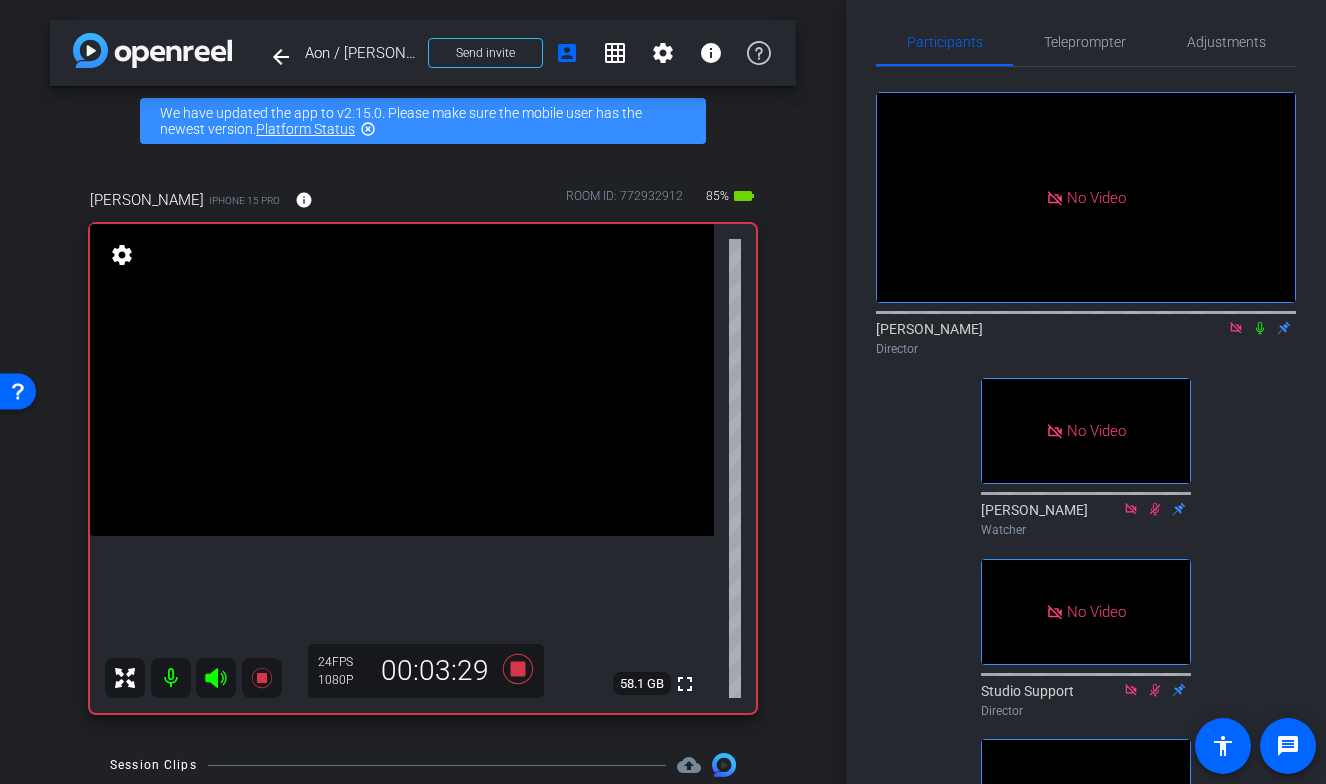 click 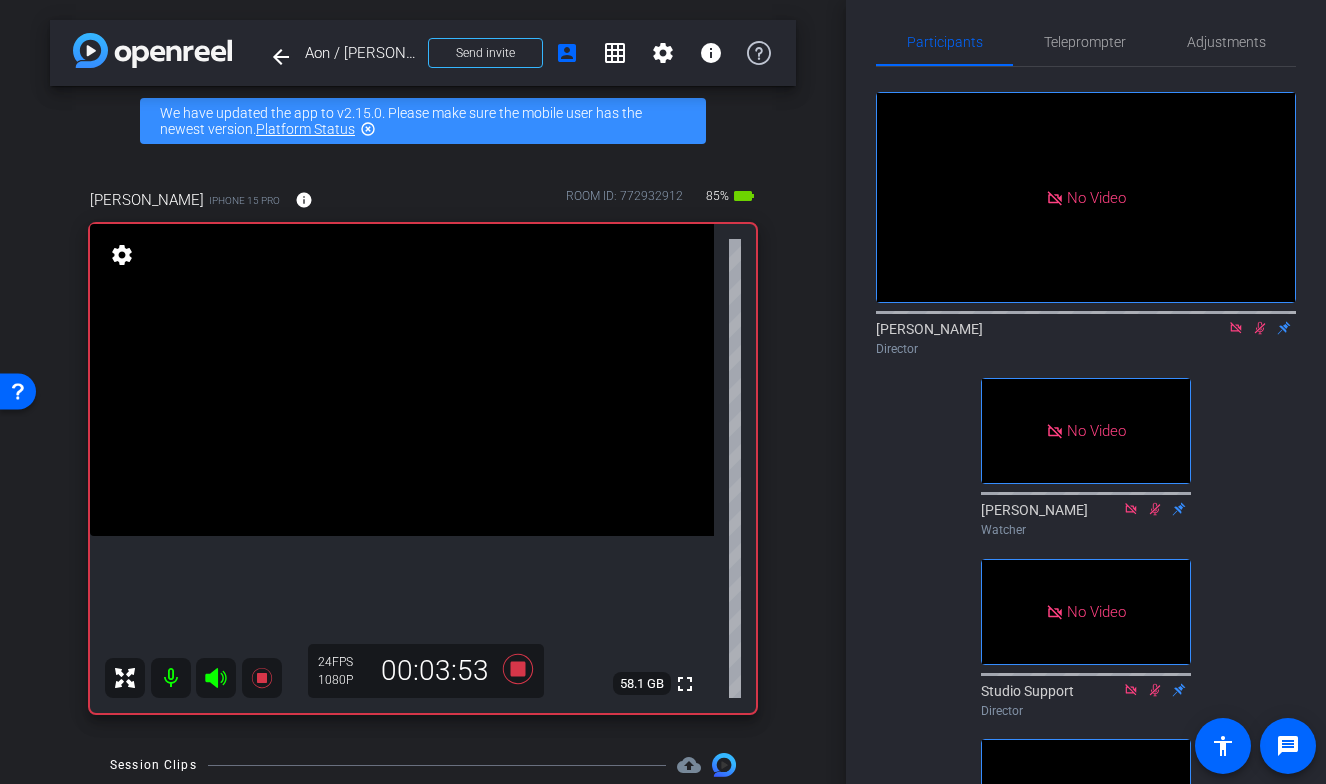 click 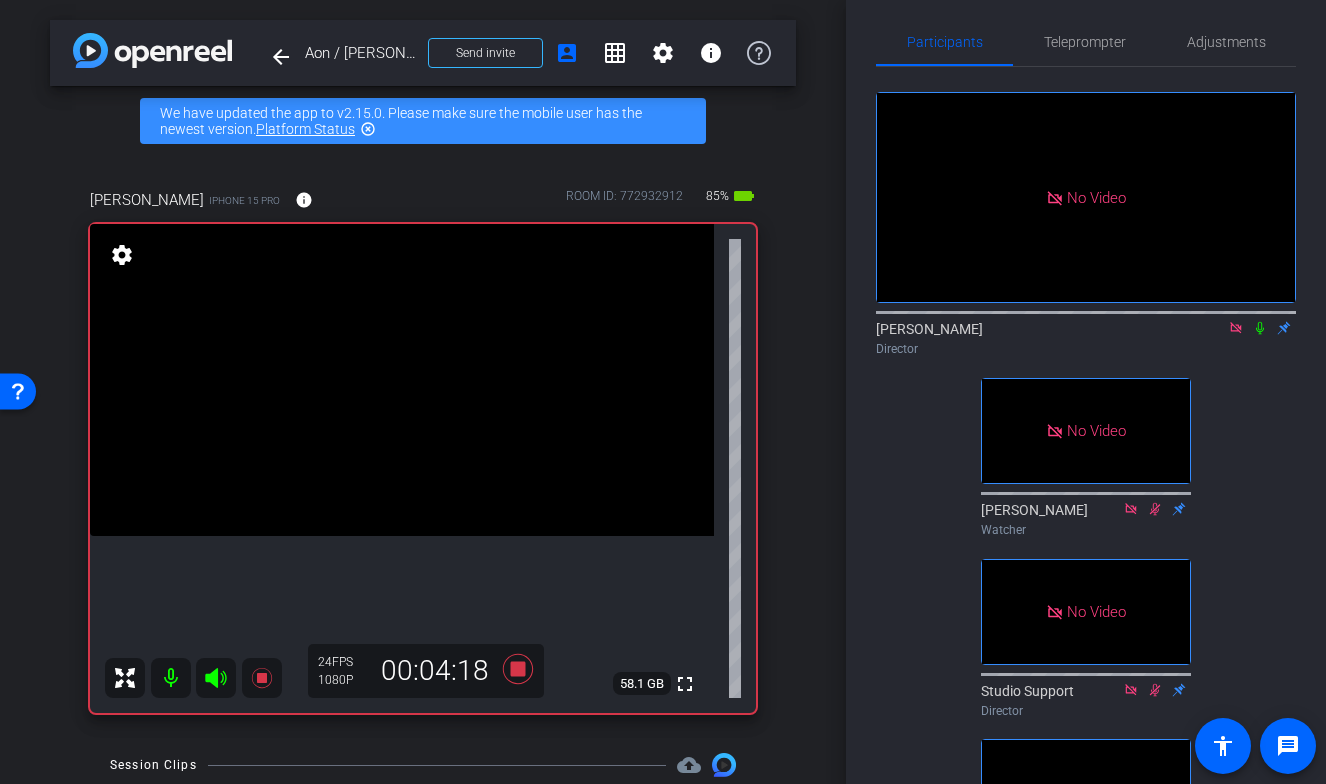 click 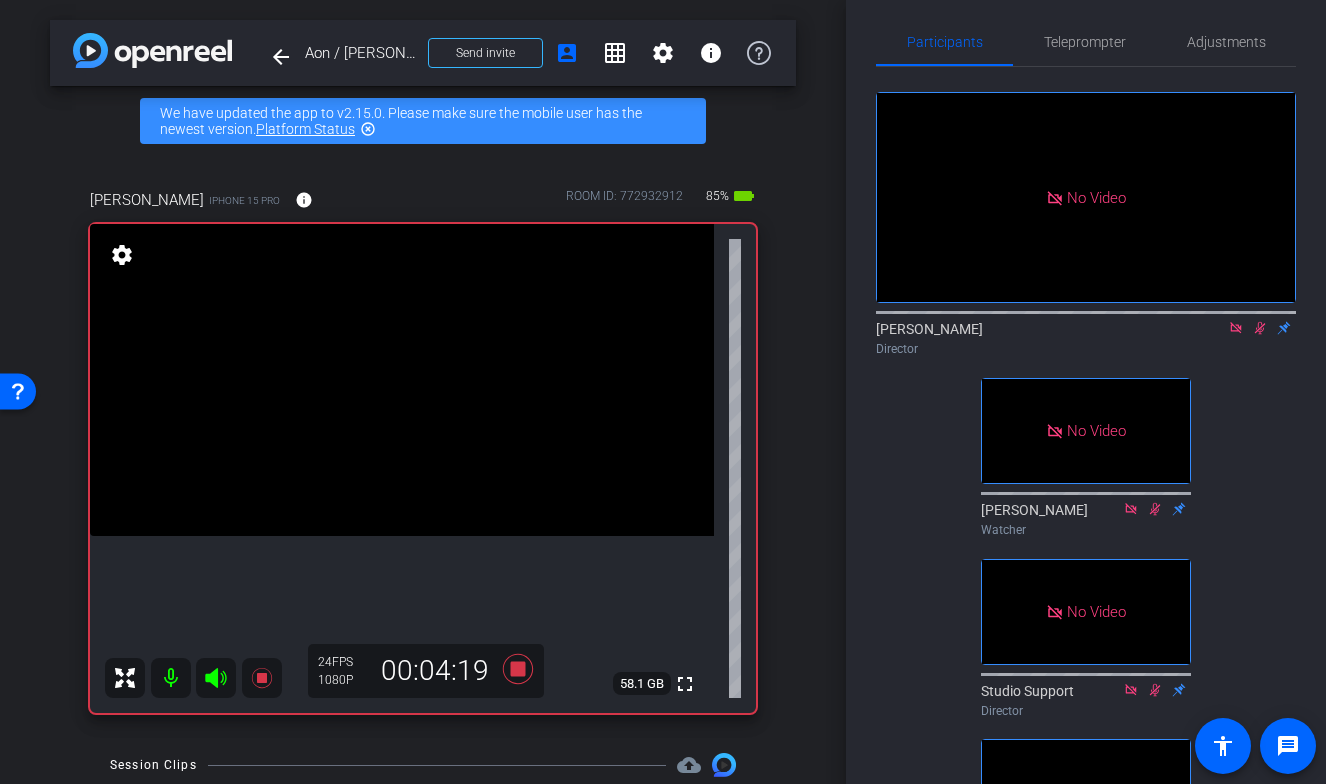 click on "No Video  [PERSON_NAME]
Director   No Video  [PERSON_NAME]
Watcher   No Video  Studio Support
Director   No Video  [PERSON_NAME]
Watcher   No Video  [PERSON_NAME]
Watcher   No Video  Lauren
Collaborator   No Video  [PERSON_NAME]
Watcher" 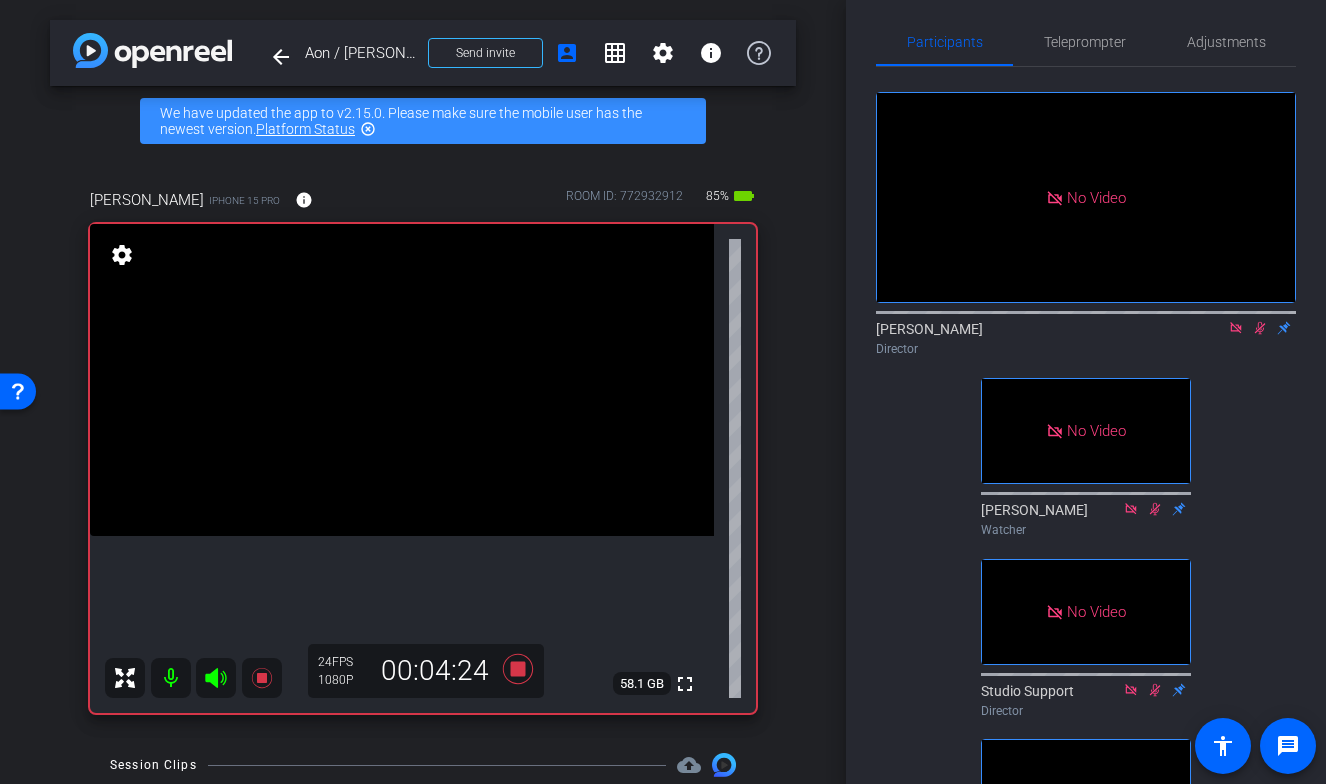 click 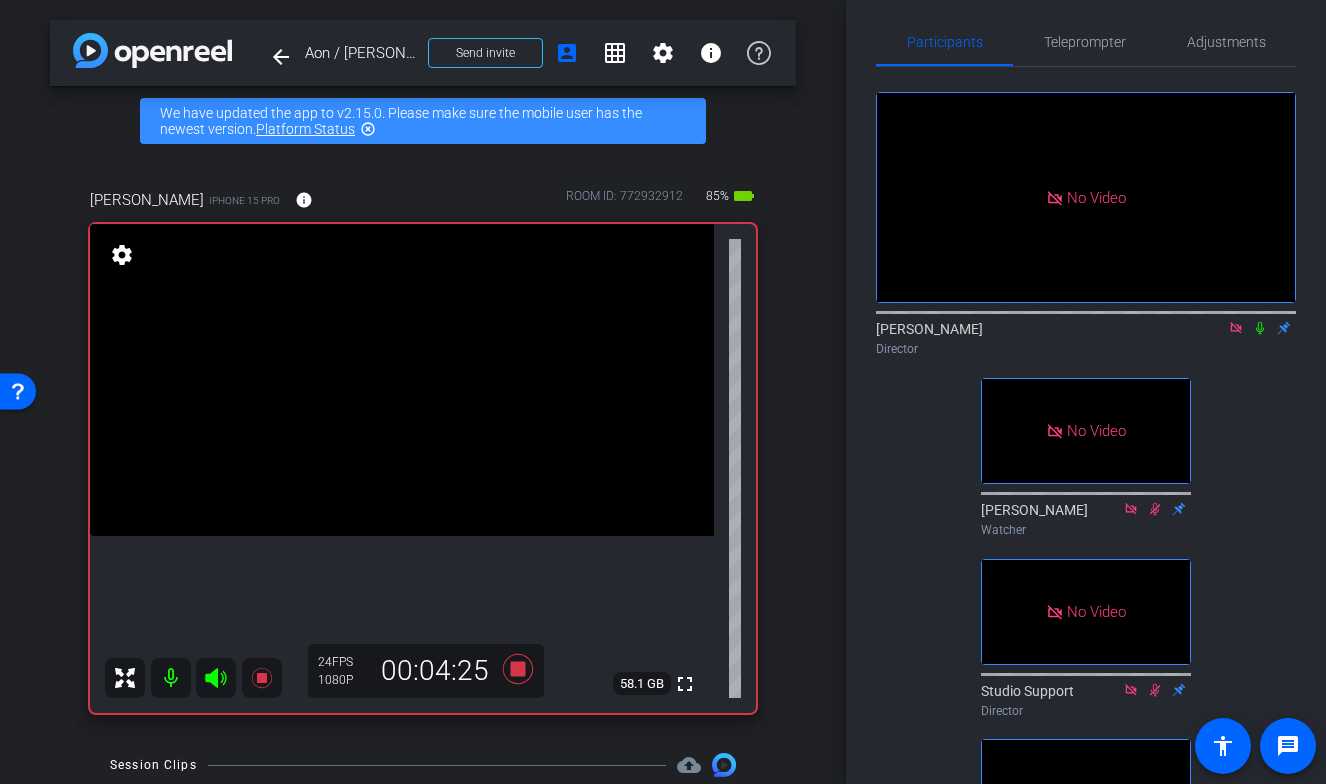 click 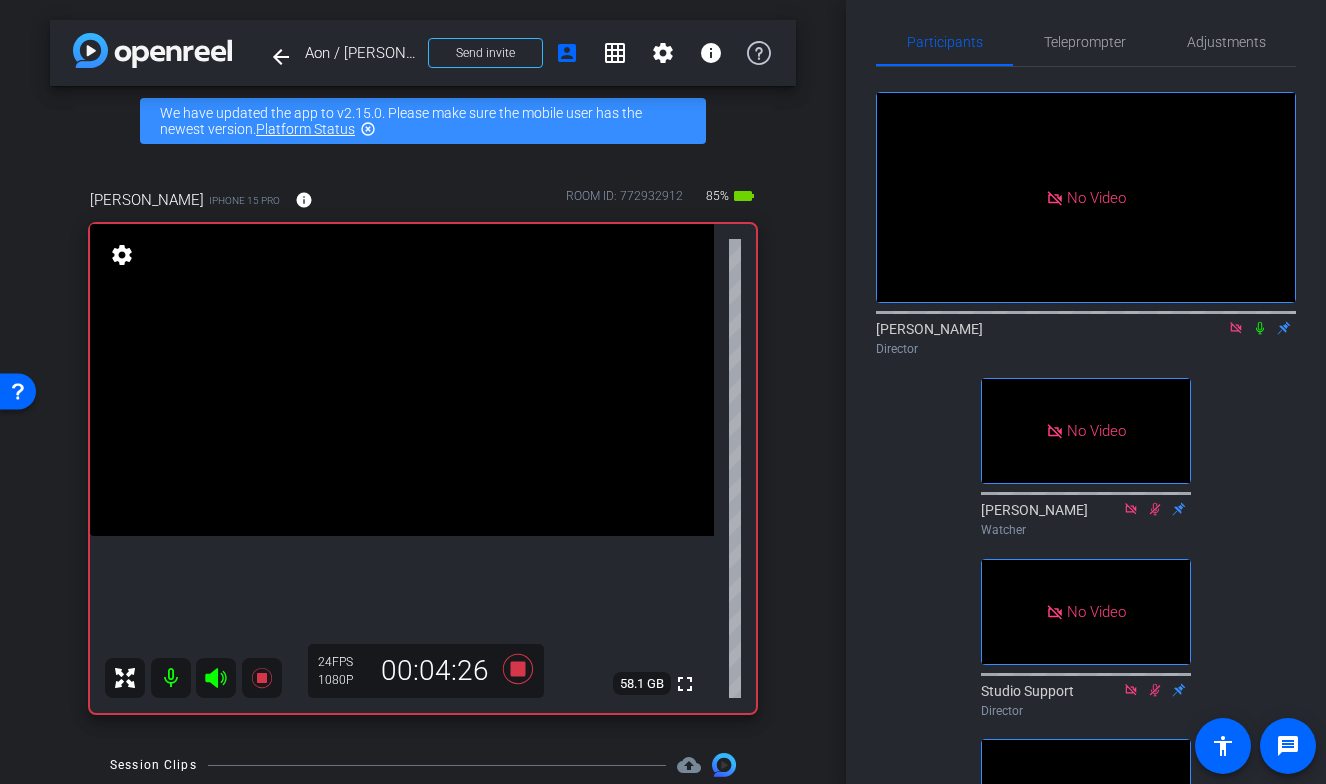 click 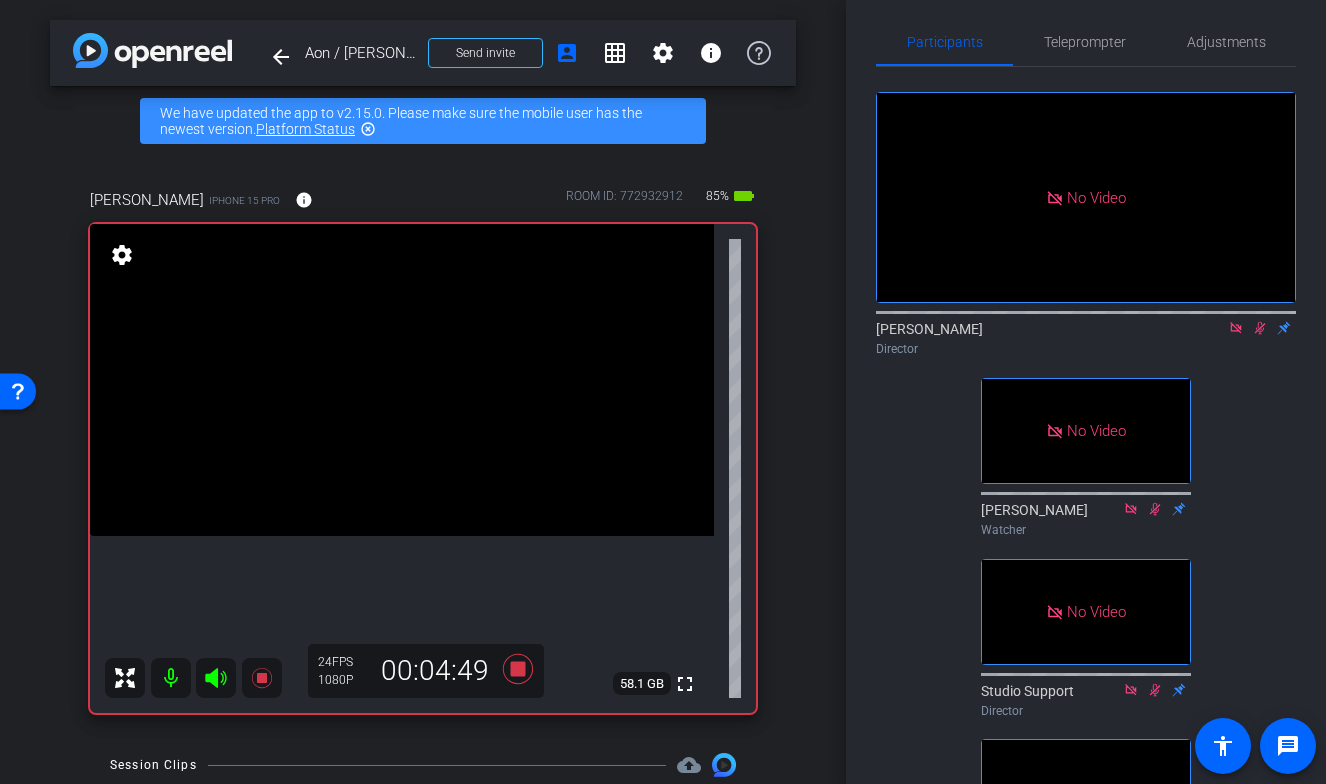 click 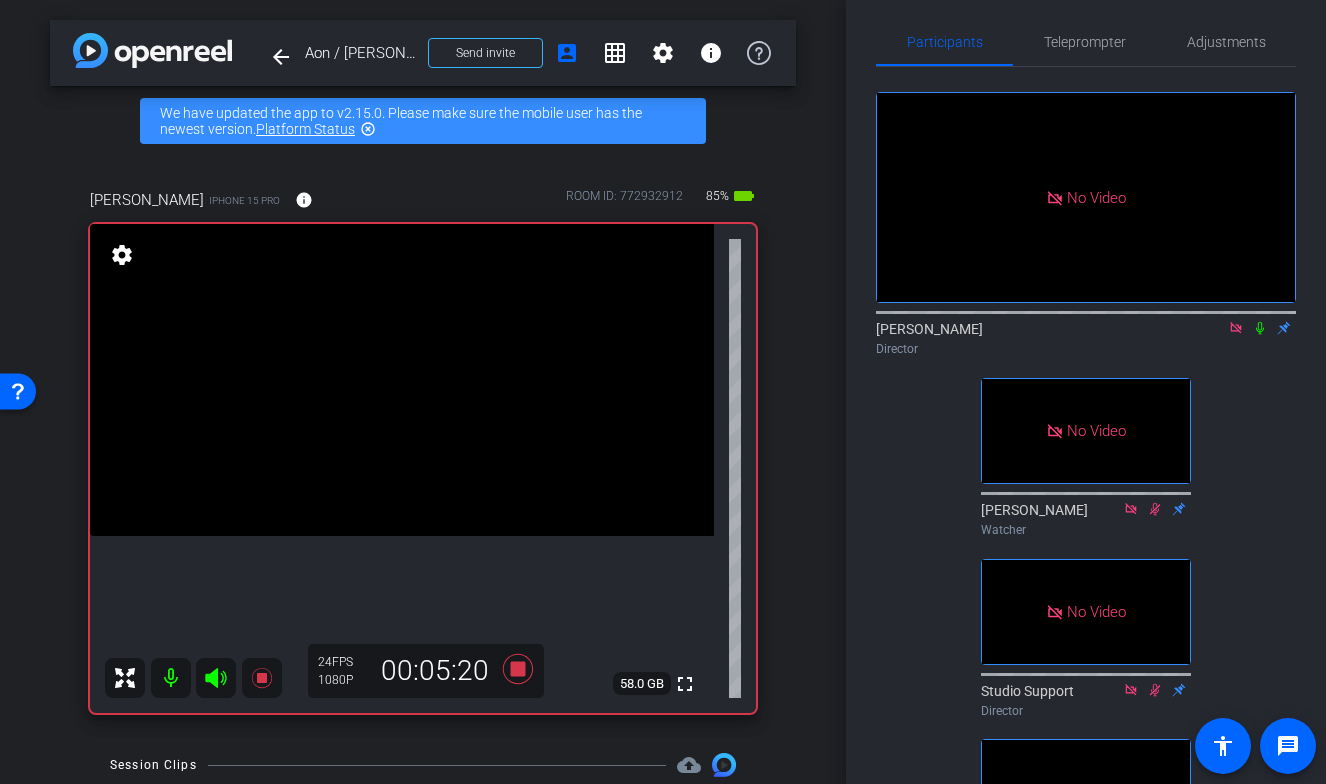 scroll, scrollTop: 11, scrollLeft: 0, axis: vertical 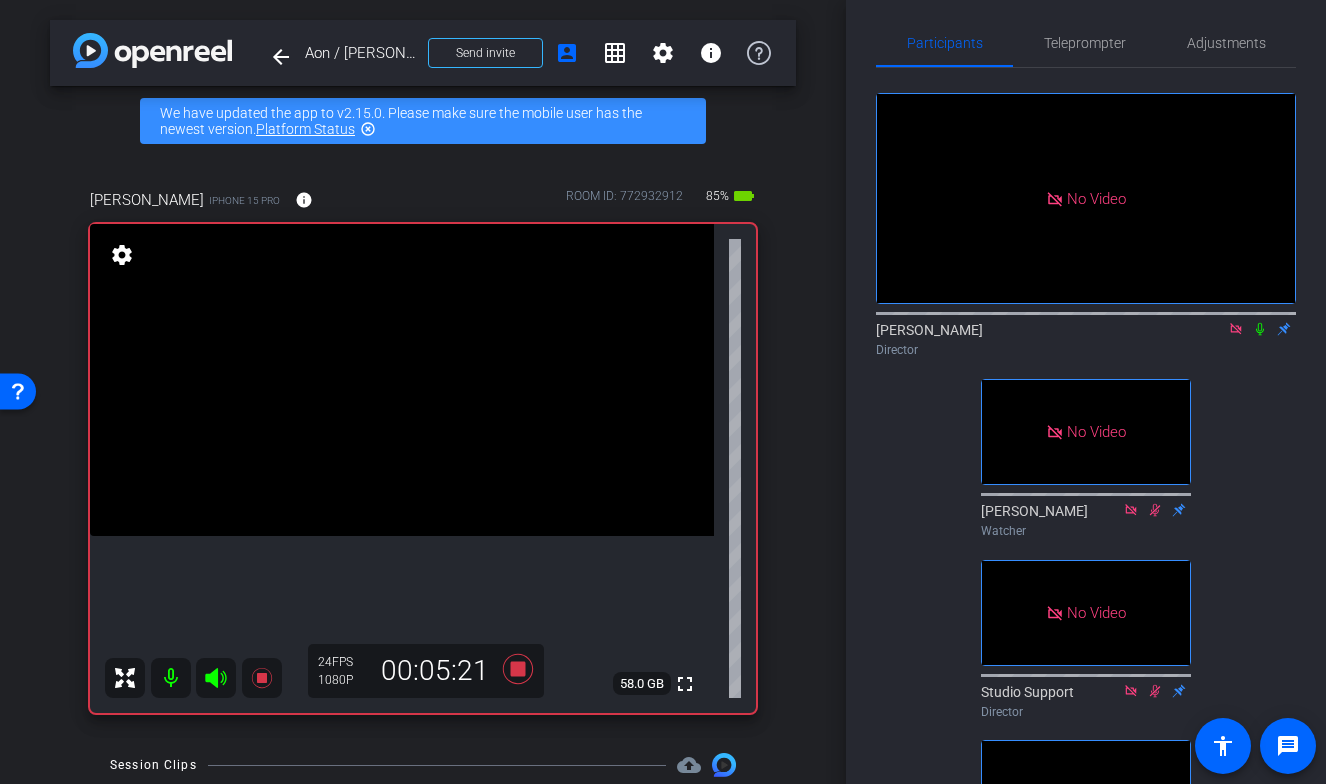 click 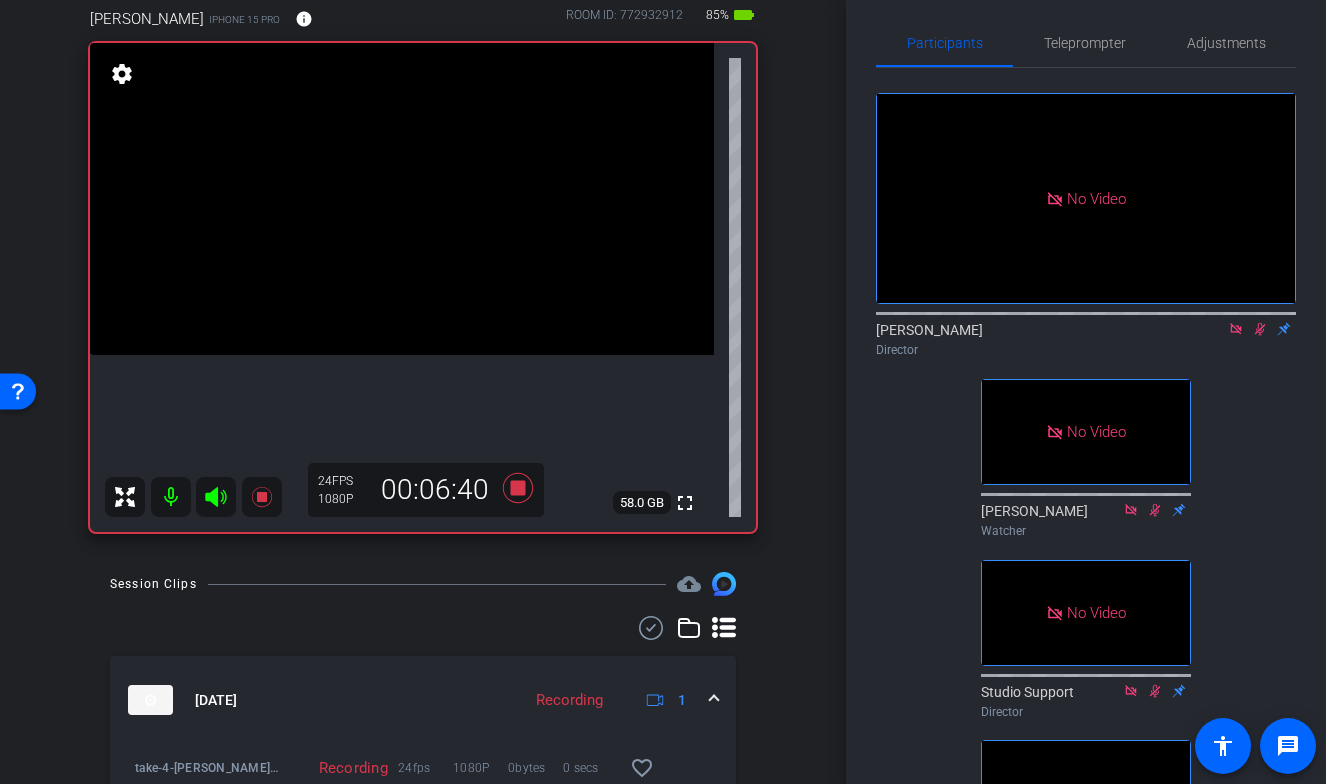 scroll, scrollTop: 148, scrollLeft: 0, axis: vertical 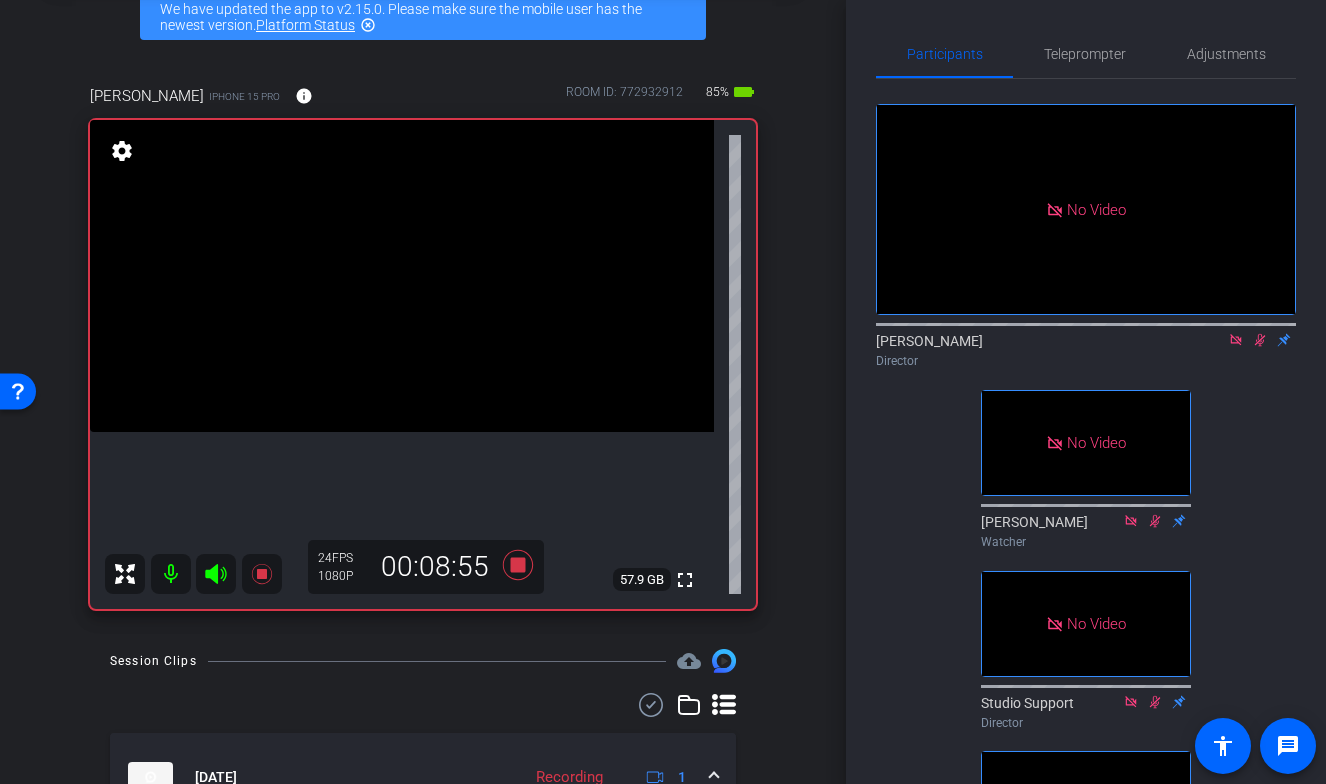 click on "arrow_back  Aon / [PERSON_NAME]   Back to project   Send invite  account_box grid_on settings info
We have updated the app to v2.15.0. Please make sure the mobile user has the newest version.  Platform Status highlight_off  [PERSON_NAME] iPhone 15 Pro info ROOM ID: 772932912 85% battery_std fullscreen settings  57.9 GB
24 FPS  1080P   00:08:55
Session Clips   cloud_upload
[DATE]  Recording
1 take-4-[PERSON_NAME]-2025-07-22-15-47-02-570-0  Recording 24fps 1080P 0bytes 0 secs favorite_border   [DATE]   Processing
1 play_circle_outline   Ready & Processing  24fps" at bounding box center [423, 288] 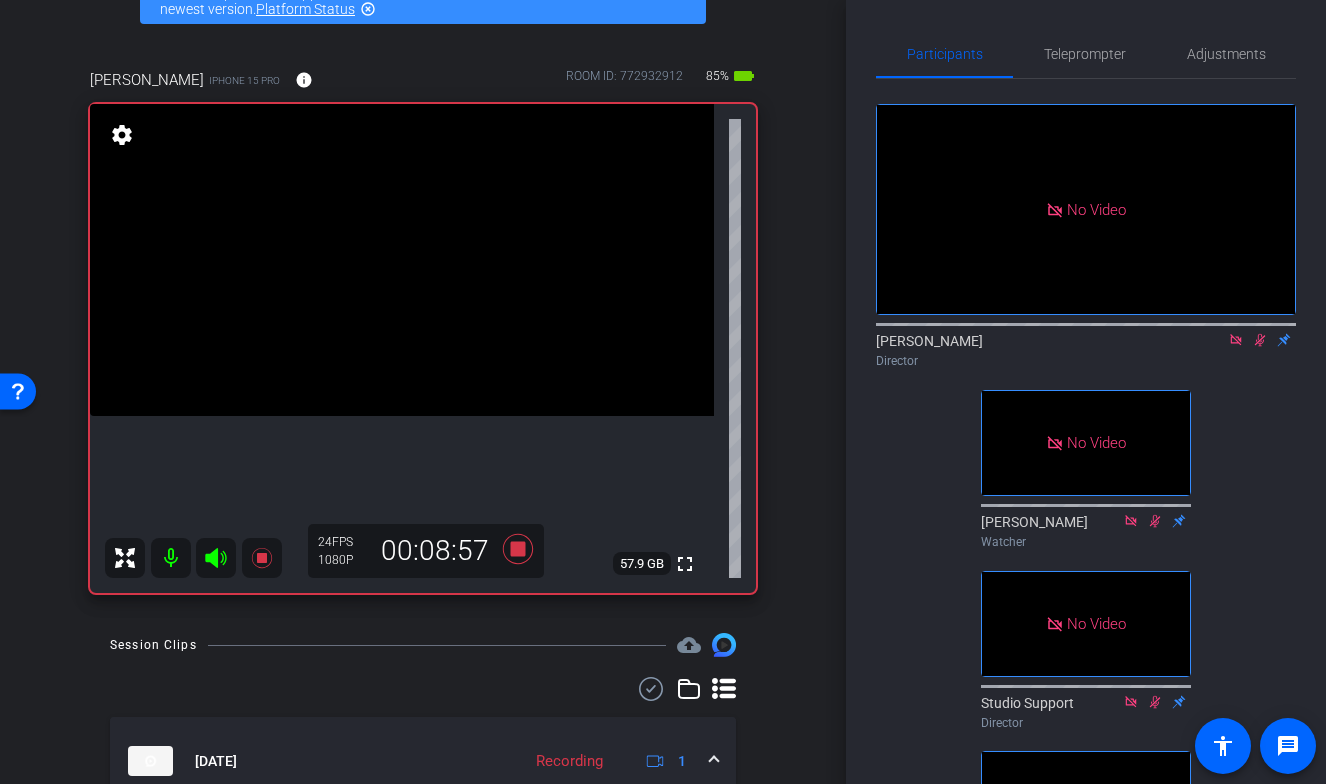 scroll, scrollTop: 121, scrollLeft: 0, axis: vertical 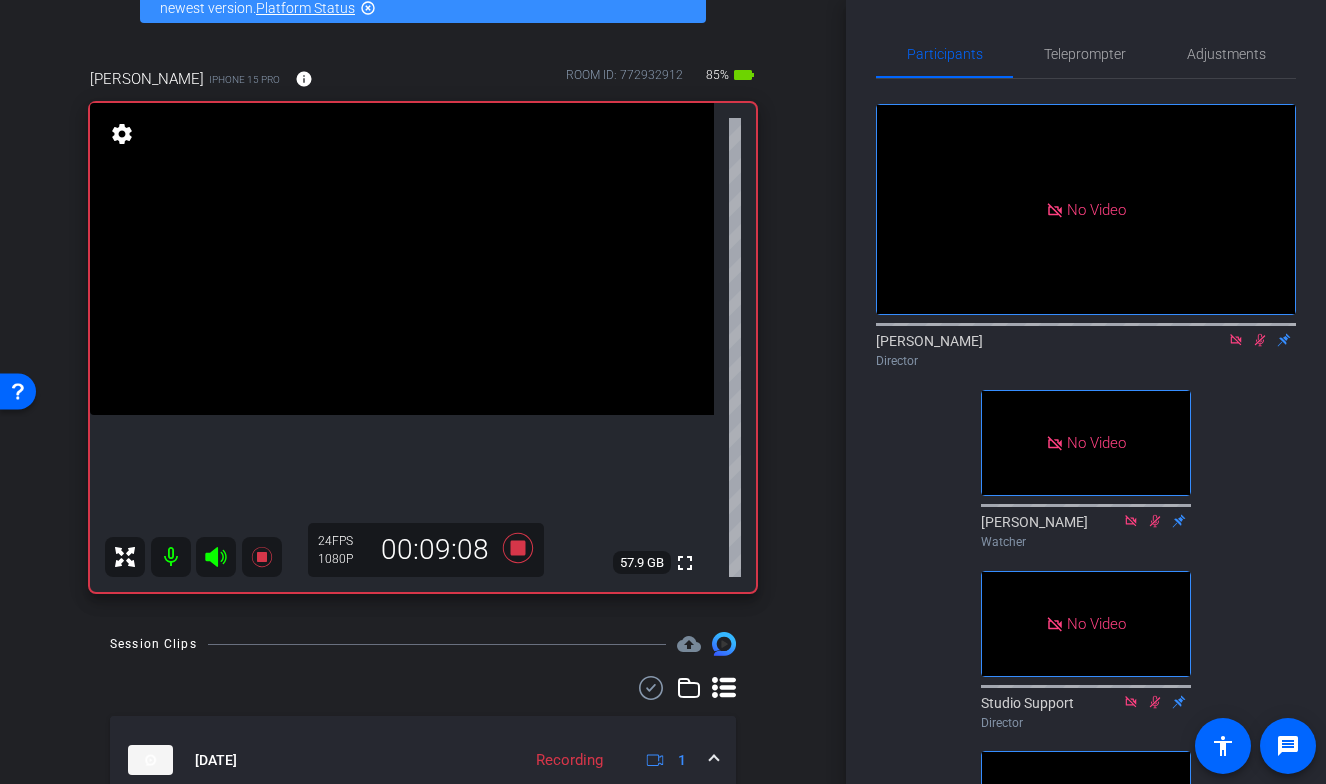click 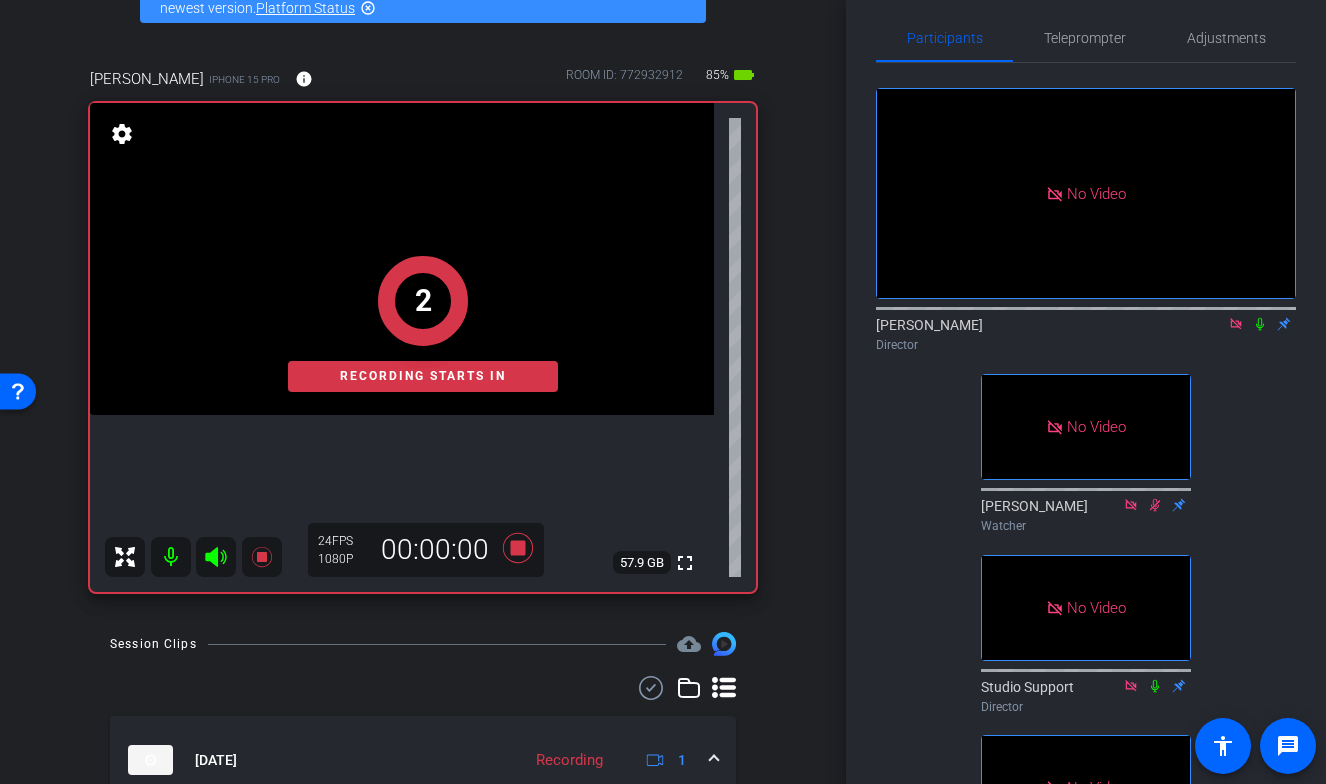 scroll, scrollTop: 0, scrollLeft: 0, axis: both 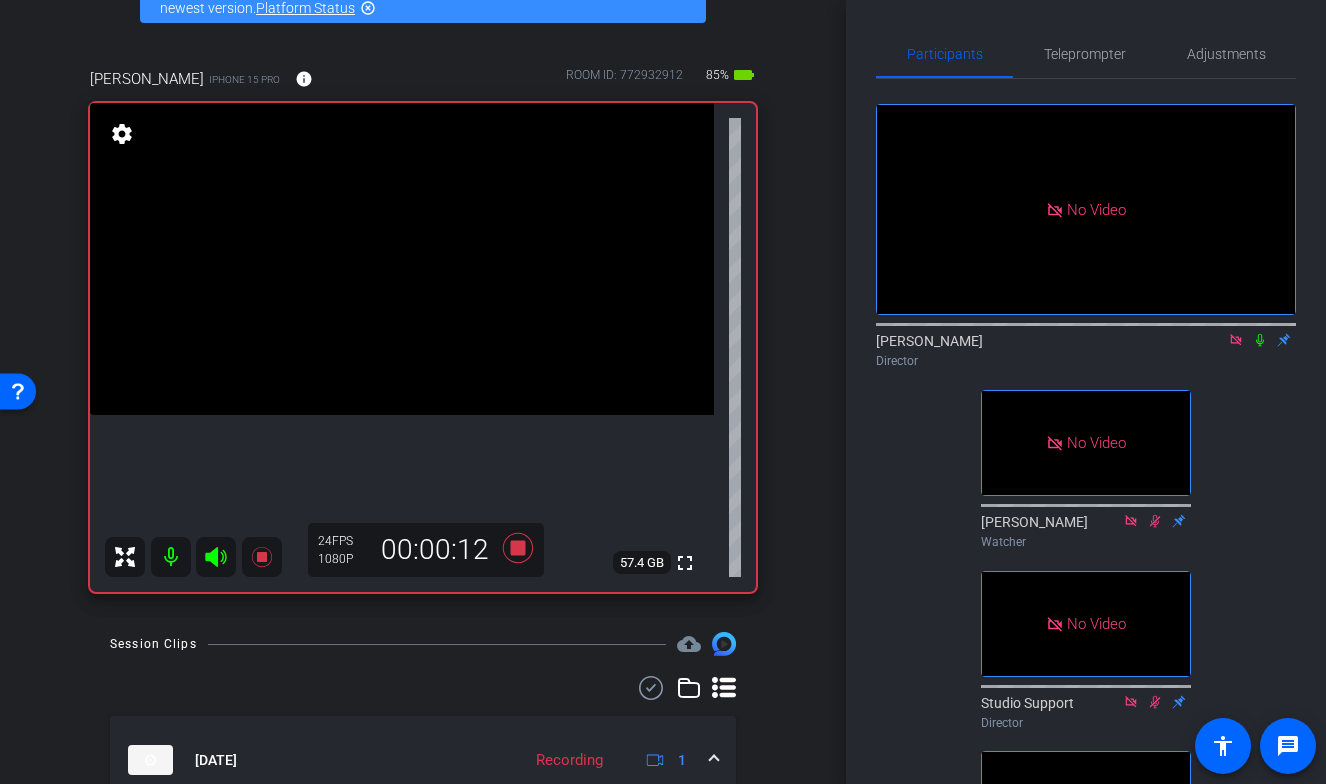 click 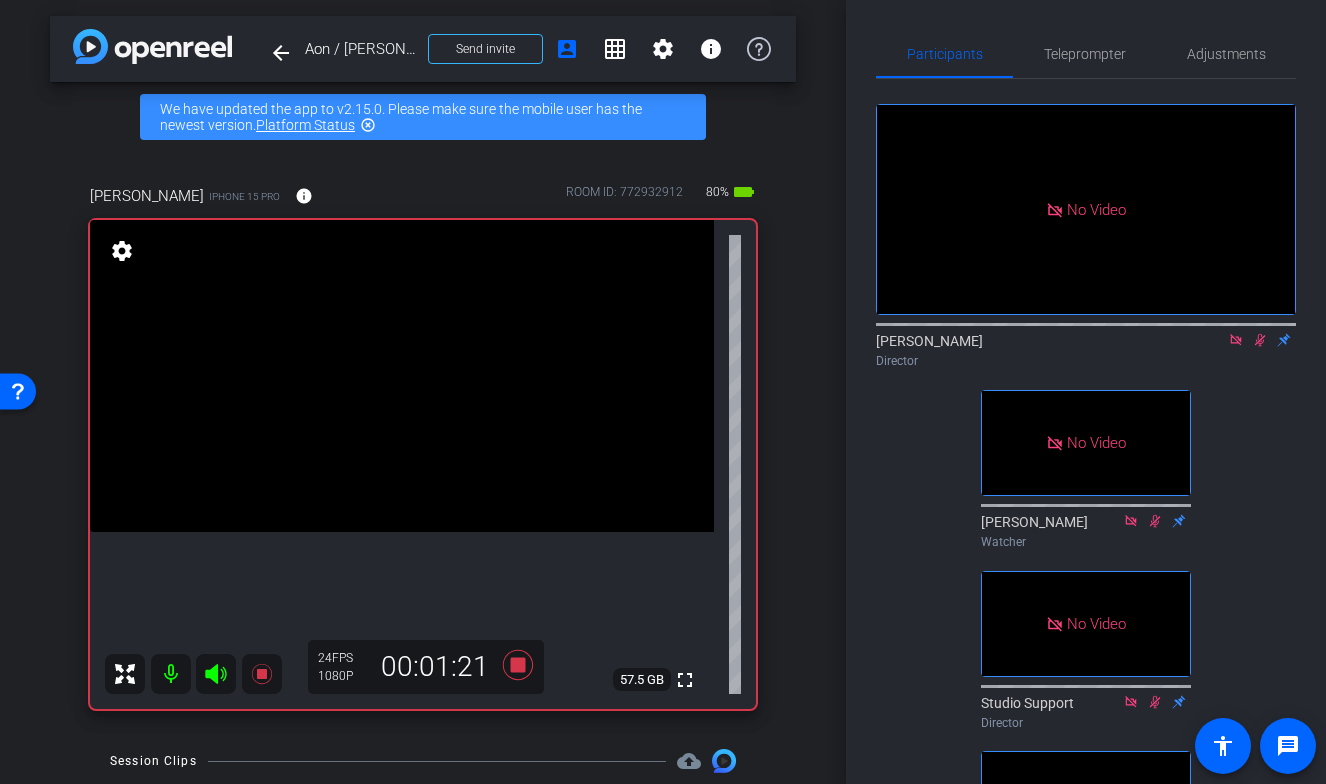 scroll, scrollTop: 54, scrollLeft: 0, axis: vertical 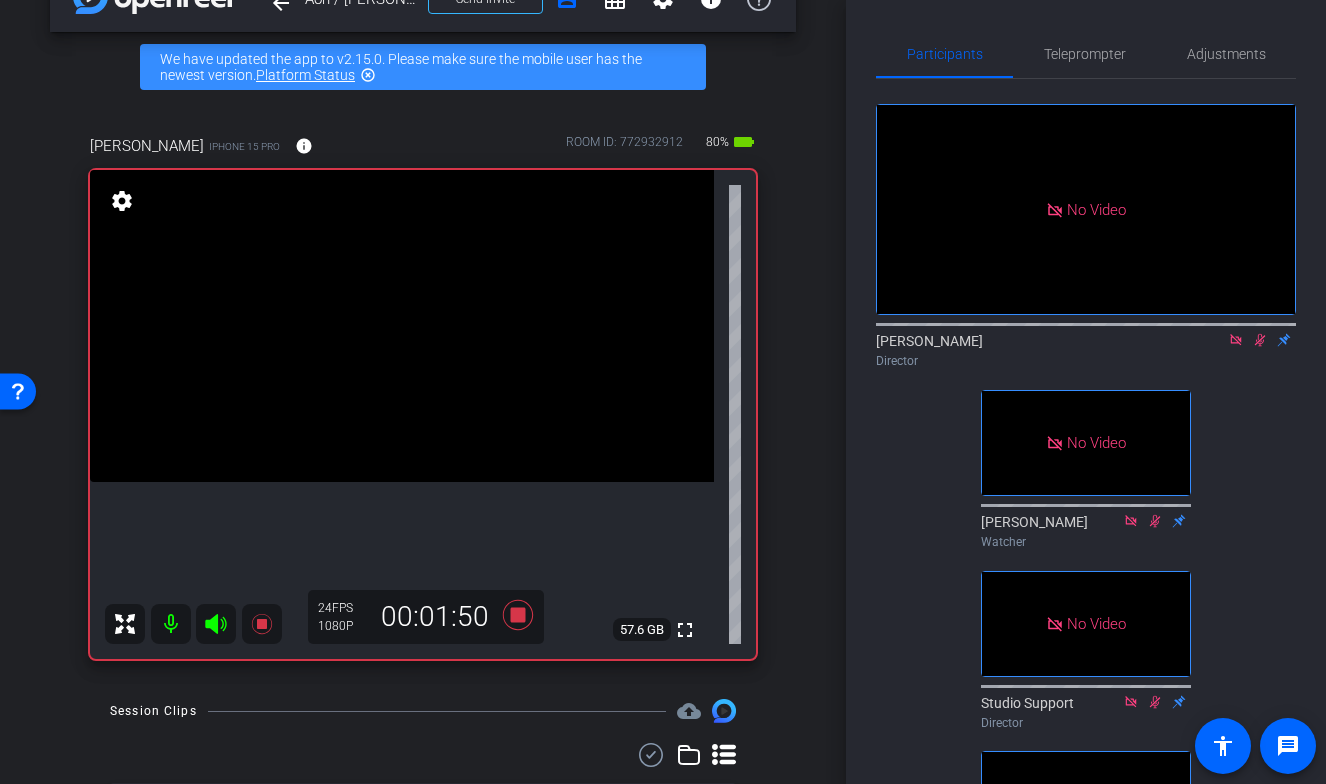 click 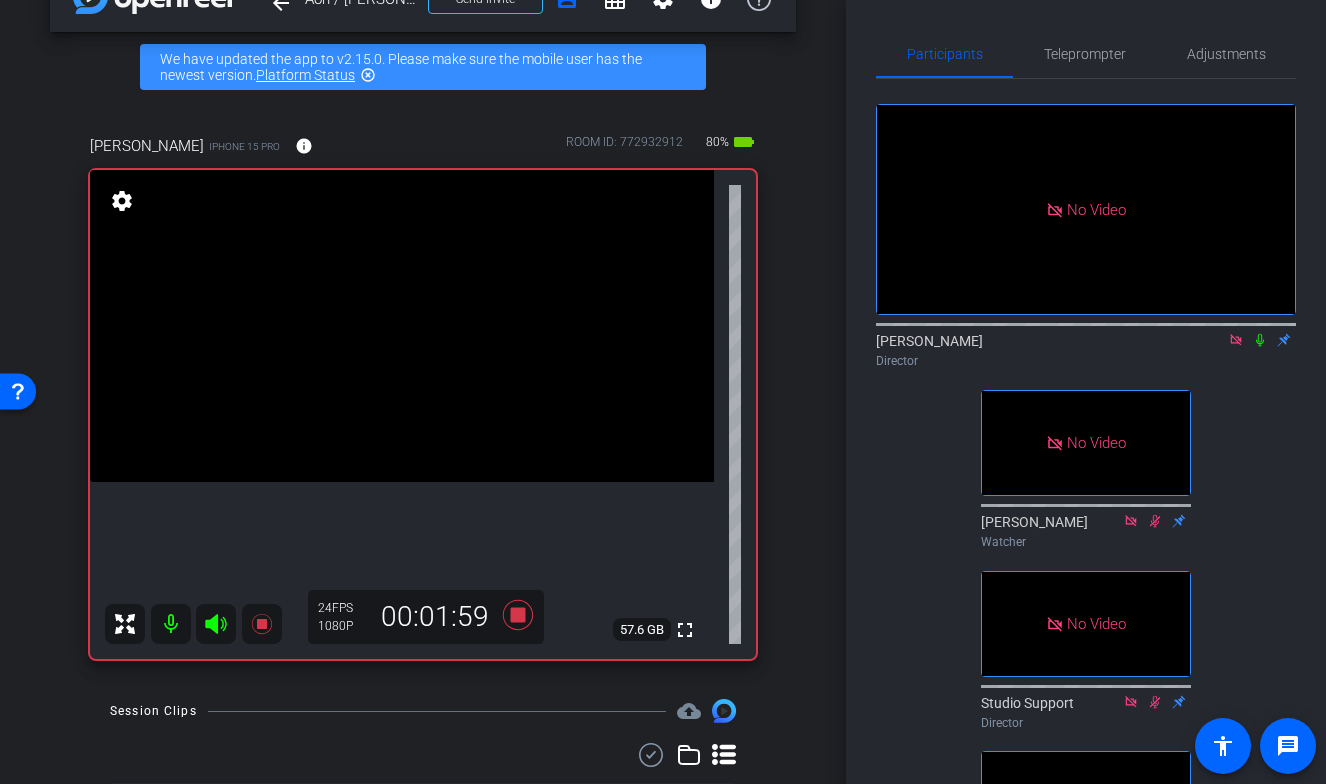 click 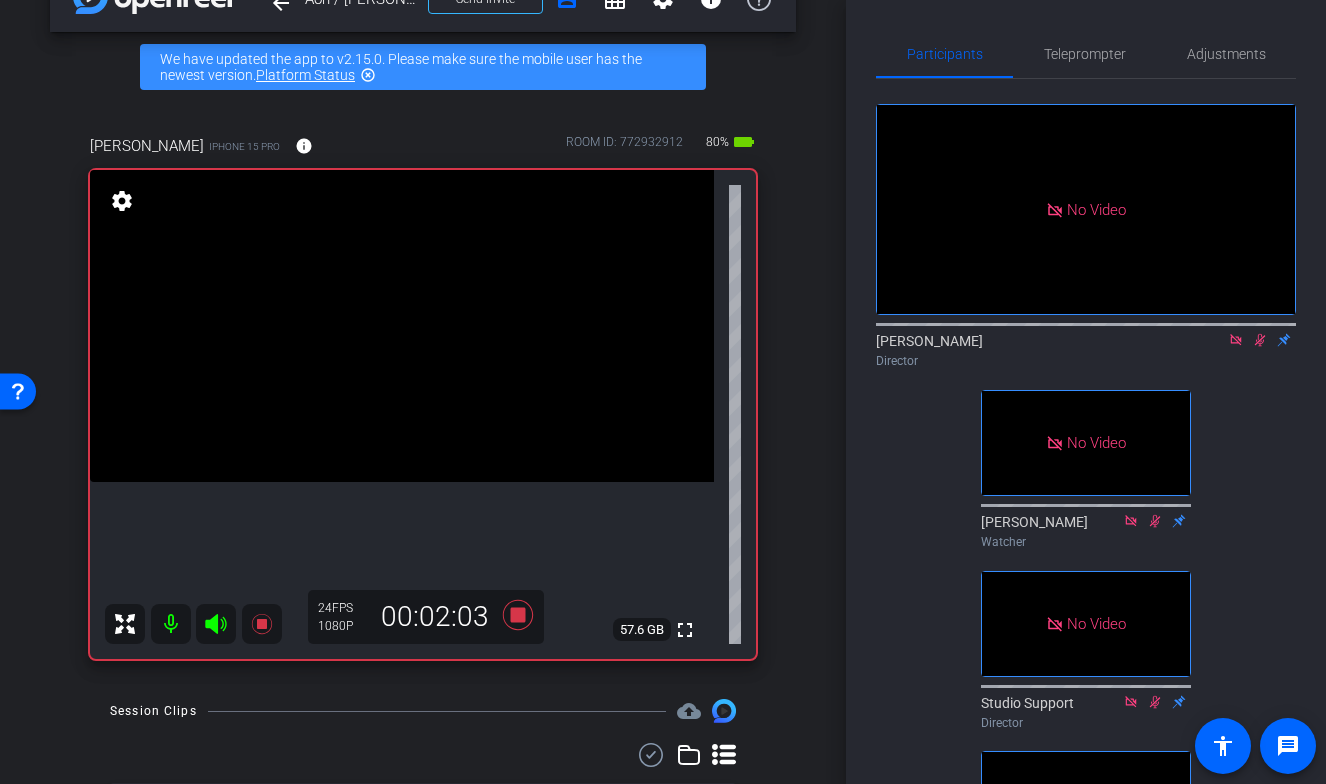 click 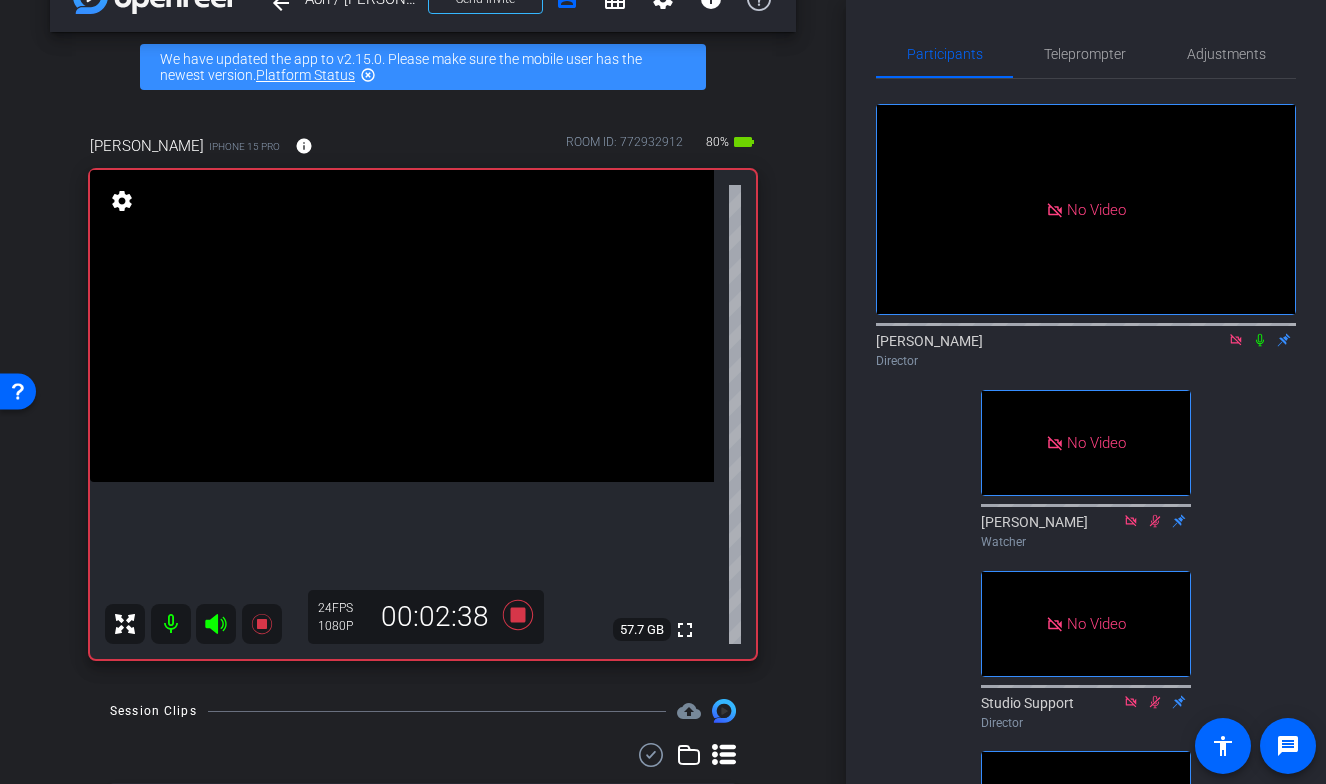scroll, scrollTop: 67, scrollLeft: 0, axis: vertical 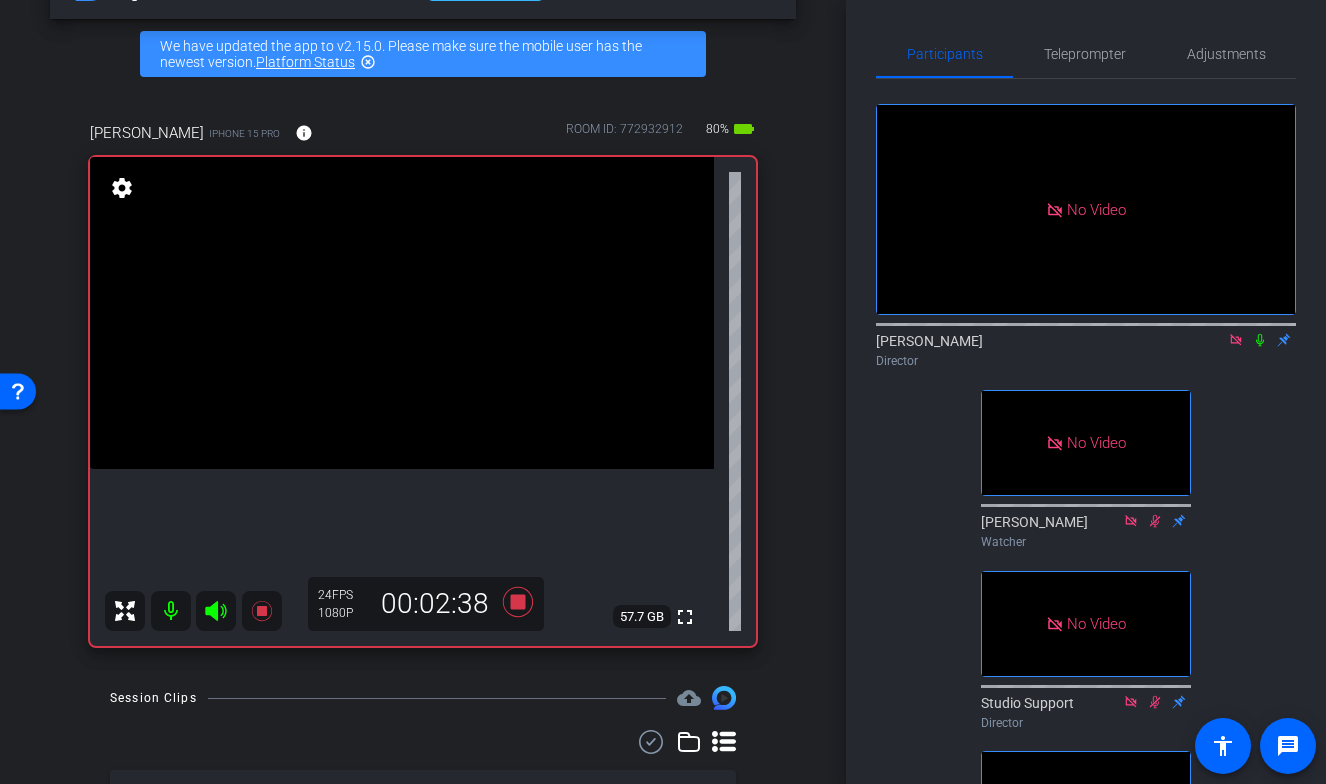 click on "arrow_back  Aon / [PERSON_NAME]   Back to project   Send invite  account_box grid_on settings info
We have updated the app to v2.15.0. Please make sure the mobile user has the newest version.  Platform Status highlight_off  [PERSON_NAME] iPhone 15 Pro info ROOM ID: 772932912 80% battery_std fullscreen settings  57.7 GB
24 FPS  1080P   00:02:38
Session Clips   cloud_upload
[DATE]  Recording
1 take-5-[PERSON_NAME]-2025-07-22-15-56-30-868-0  Recording 24fps 1080P 0bytes 0 secs favorite_border   [DATE]  Uploading  95%
1 take-4-[PERSON_NAME]-2025-07-22-15-47-02-570-0" at bounding box center (423, 325) 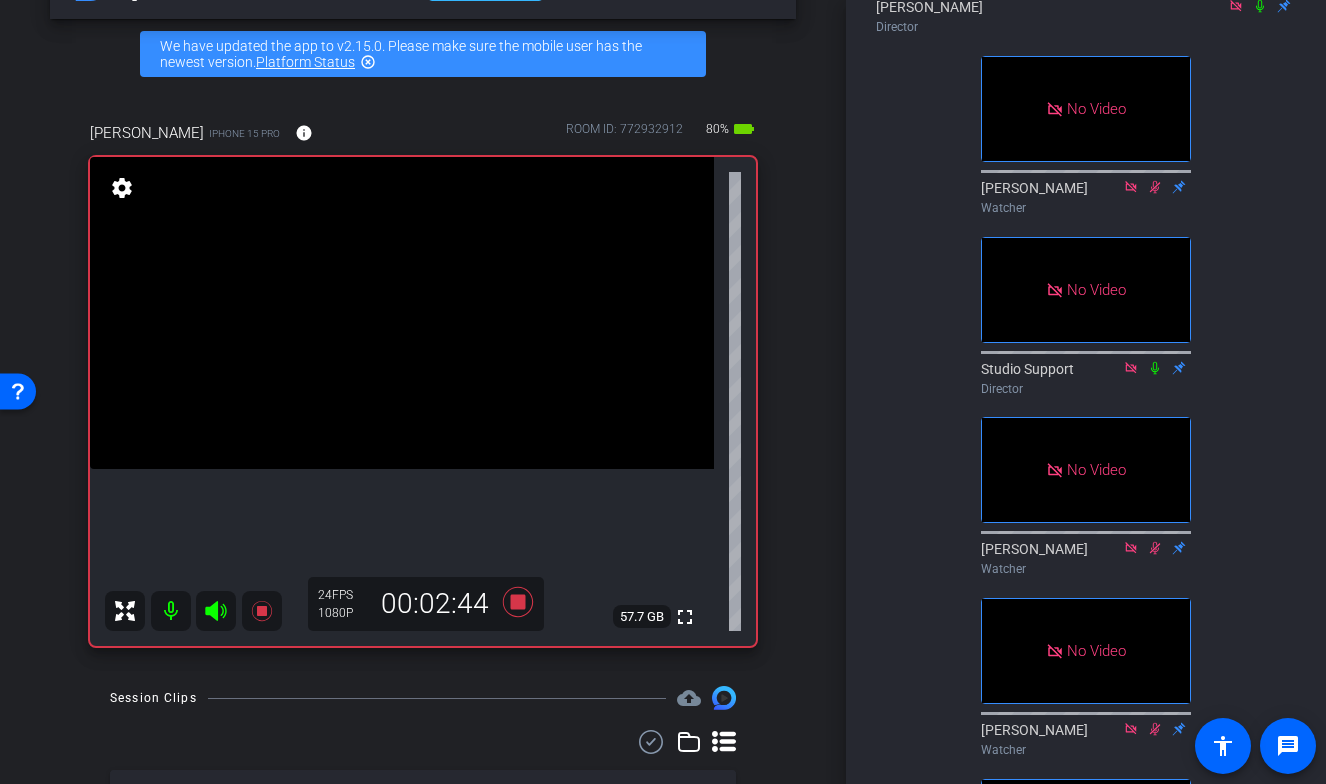 scroll, scrollTop: 438, scrollLeft: 0, axis: vertical 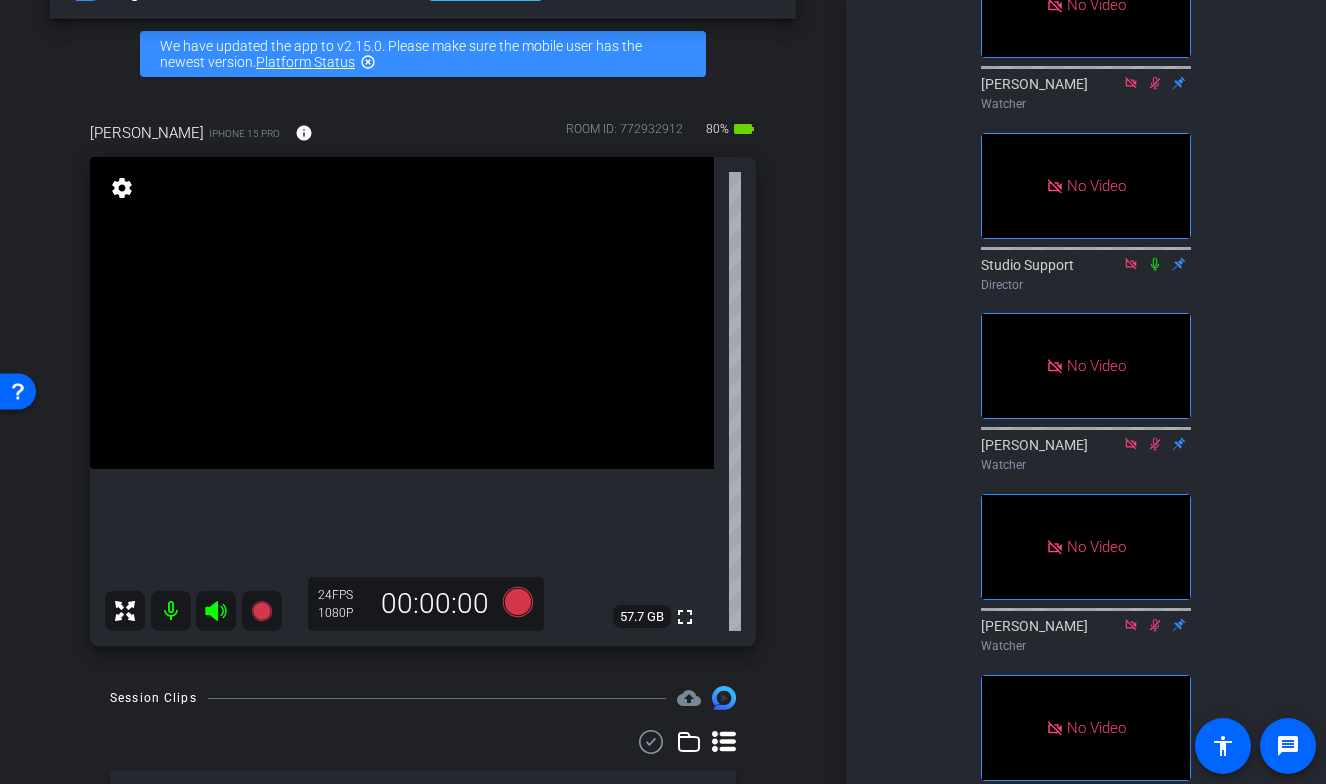 click on "No Video  [PERSON_NAME]
Director   No Video  [PERSON_NAME]
Watcher   No Video  Studio Support
Director   No Video  [PERSON_NAME]
Watcher   No Video  [PERSON_NAME]
Watcher   No Video  Lauren
Collaborator   No Video  [PERSON_NAME]
Watcher" 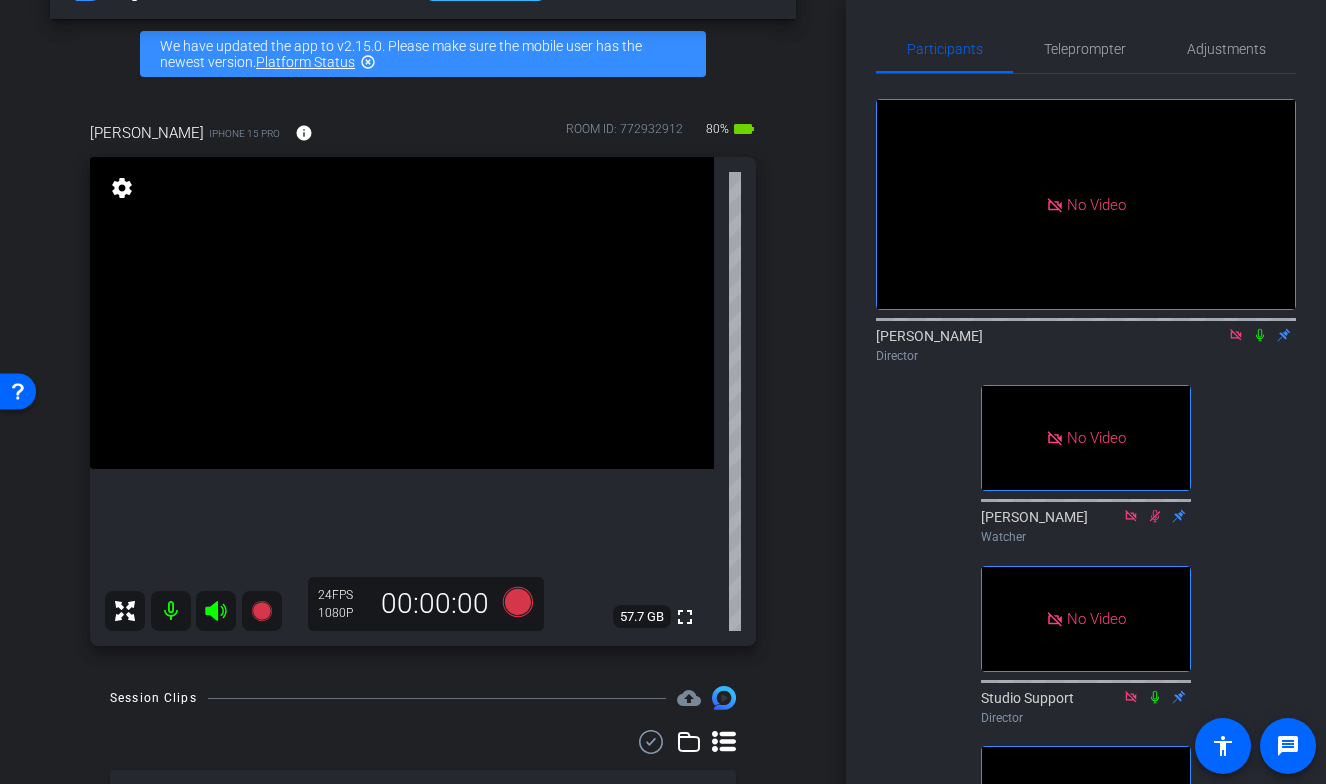 scroll, scrollTop: 0, scrollLeft: 0, axis: both 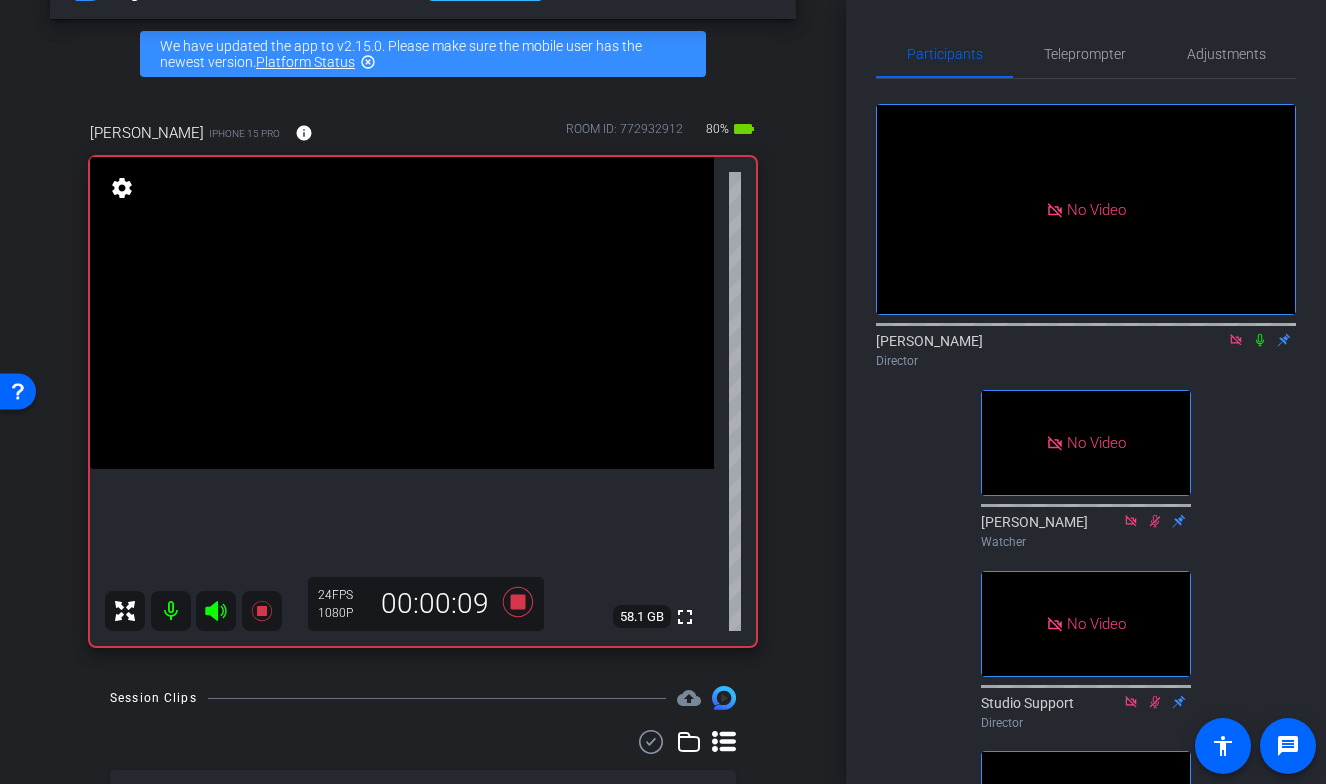click 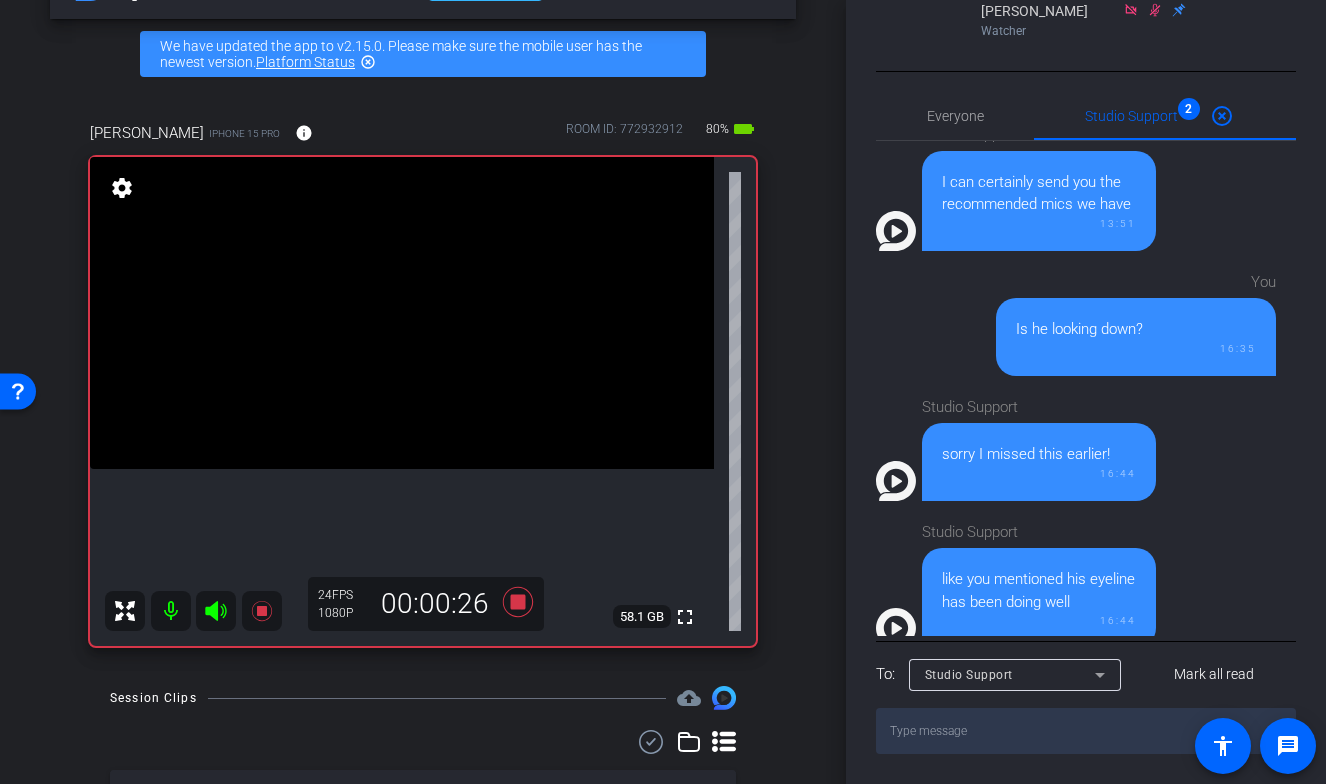 scroll, scrollTop: 1453, scrollLeft: 0, axis: vertical 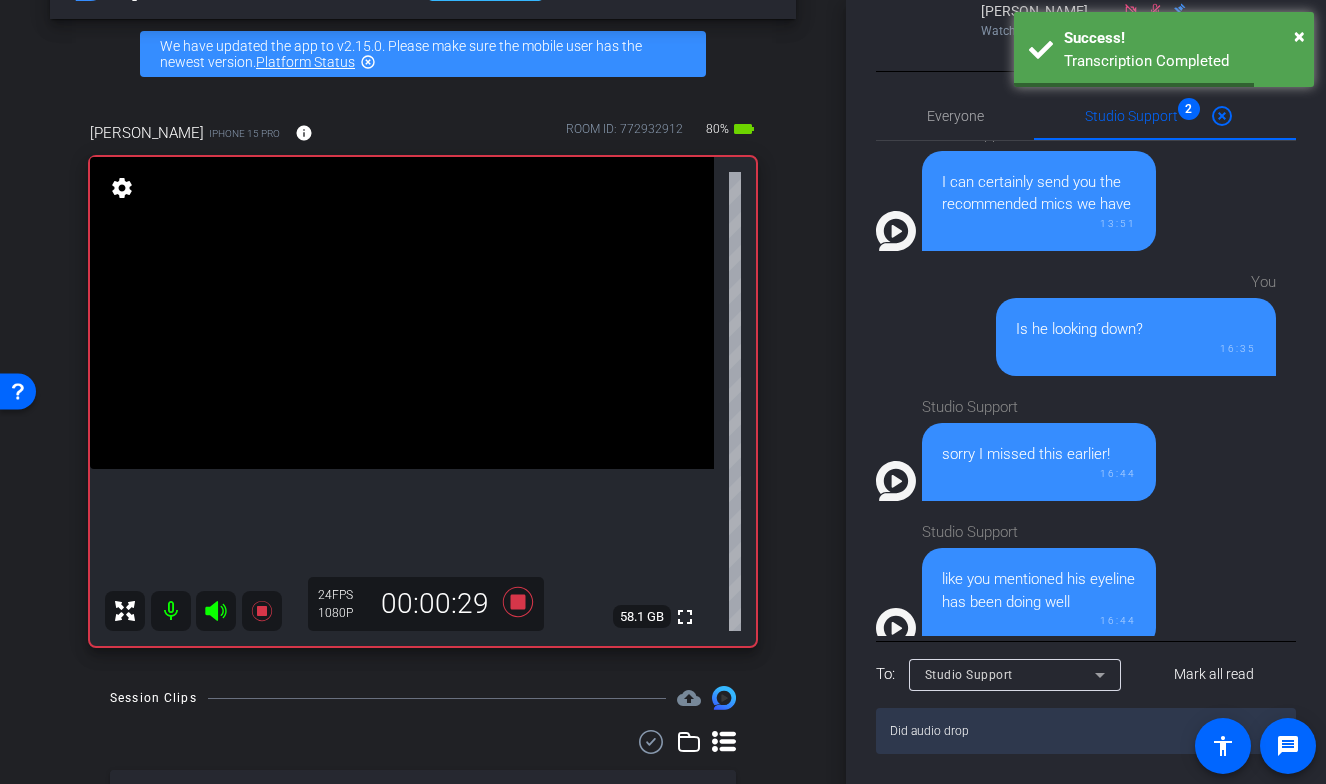 type on "Did audio drop?" 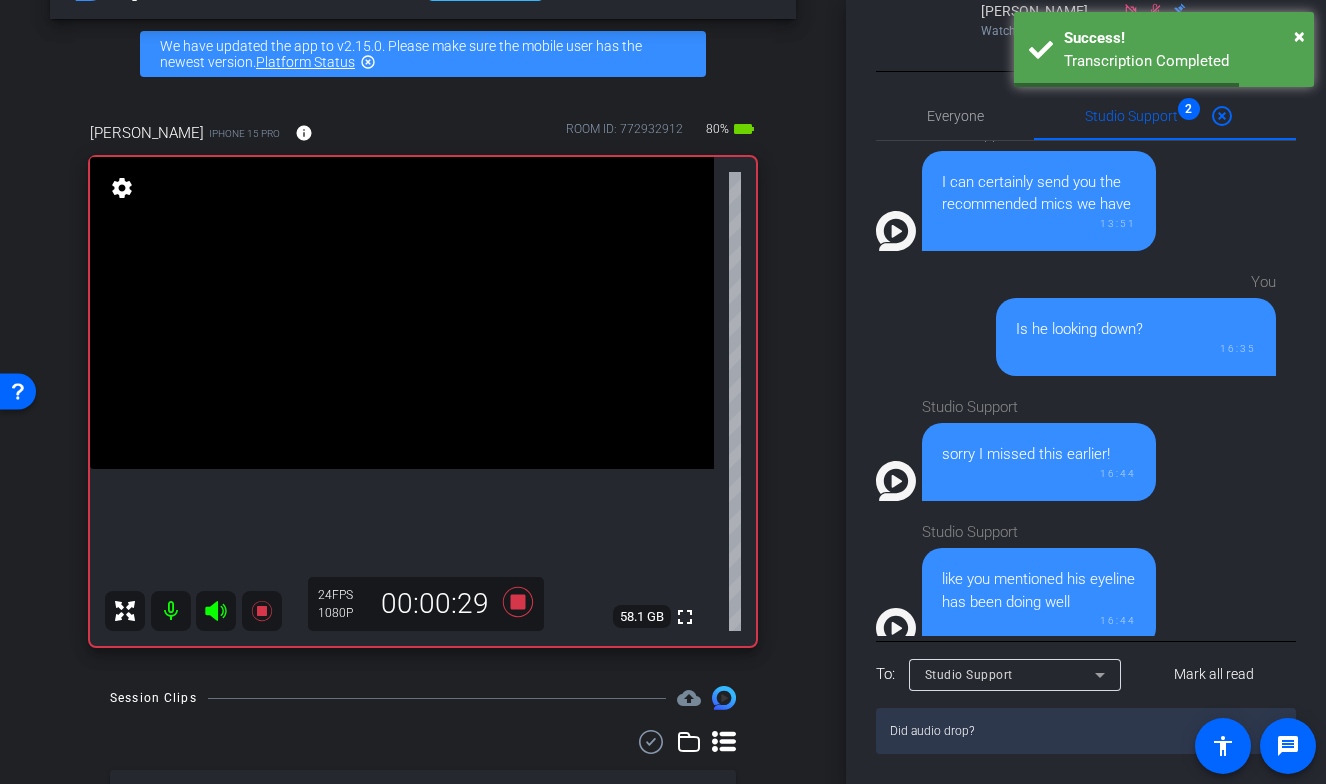 type 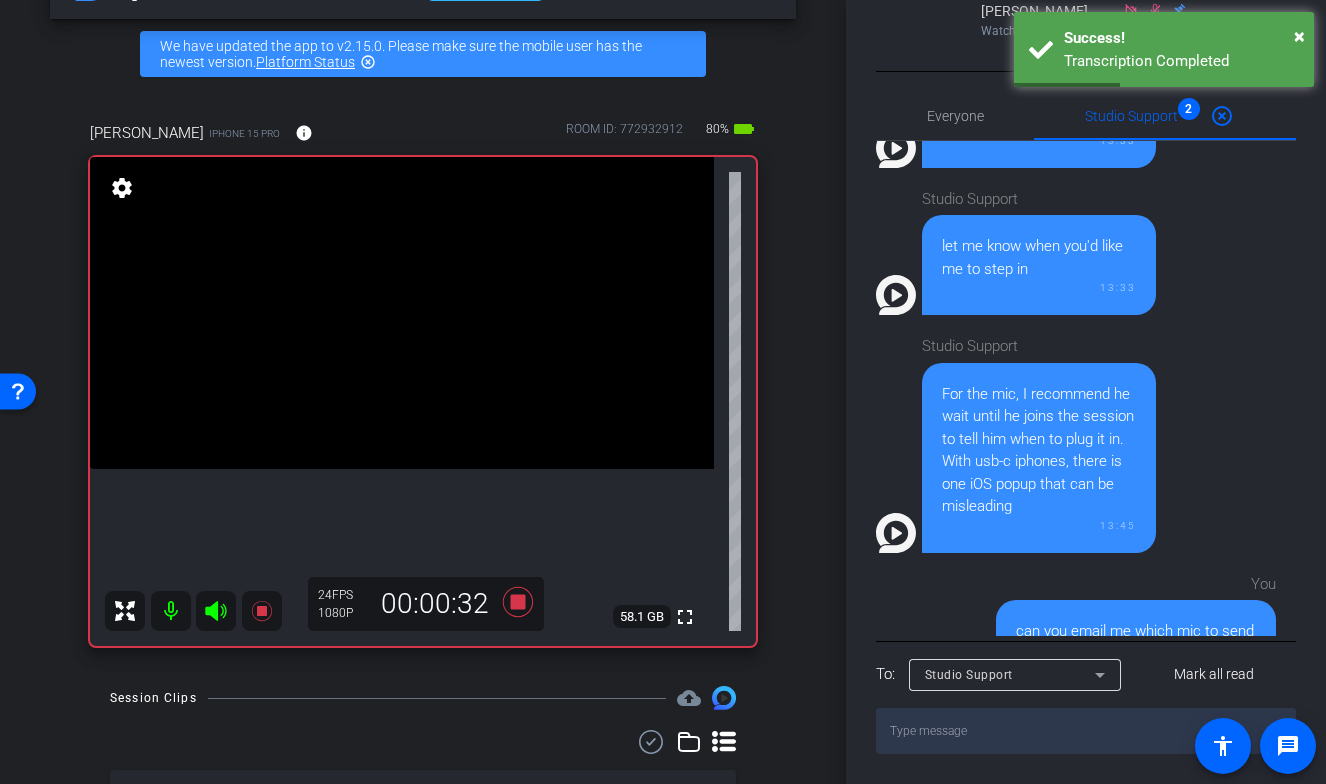 scroll, scrollTop: 0, scrollLeft: 0, axis: both 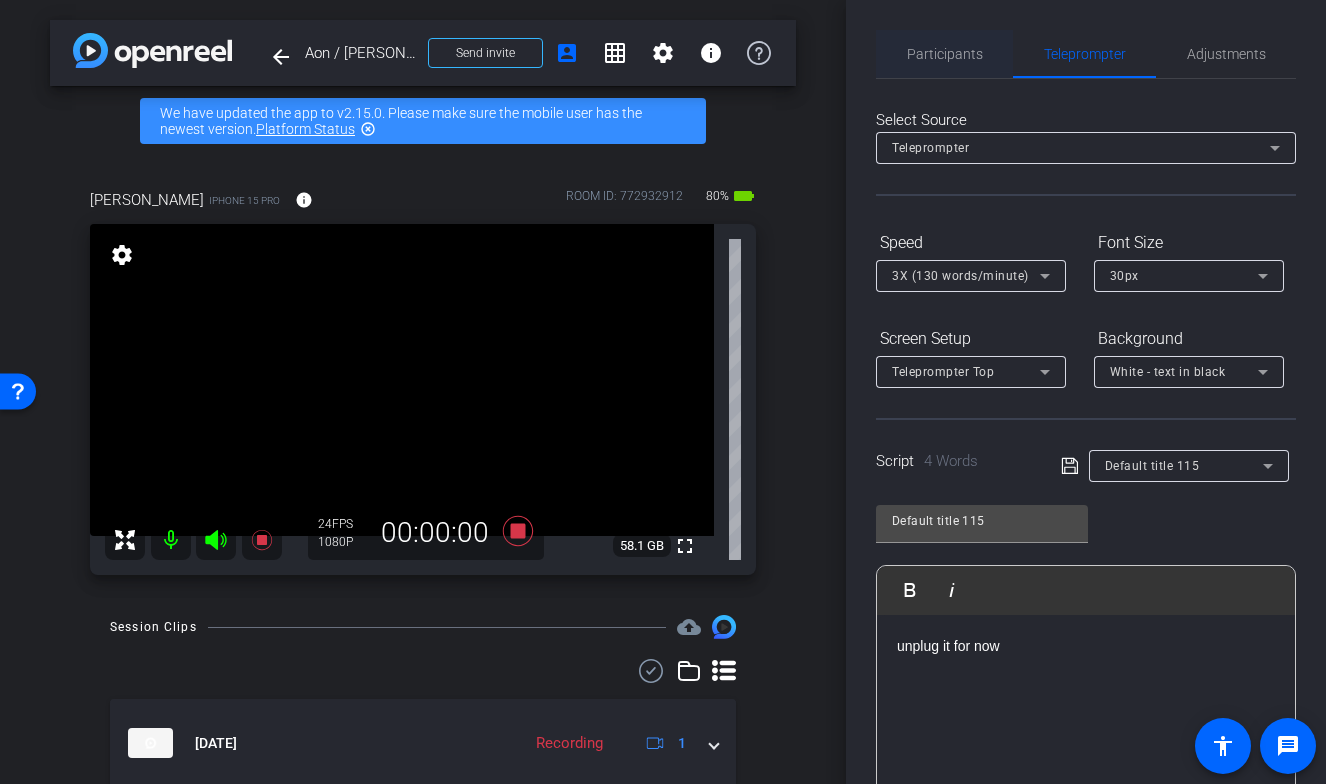 click on "Participants" at bounding box center (945, 54) 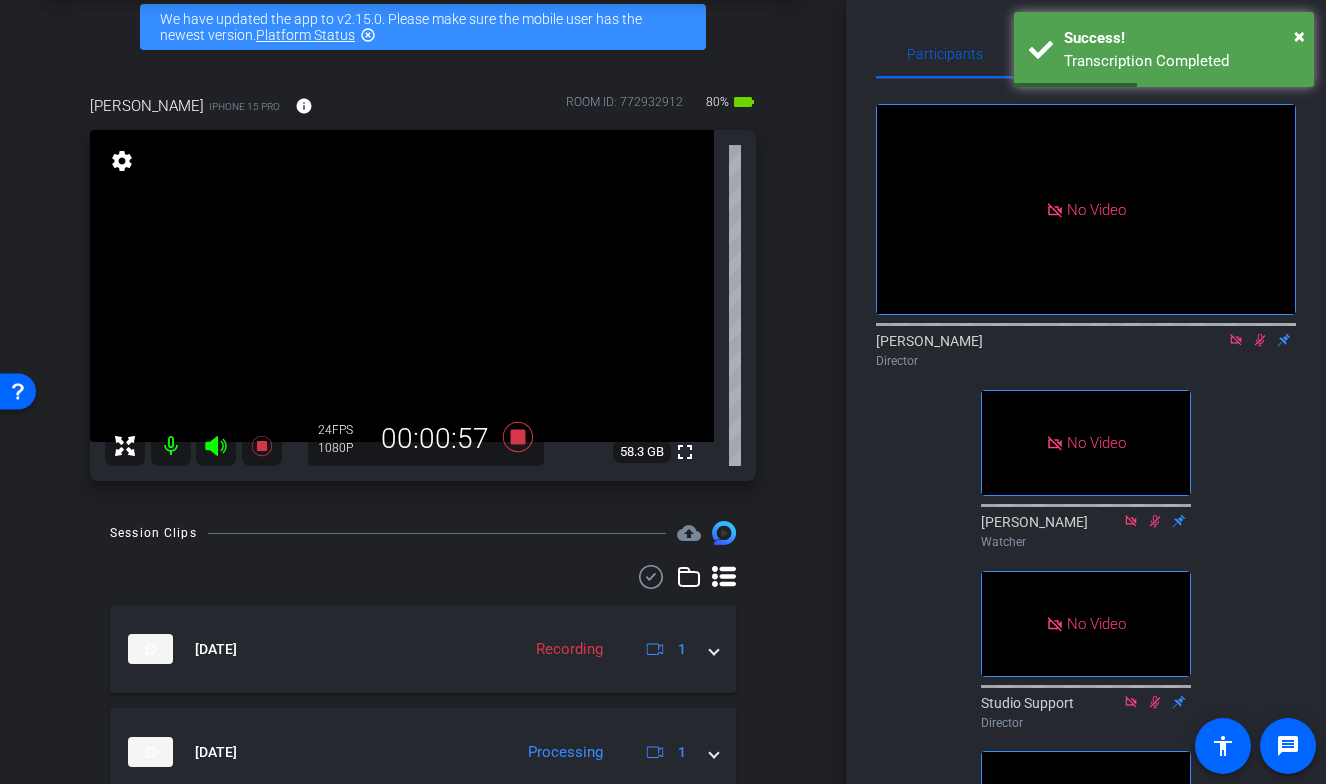 scroll, scrollTop: 70, scrollLeft: 0, axis: vertical 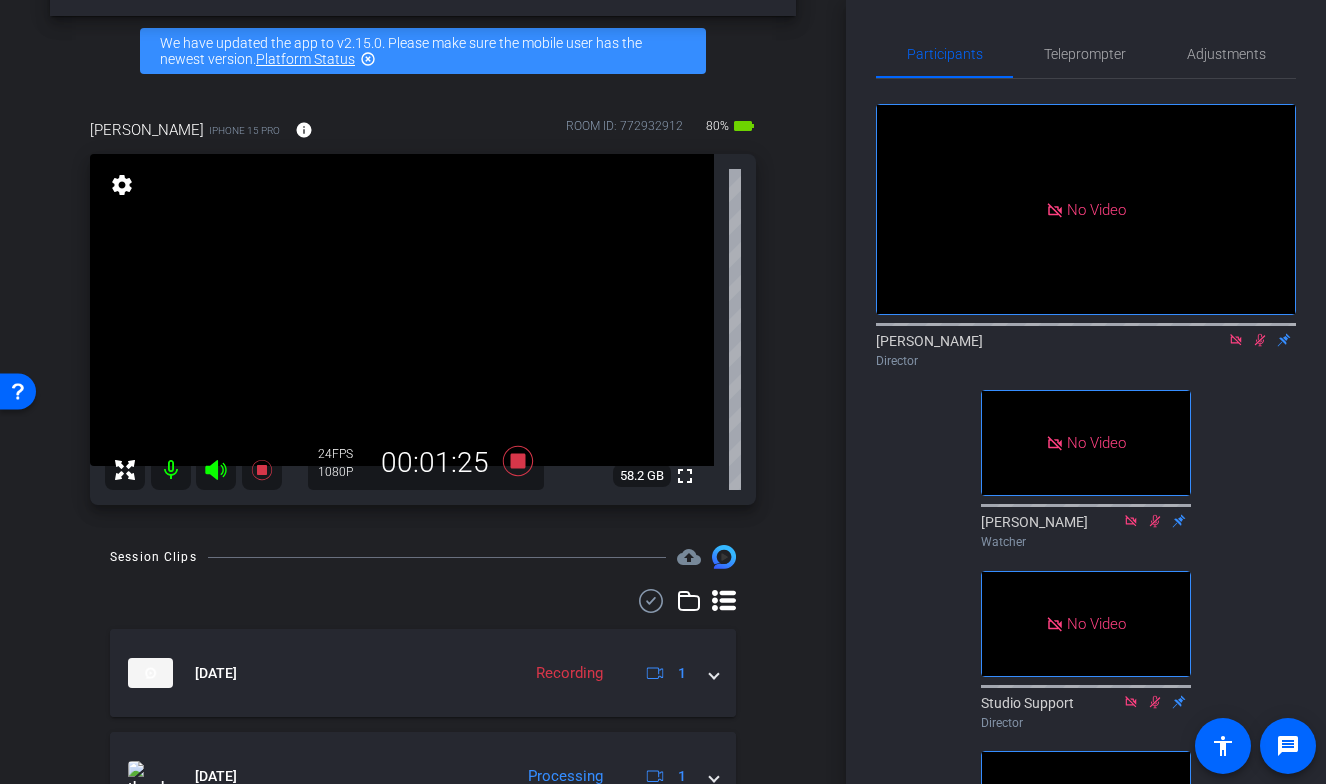 click on "Participants Teleprompter Adjustments  No Video  David Lennon
Director   No Video  Alaina
Watcher   No Video  Studio Support
Director   No Video  Jamie
Watcher   No Video  Elizabeth
Watcher   No Video  Lauren
Collaborator   No Video  Taylor
Watcher   Everyone  0 Mark all read To: Everyone Mark all read Select Source Teleprompter Speed 3X (130 words/minute) Font Size 30px Screen Setup Teleprompter Top Background White - text in black  Script  4 Words" 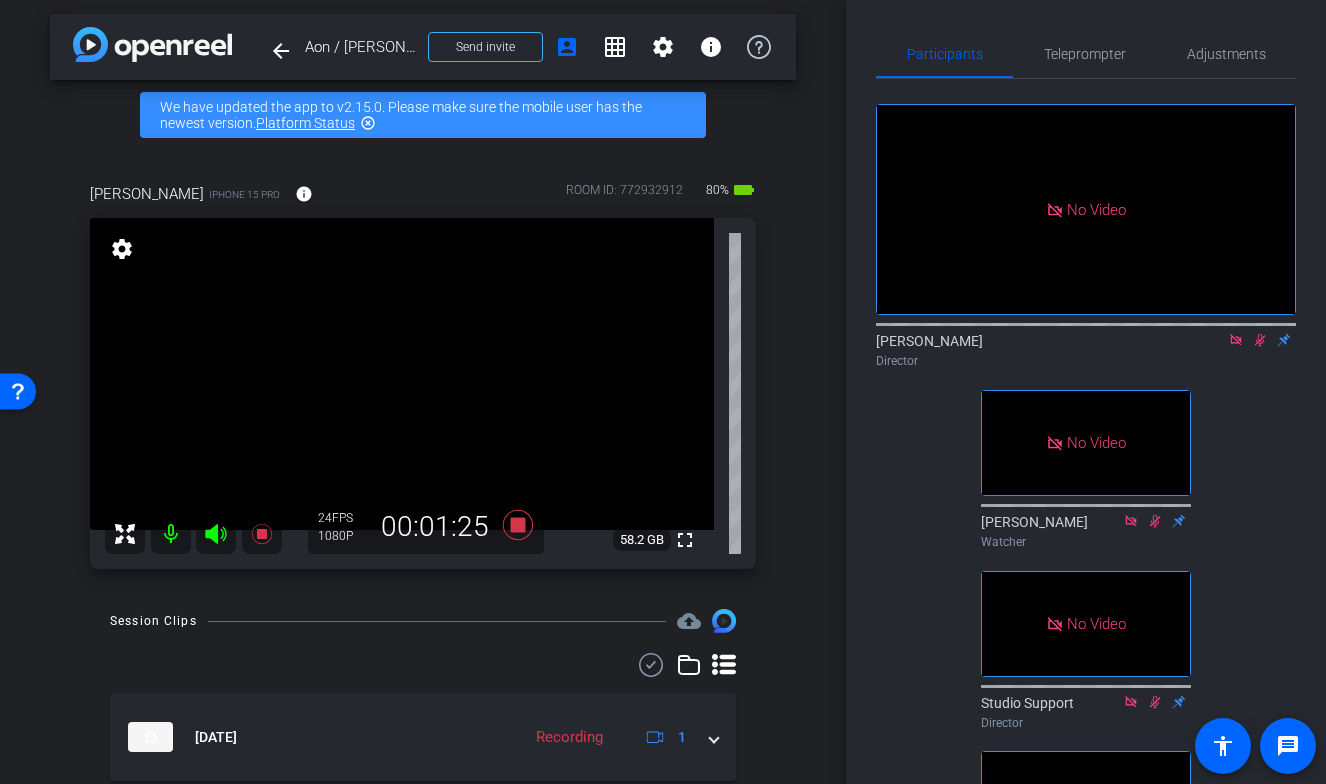 scroll, scrollTop: 0, scrollLeft: 0, axis: both 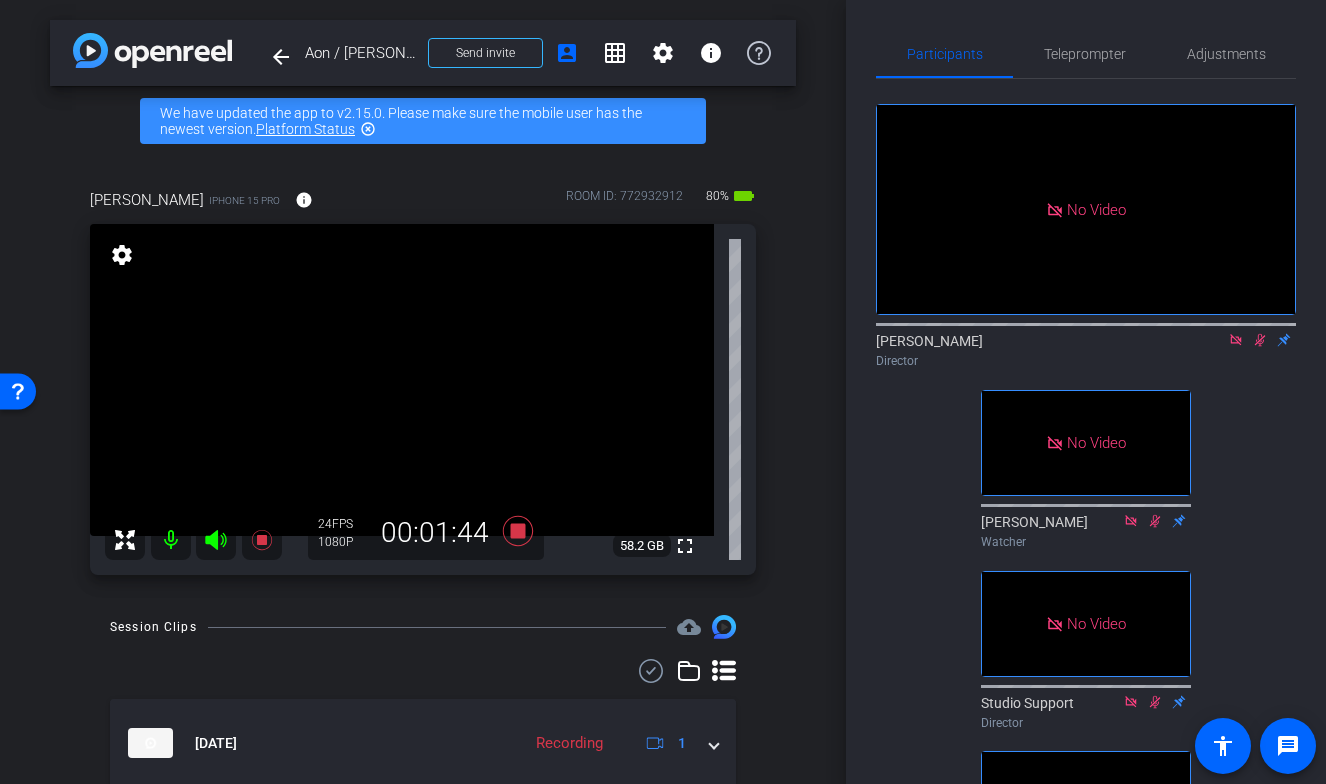 click on "Director" 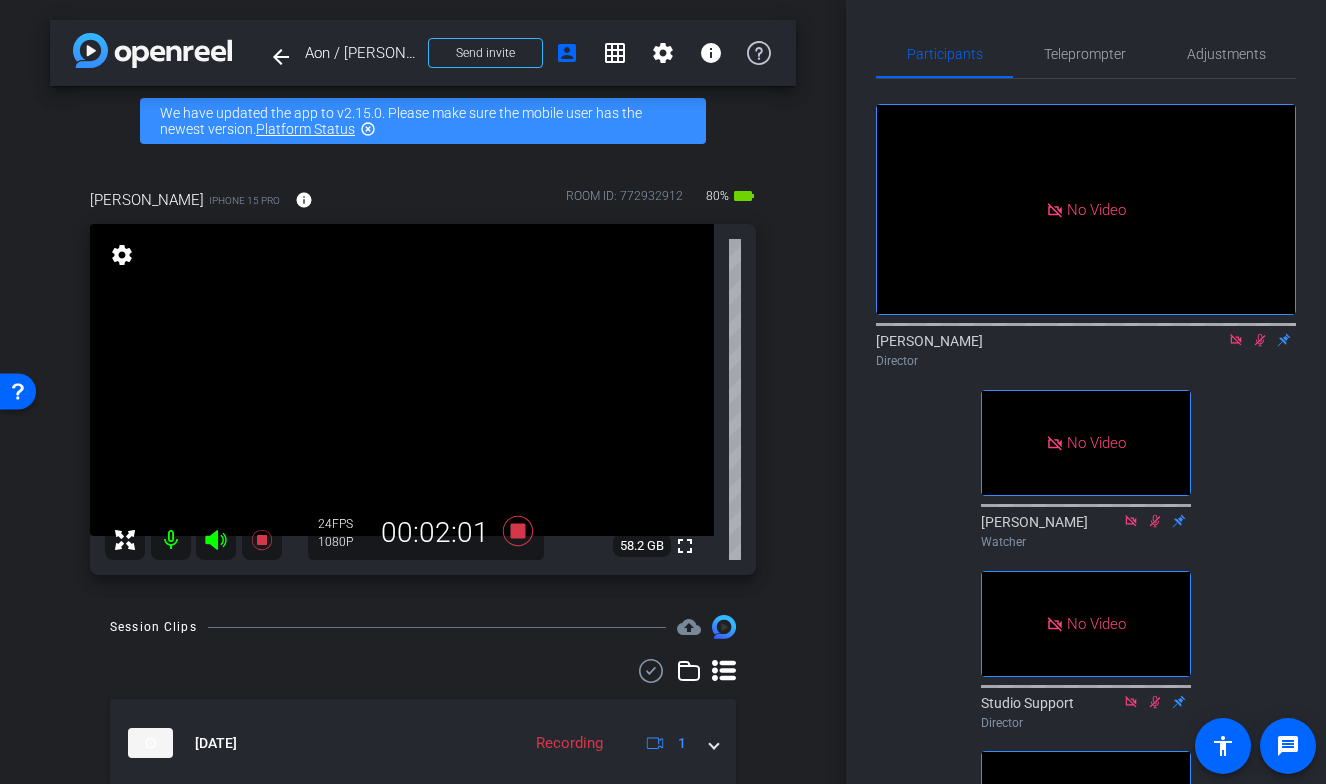 click 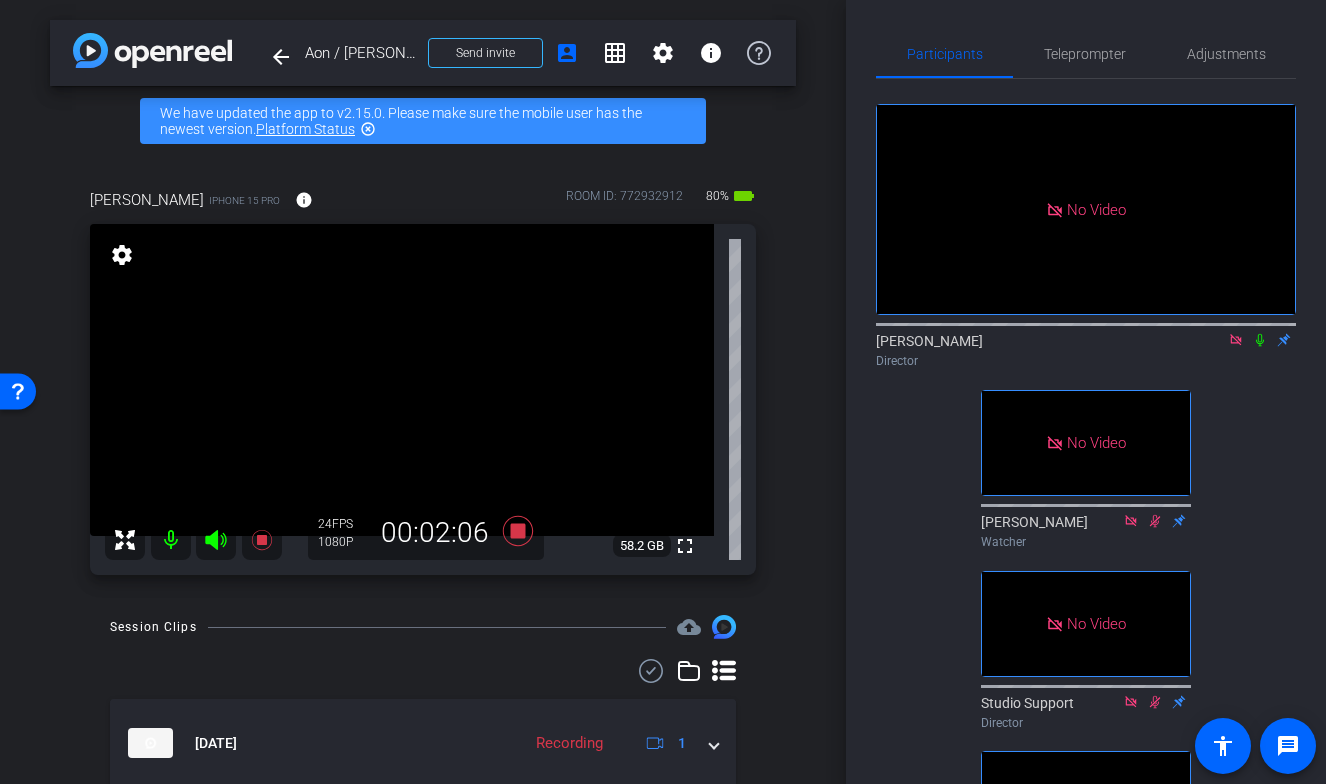 click 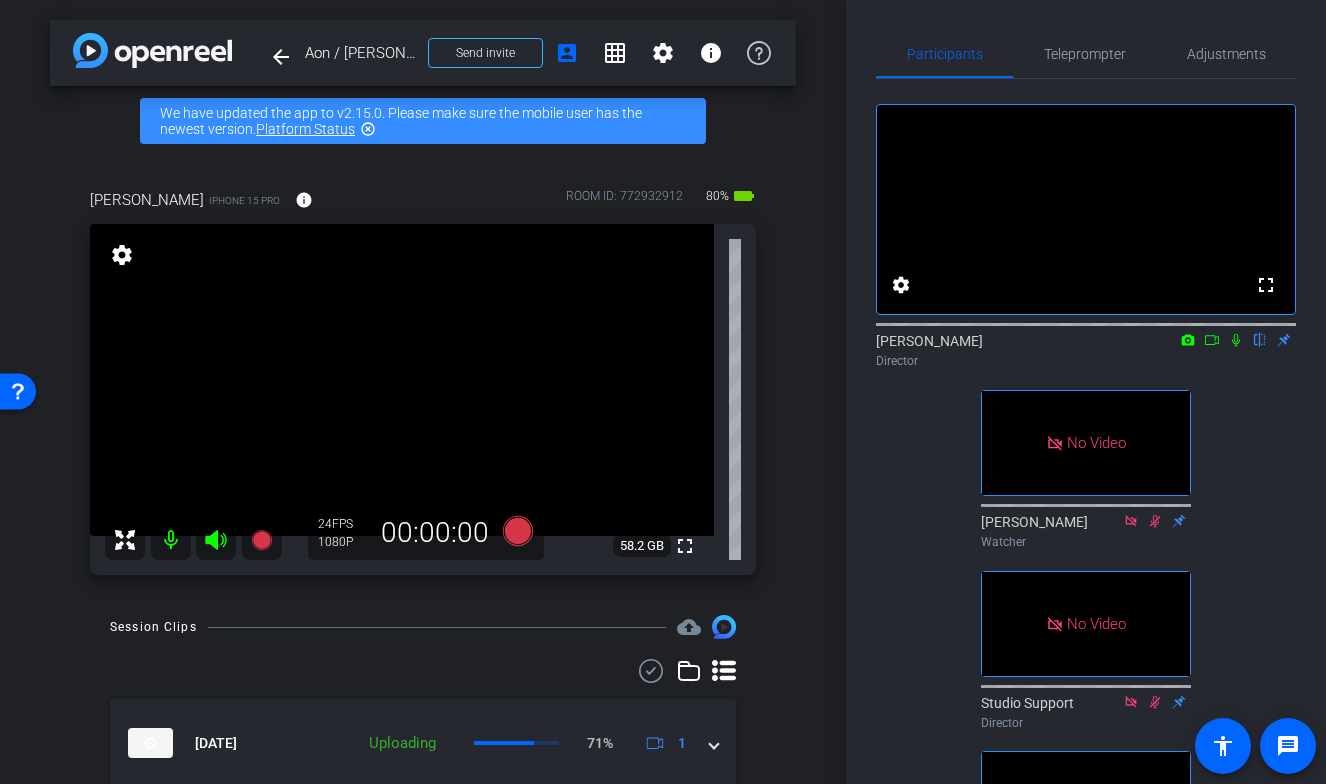 click on "fullscreen settings  David Lennon
flip
Director   No Video  Alaina
Watcher   No Video  Studio Support
Director   No Video  Jamie
Watcher   No Video  Elizabeth
Watcher   No Video  Lauren
Collaborator   No Video  Taylor
Watcher" 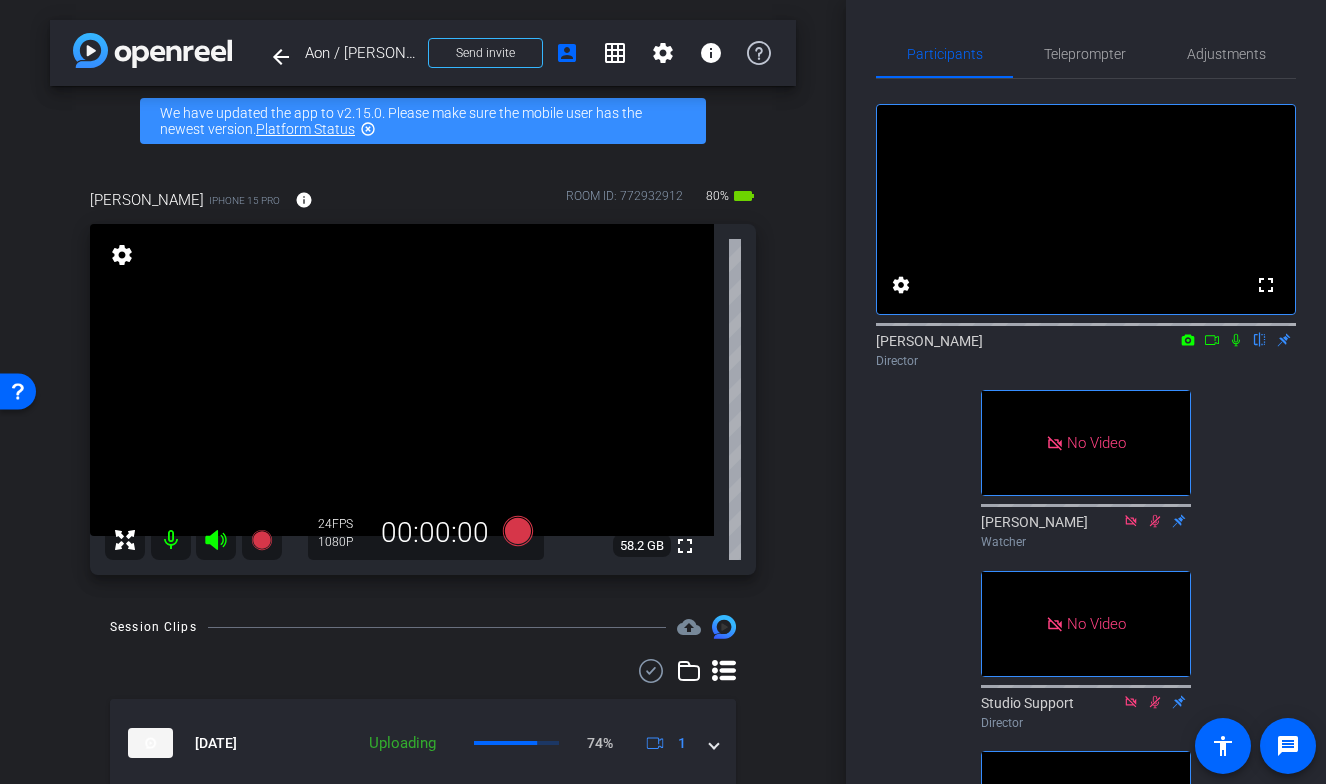 click 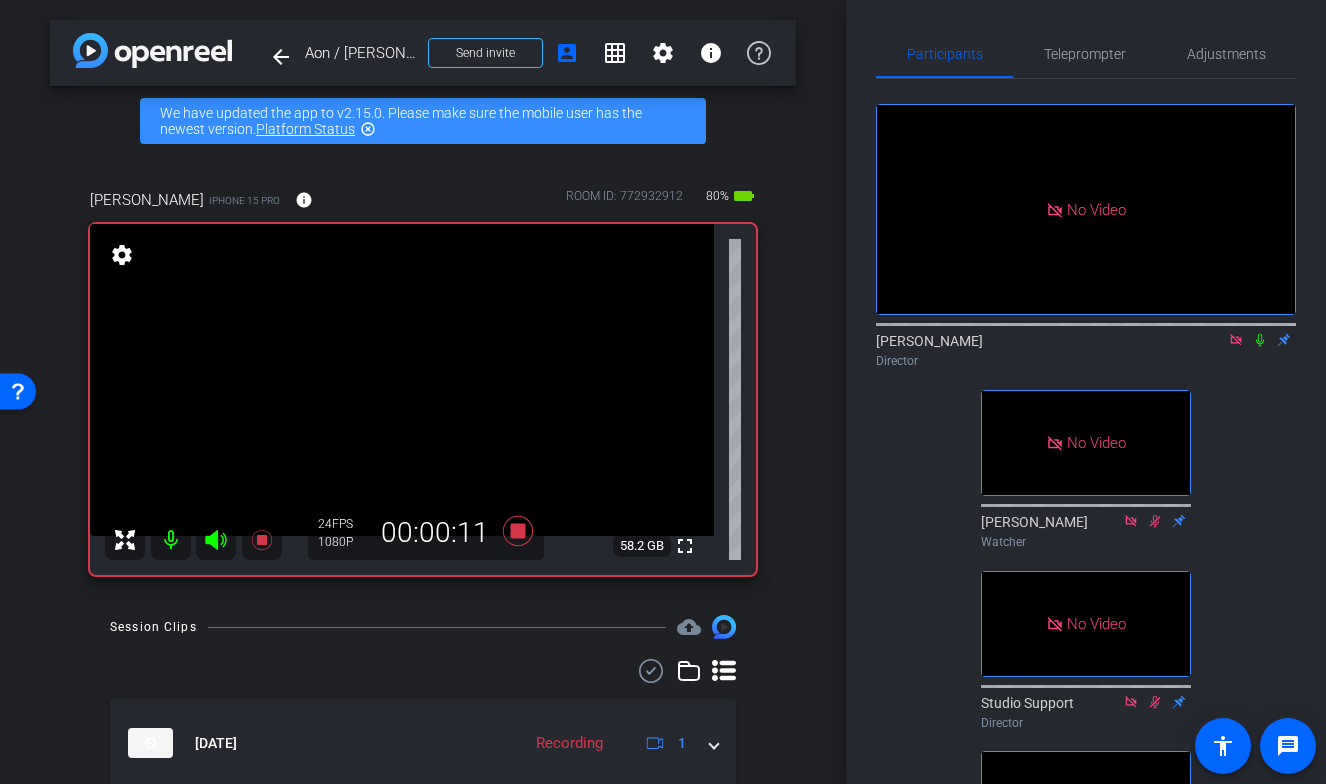 click 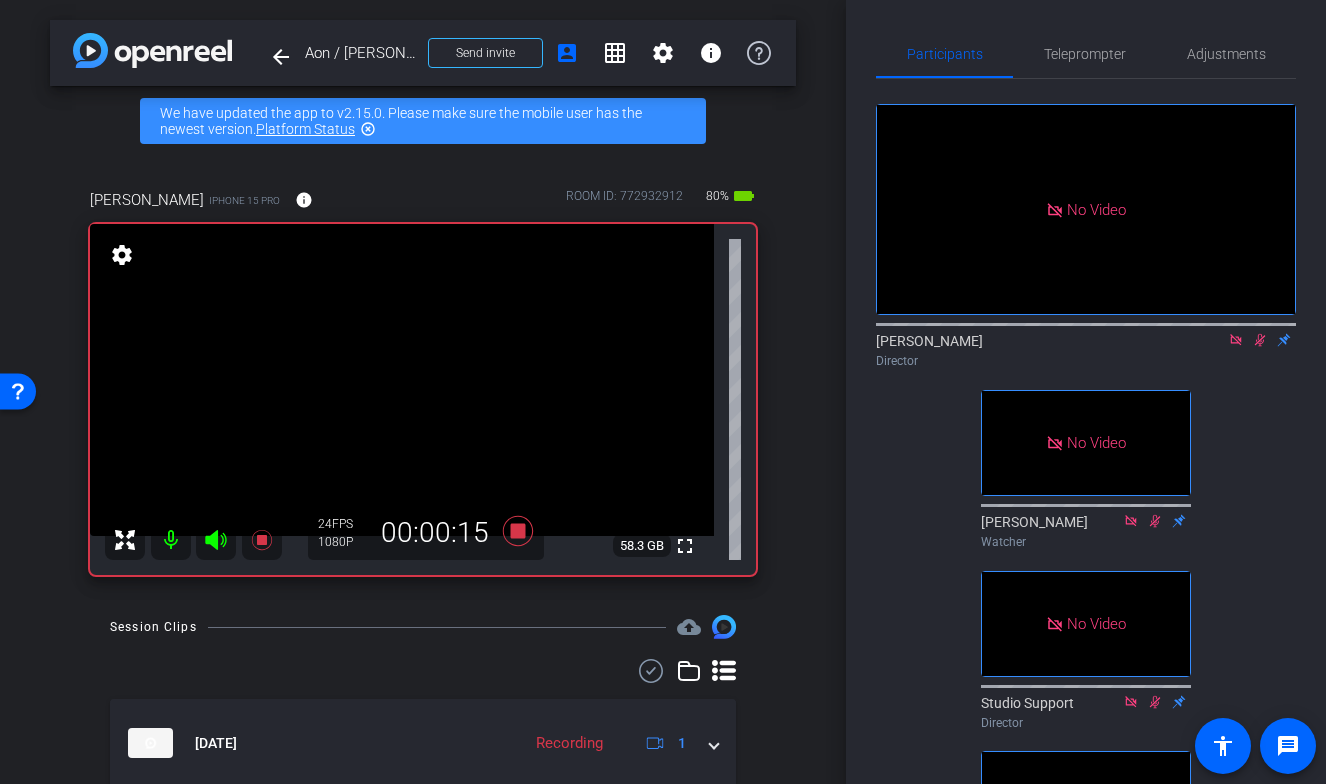click 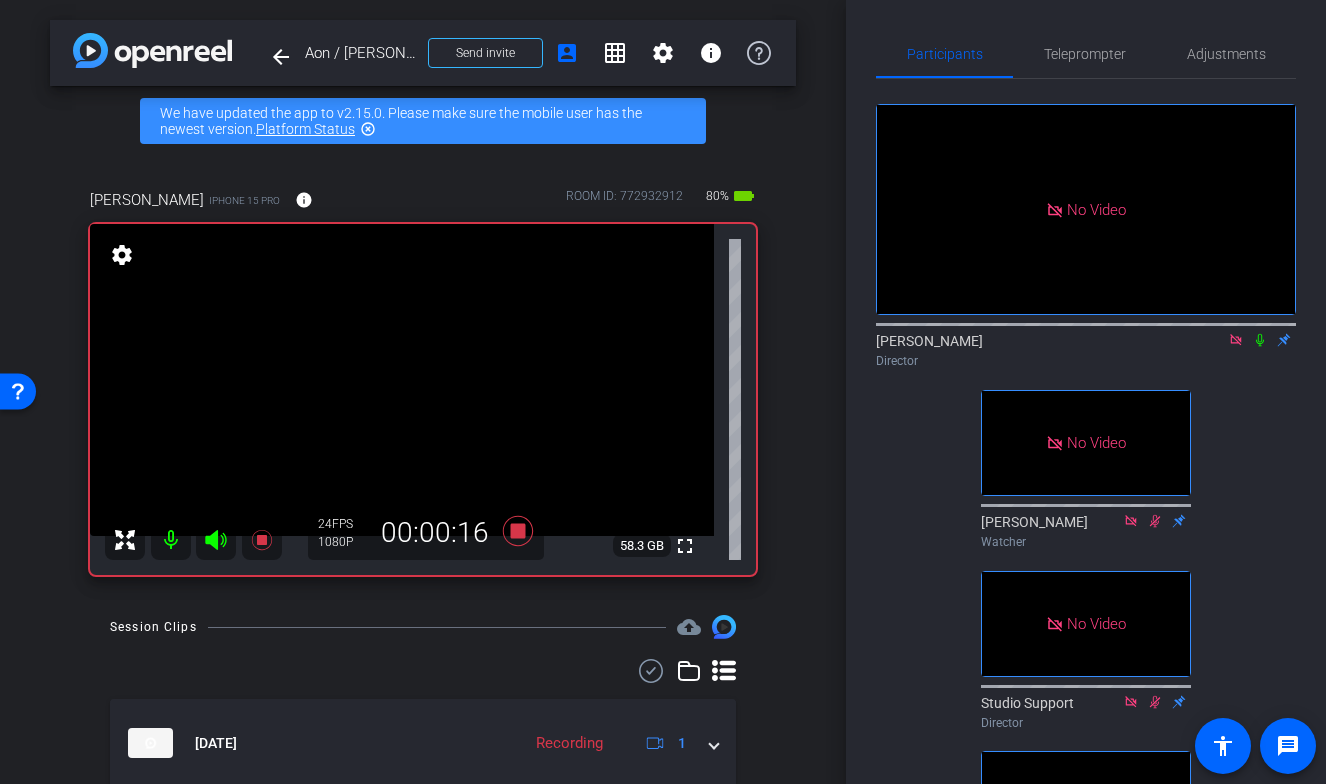 click 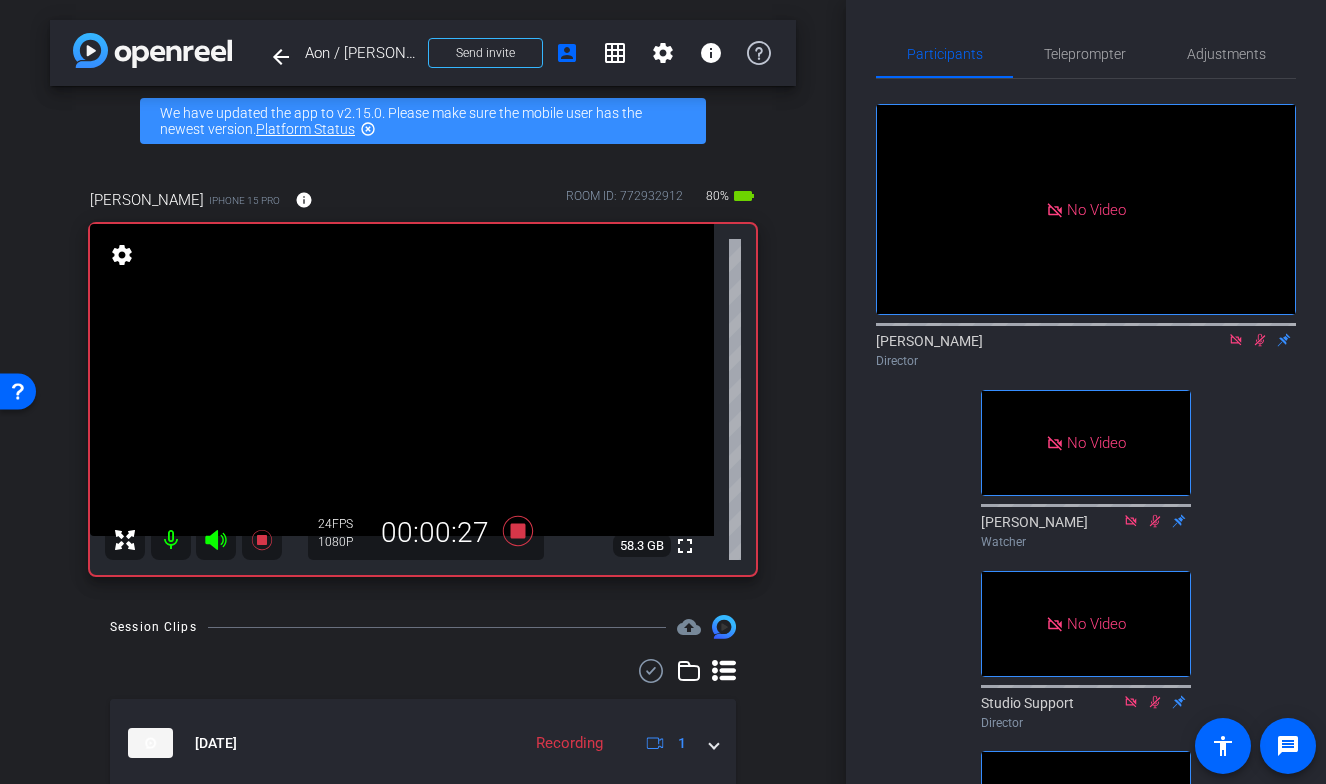 click 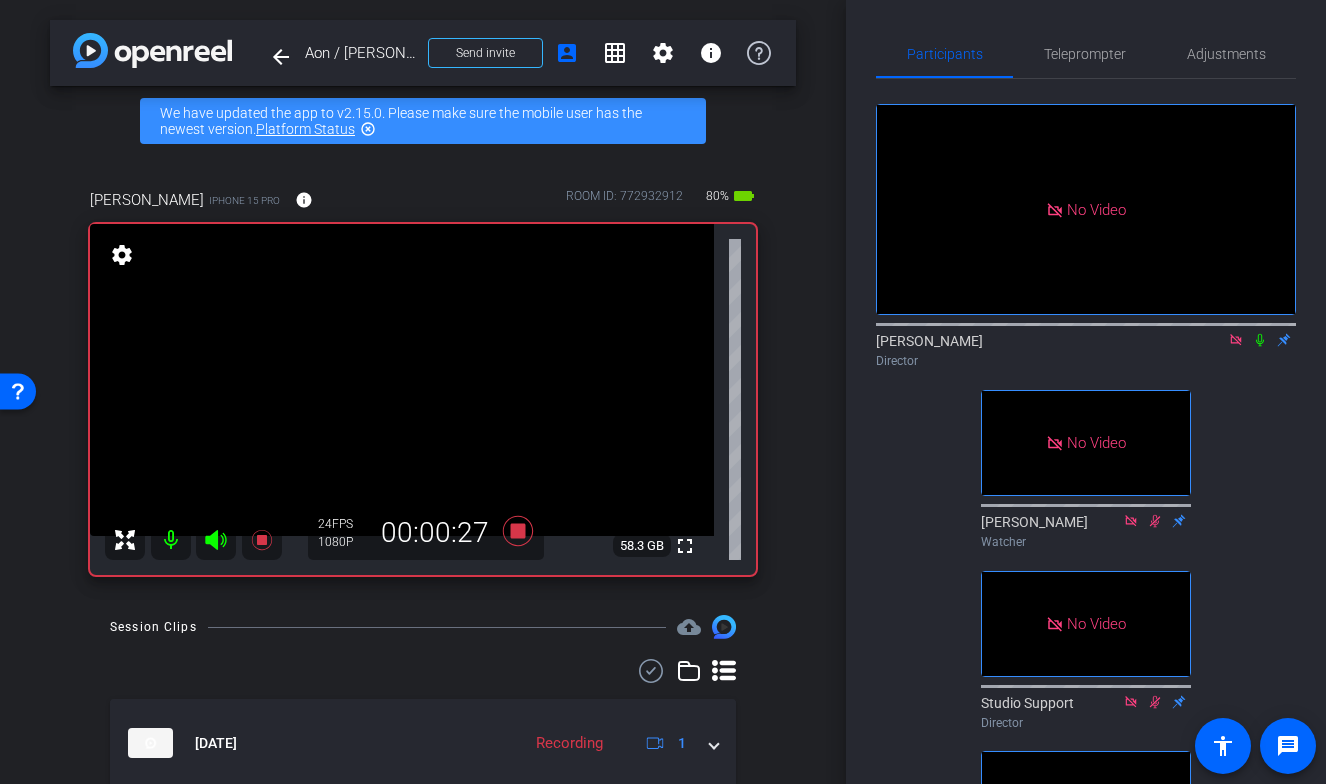 click 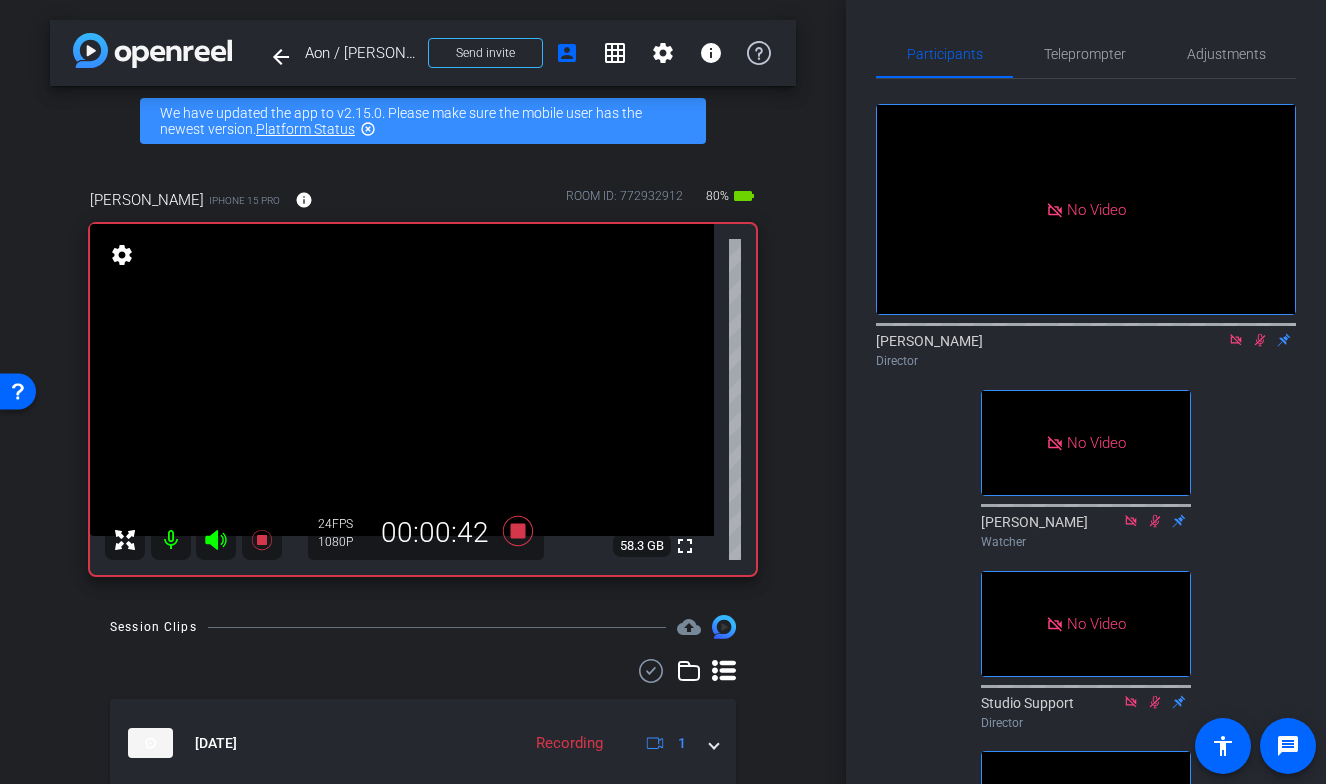 click on "No Video  [PERSON_NAME]
Director   No Video  [PERSON_NAME]
Watcher   No Video  Studio Support
Director   No Video  [PERSON_NAME]
Watcher   No Video  [PERSON_NAME]
Watcher   No Video  Lauren
Collaborator   No Video  [PERSON_NAME]
Watcher" 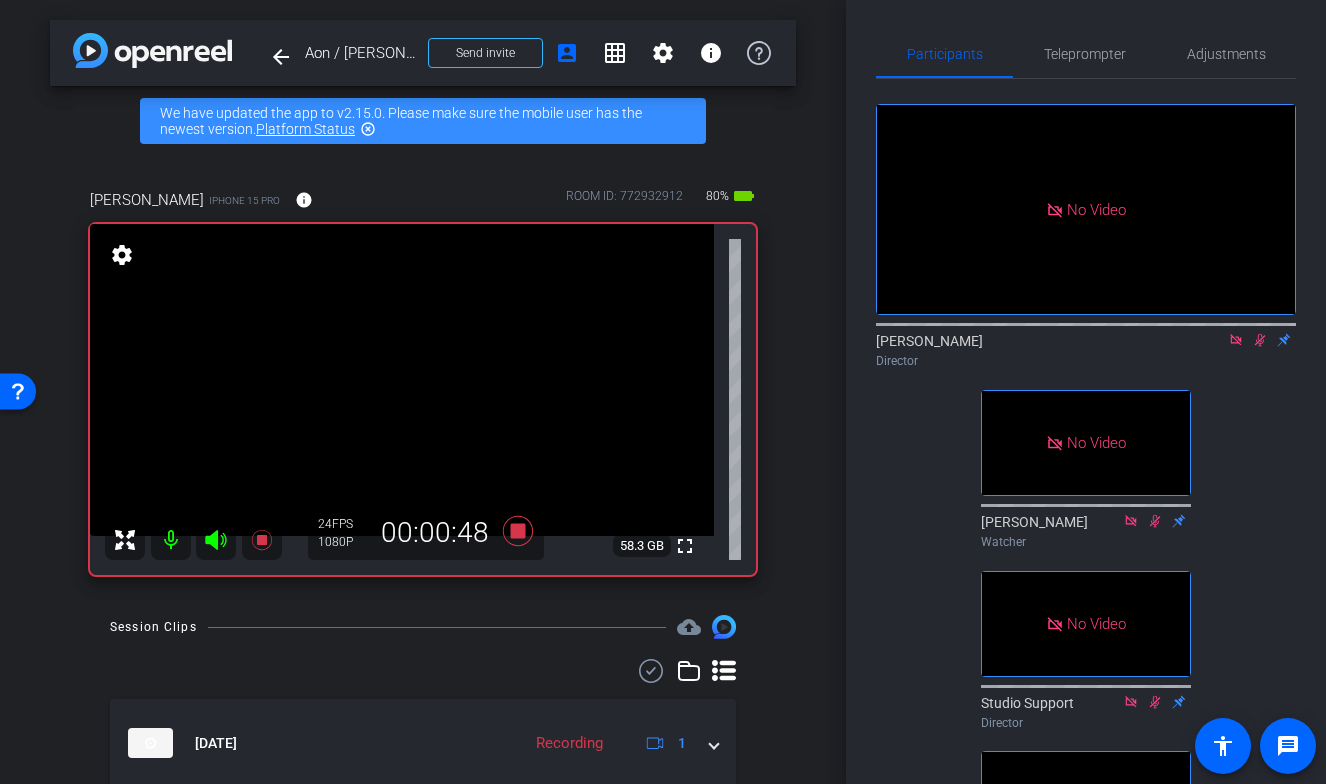 click 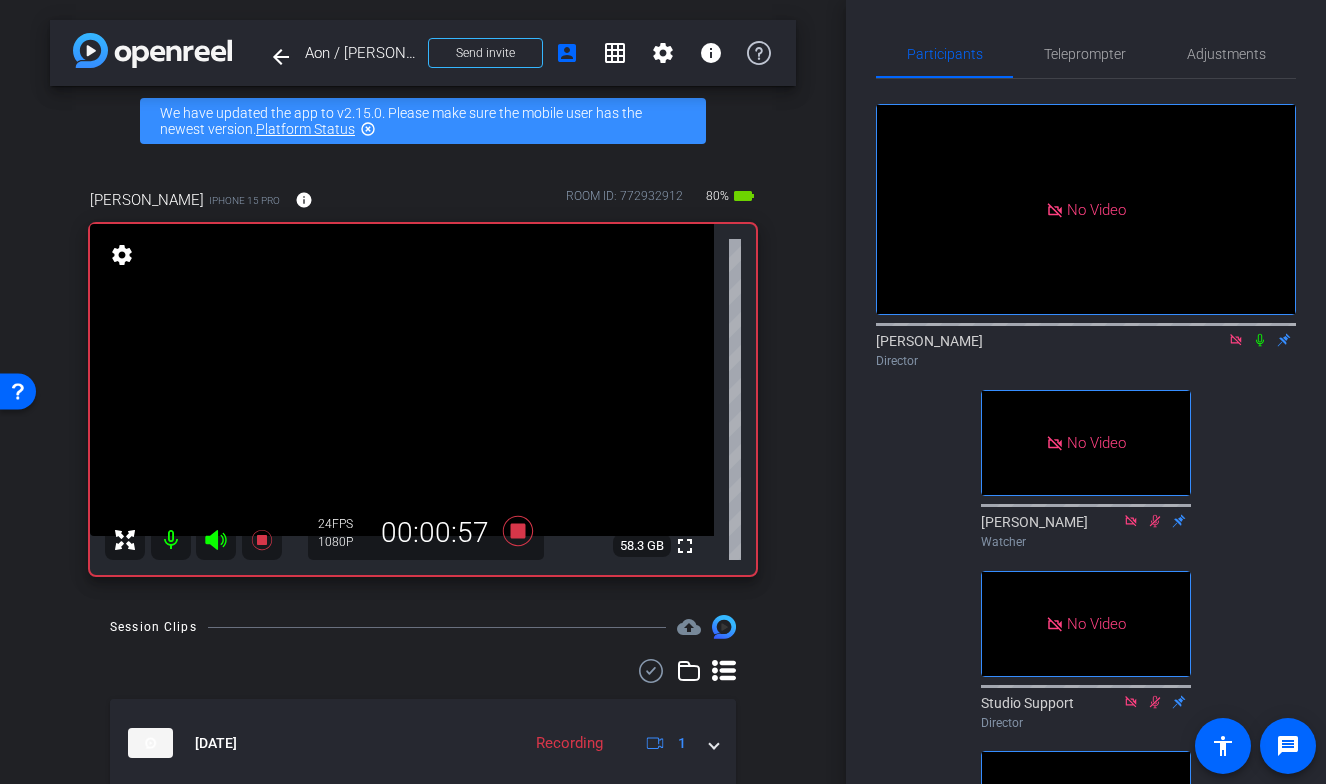 click 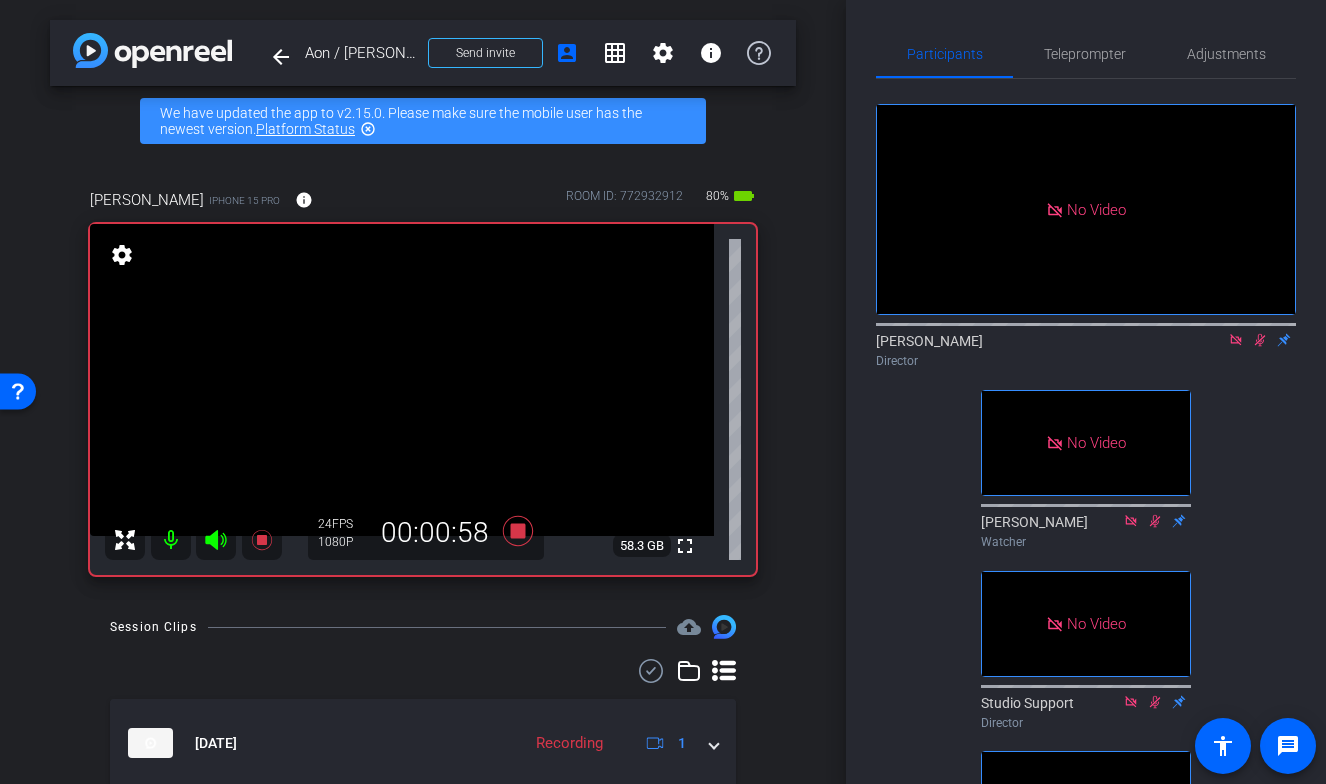 click on "No Video  [PERSON_NAME]
Director   No Video  [PERSON_NAME]
Watcher   No Video  Studio Support
Director   No Video  [PERSON_NAME]
Watcher   No Video  [PERSON_NAME]
Watcher   No Video  Lauren
Collaborator   No Video  [PERSON_NAME]
Watcher" 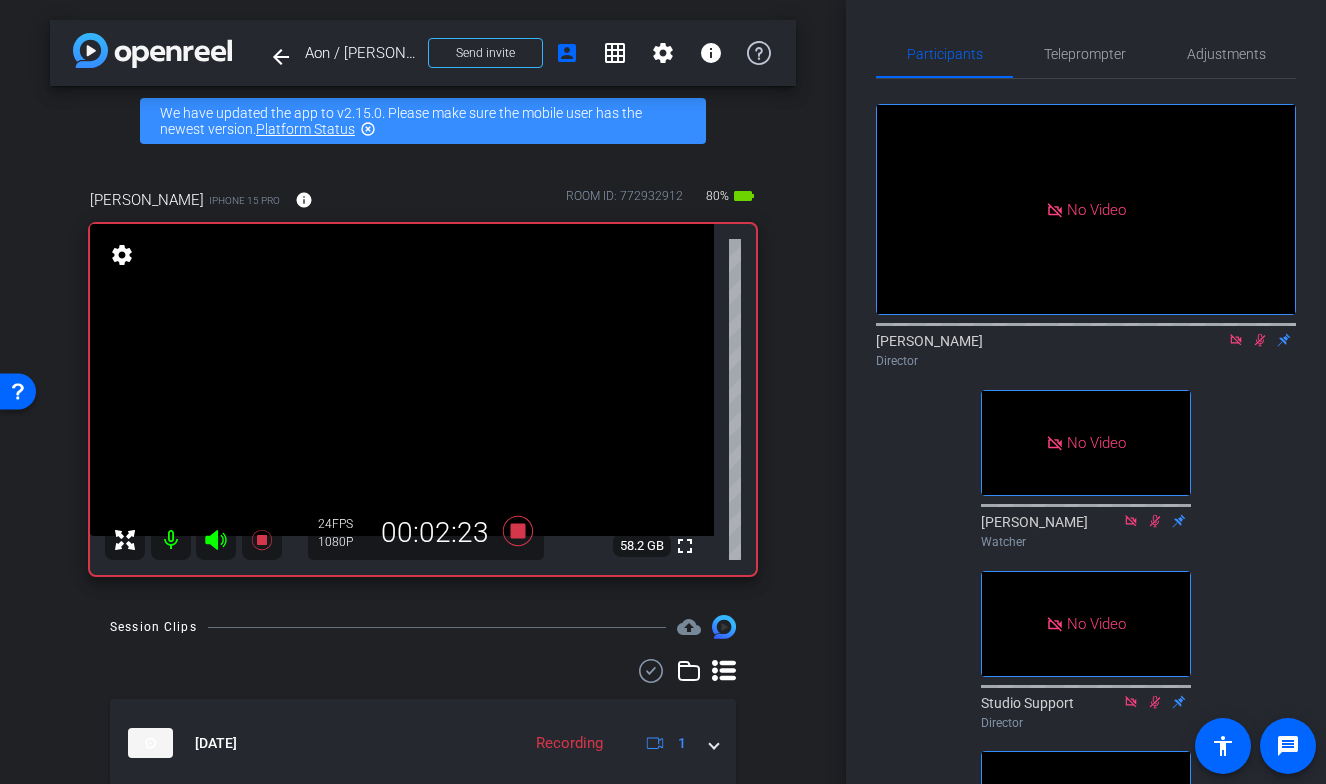click on "arrow_back  Aon / Sean   Back to project   Send invite  account_box grid_on settings info
We have updated the app to v2.15.0. Please make sure the mobile user has the newest version.  Platform Status highlight_off  sean iPhone 15 Pro info ROOM ID: 772932912 80% battery_std fullscreen settings  58.2 GB
24 FPS  1080P   00:02:23
Session Clips   cloud_upload
Jul 22, 2025  Recording
1   Jul 22, 2025   Processing
1   Jul 22, 2025   Processing
1   Jul 22, 2025   Processing
1   Jul 22, 2025" at bounding box center [423, 392] 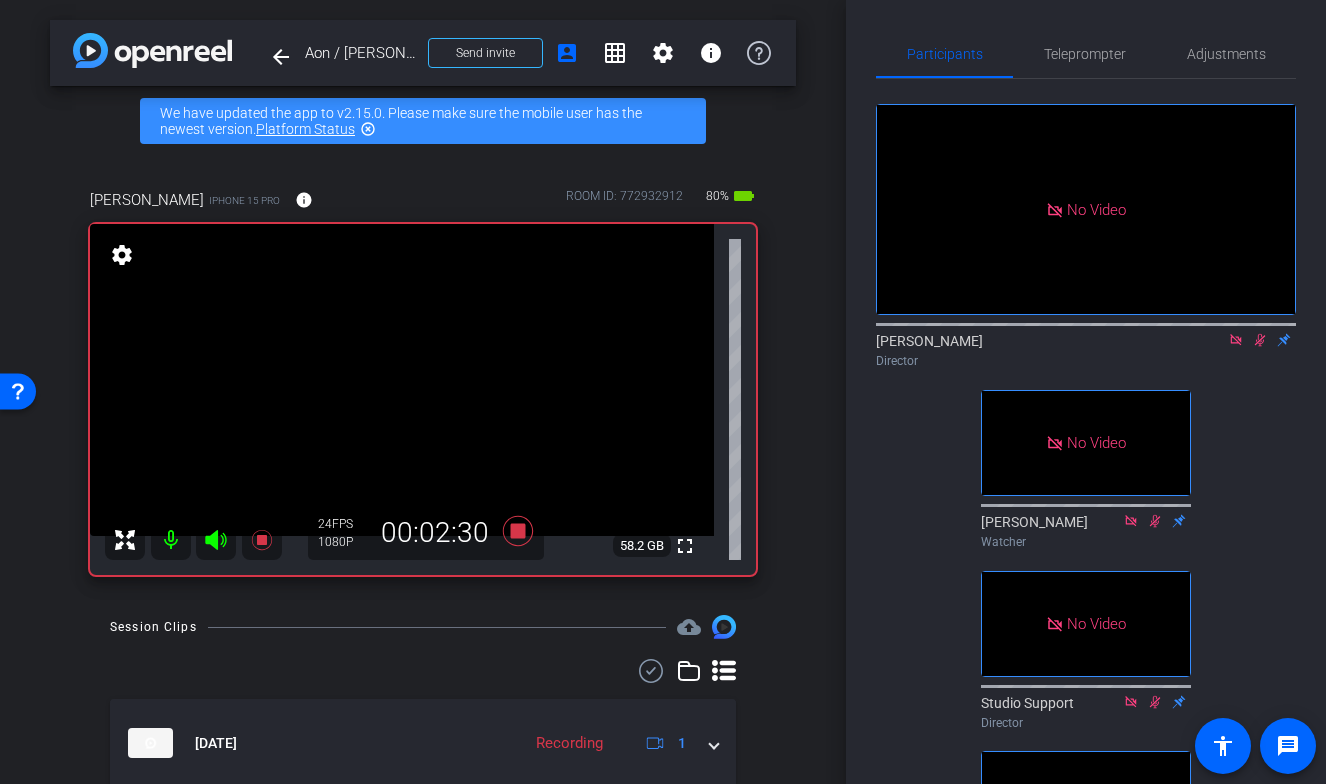 click 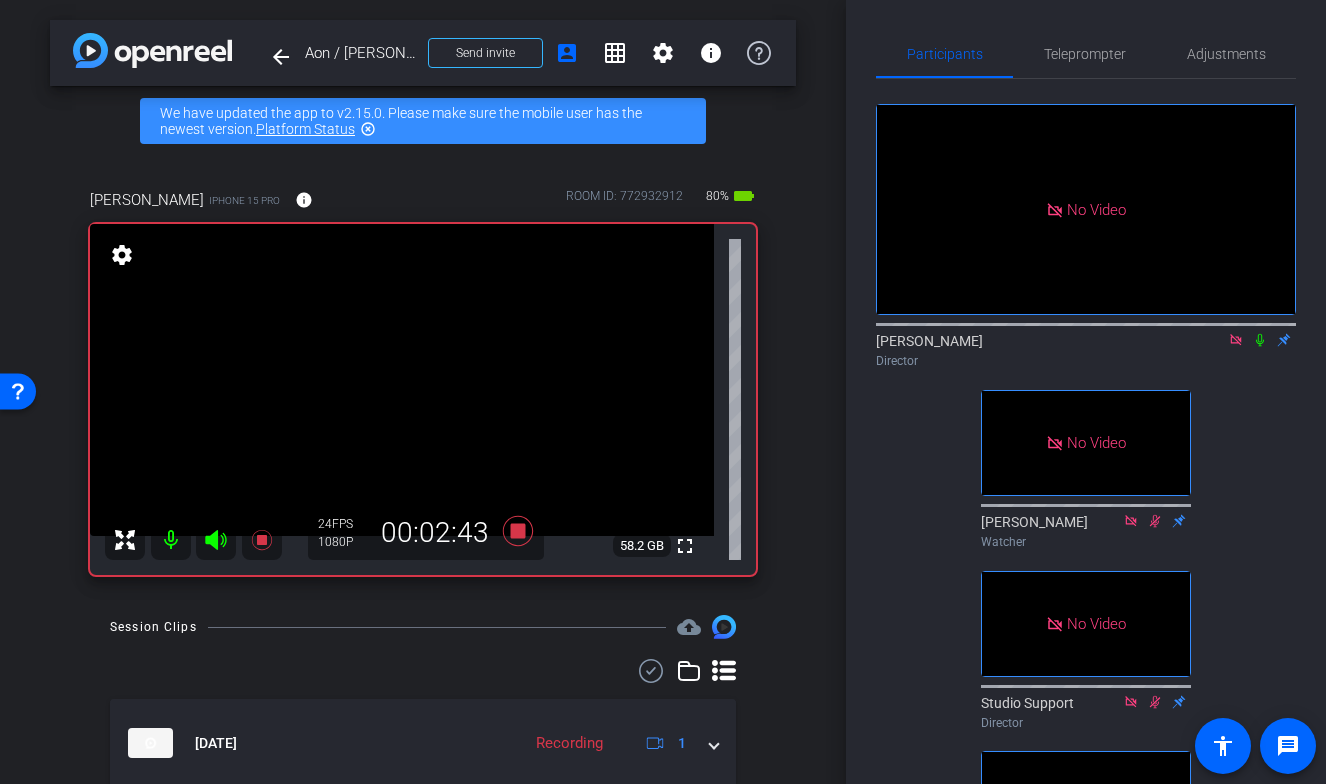 click 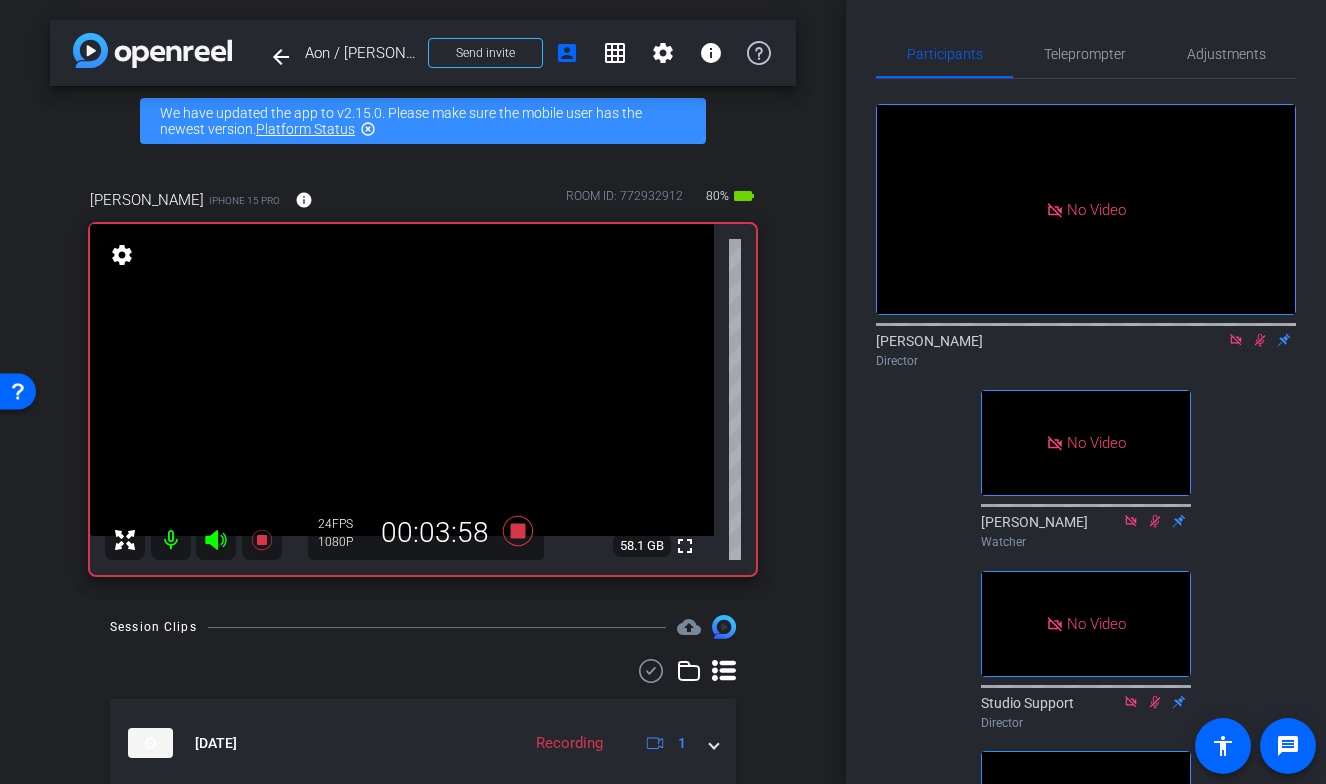 click on "No Video  [PERSON_NAME]
Director   No Video  [PERSON_NAME]
Watcher   No Video  Studio Support
Director   No Video  [PERSON_NAME]
Watcher   No Video  [PERSON_NAME]
Watcher   No Video  Lauren
Collaborator   No Video  [PERSON_NAME]
Watcher" 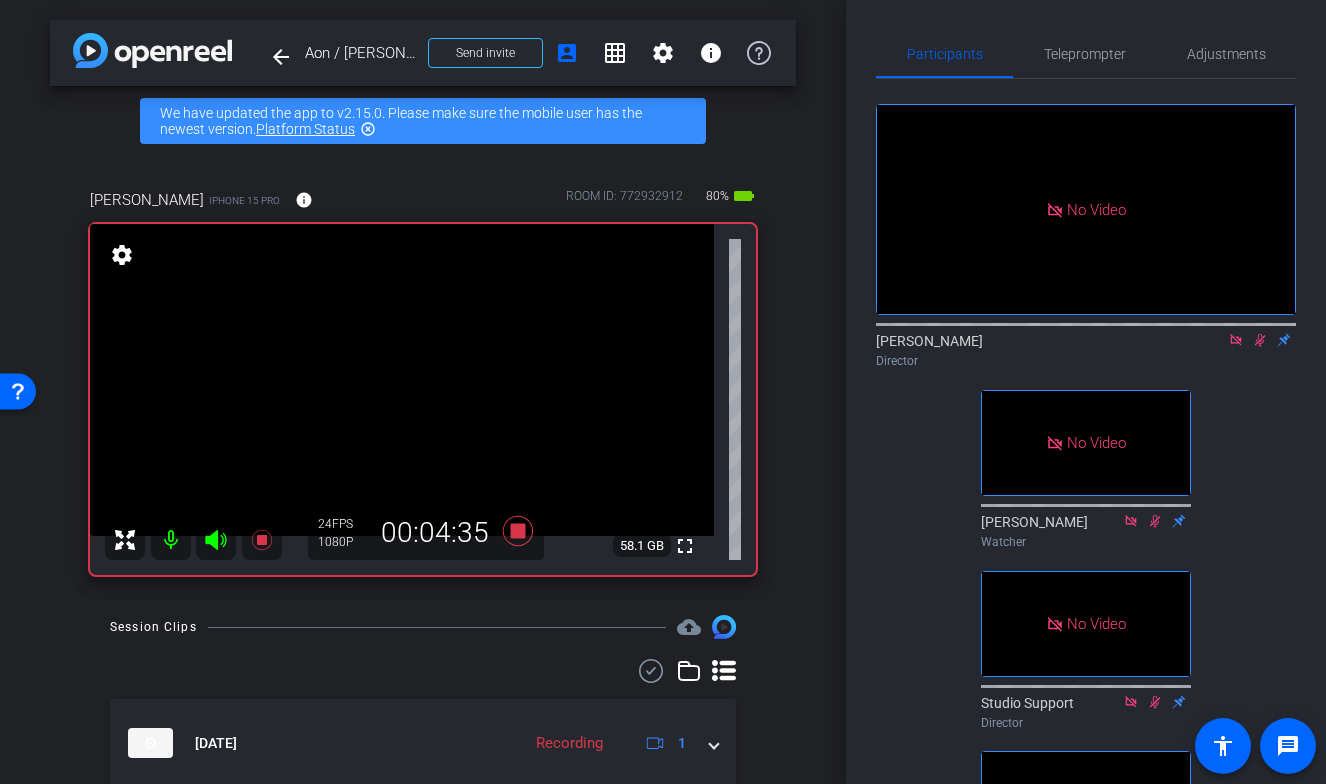 click 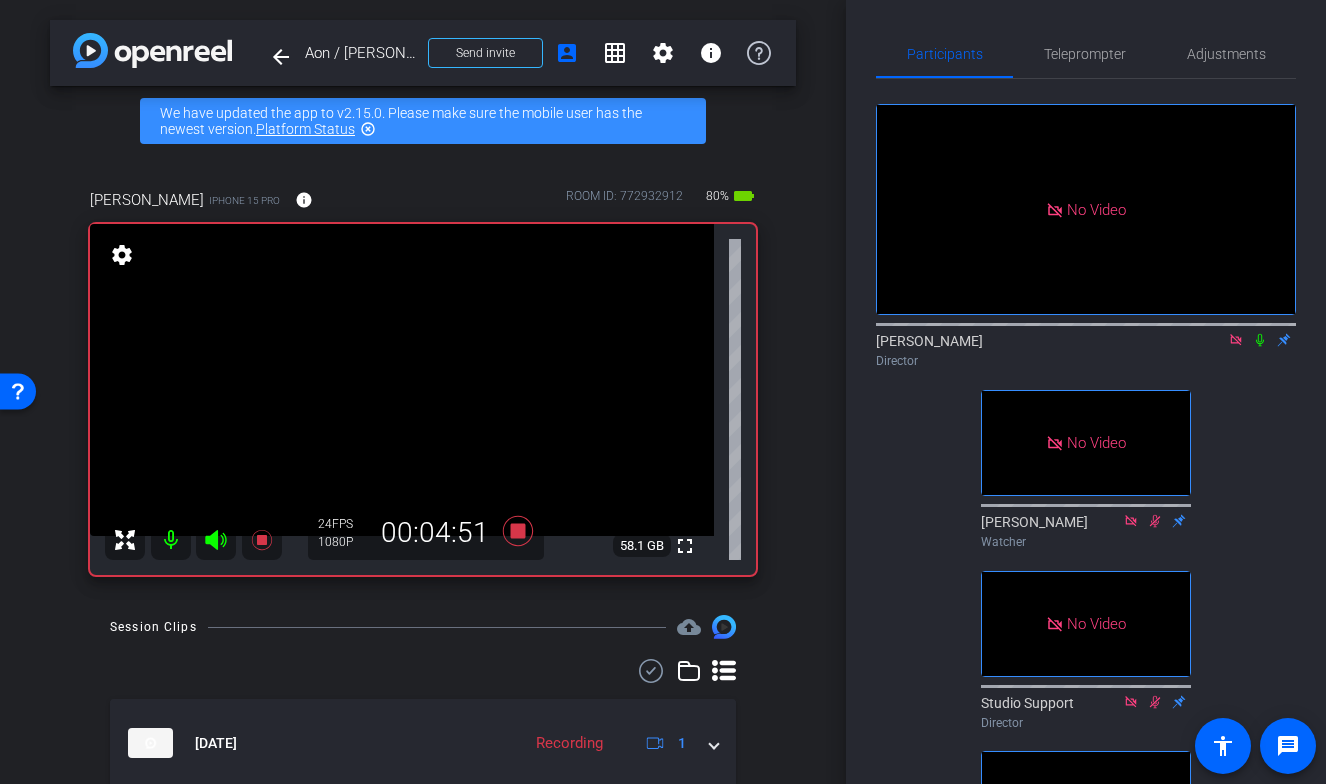 click 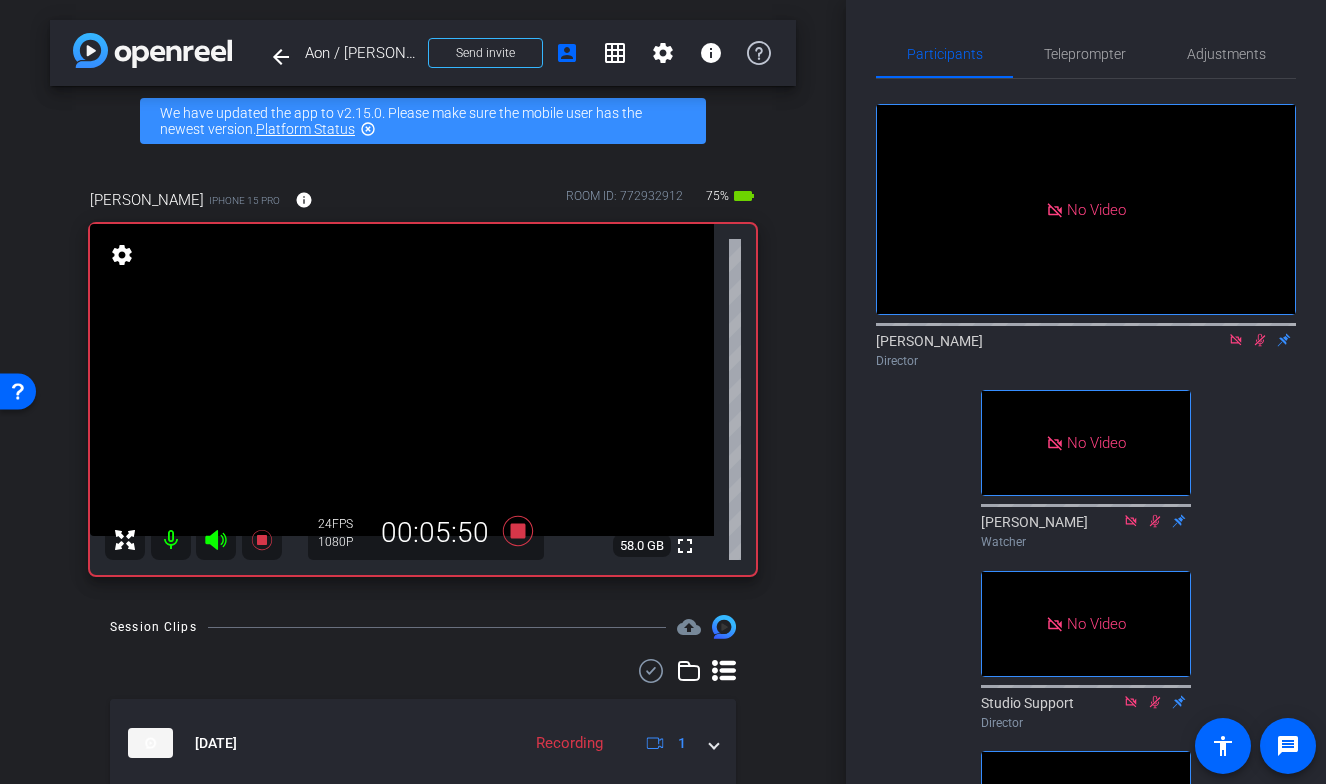 click 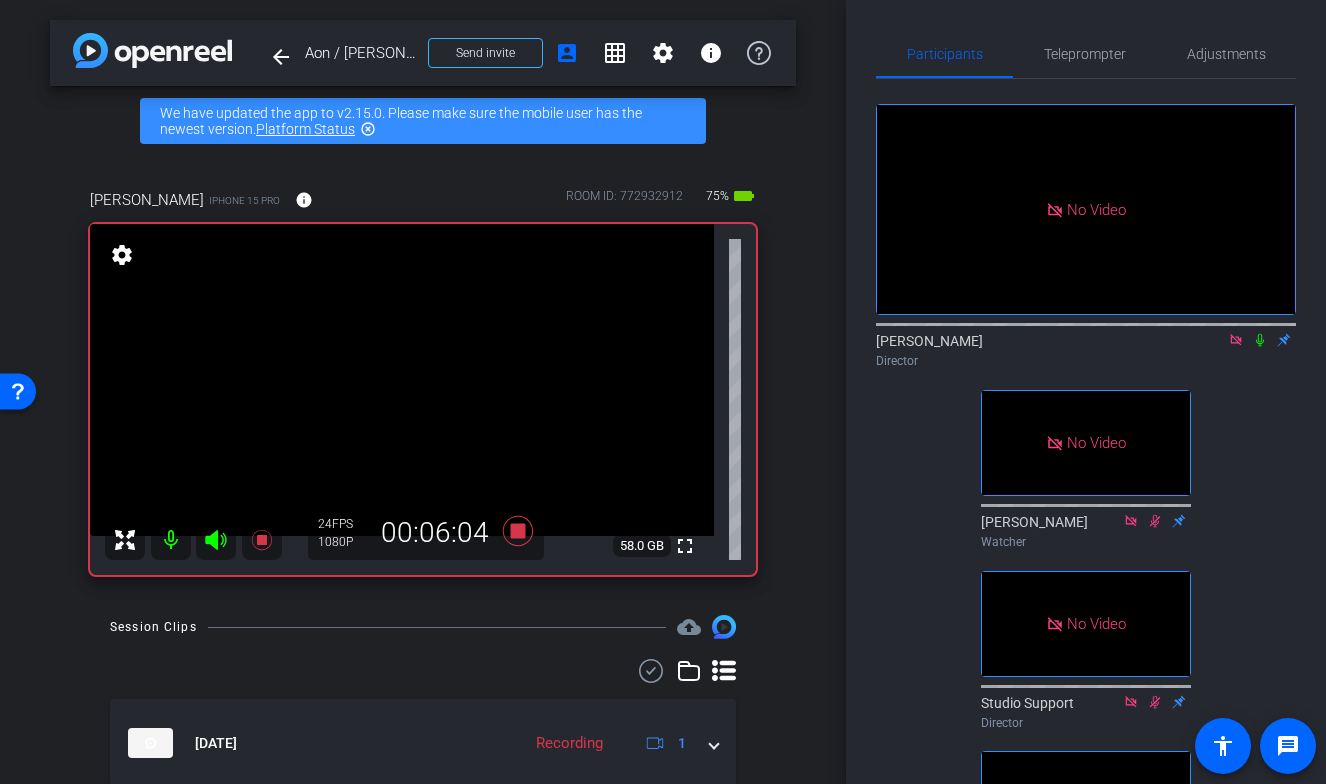 click on "Participants Teleprompter Adjustments  No Video  [PERSON_NAME]
Director   No Video  [PERSON_NAME]
Watcher   No Video  Studio Support
Director   No Video  [PERSON_NAME]
Watcher   No Video  [PERSON_NAME]
Watcher   No Video  Lauren
Collaborator   No Video  [PERSON_NAME]
Watcher   Everyone  0 Mark all read To: Everyone Mark all read Select Source Teleprompter Speed 3X (130 words/minute) Font Size 30px Screen Setup Teleprompter Top Background White - text in black  Script  4 Words" 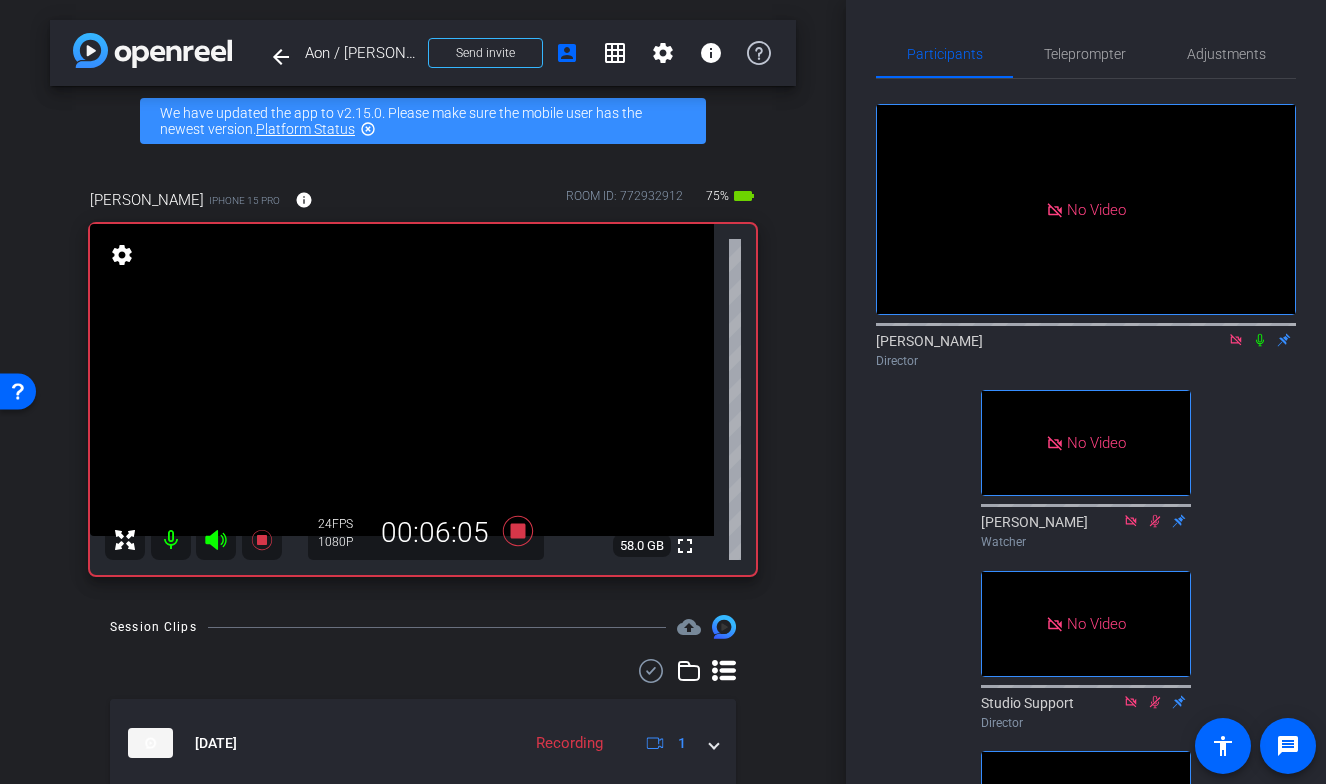 click 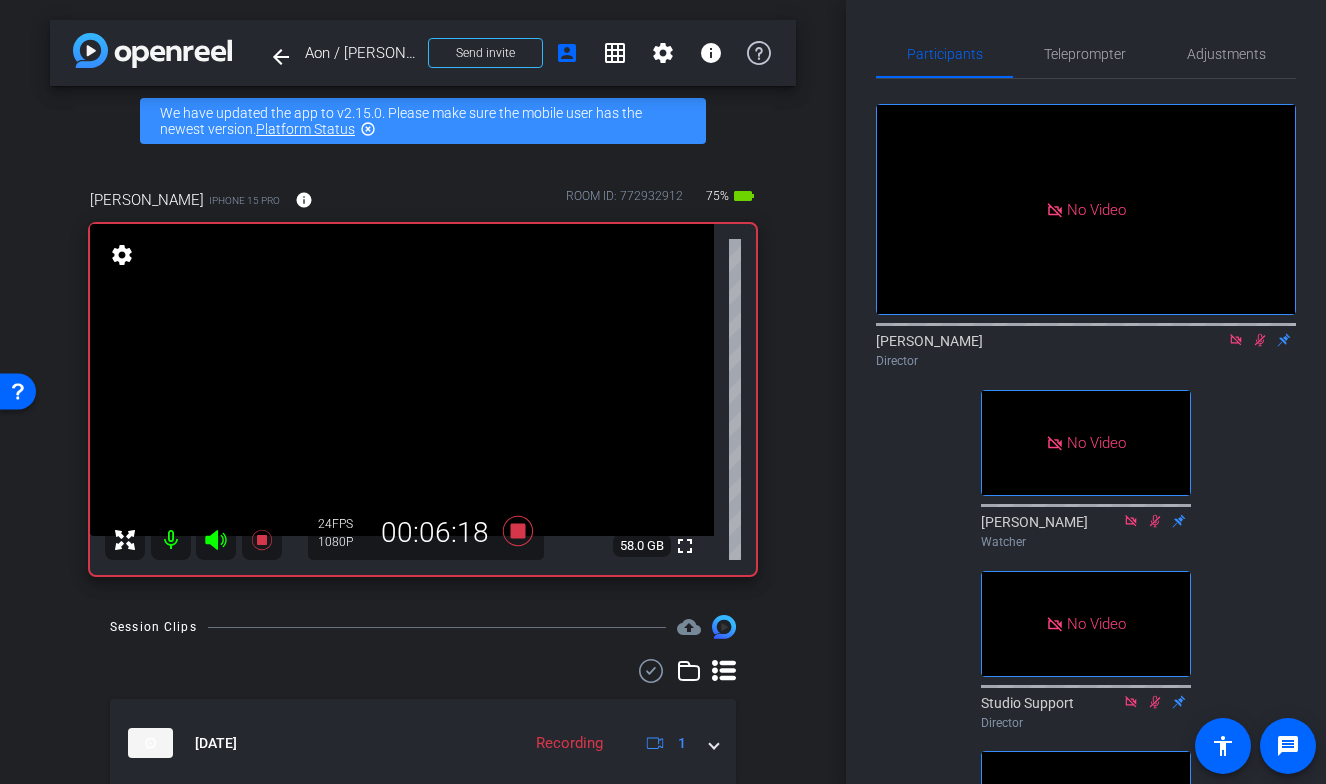 click on "No Video  [PERSON_NAME]
Director   No Video  [PERSON_NAME]
Watcher   No Video  Studio Support
Director   No Video  [PERSON_NAME]
Watcher   No Video  [PERSON_NAME]
Watcher   No Video  Lauren
Collaborator   No Video  [PERSON_NAME]
Watcher" 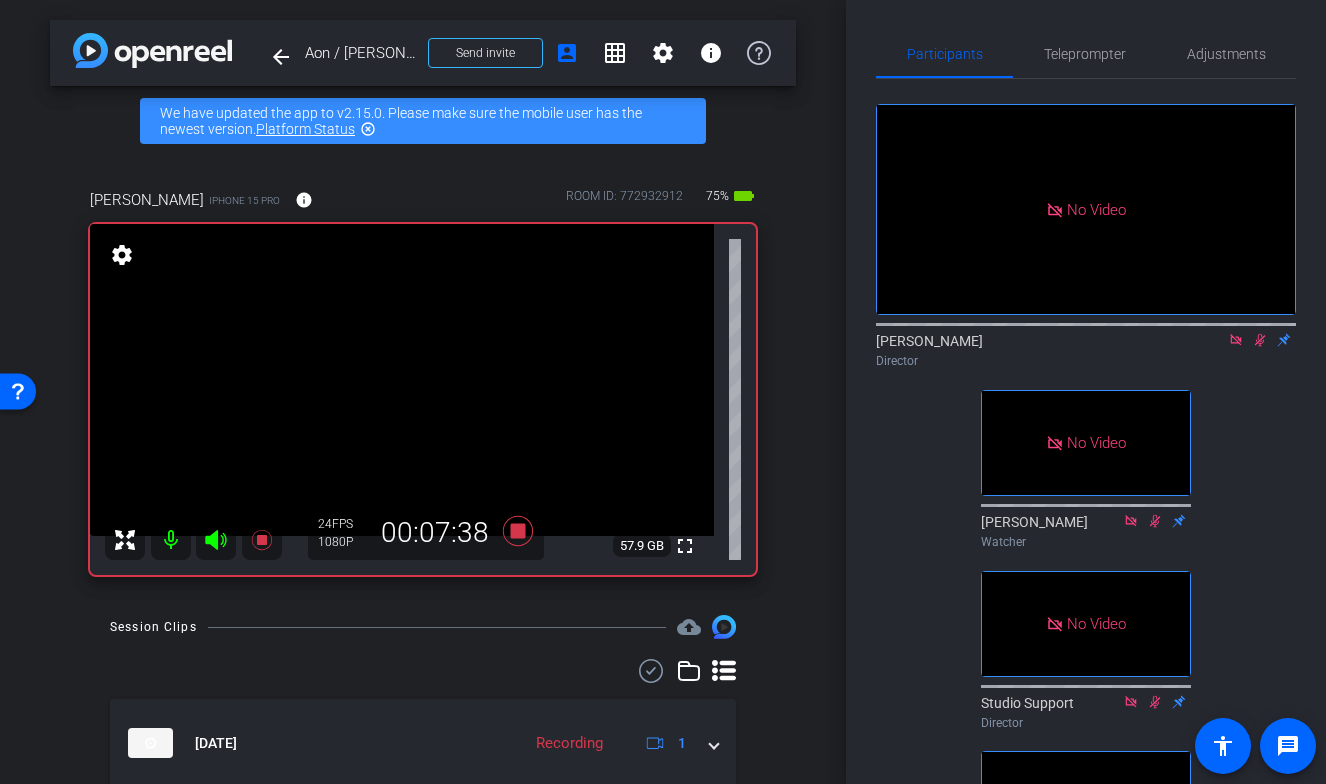click 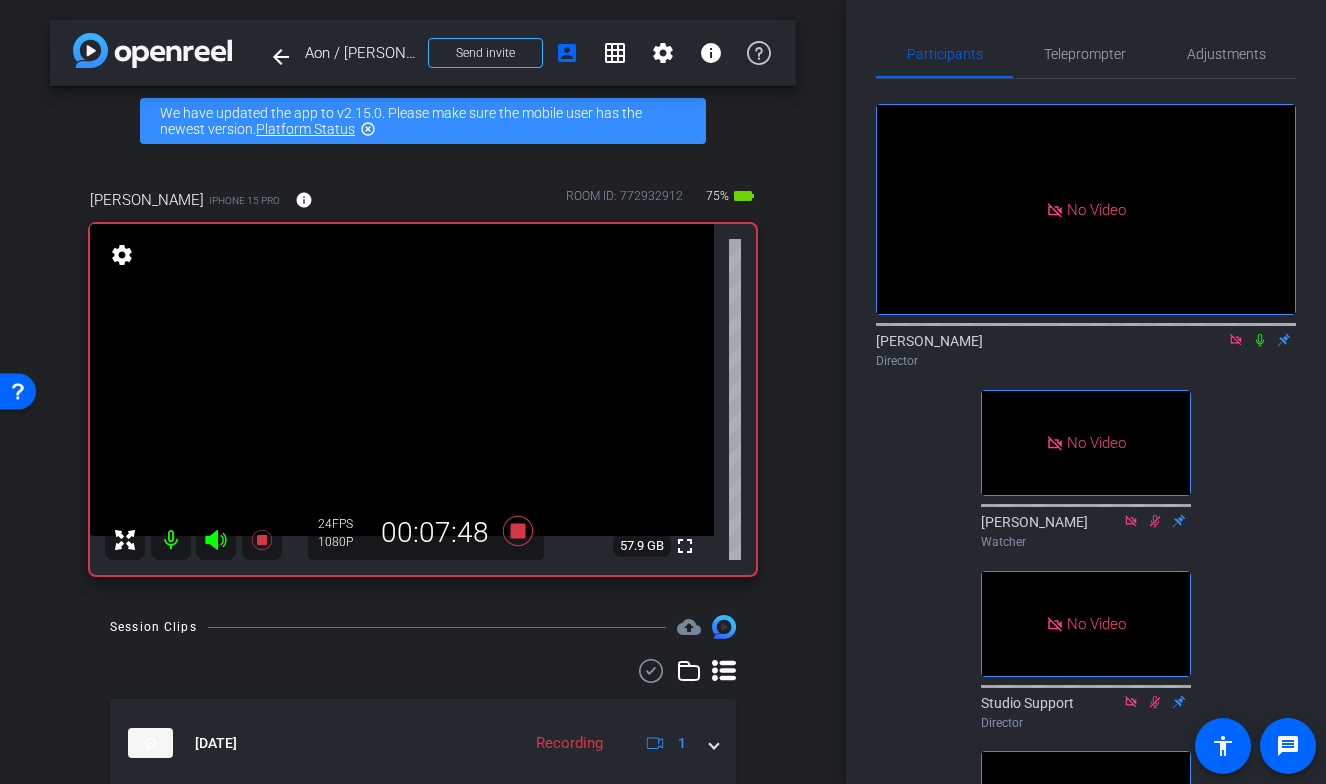click 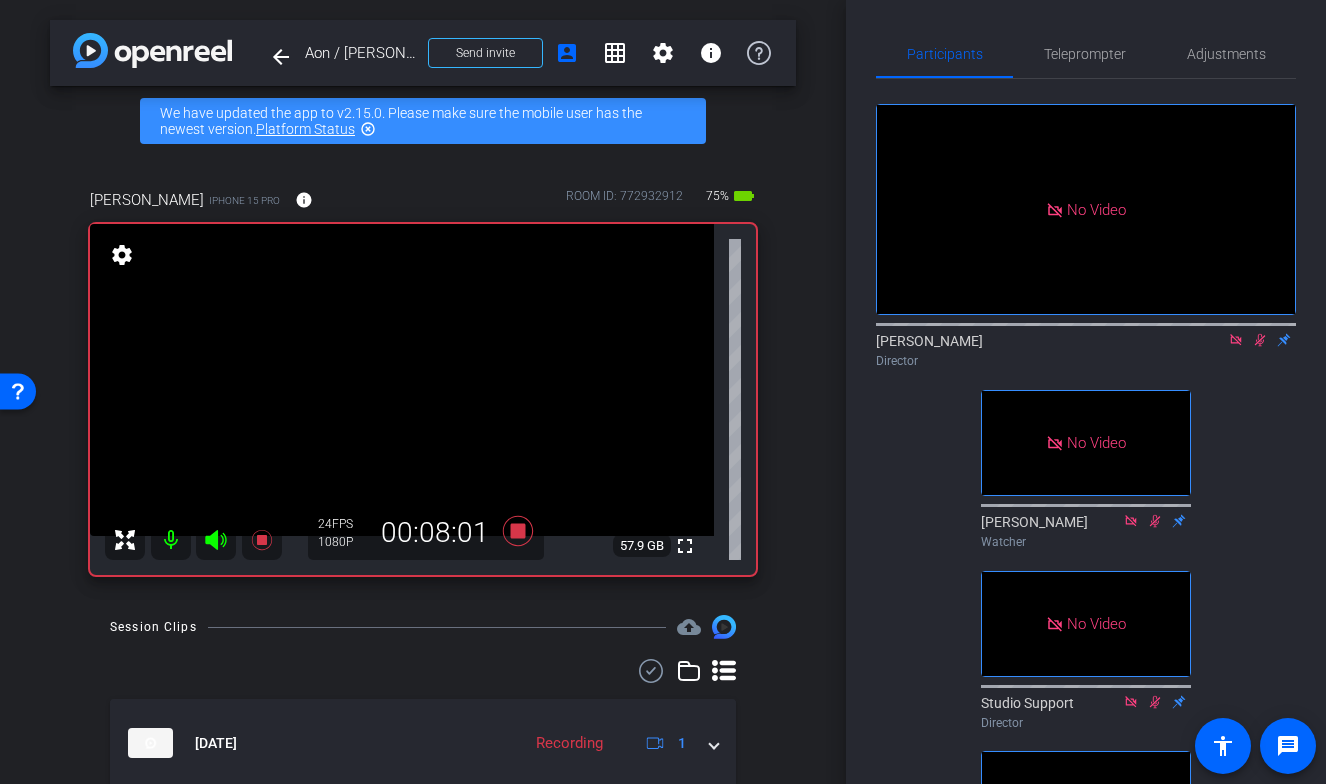 click on "No Video  [PERSON_NAME]
Director   No Video  [PERSON_NAME]
Watcher   No Video  Studio Support
Director   No Video  [PERSON_NAME]
Watcher   No Video  [PERSON_NAME]
Watcher   No Video  Lauren
Collaborator   No Video  [PERSON_NAME]
Watcher" 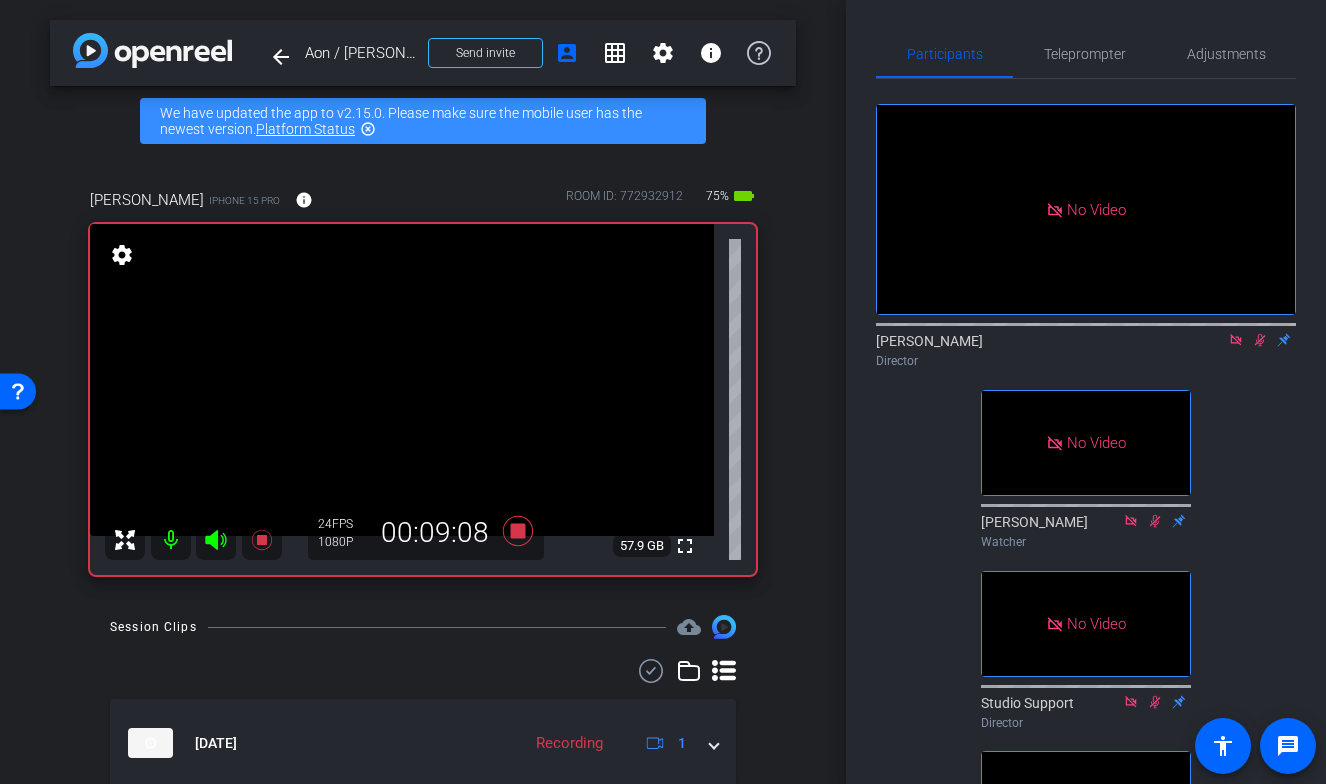 click 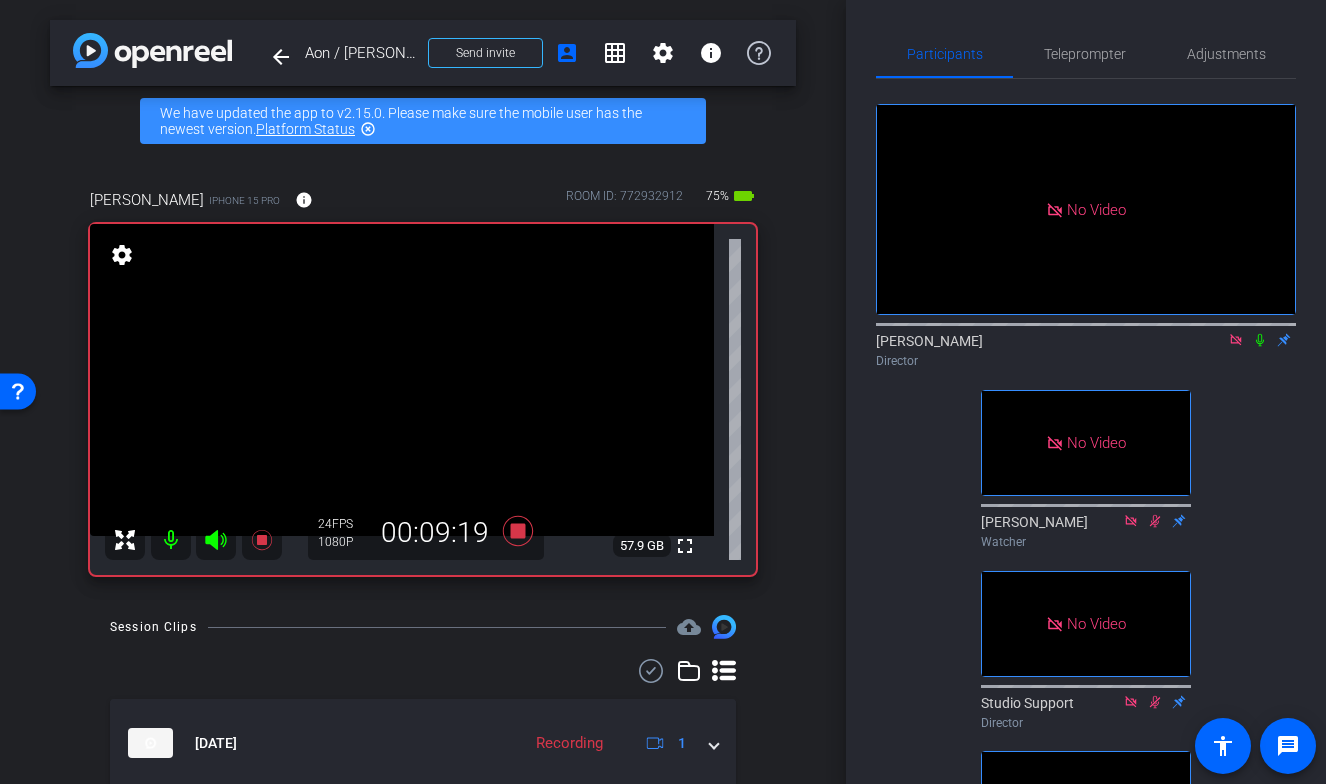 click 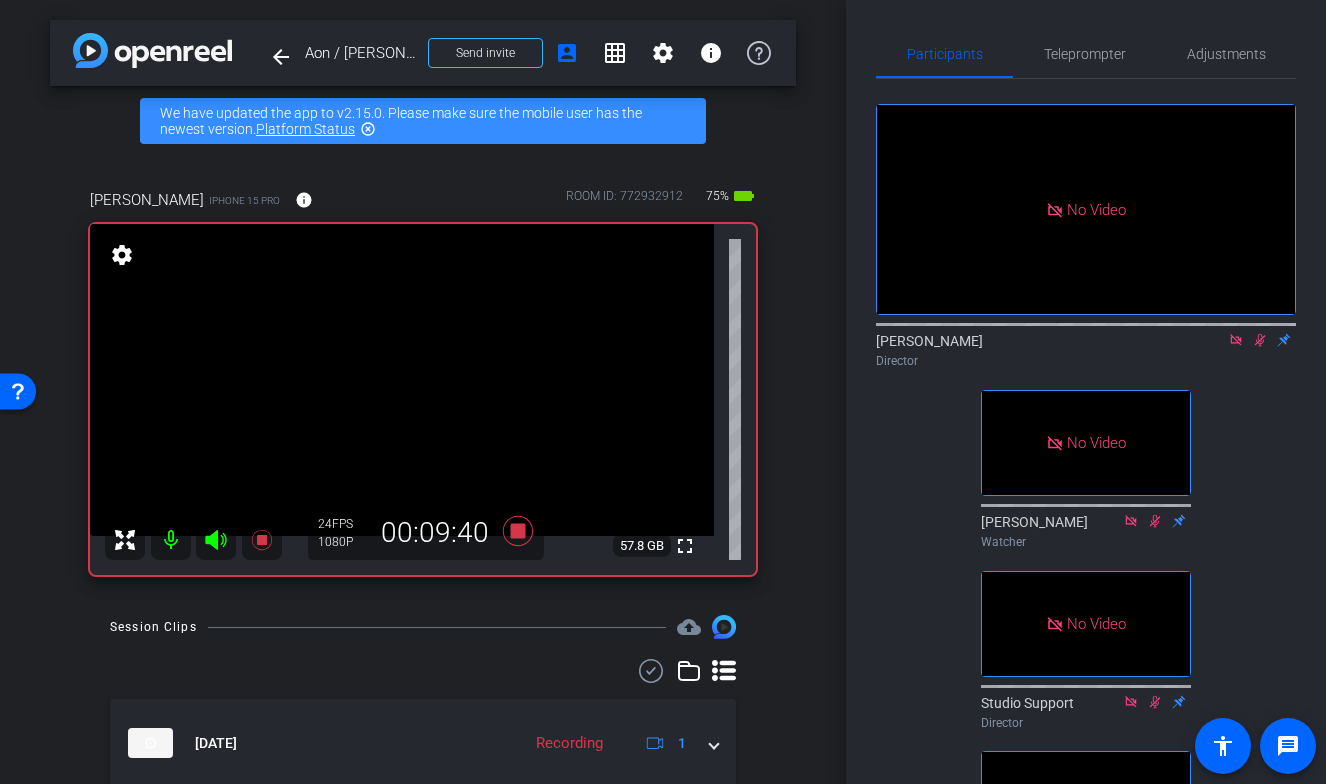click 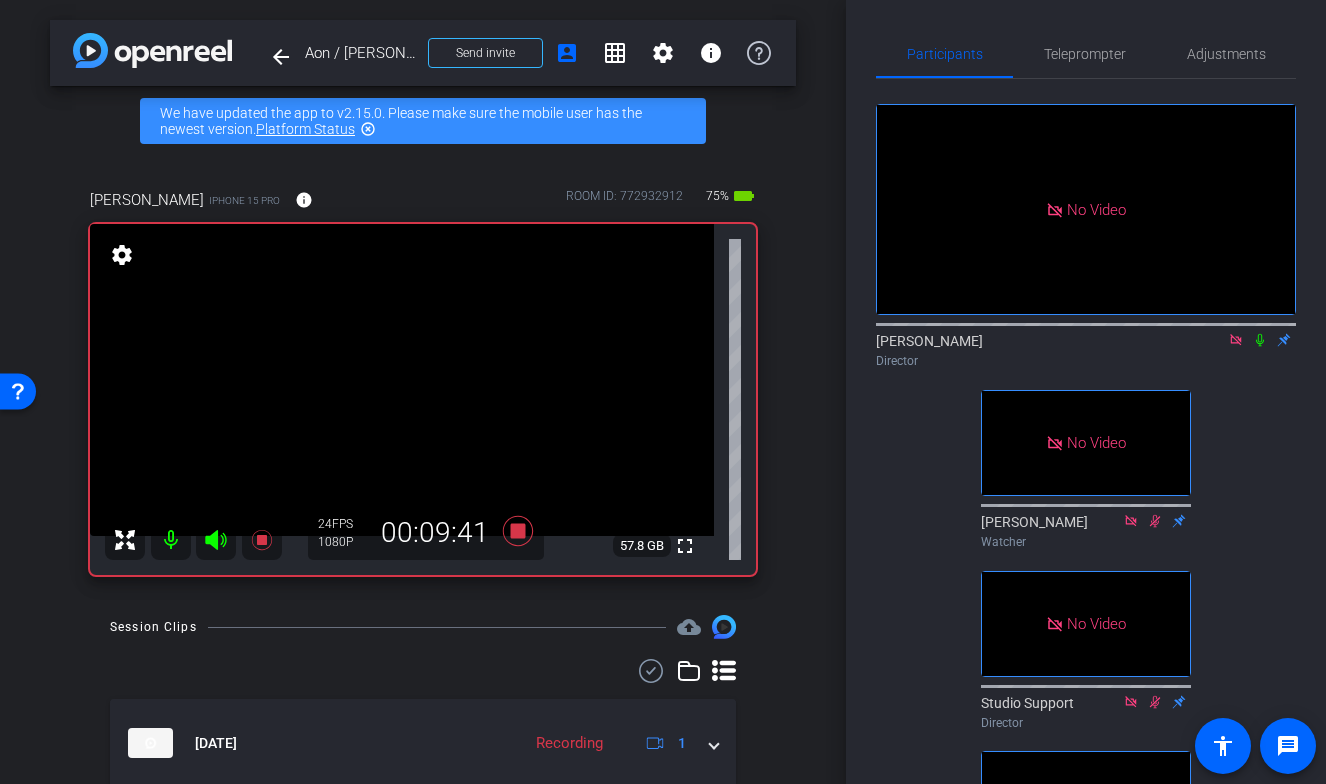 click 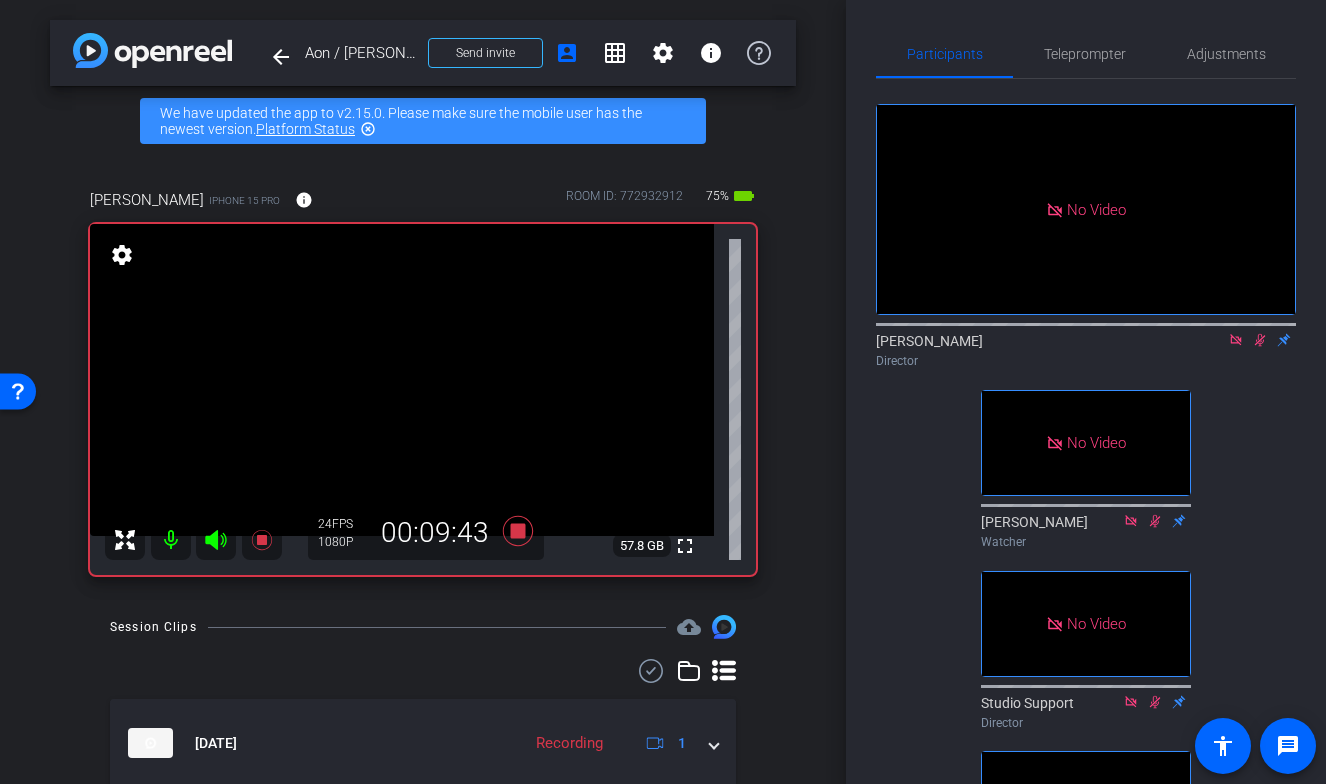 click 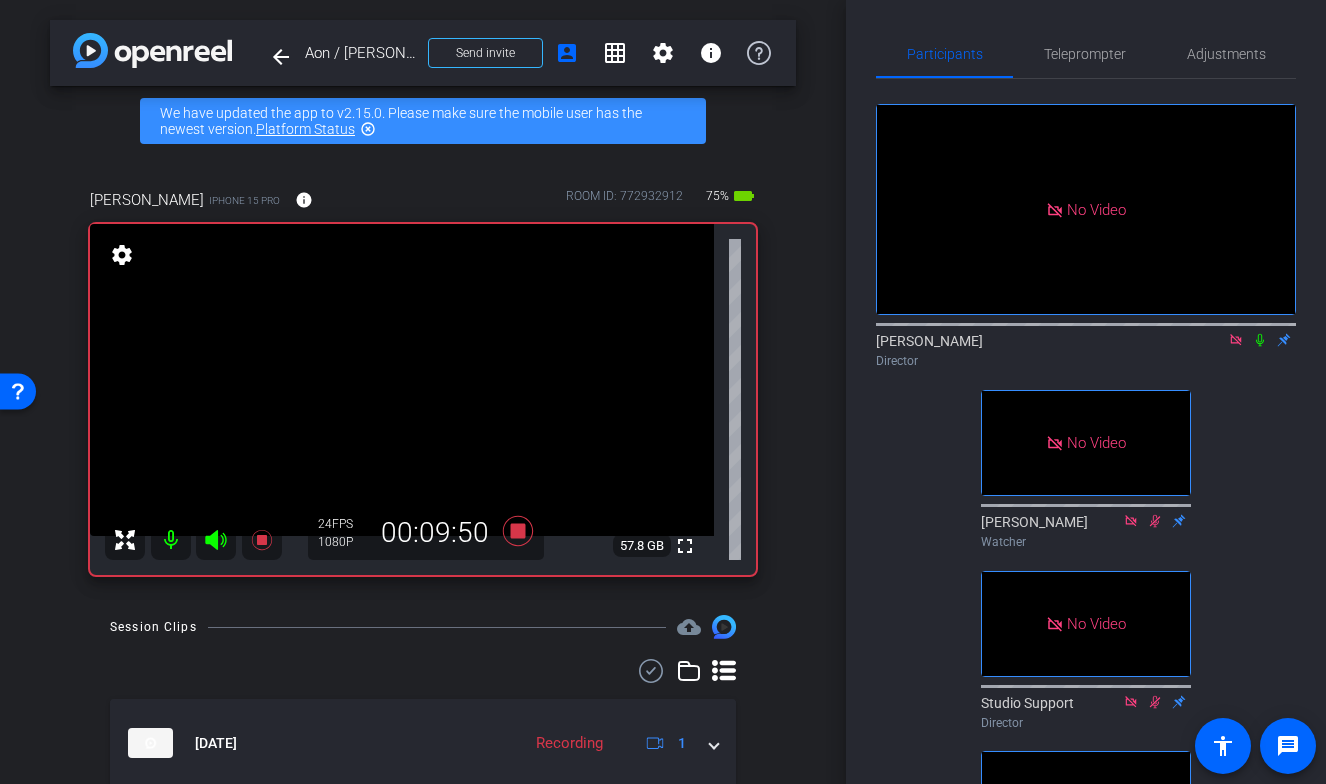 click 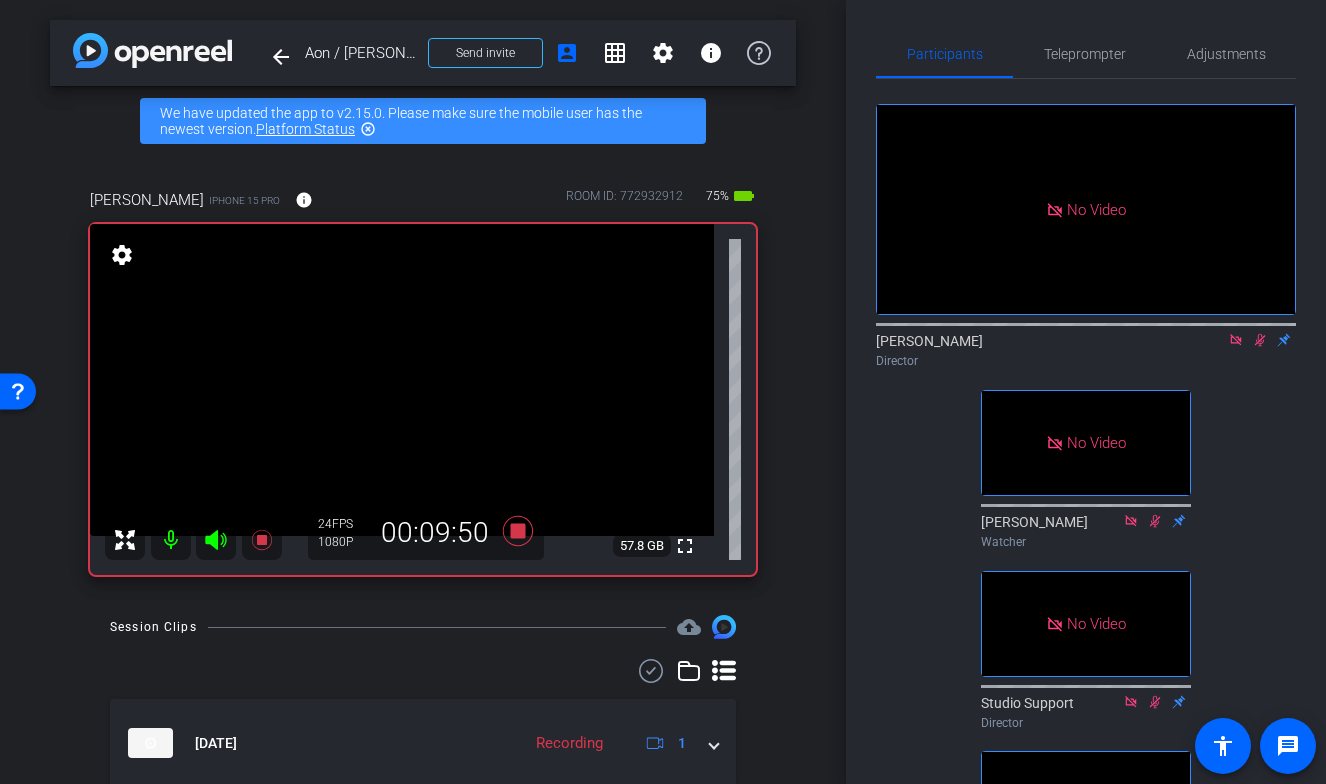 click on "No Video  [PERSON_NAME]
Director   No Video  [PERSON_NAME]
Watcher   No Video  Studio Support
Director   No Video  [PERSON_NAME]
Watcher   No Video  [PERSON_NAME]
Watcher   No Video  Lauren
Collaborator   No Video  [PERSON_NAME]
Watcher" 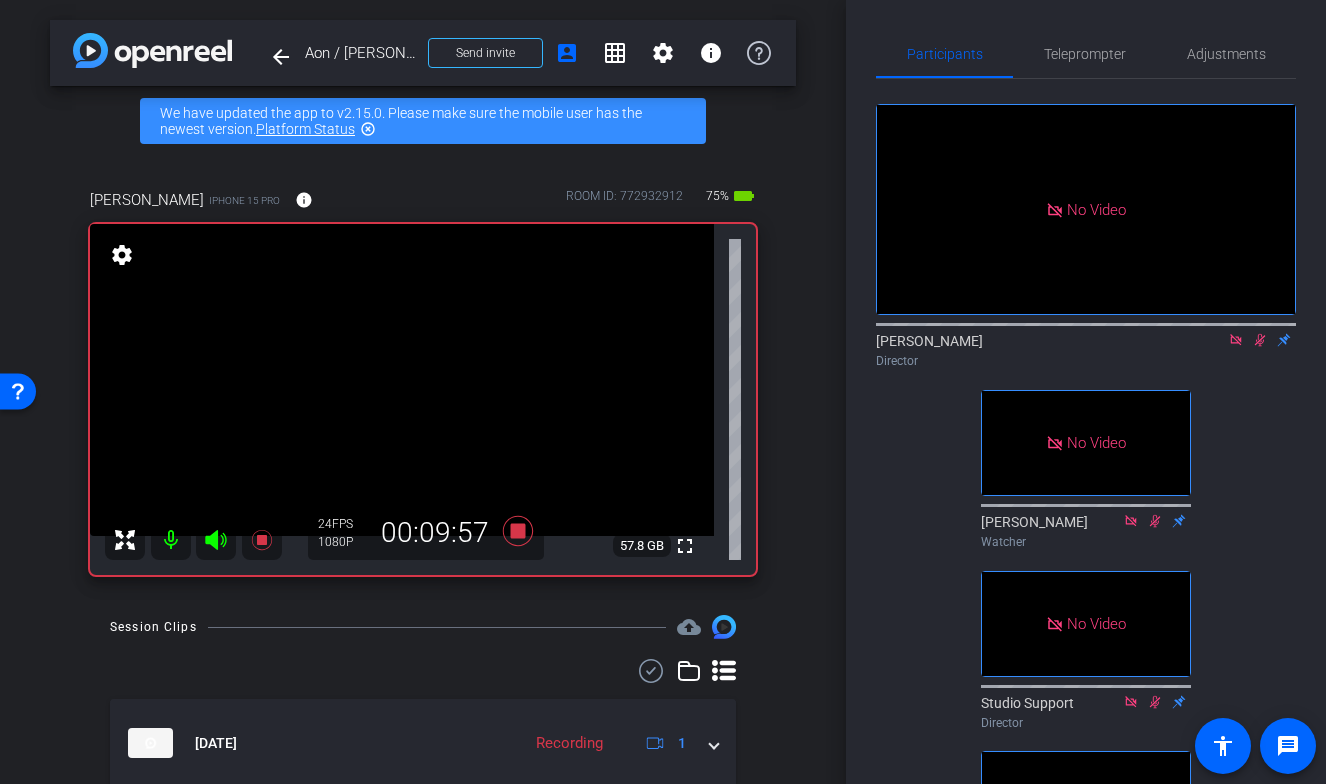 click 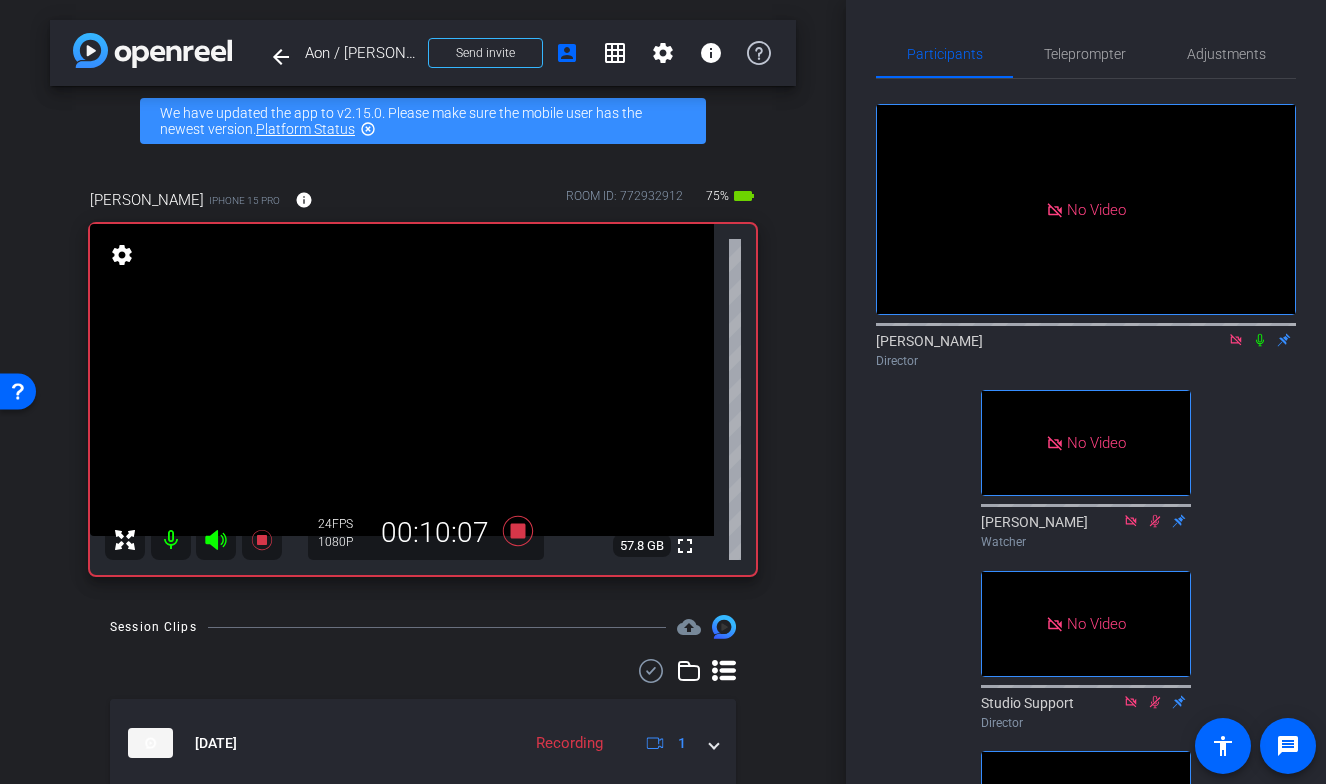 click 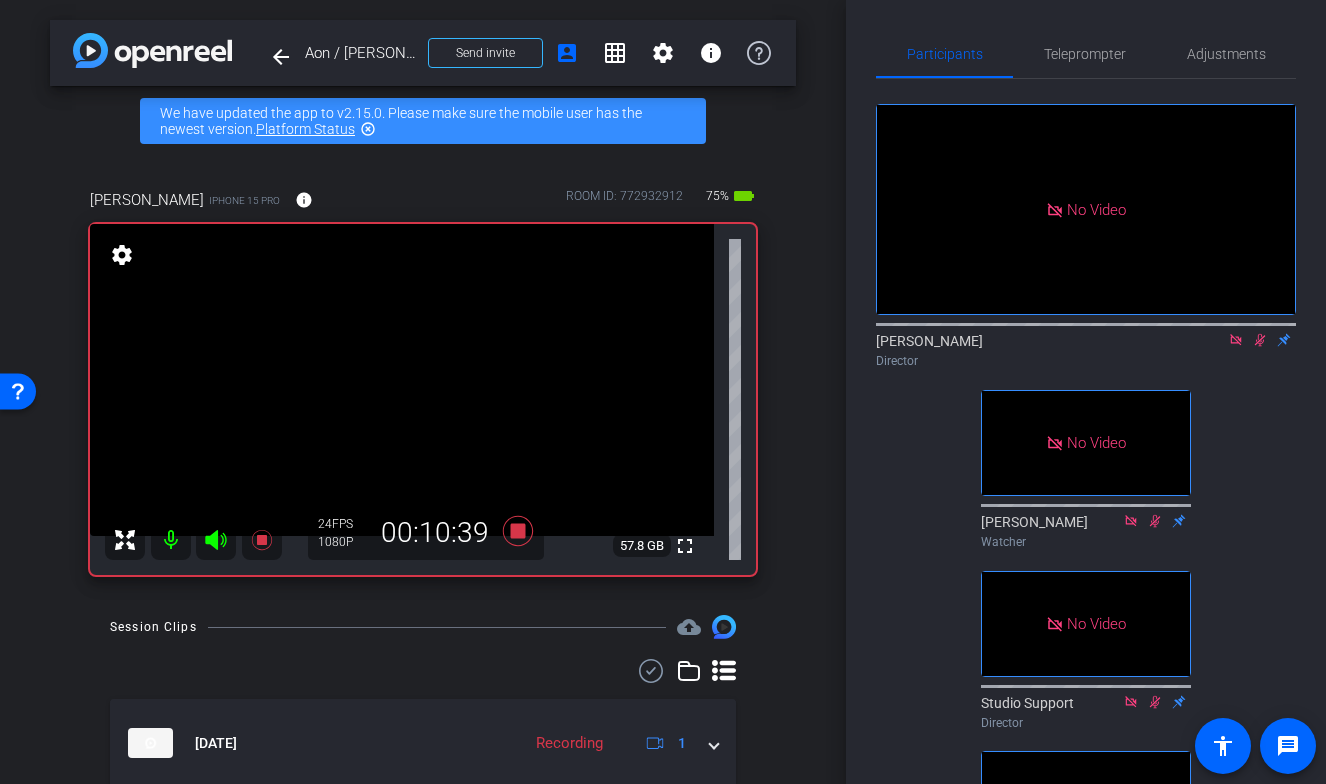 click on "No Video  [PERSON_NAME]
Director   No Video  [PERSON_NAME]
Watcher   No Video  Studio Support
Director   No Video  [PERSON_NAME]
Watcher   No Video  [PERSON_NAME]
Watcher   No Video  Lauren
Collaborator   No Video  [PERSON_NAME]
Watcher" 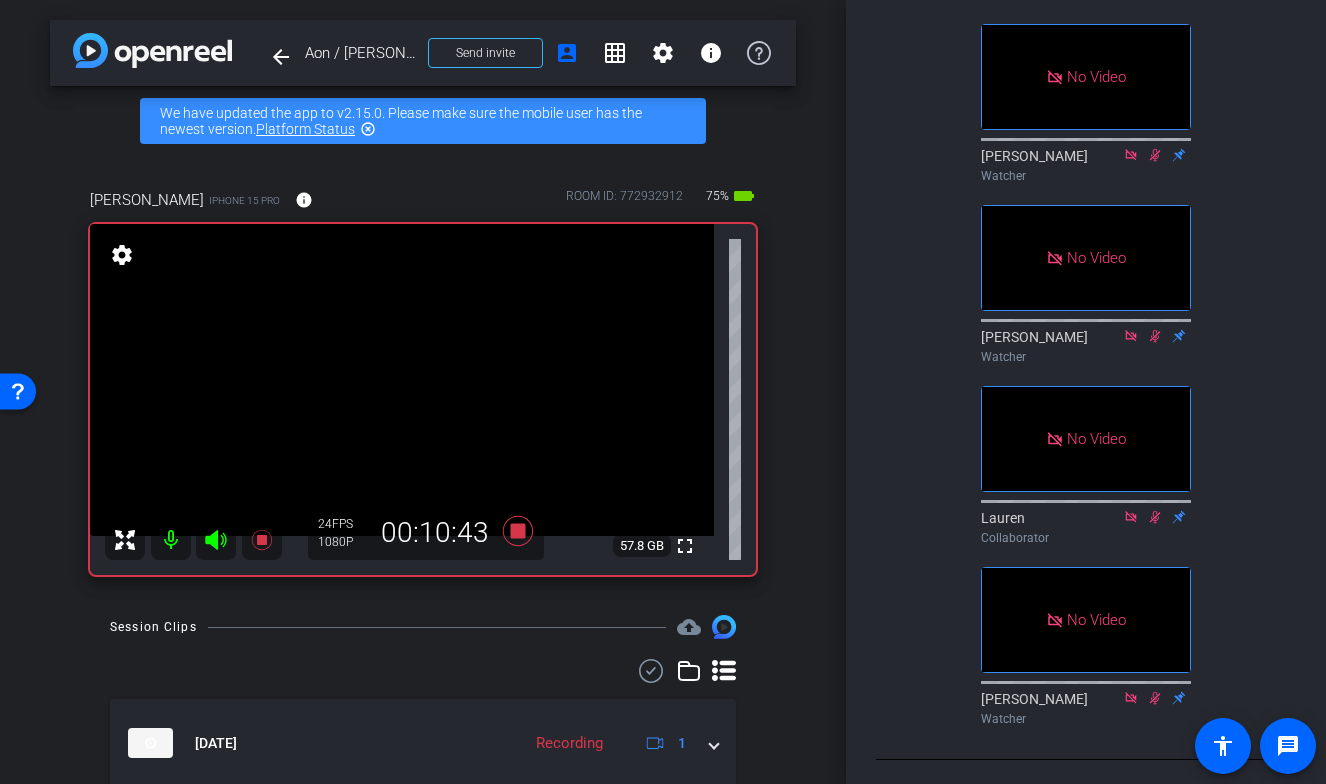 scroll, scrollTop: 0, scrollLeft: 0, axis: both 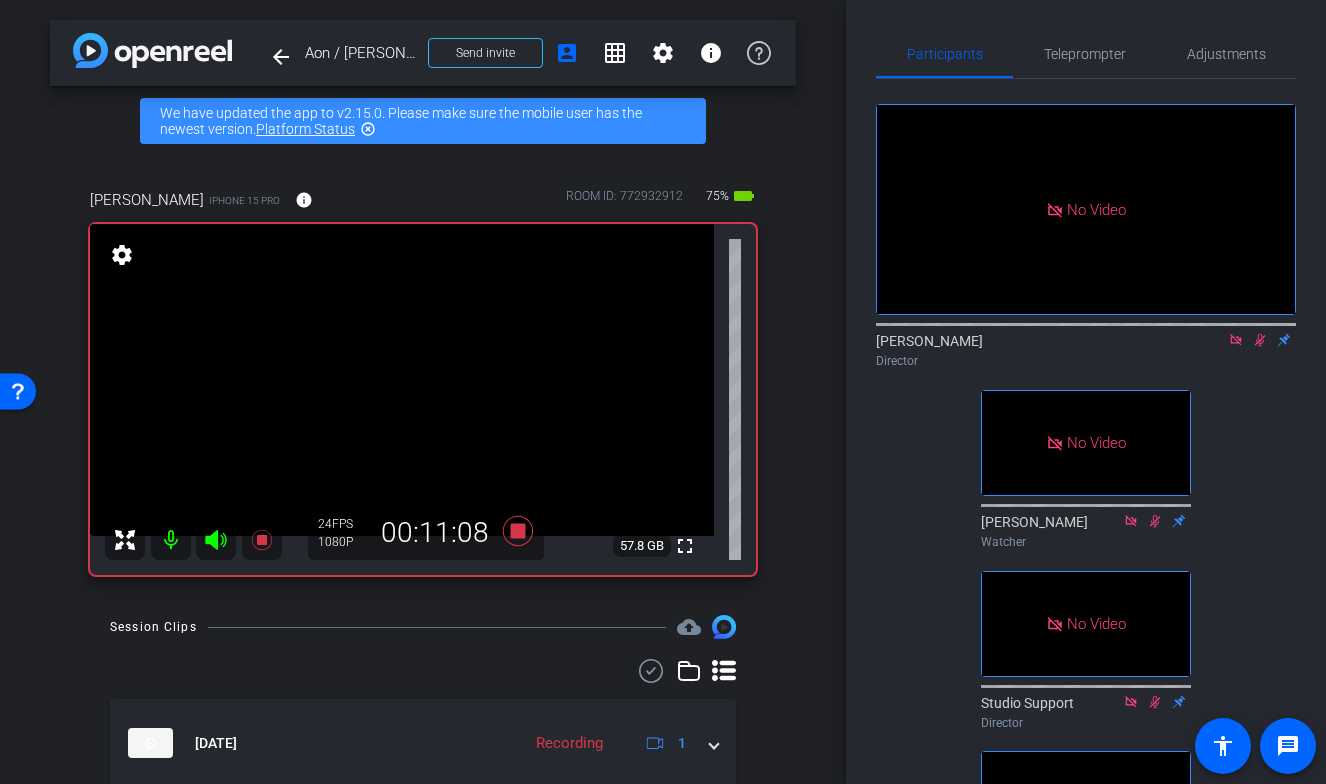 drag, startPoint x: 1261, startPoint y: 369, endPoint x: 1261, endPoint y: 408, distance: 39 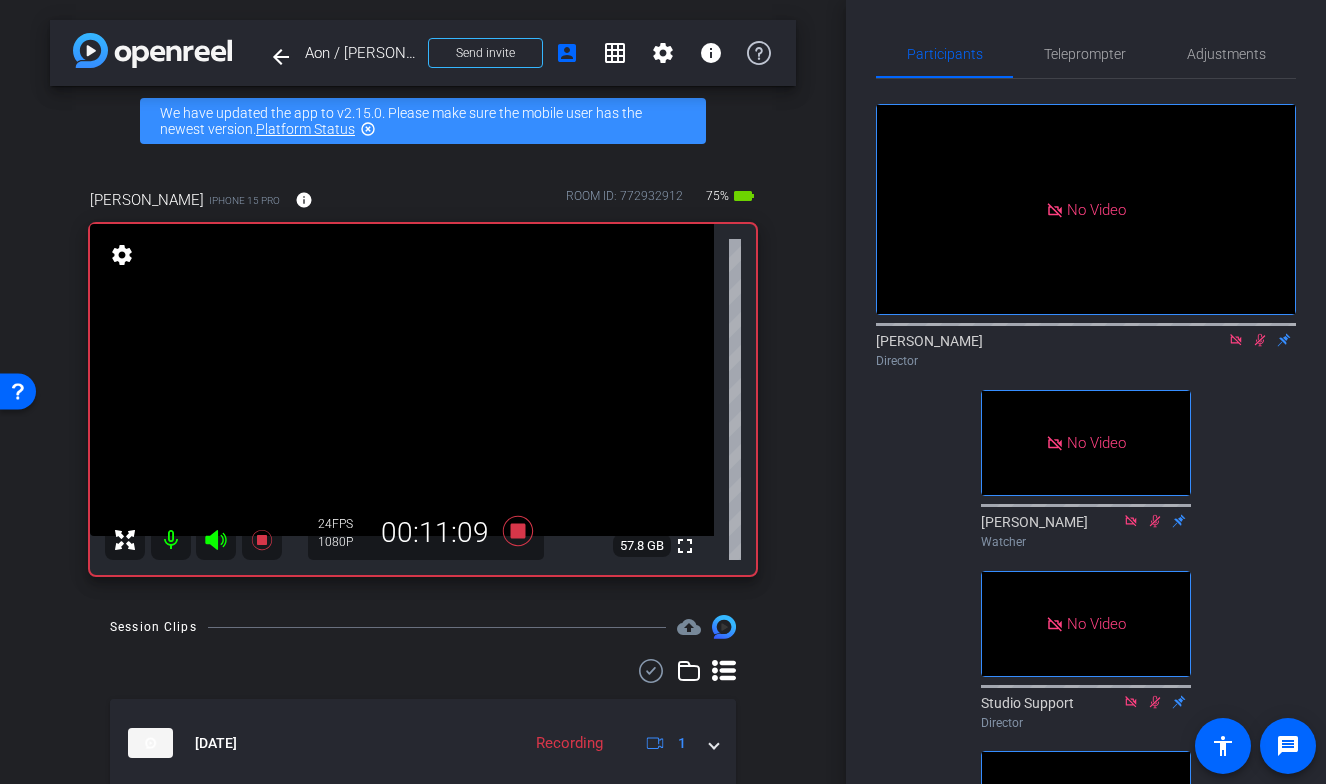 click on "No Video  [PERSON_NAME]
Director   No Video  [PERSON_NAME]
Watcher   No Video  Studio Support
Director   No Video  [PERSON_NAME]
Watcher   No Video  [PERSON_NAME]
Watcher   No Video  Lauren
Collaborator   No Video  [PERSON_NAME]
Watcher" 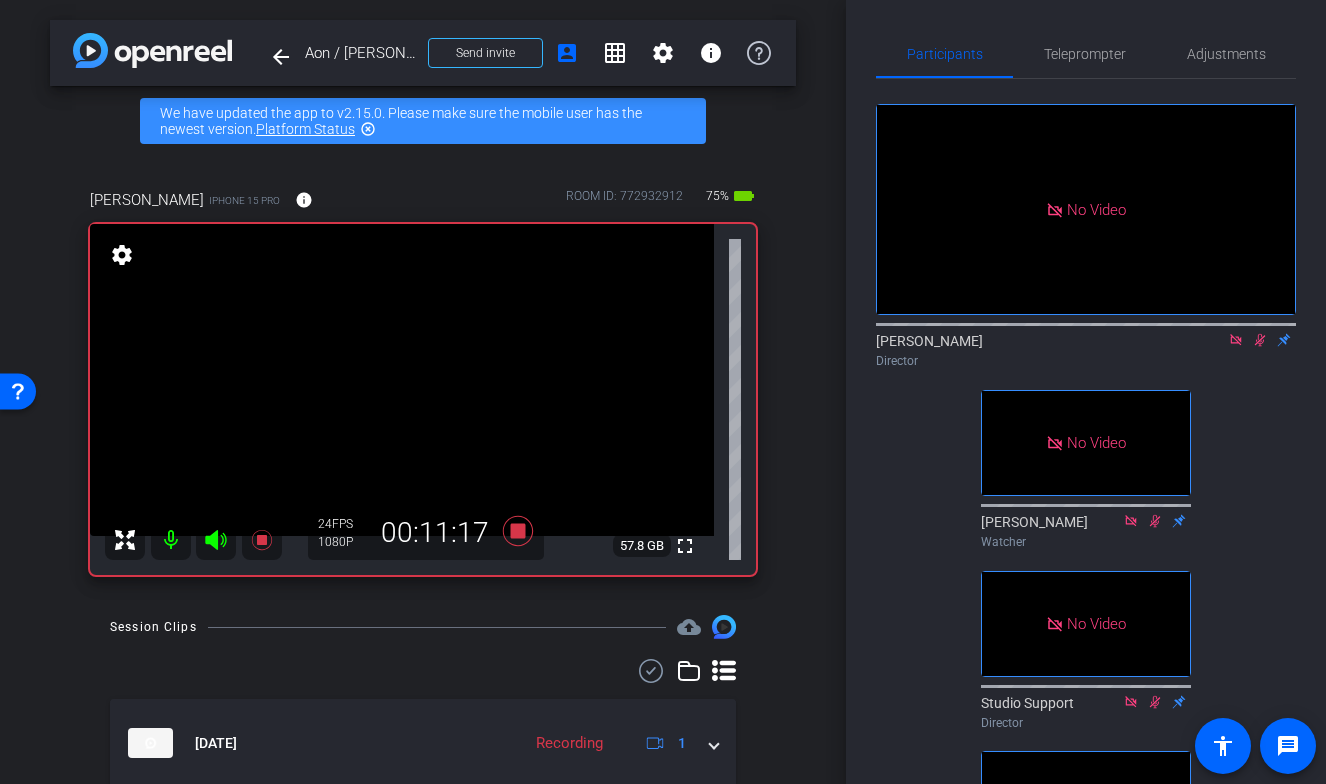 click 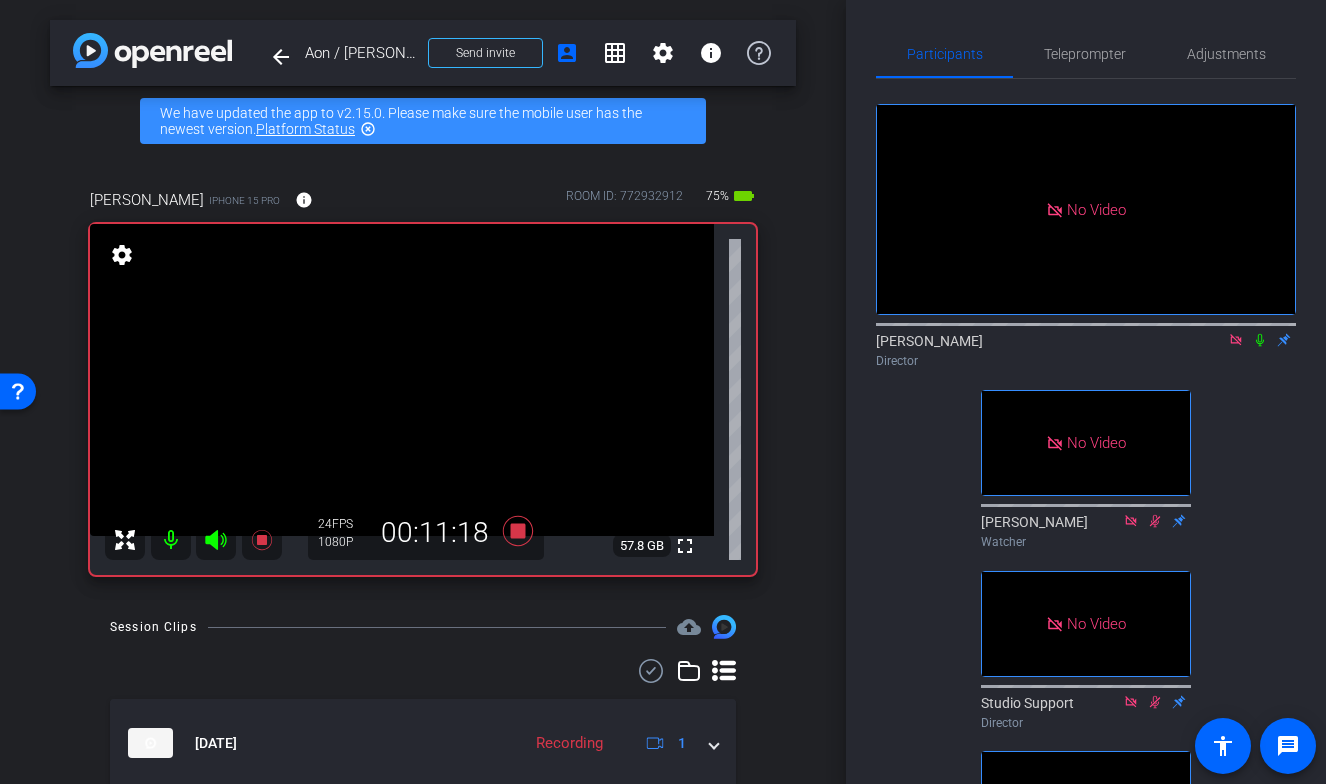 click on "No Video  [PERSON_NAME]
Director   No Video  [PERSON_NAME]
Watcher   No Video  Studio Support
Director   No Video  [PERSON_NAME]
Watcher   No Video  [PERSON_NAME]
Watcher   No Video  Lauren
Collaborator   No Video  [PERSON_NAME]
Watcher" 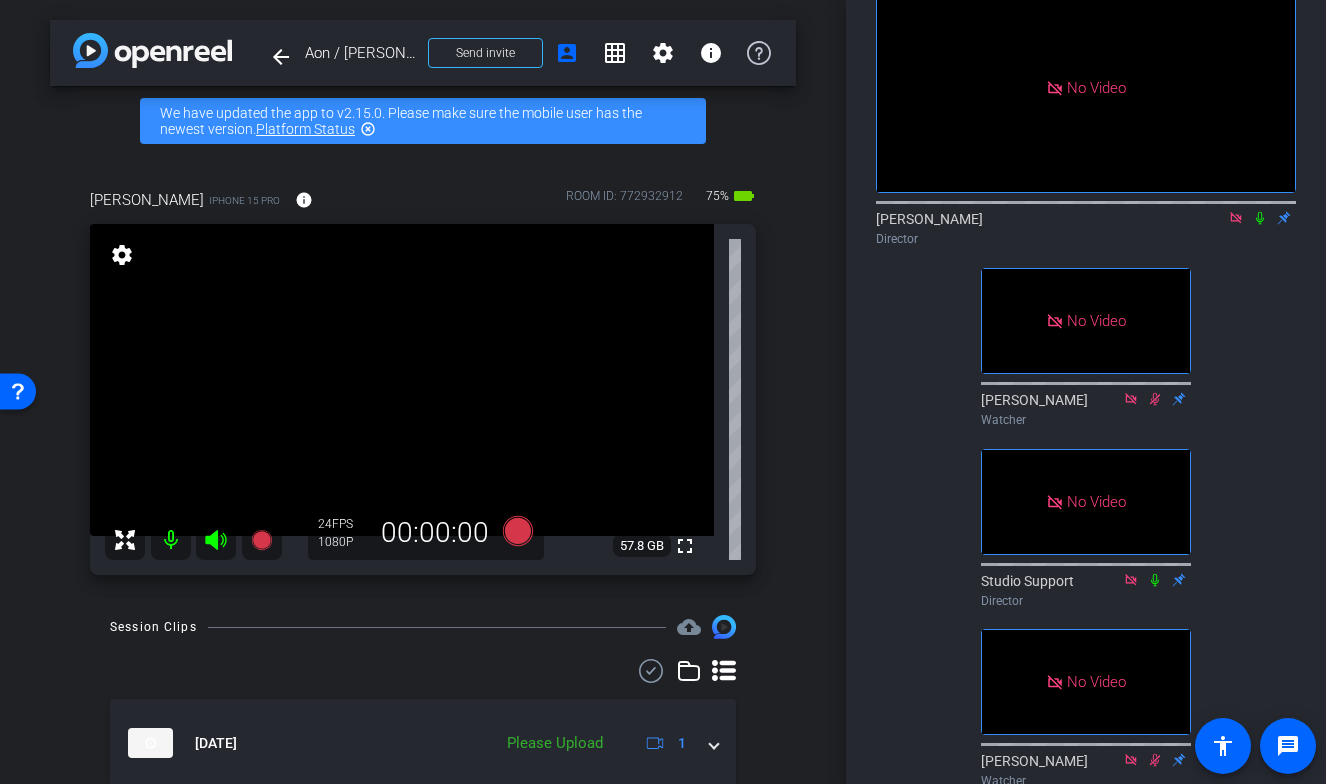 scroll, scrollTop: 0, scrollLeft: 0, axis: both 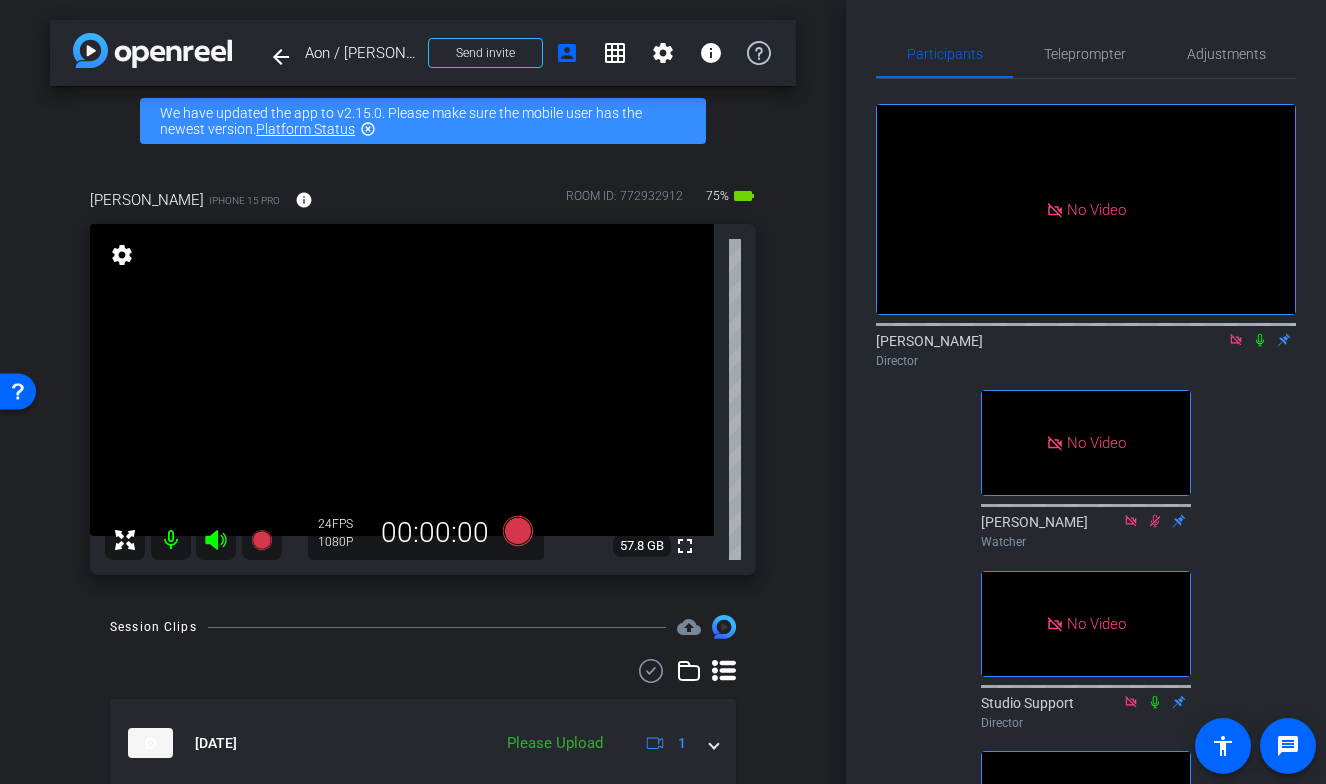 click 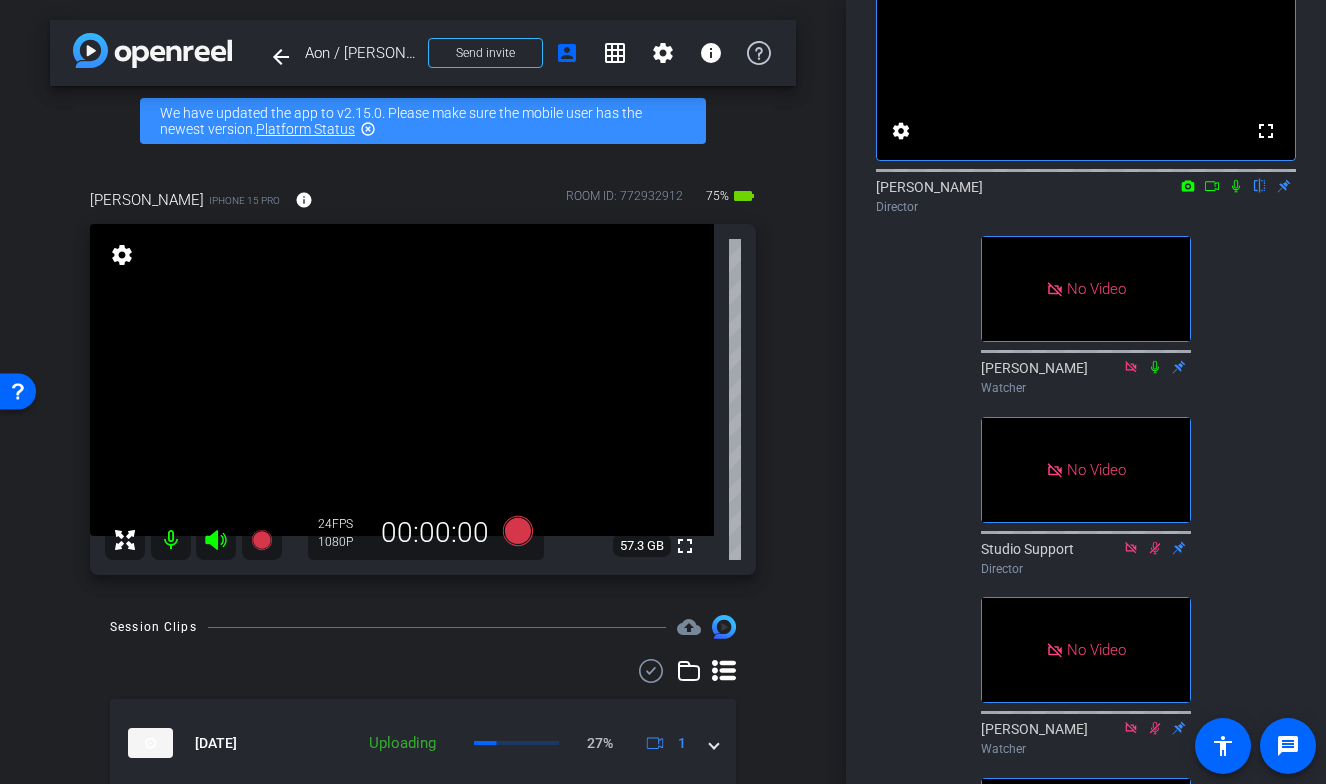 scroll, scrollTop: 0, scrollLeft: 0, axis: both 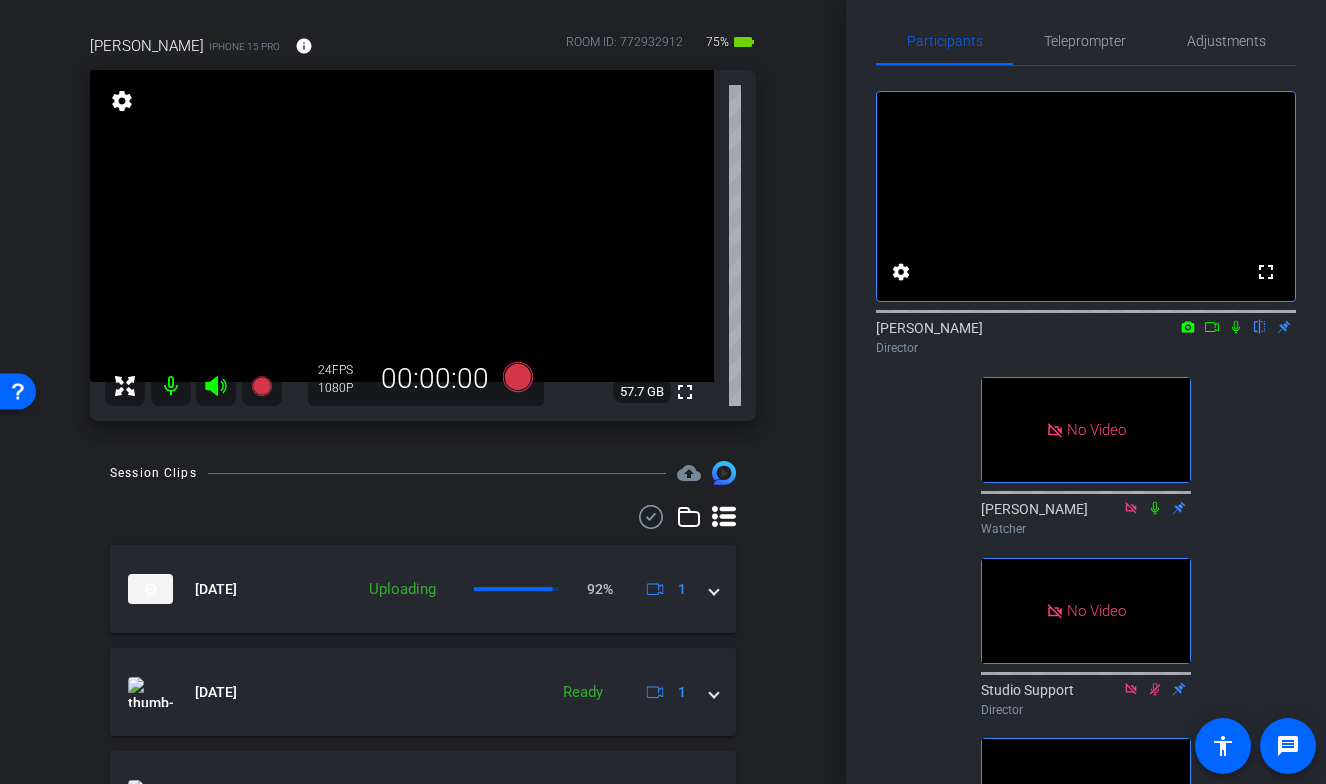click 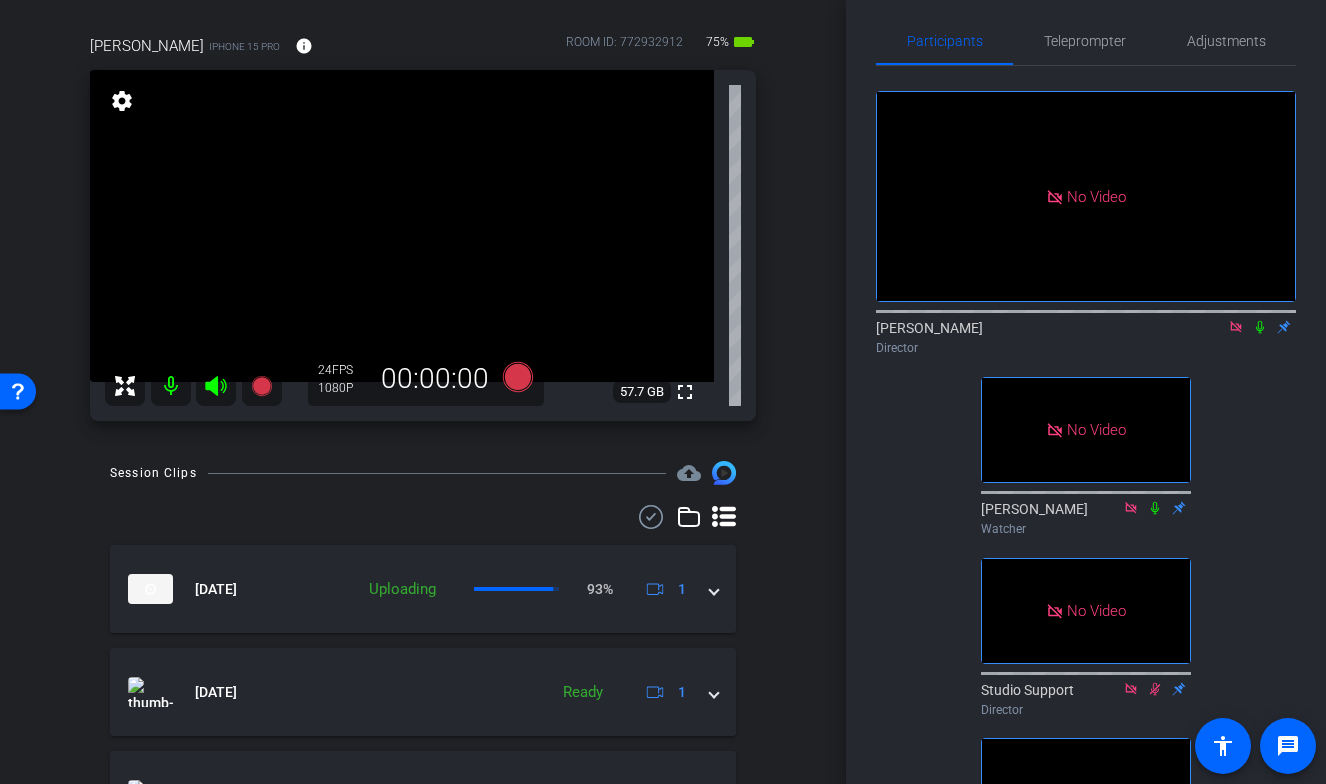 click 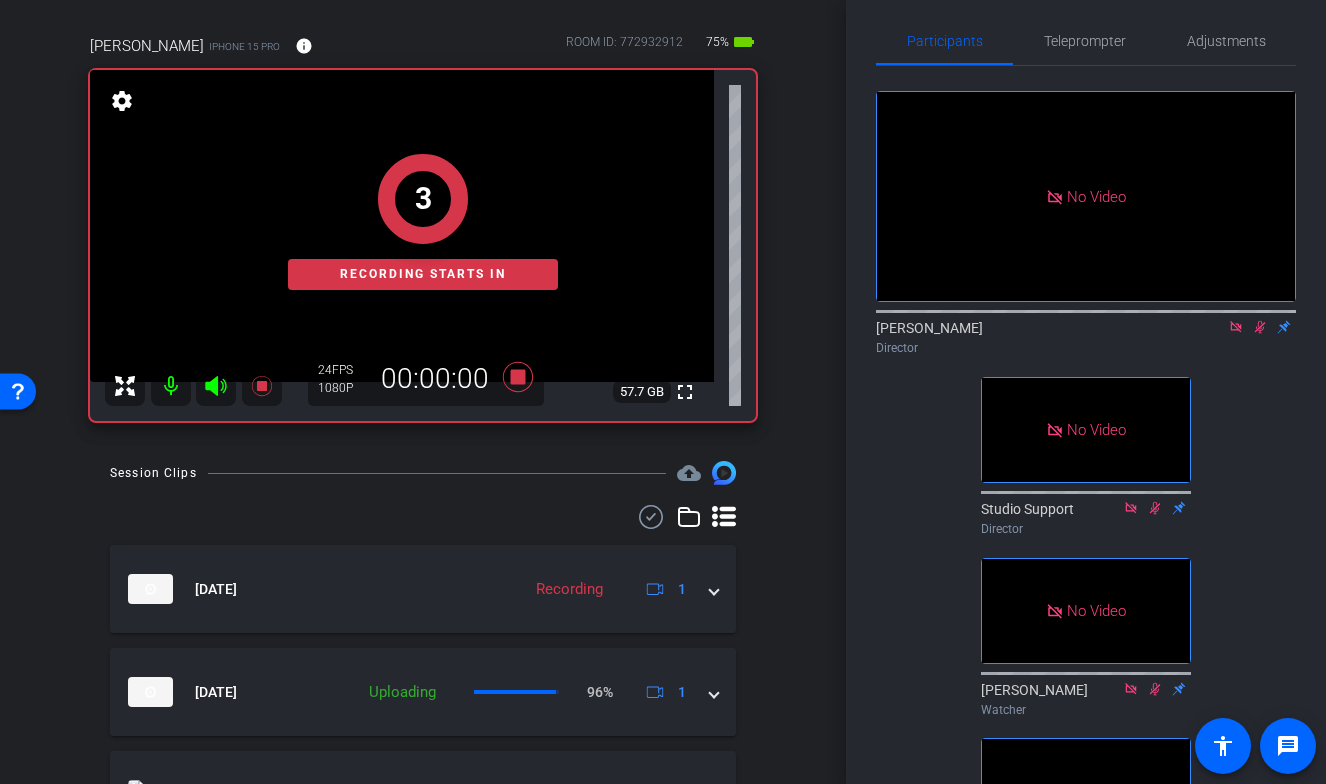 click 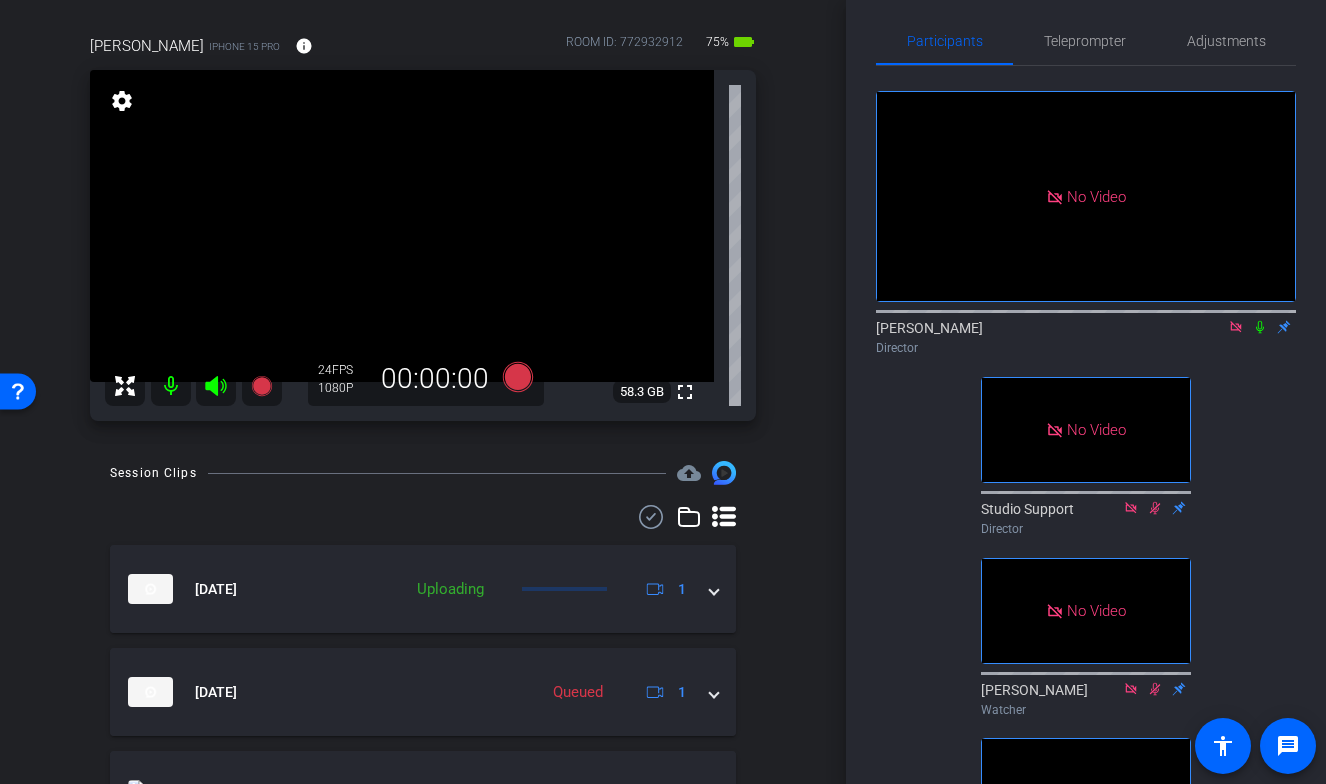 click 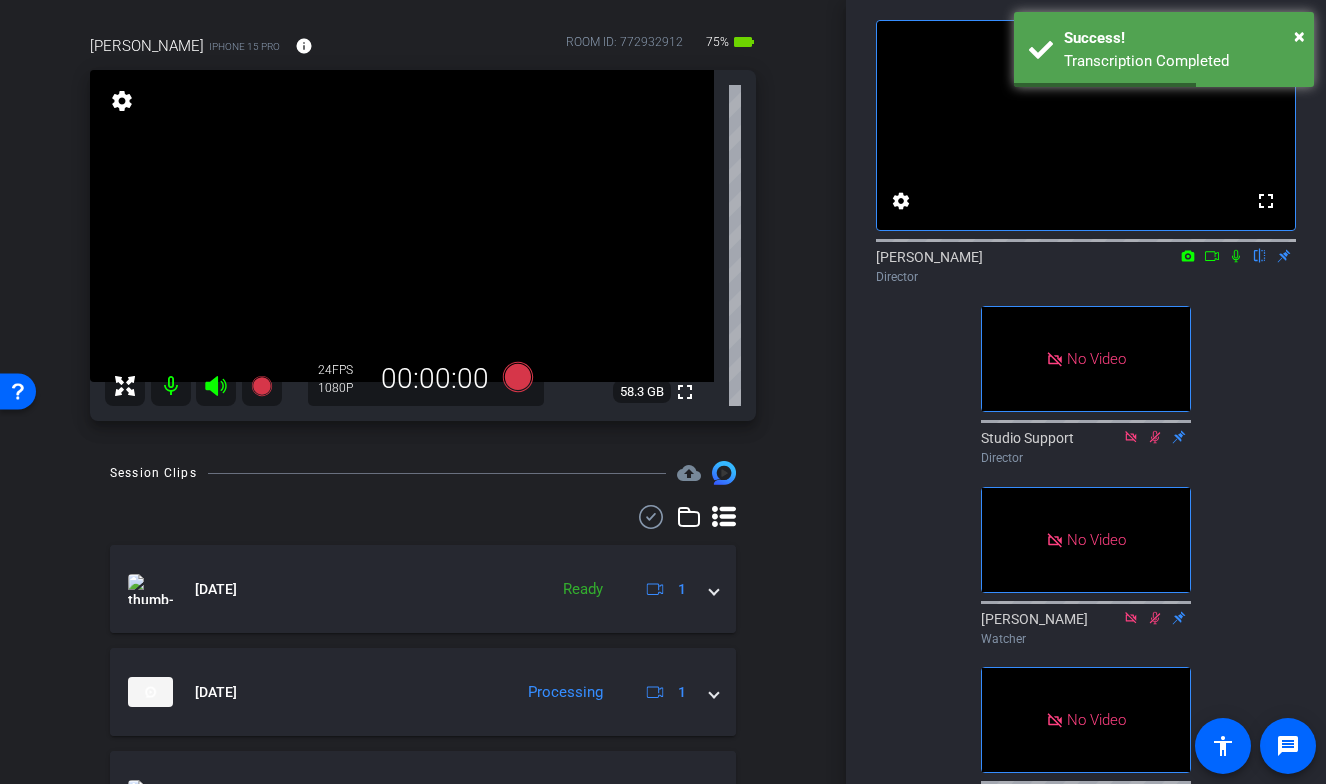 scroll, scrollTop: 0, scrollLeft: 0, axis: both 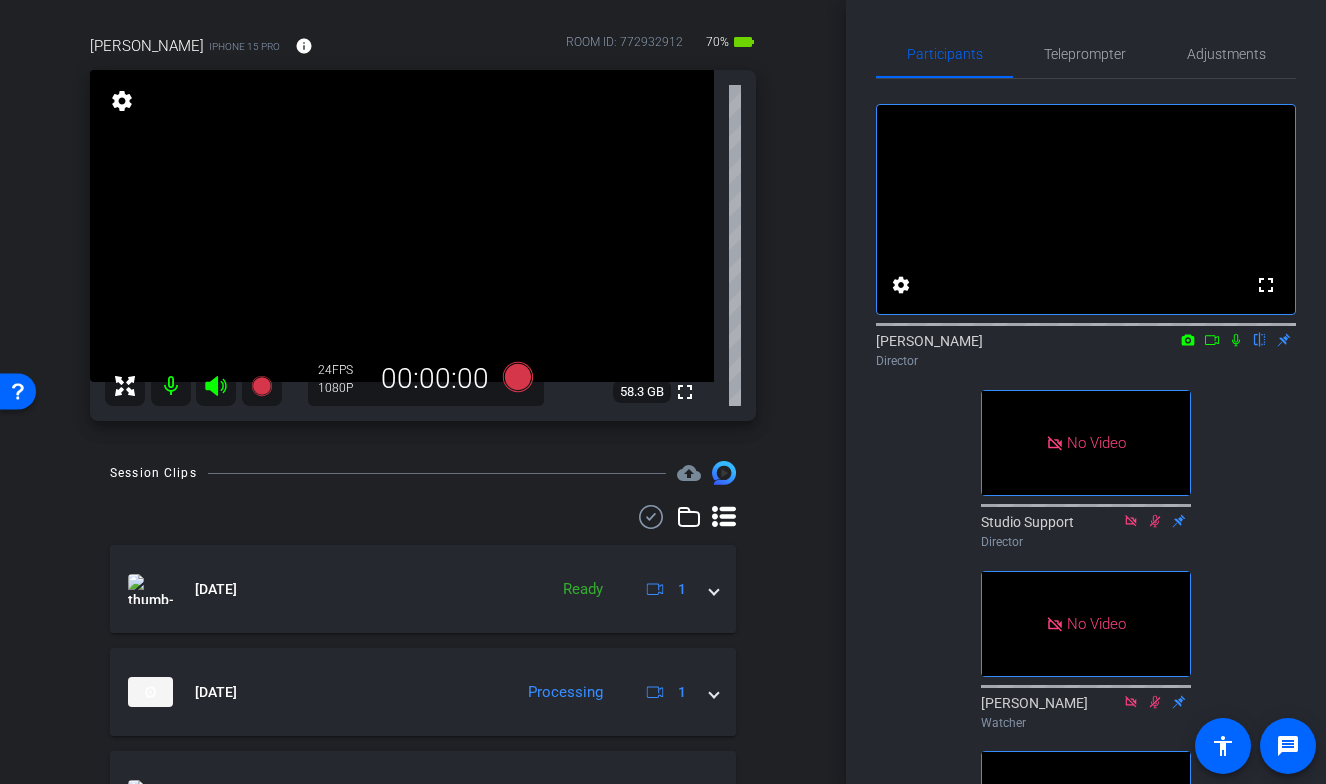 click on "fullscreen settings  David Lennon
flip
Director   No Video  Studio Support
Director   No Video  Jamie
Watcher   No Video  Elizabeth
Watcher   No Video  Lauren
Collaborator  fullscreen  Taylor
Watcher" 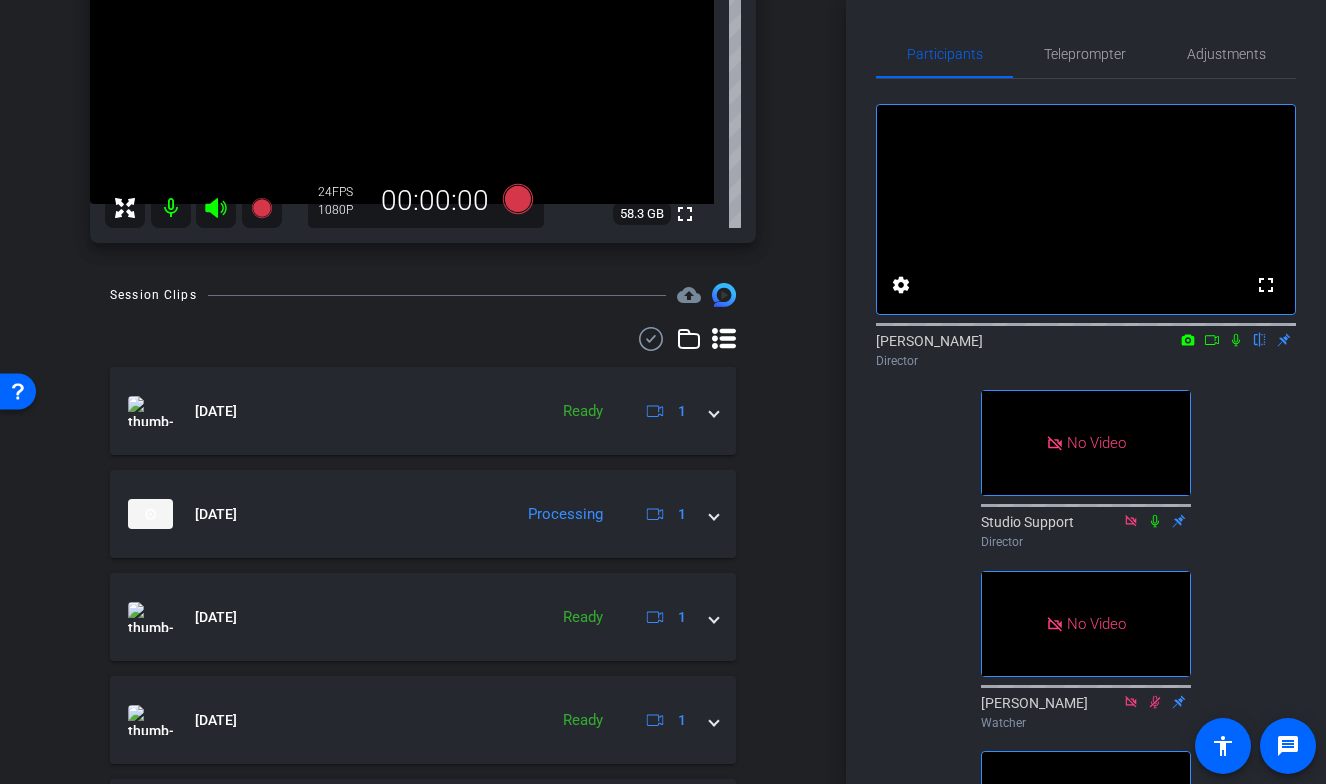scroll, scrollTop: 368, scrollLeft: 0, axis: vertical 